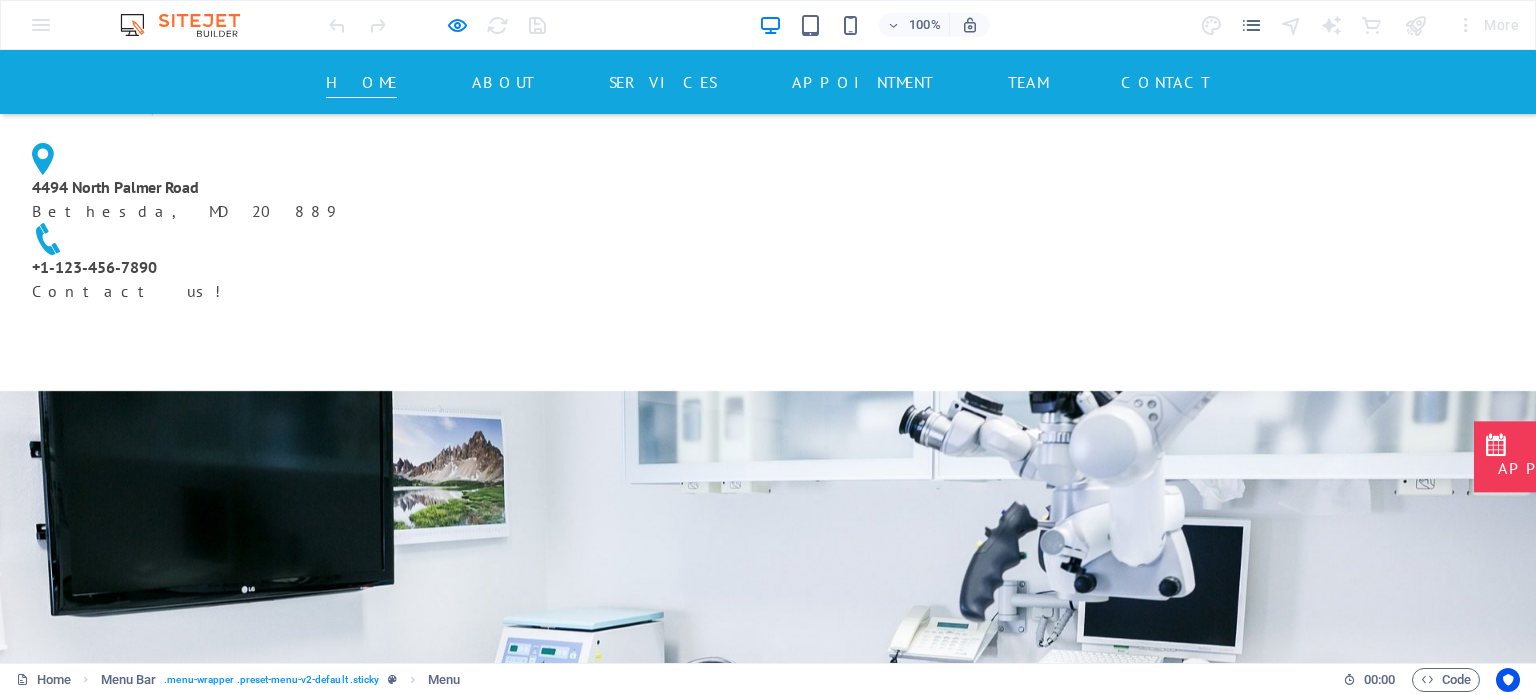 scroll, scrollTop: 438, scrollLeft: 0, axis: vertical 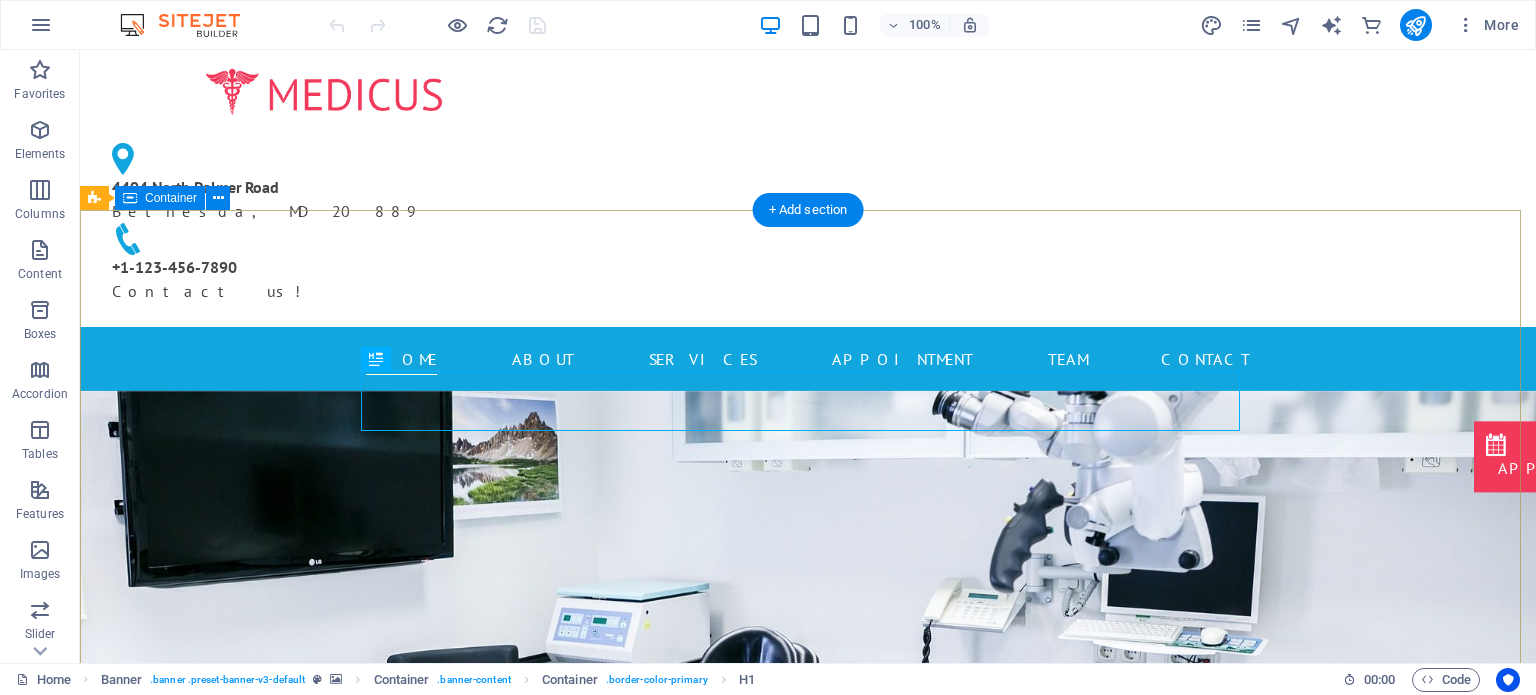 click on "Modern clinic & professional doctors Our best services for you Learn more" at bounding box center [808, 1161] 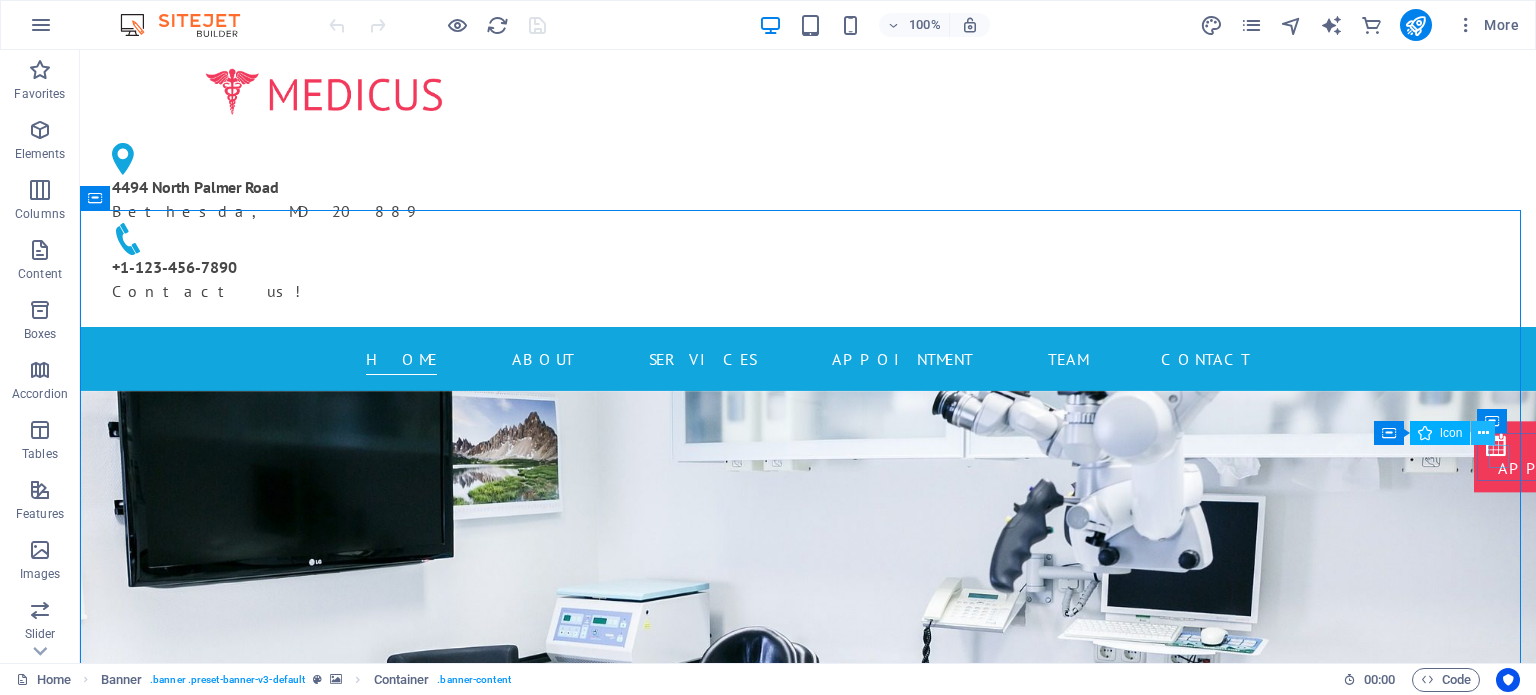 click at bounding box center (1483, 433) 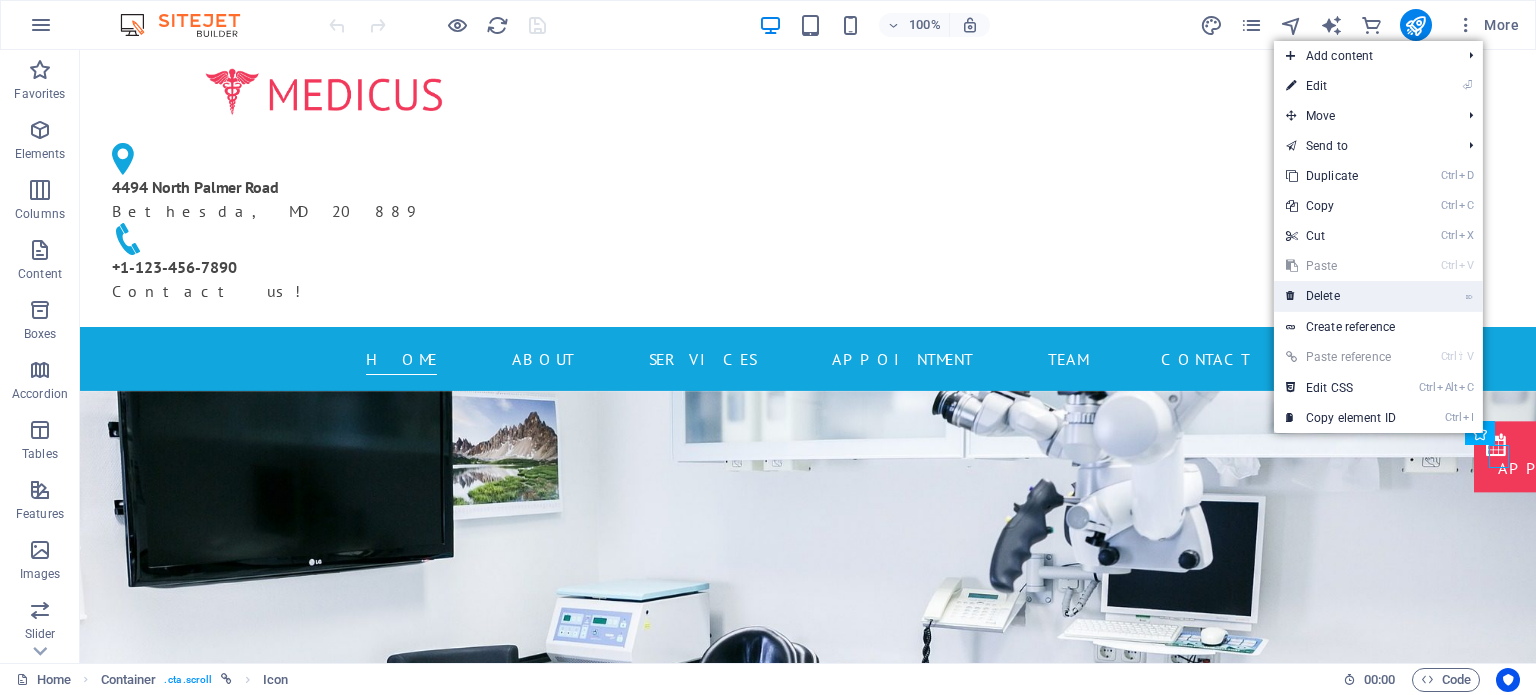 click on "⌦  Delete" at bounding box center [1341, 296] 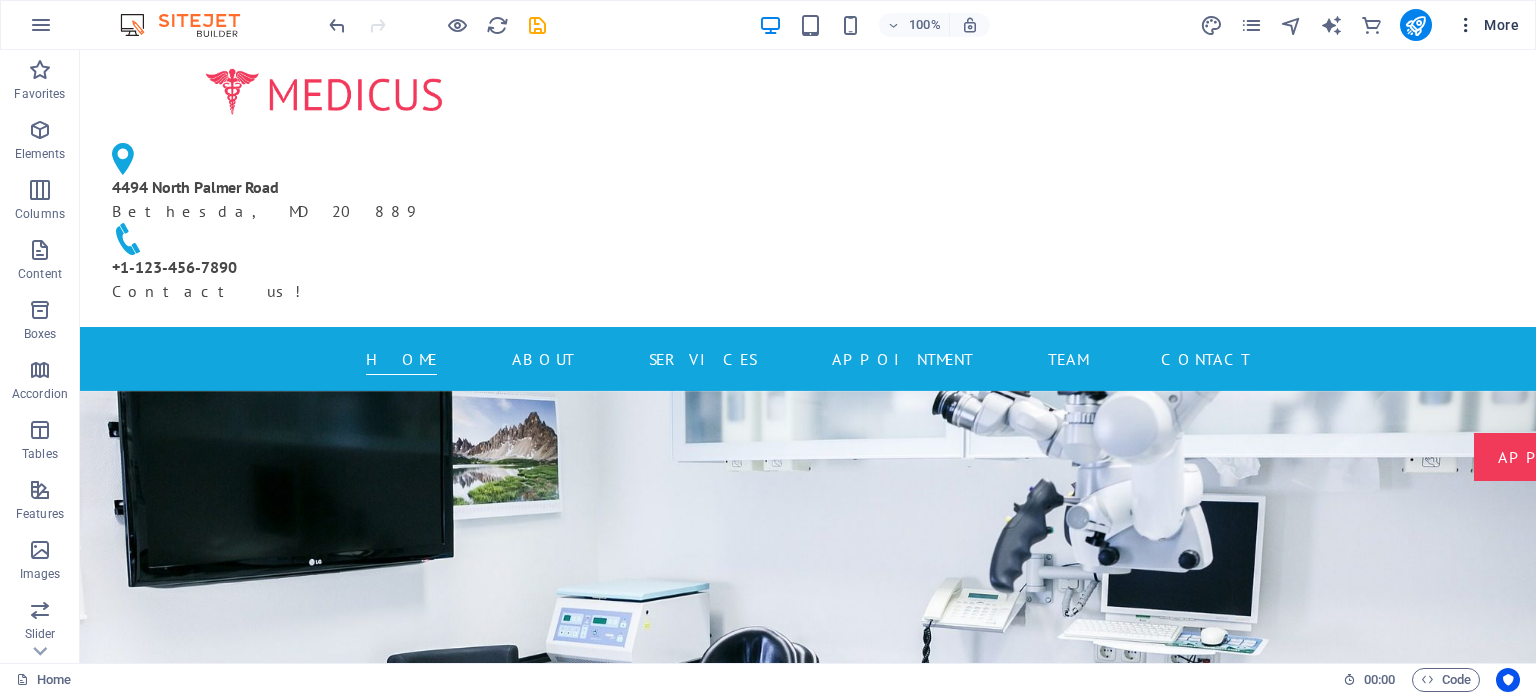 click on "More" at bounding box center (1487, 25) 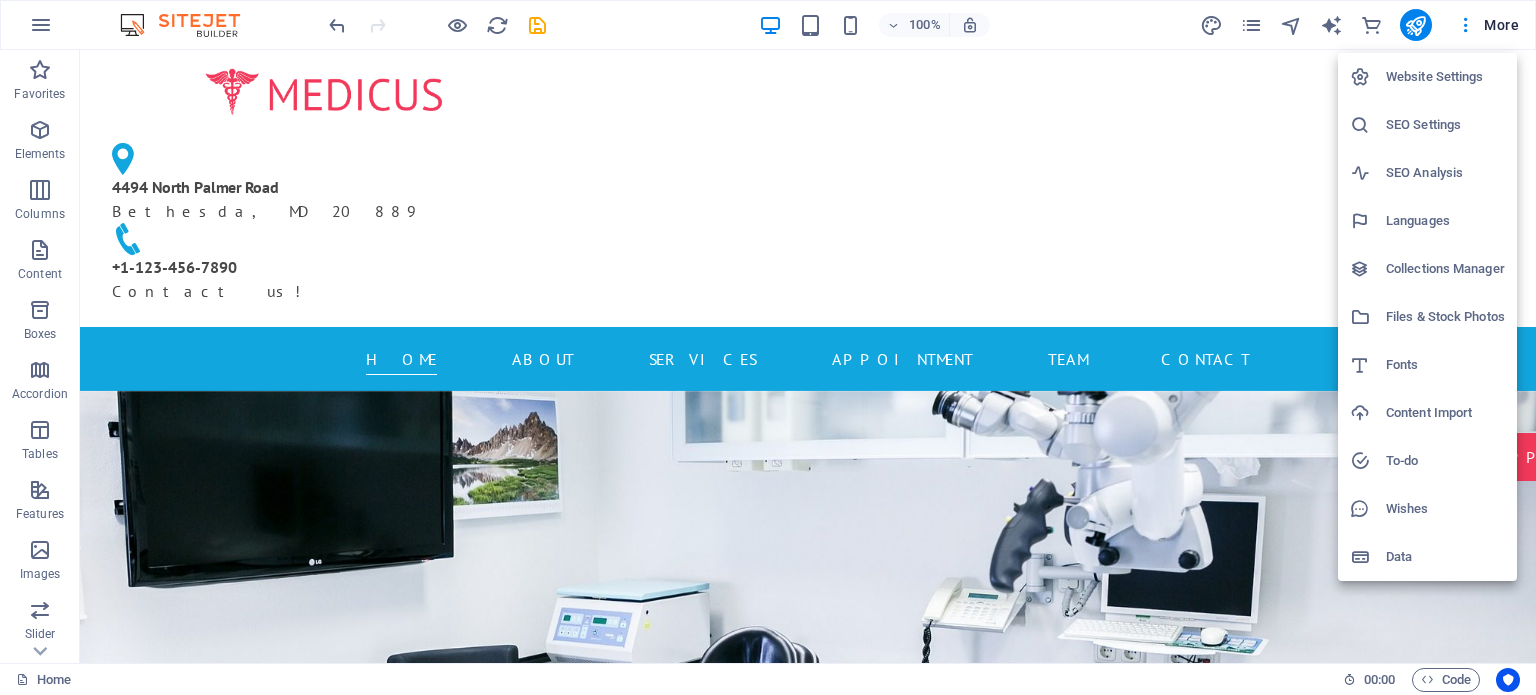 click at bounding box center (768, 347) 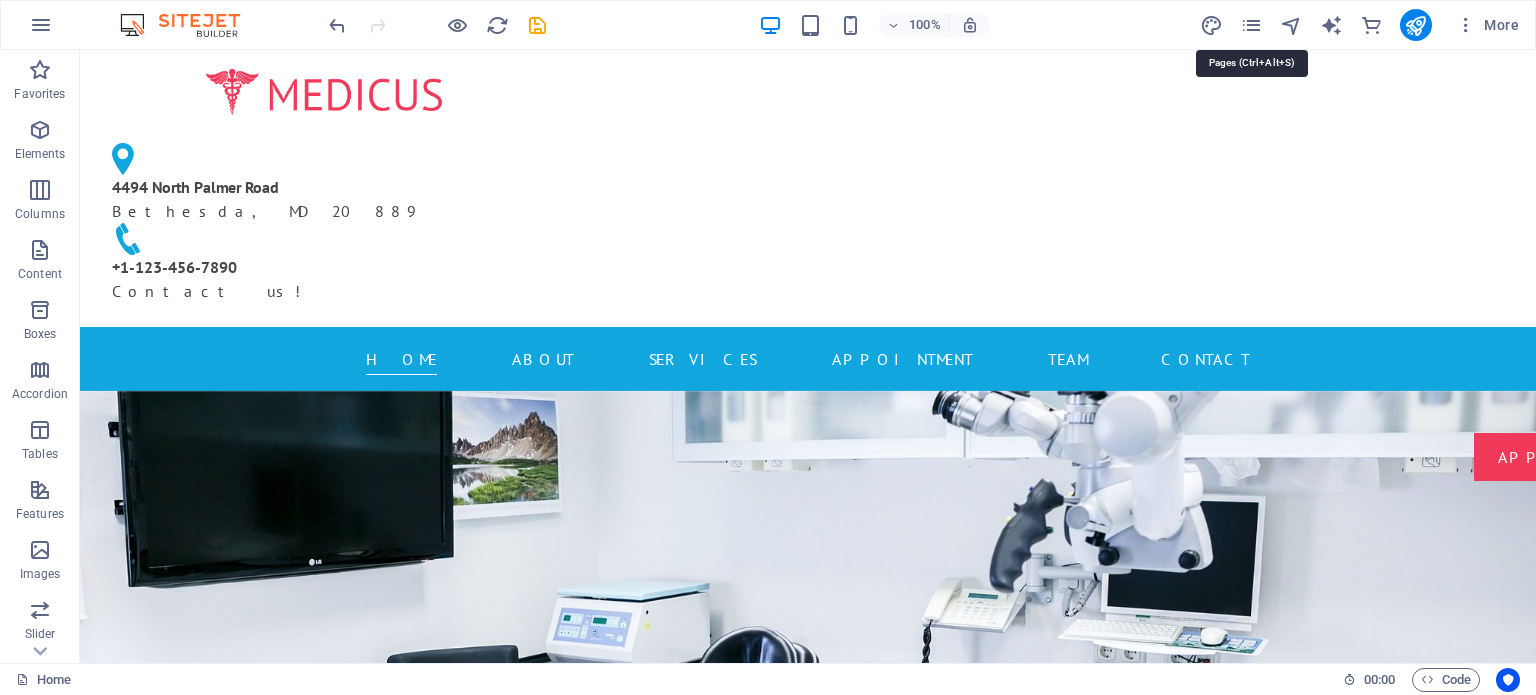 click at bounding box center [1251, 25] 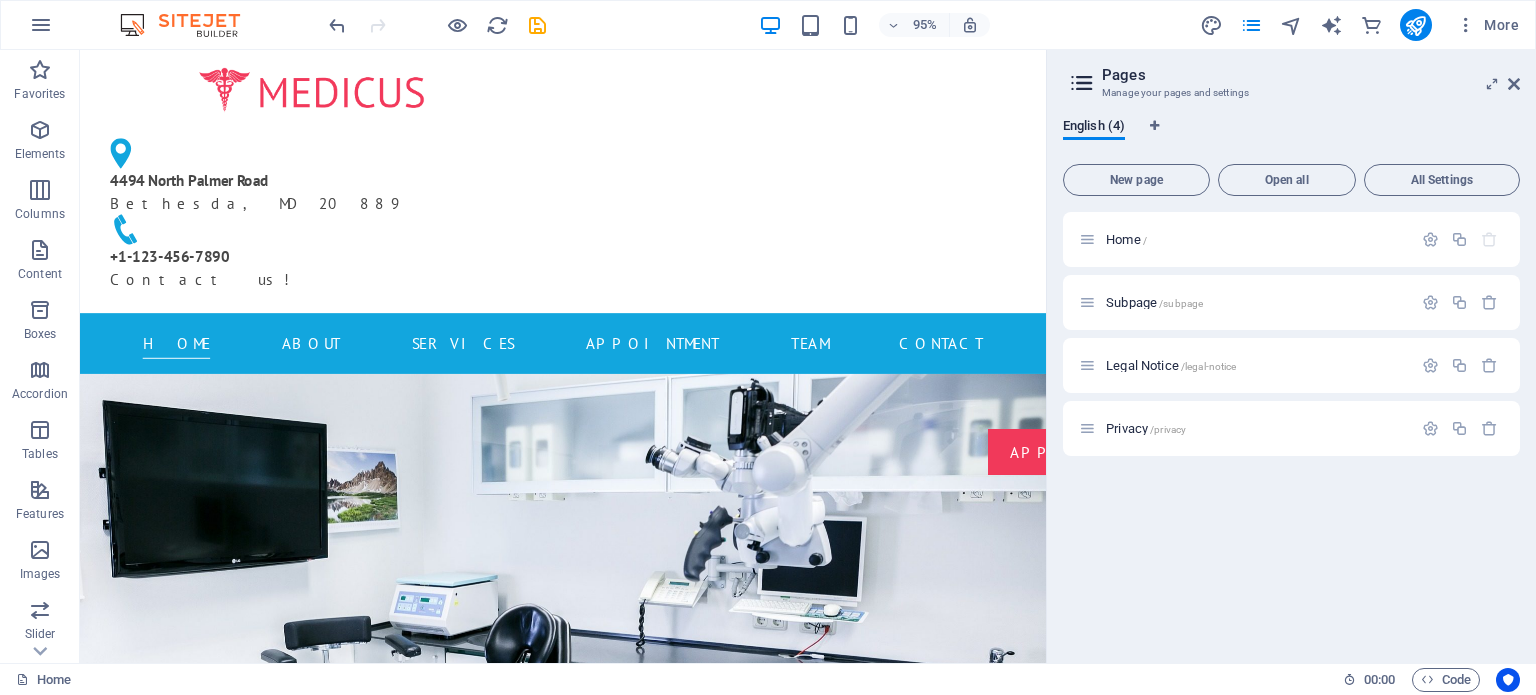 click on "Pages Manage your pages and settings English (4) New page Open all All Settings Home / Subpage /subpage Legal Notice /legal-notice Privacy /privacy" at bounding box center [1291, 356] 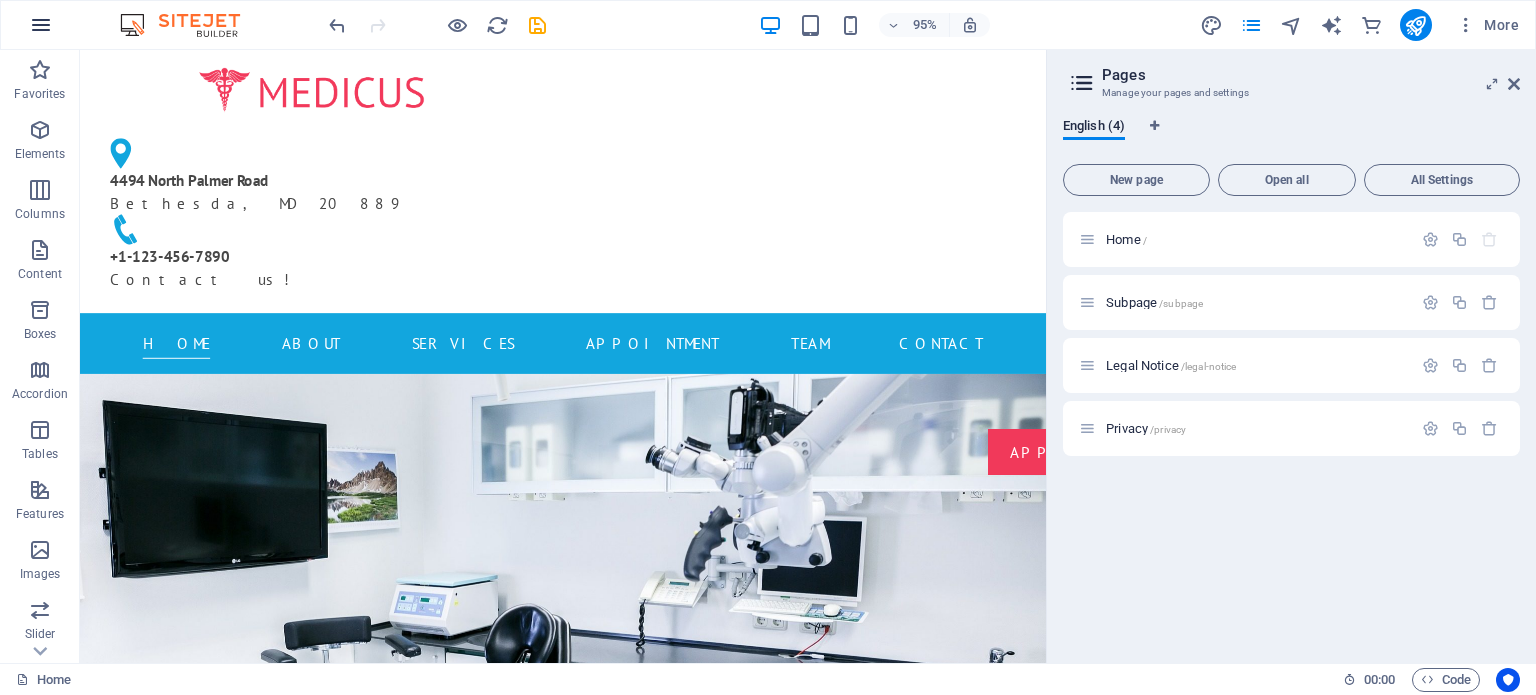 click at bounding box center (41, 25) 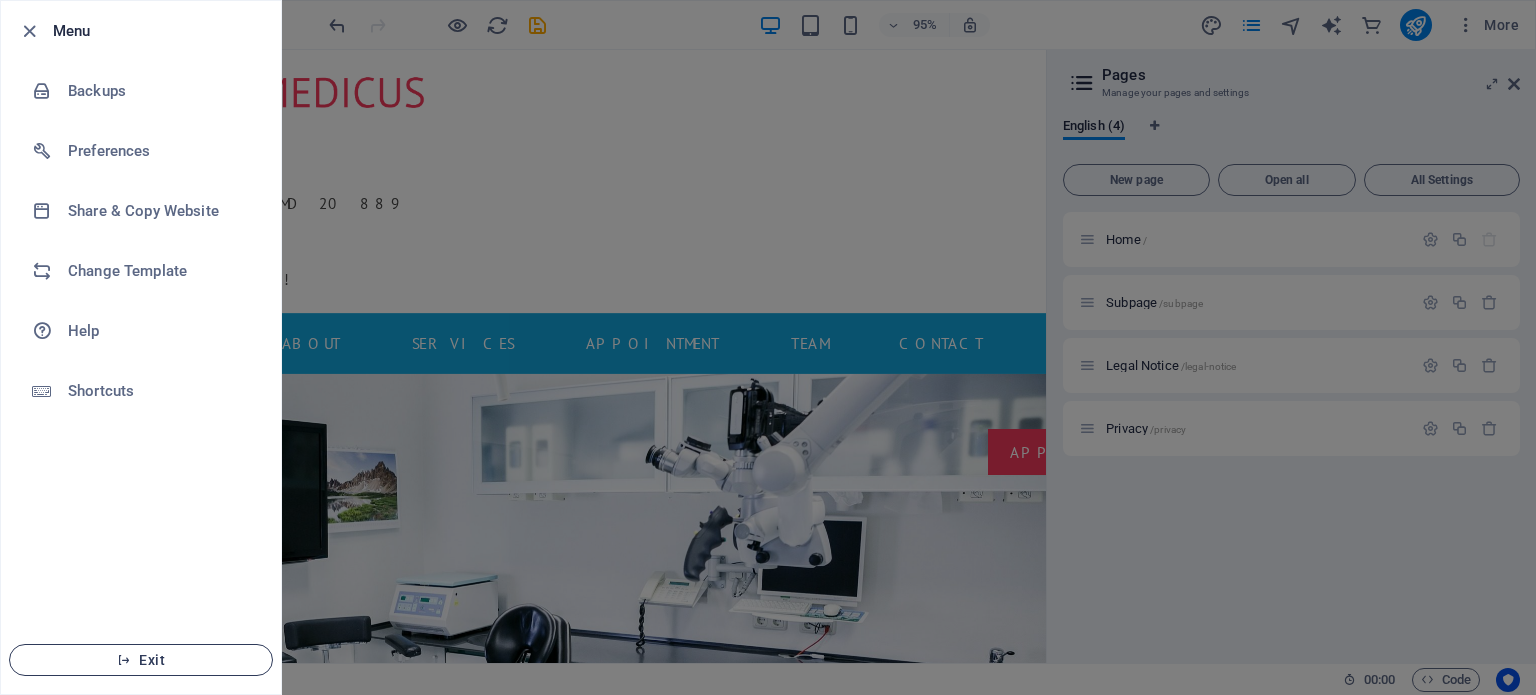 click on "Exit" at bounding box center [141, 660] 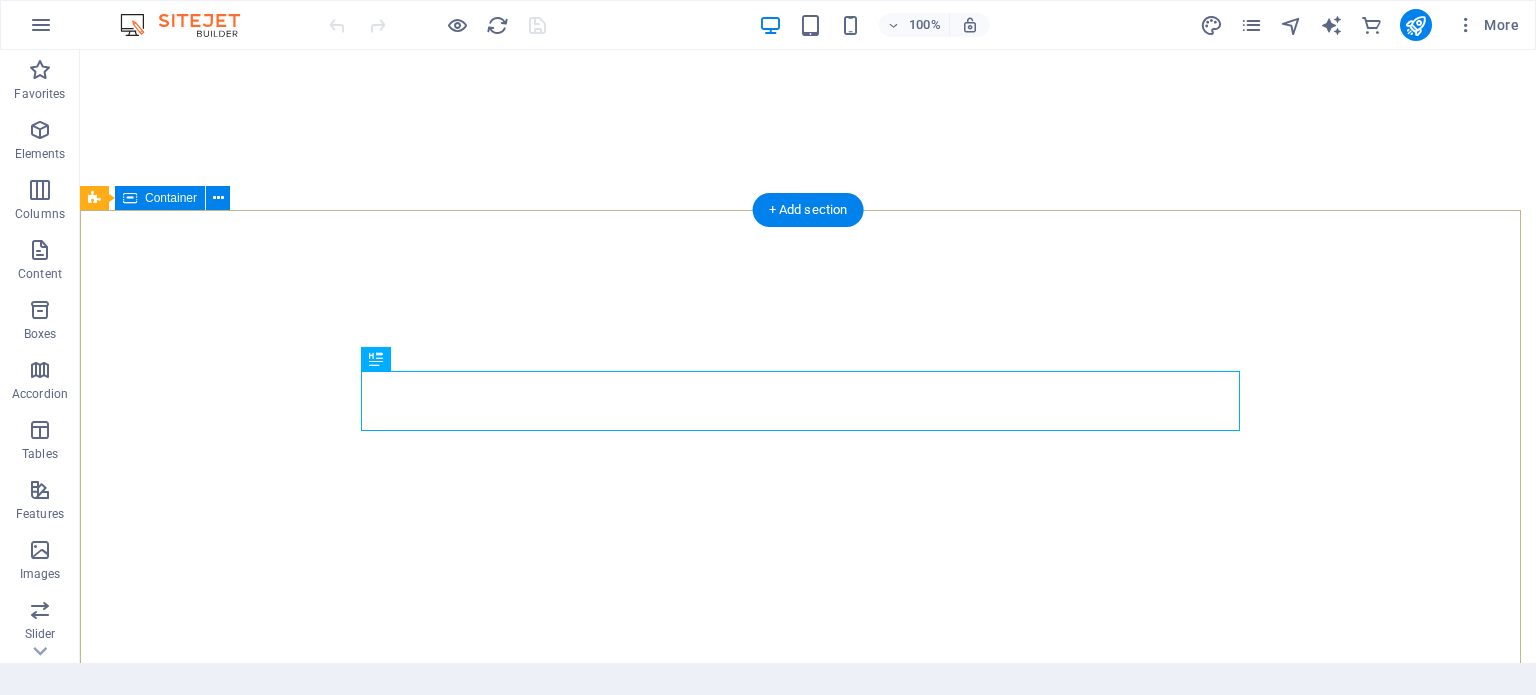 scroll, scrollTop: 0, scrollLeft: 0, axis: both 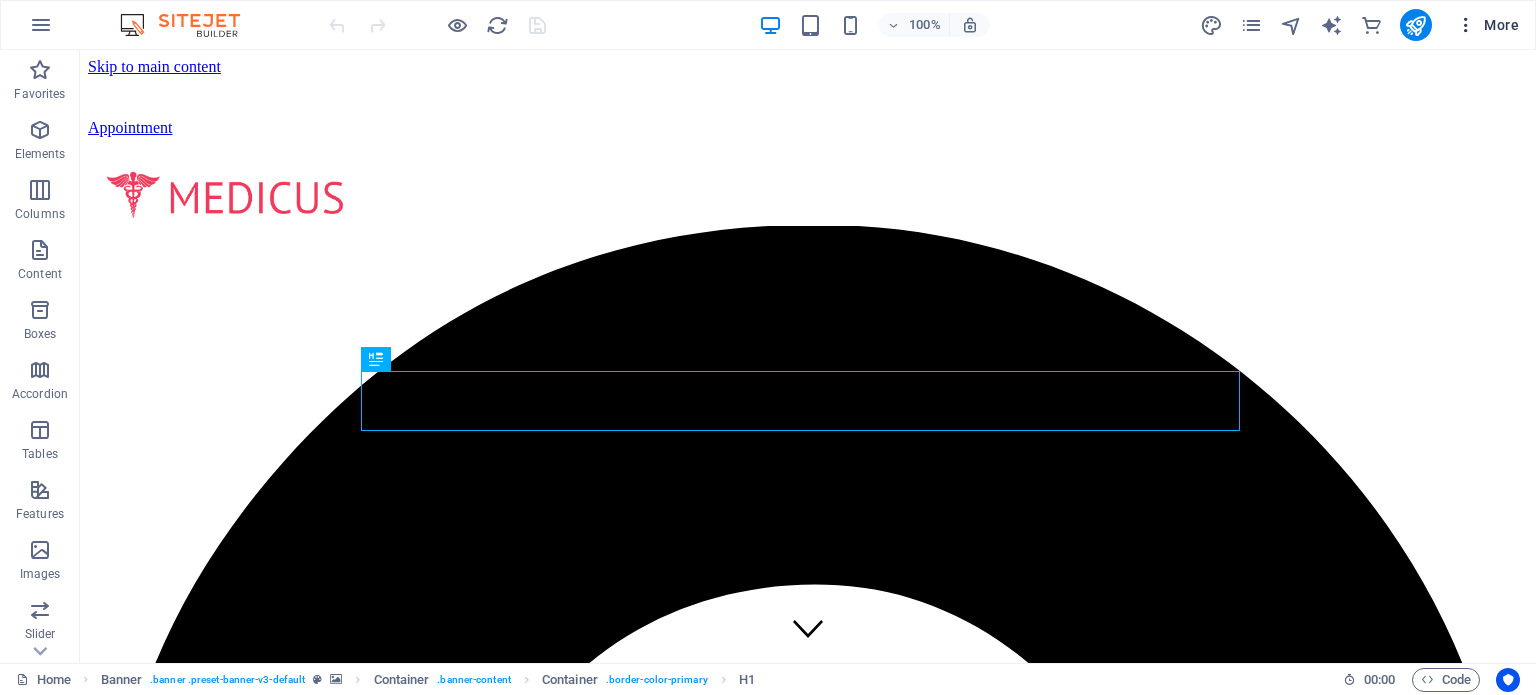 click at bounding box center (1466, 25) 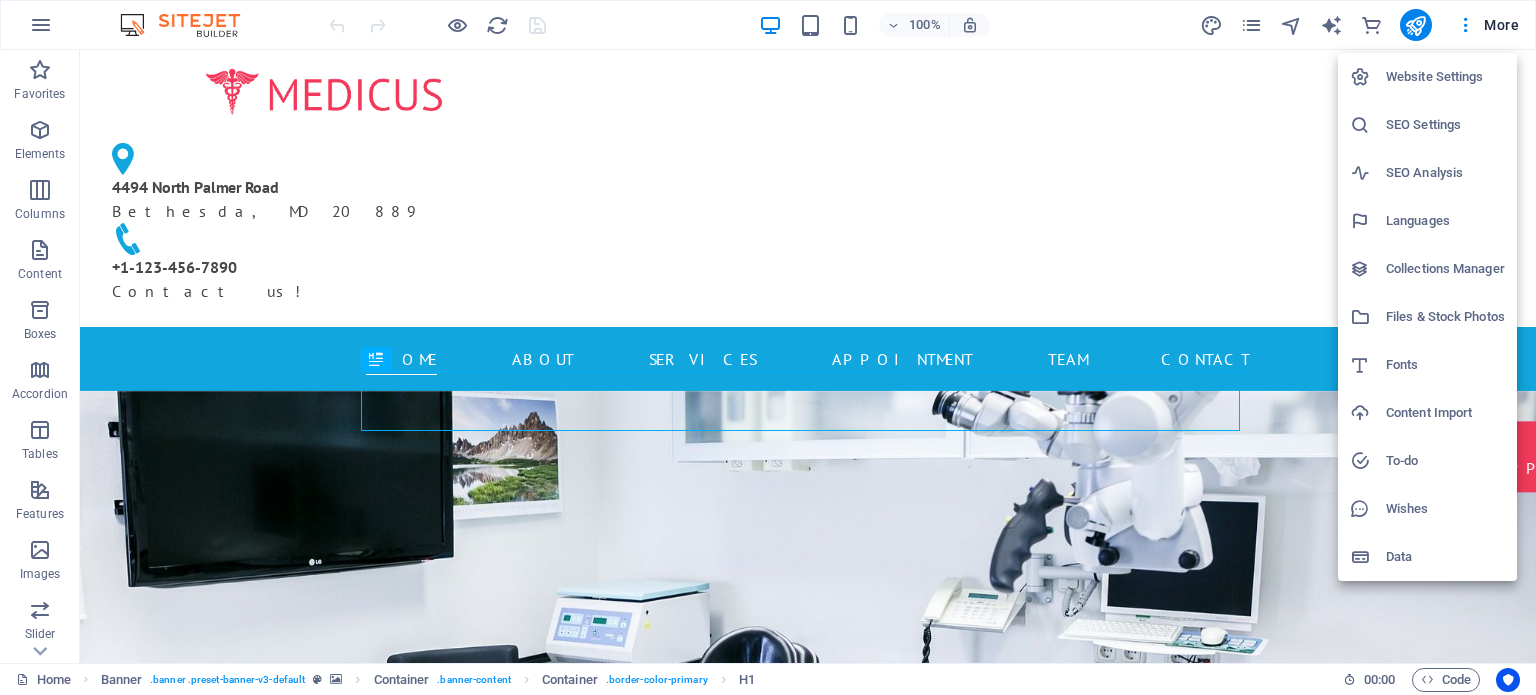 click at bounding box center [768, 347] 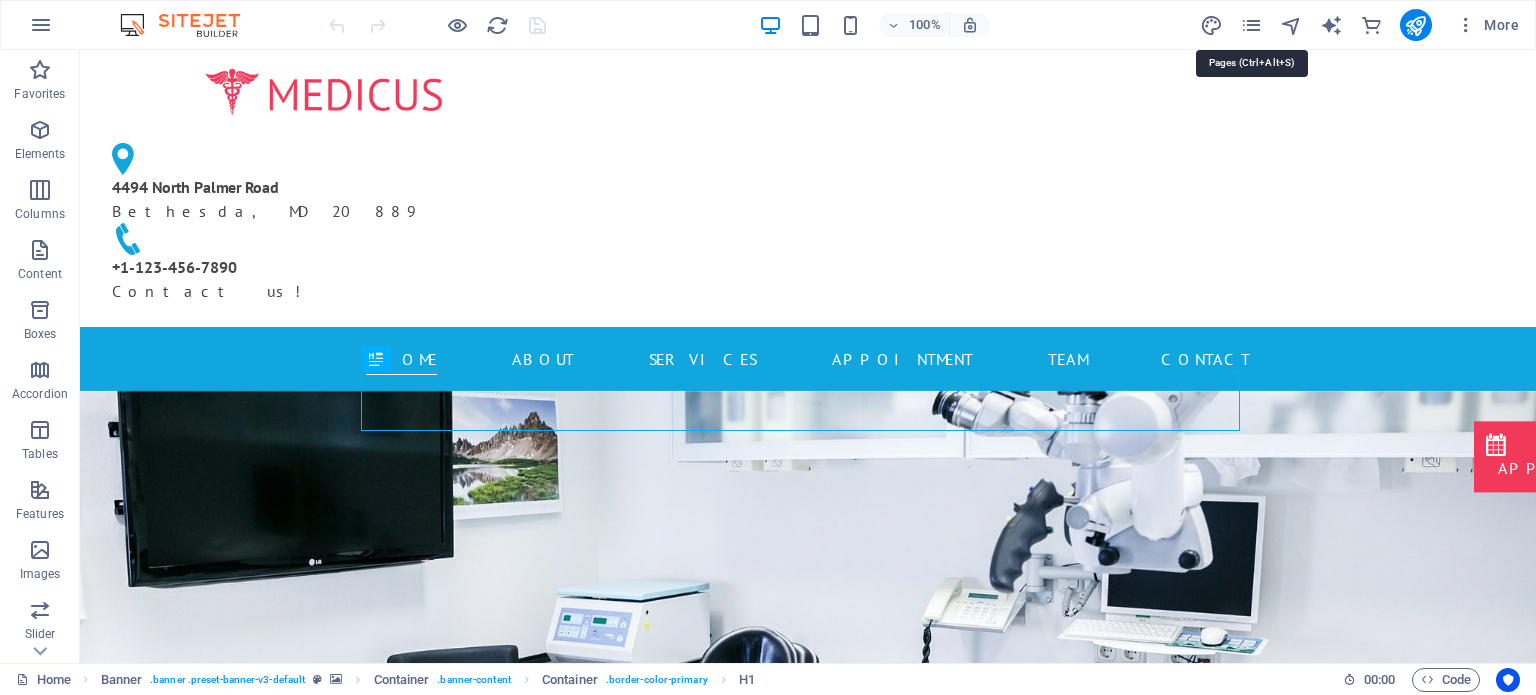 click at bounding box center (1251, 25) 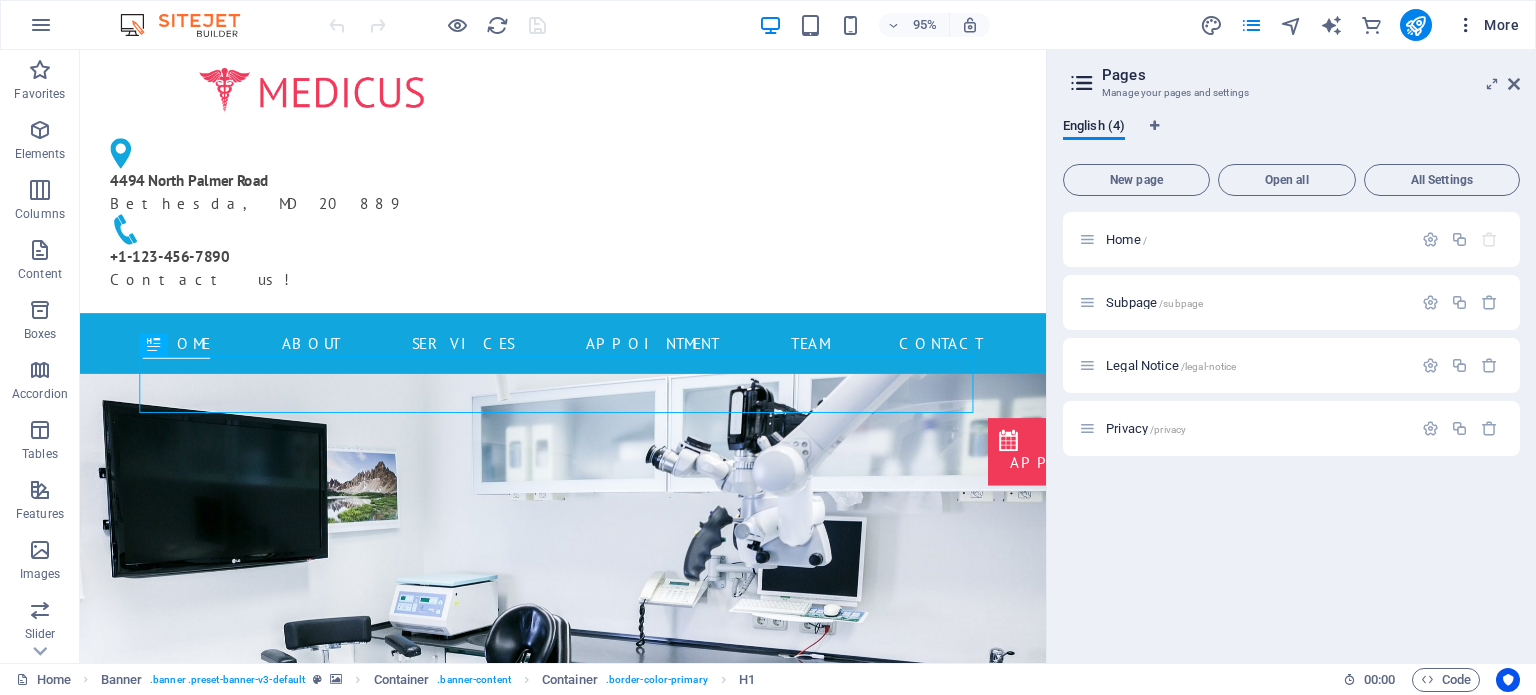click at bounding box center [1466, 25] 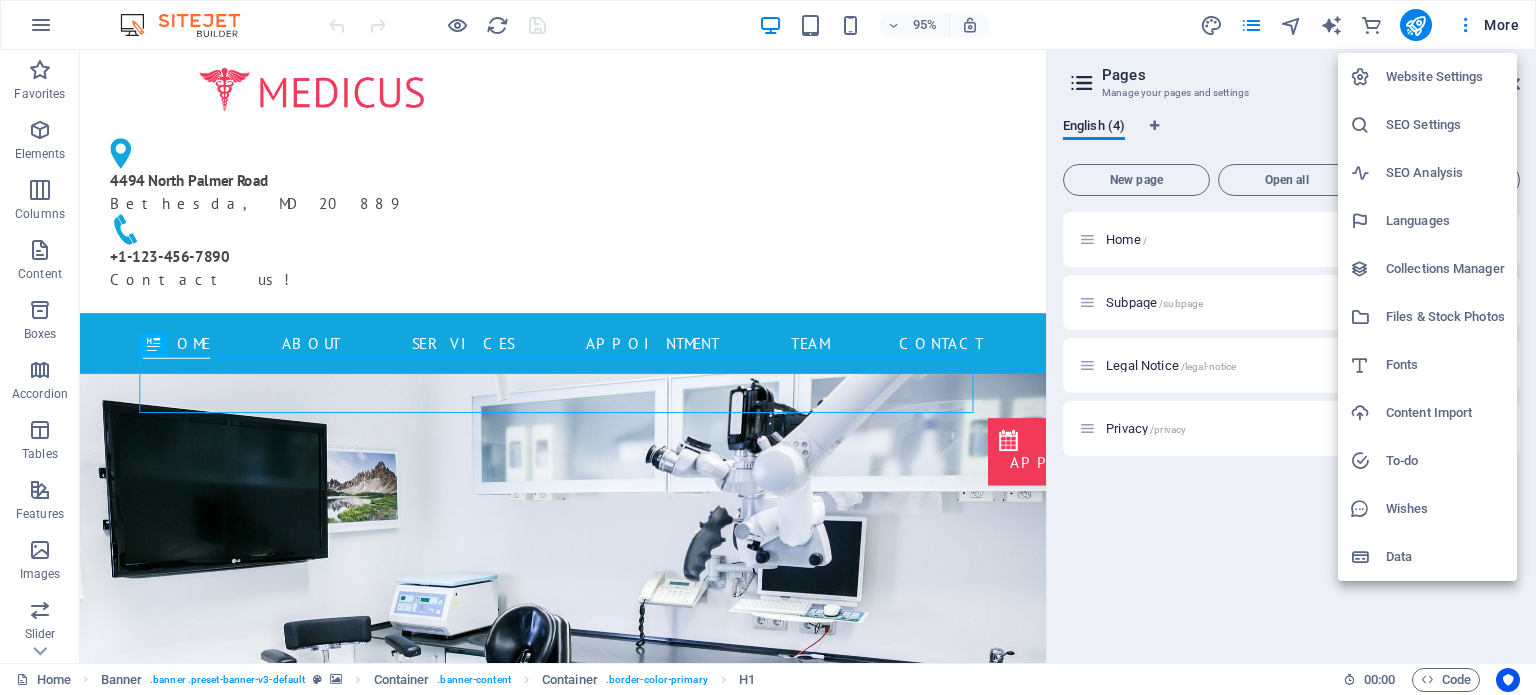 click at bounding box center [768, 347] 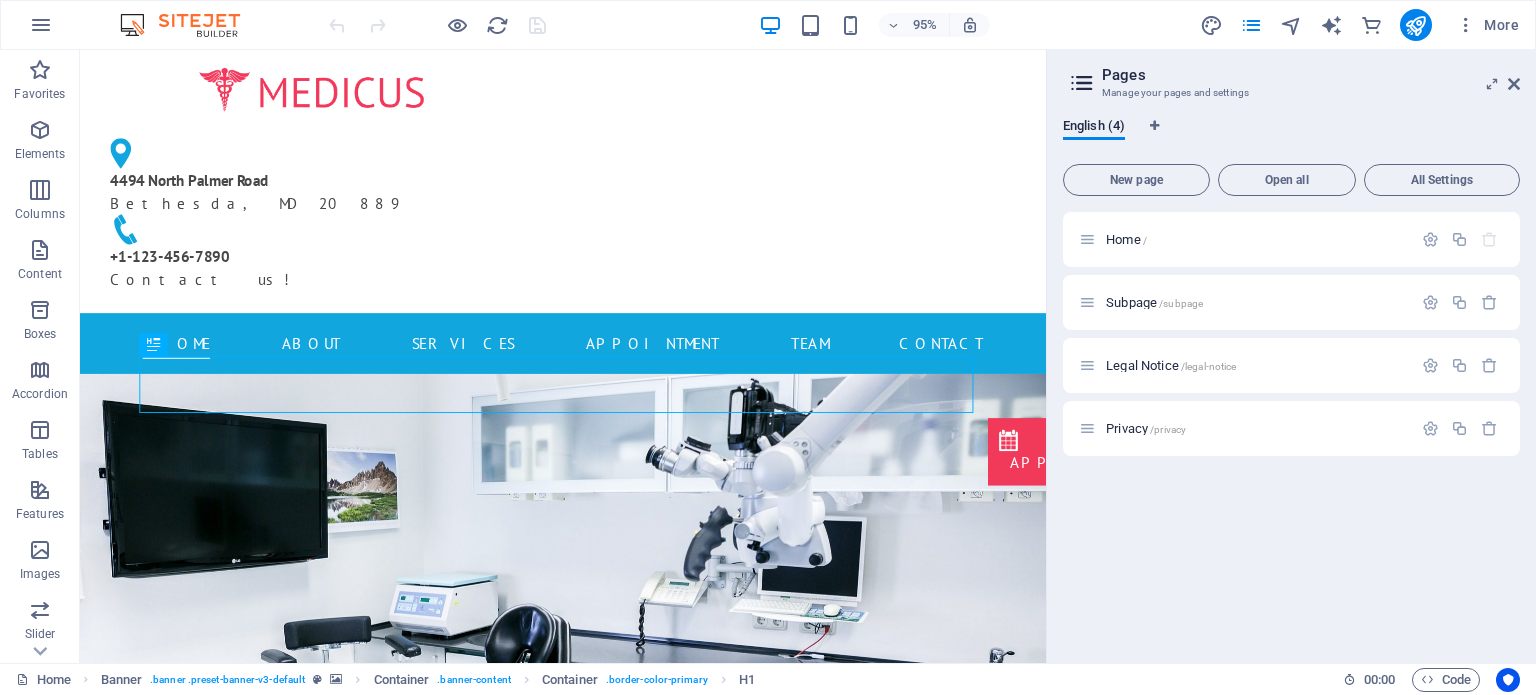 click on "More" at bounding box center [1487, 25] 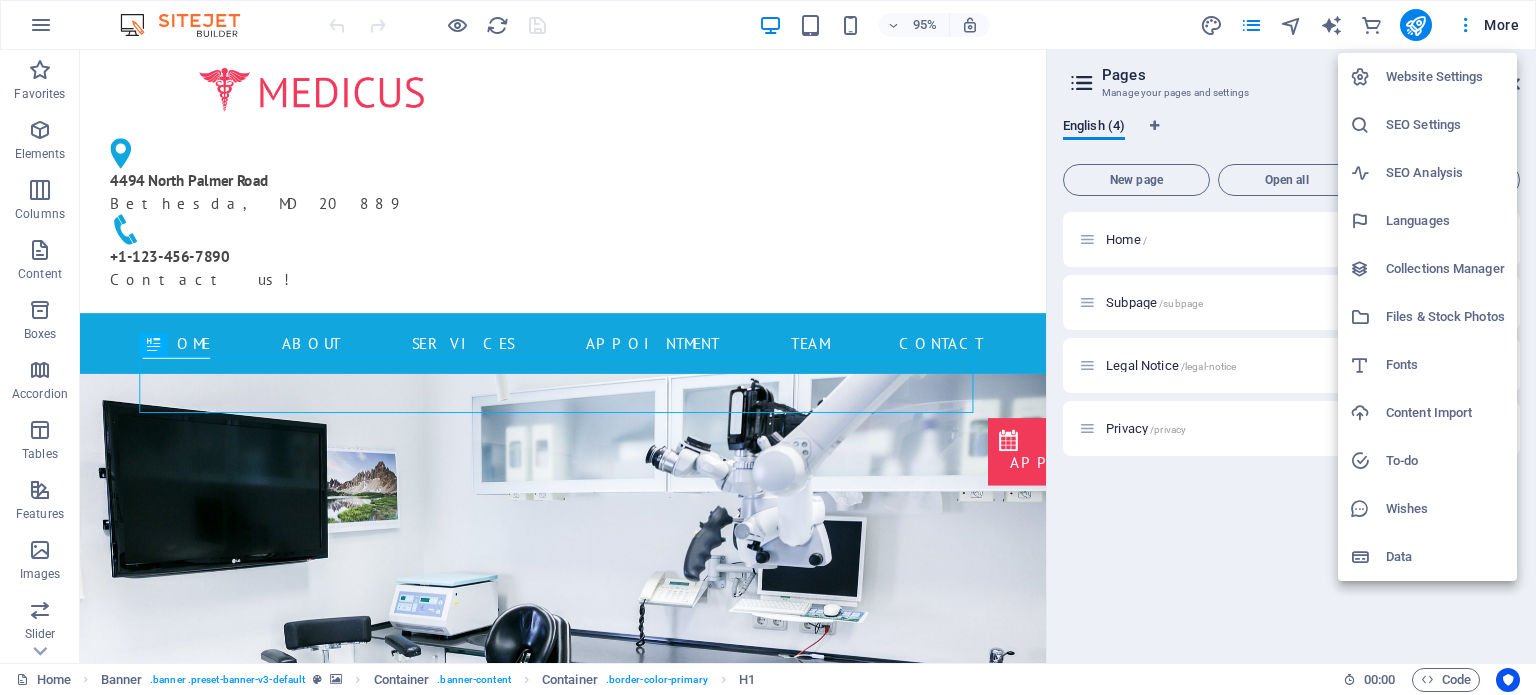 click at bounding box center (768, 347) 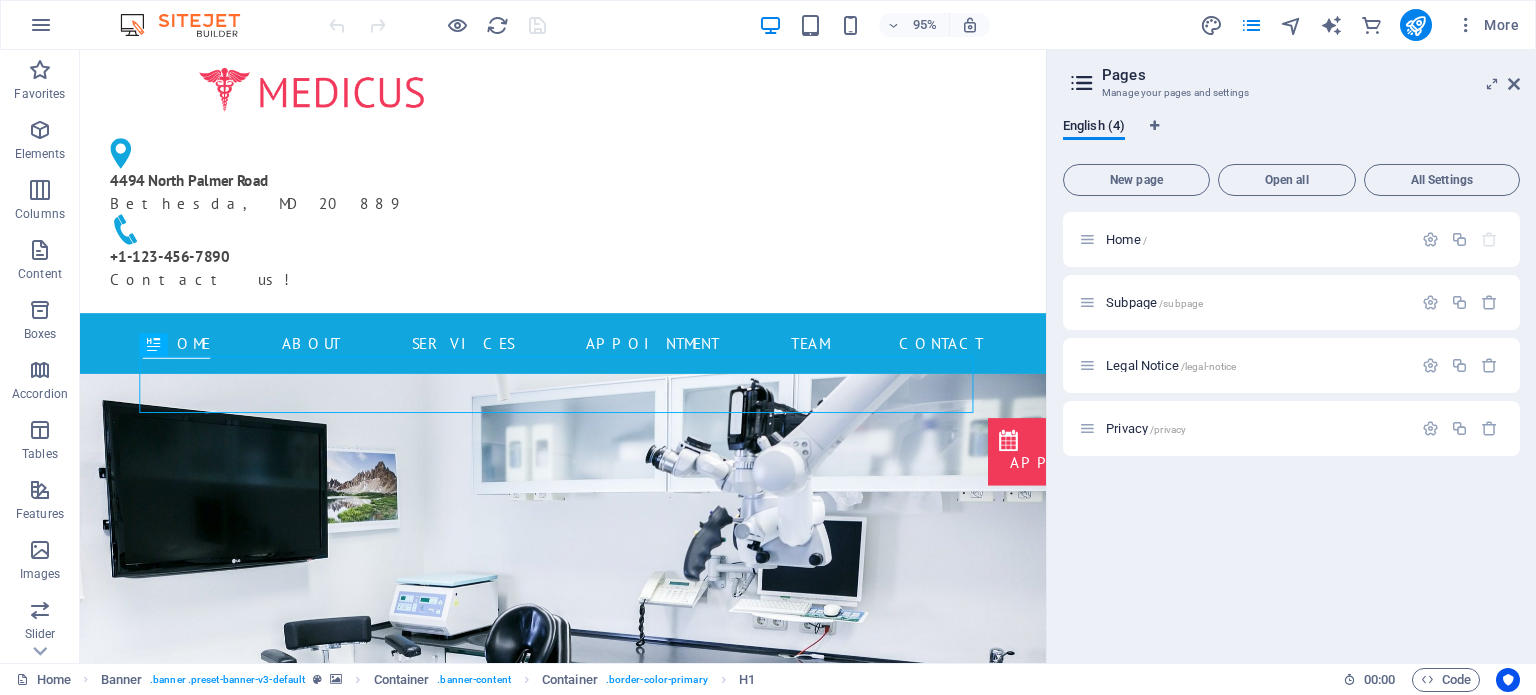 click at bounding box center [41, 25] 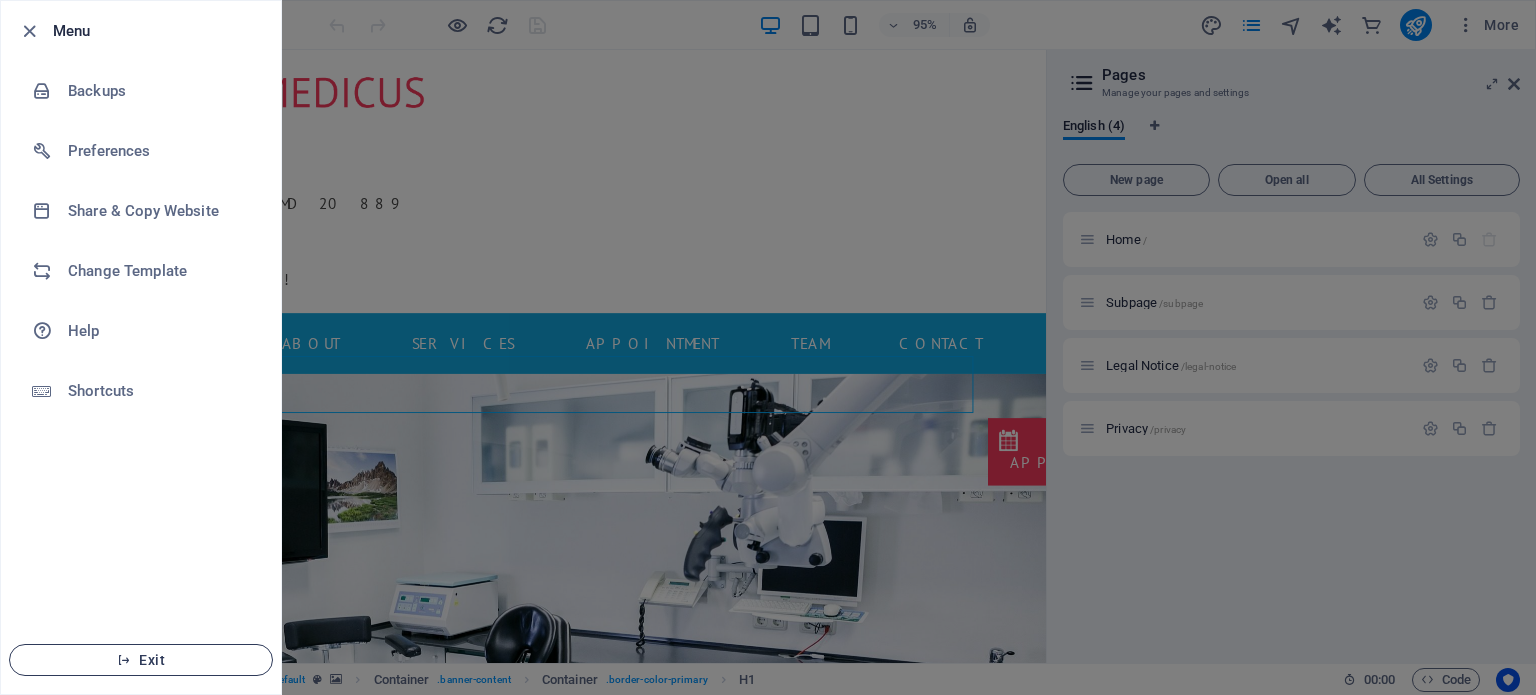 click on "Exit" at bounding box center (141, 660) 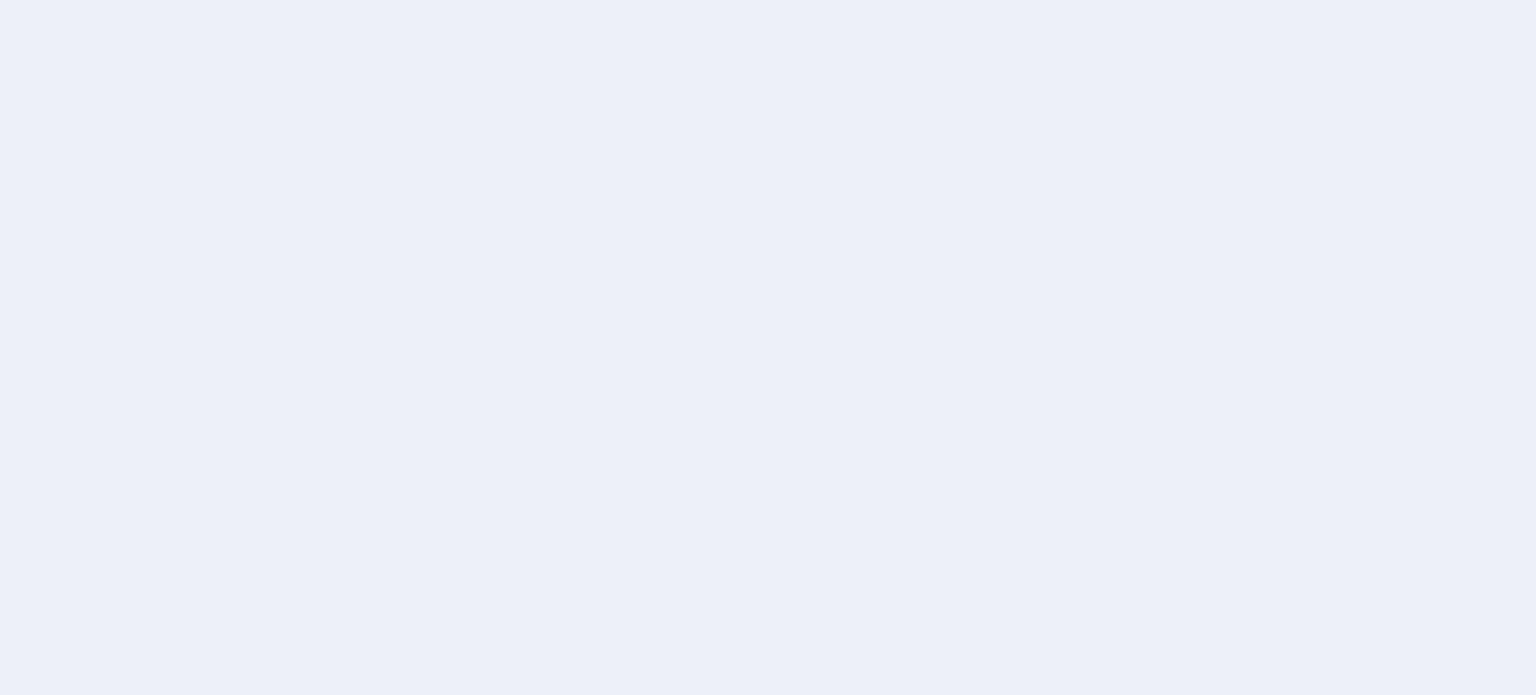scroll, scrollTop: 0, scrollLeft: 0, axis: both 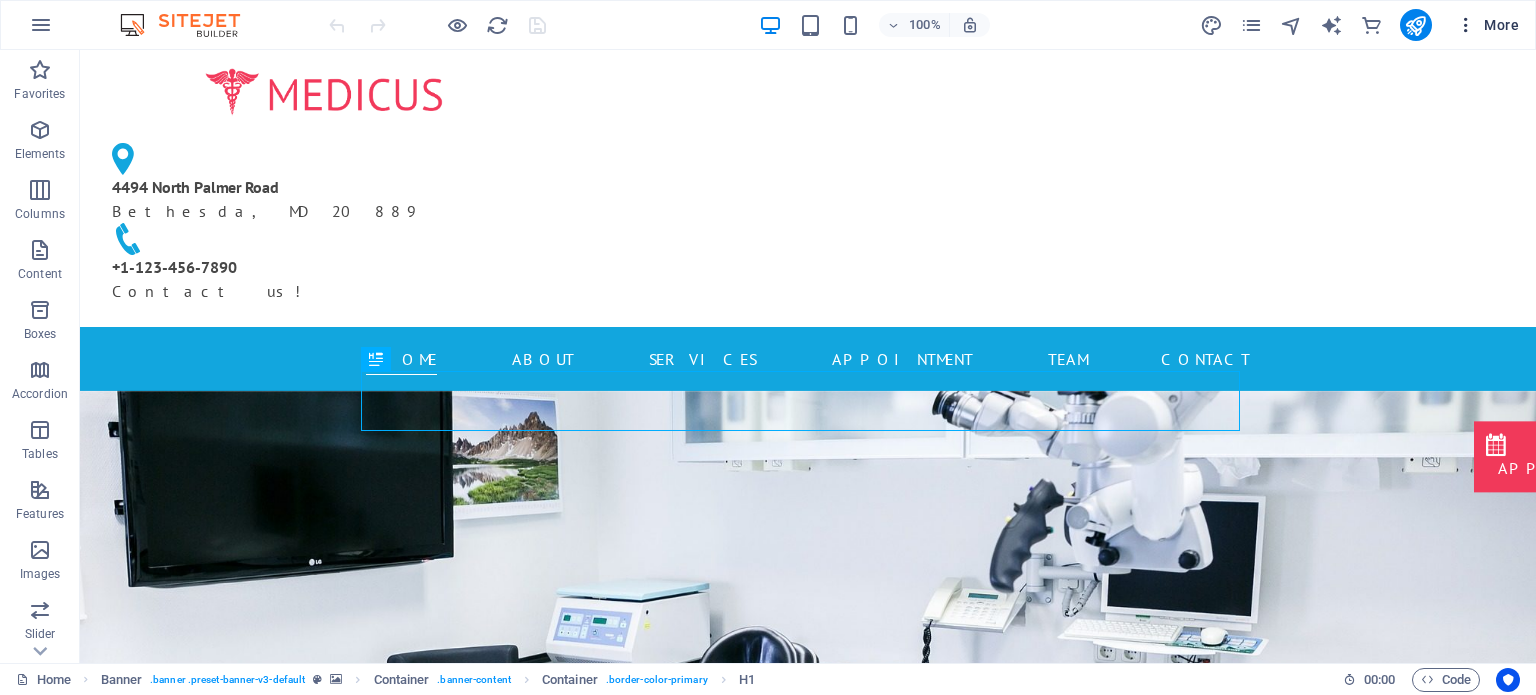 click on "More" at bounding box center (1487, 25) 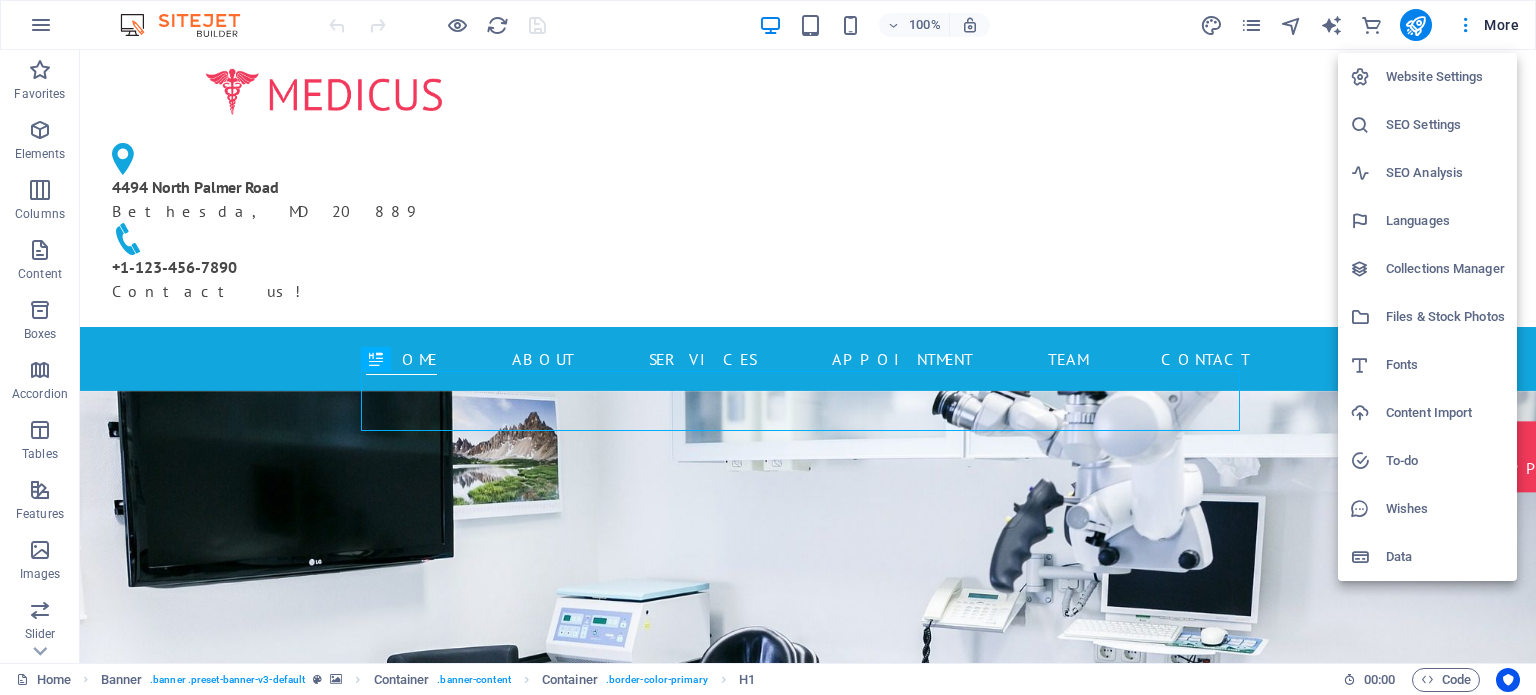click on "Website Settings" at bounding box center (1445, 77) 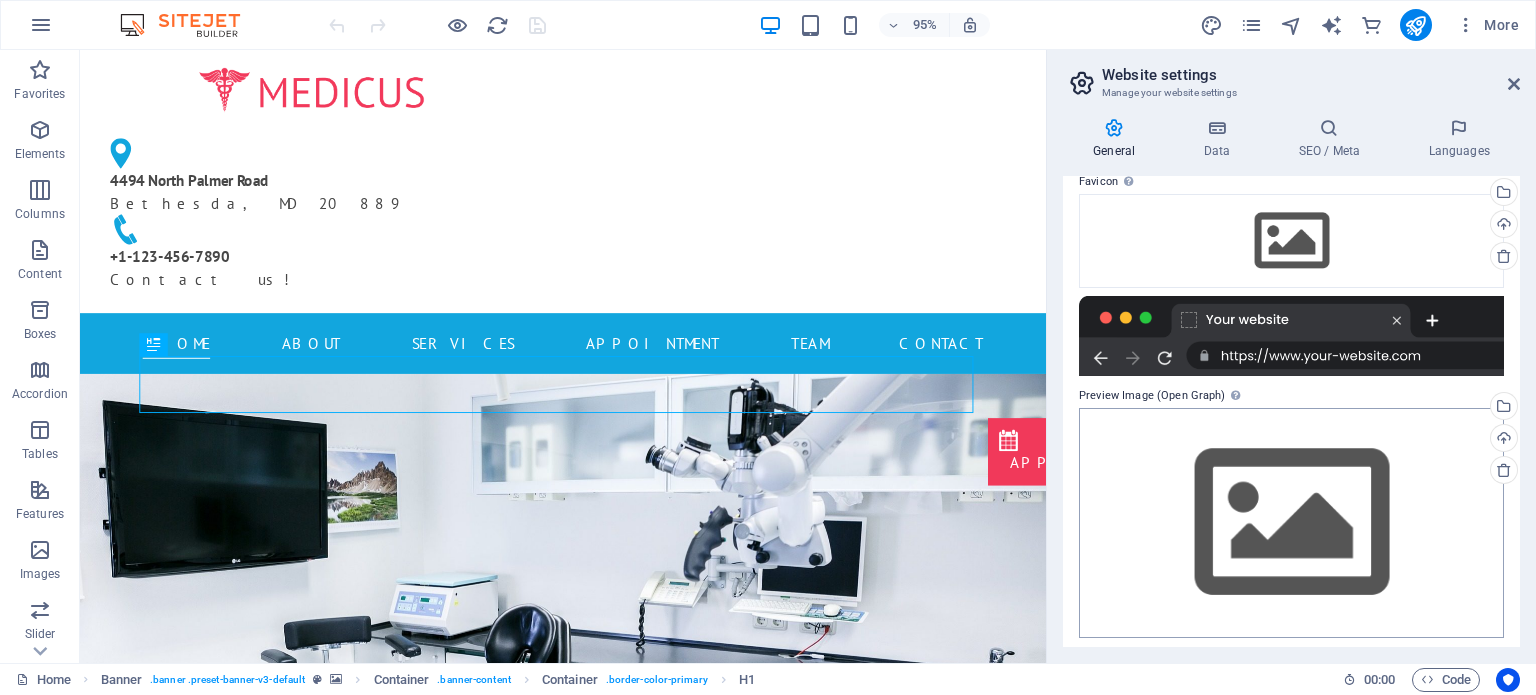 scroll, scrollTop: 210, scrollLeft: 0, axis: vertical 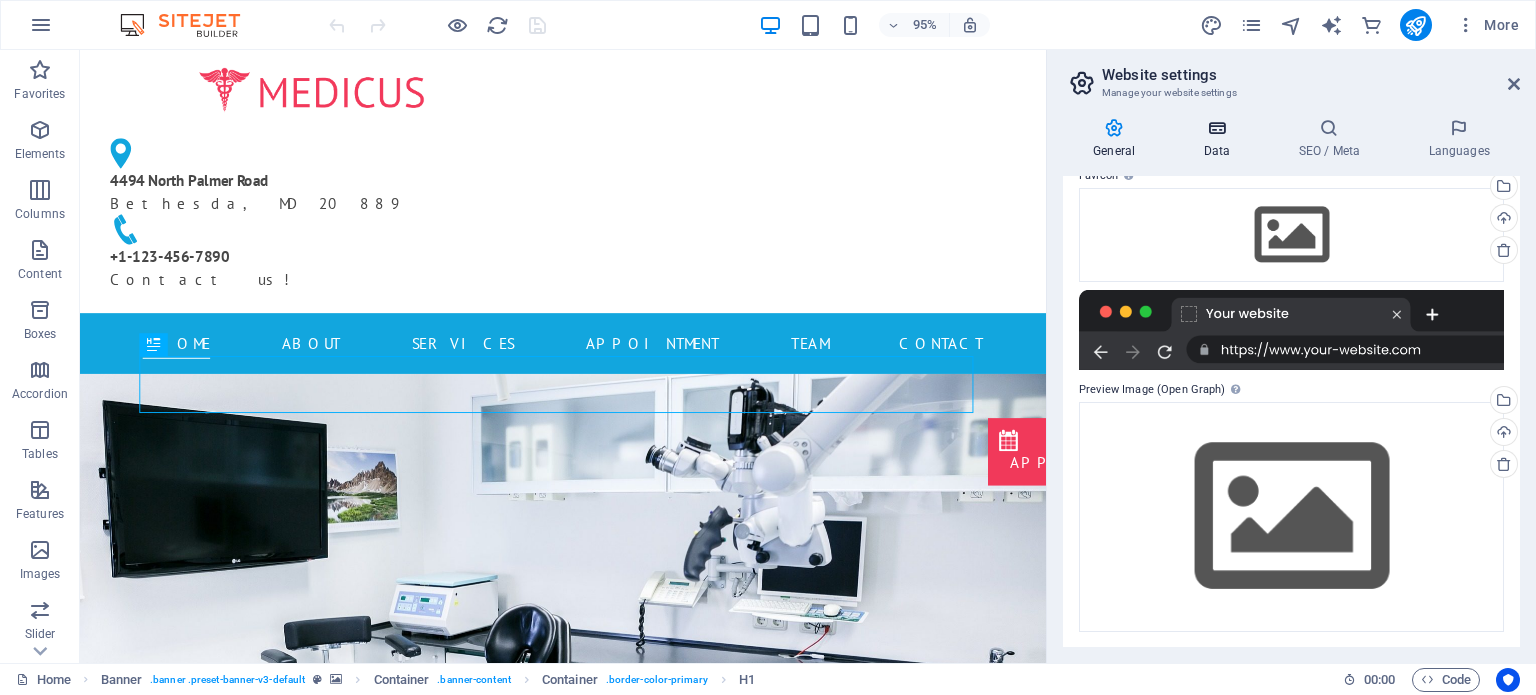 click on "Data" at bounding box center (1220, 139) 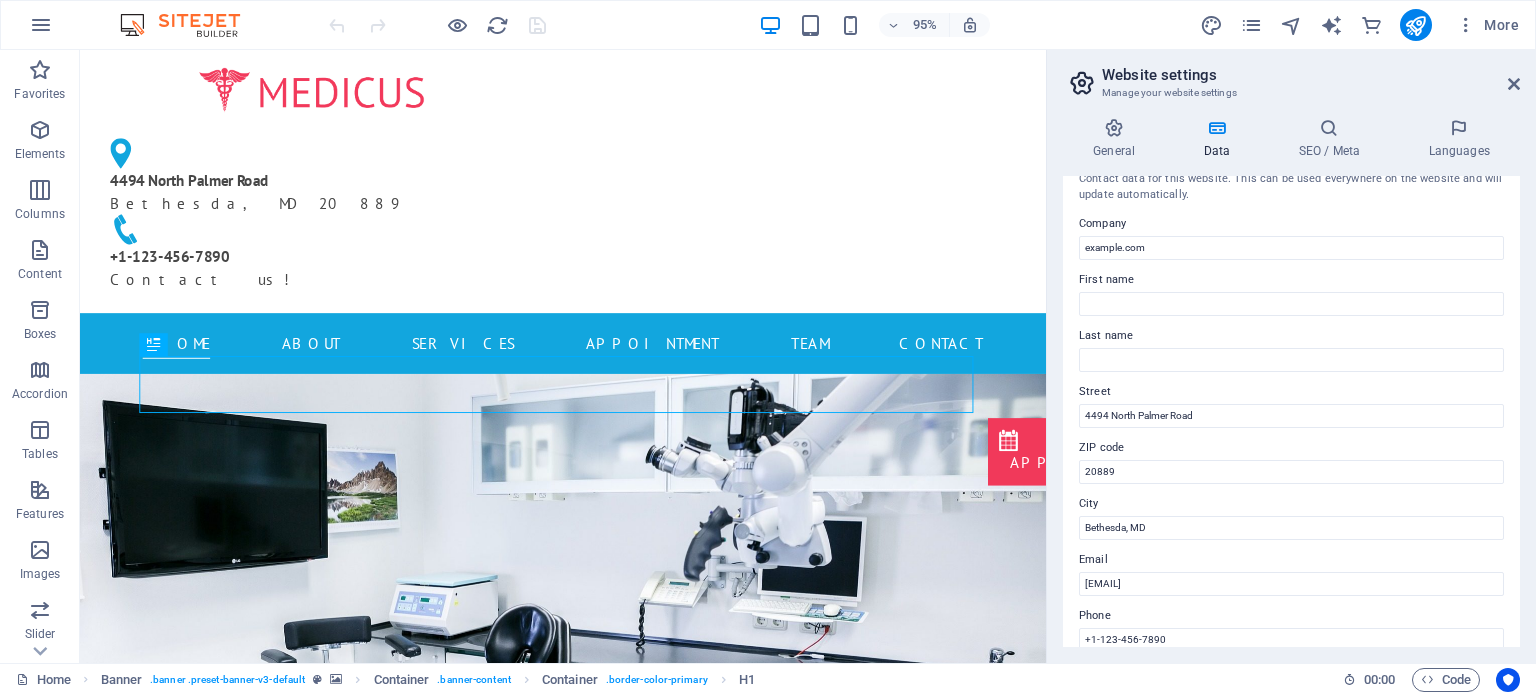 scroll, scrollTop: 0, scrollLeft: 0, axis: both 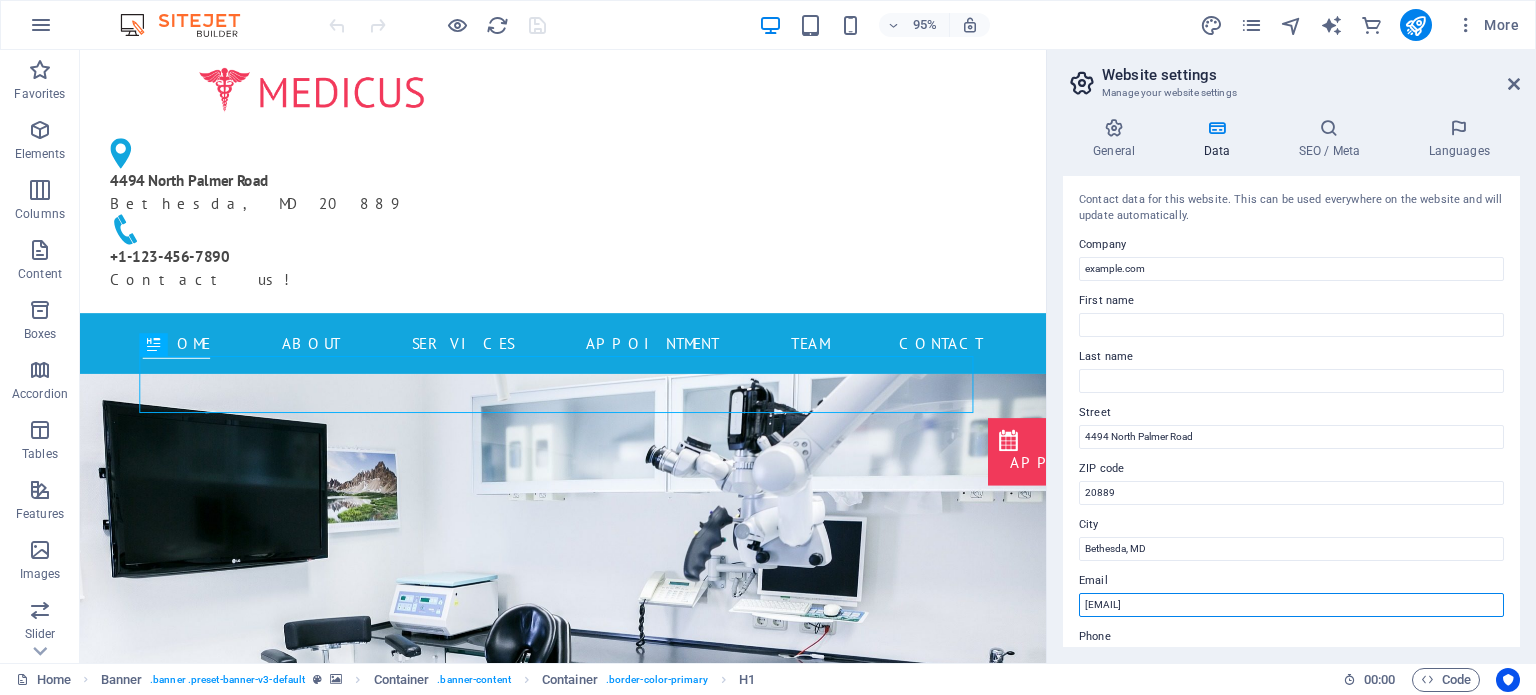click on "[EMAIL]" at bounding box center [1291, 605] 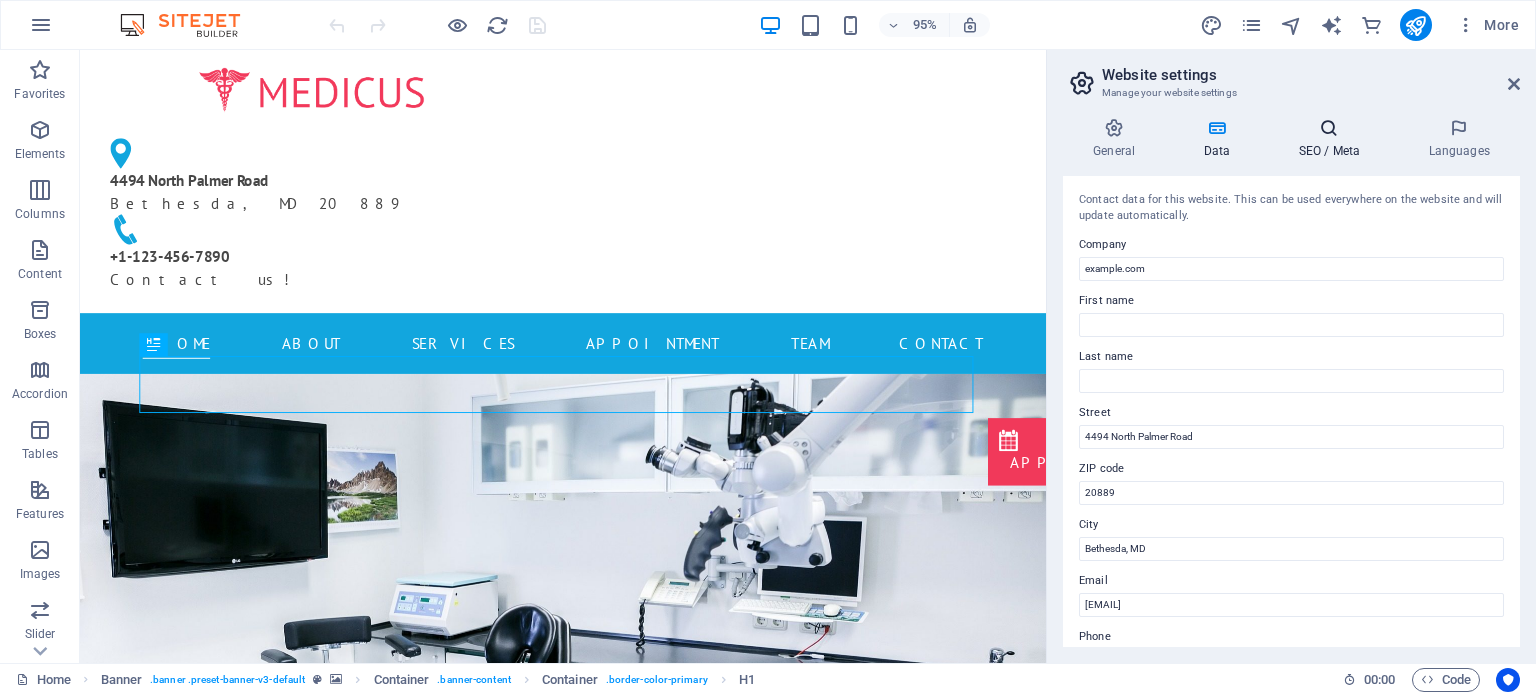 click at bounding box center (1329, 128) 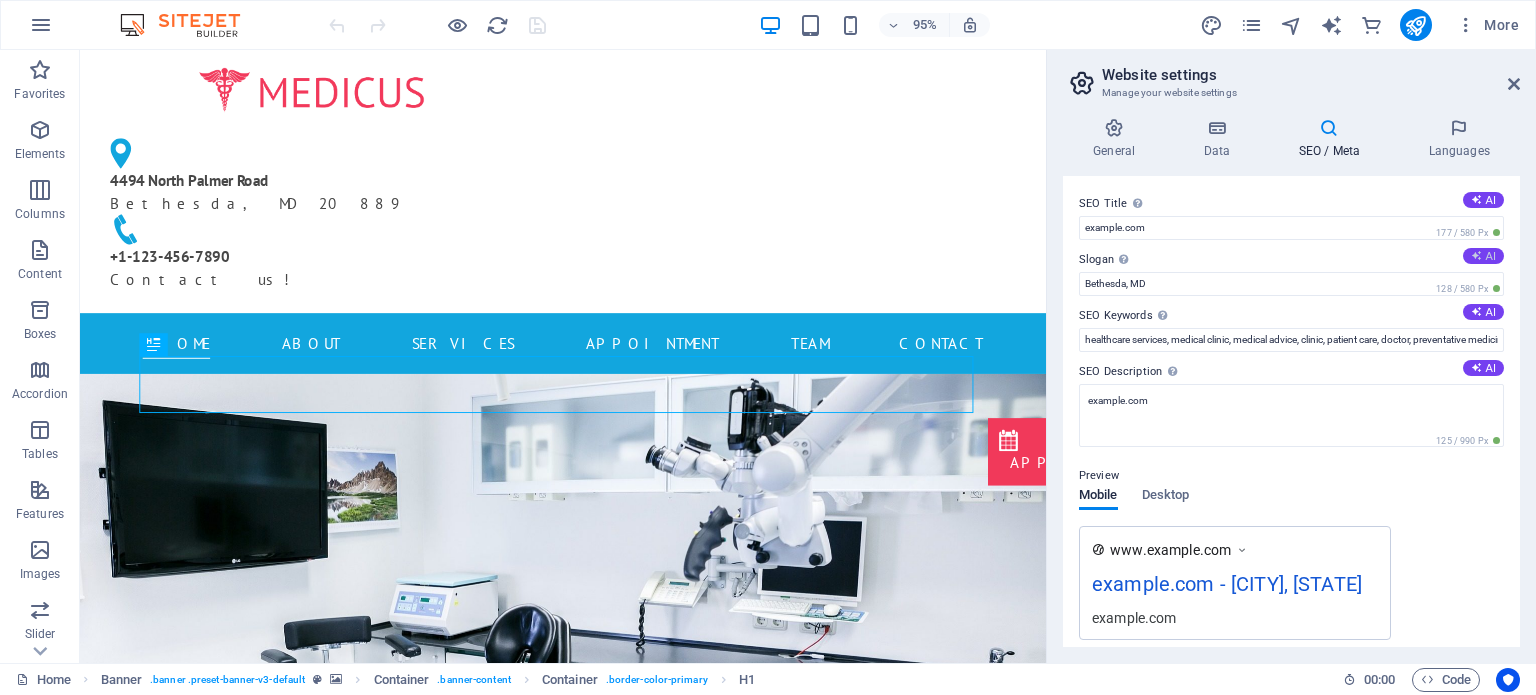 click on "AI" at bounding box center [1483, 256] 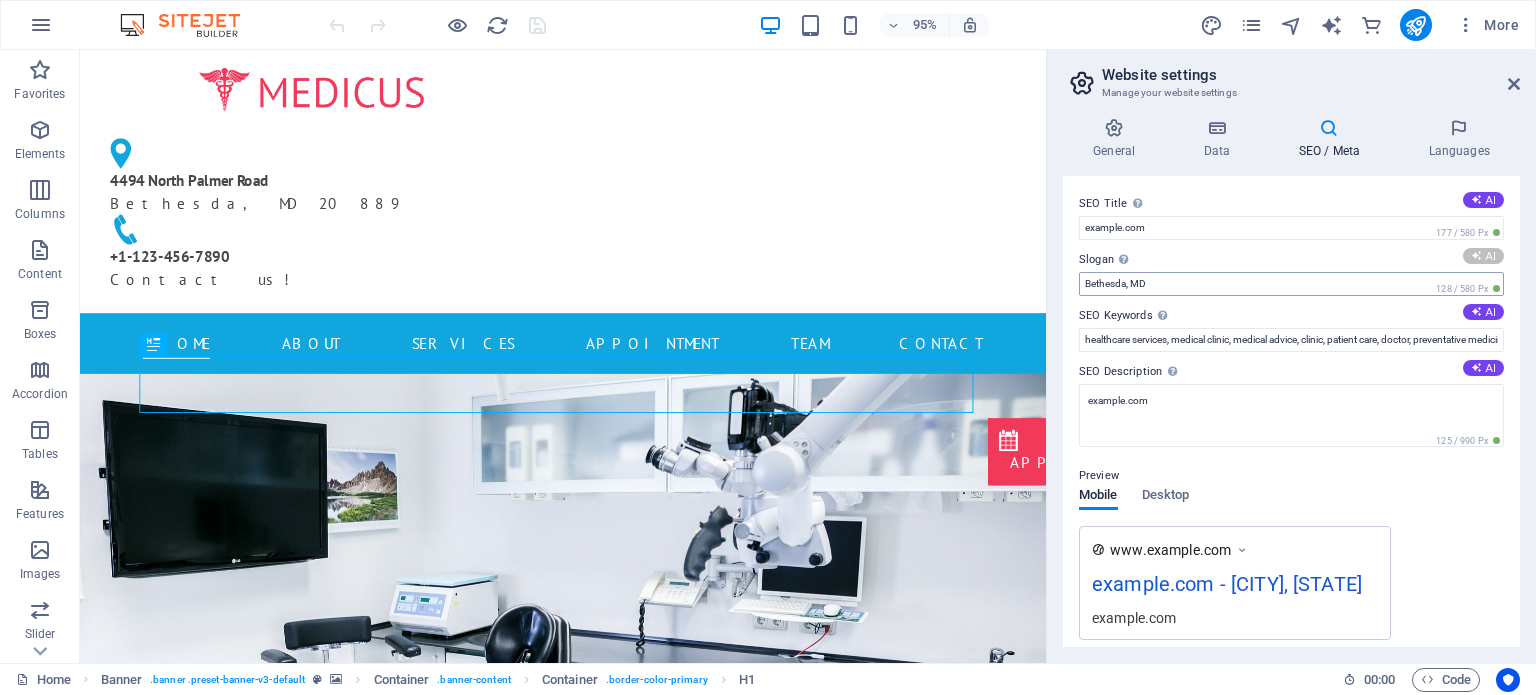type on "Your Health, Our Modern Care Solutions" 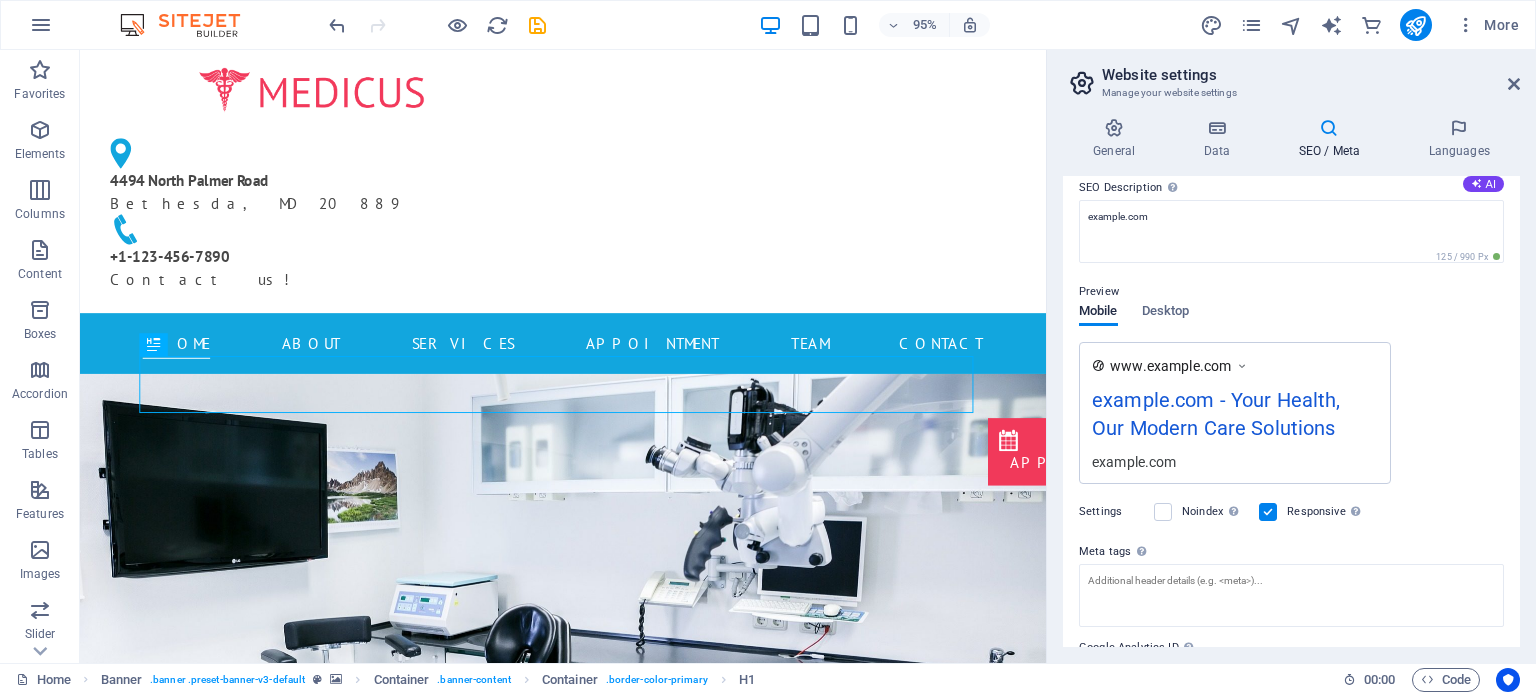 scroll, scrollTop: 319, scrollLeft: 0, axis: vertical 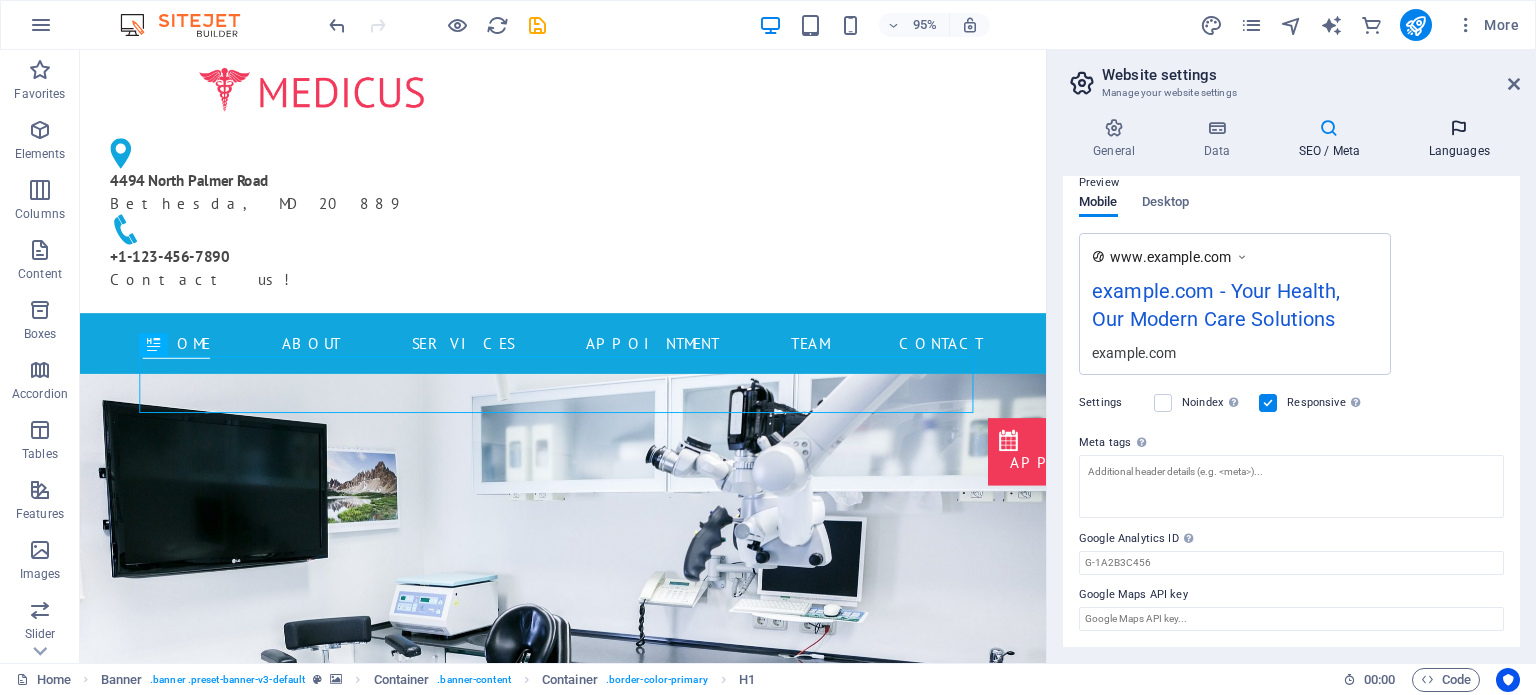 click at bounding box center [1459, 128] 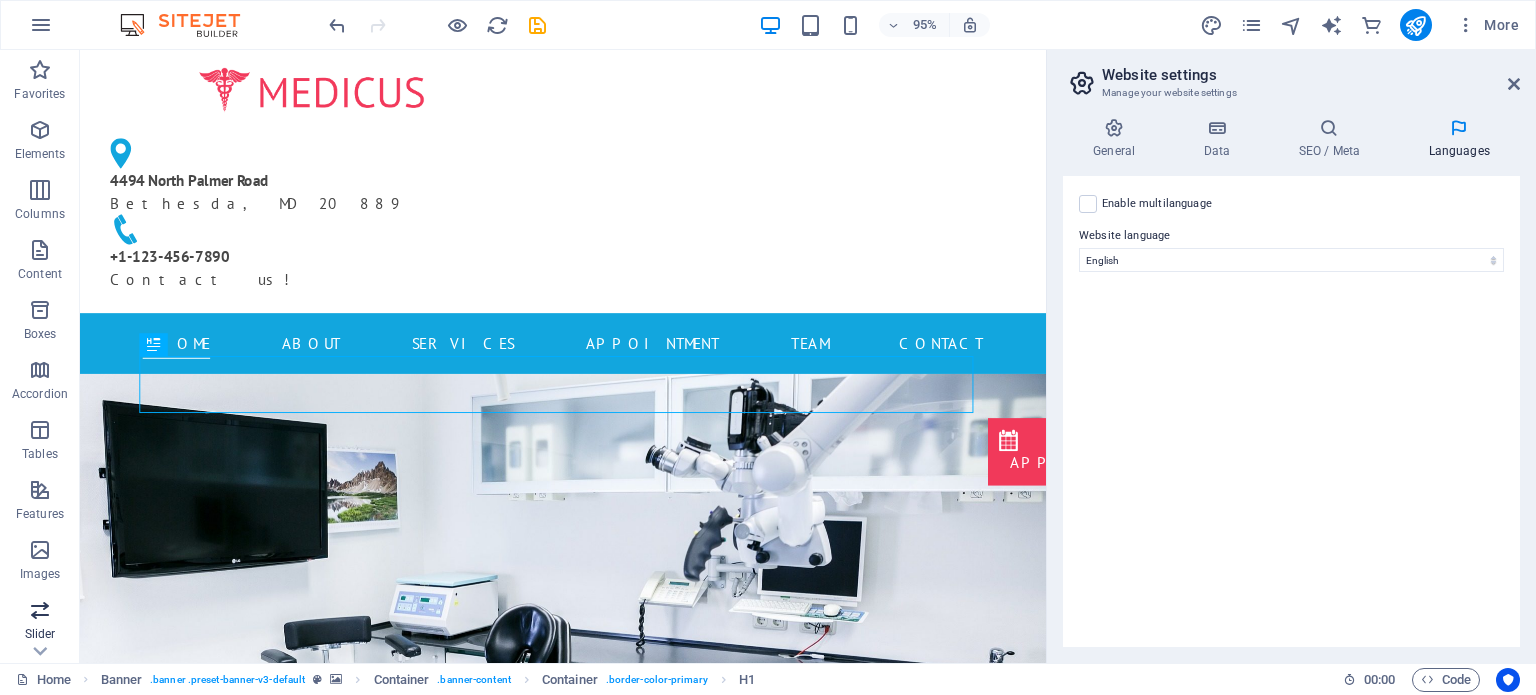 drag, startPoint x: 62, startPoint y: 614, endPoint x: 34, endPoint y: 617, distance: 28.160255 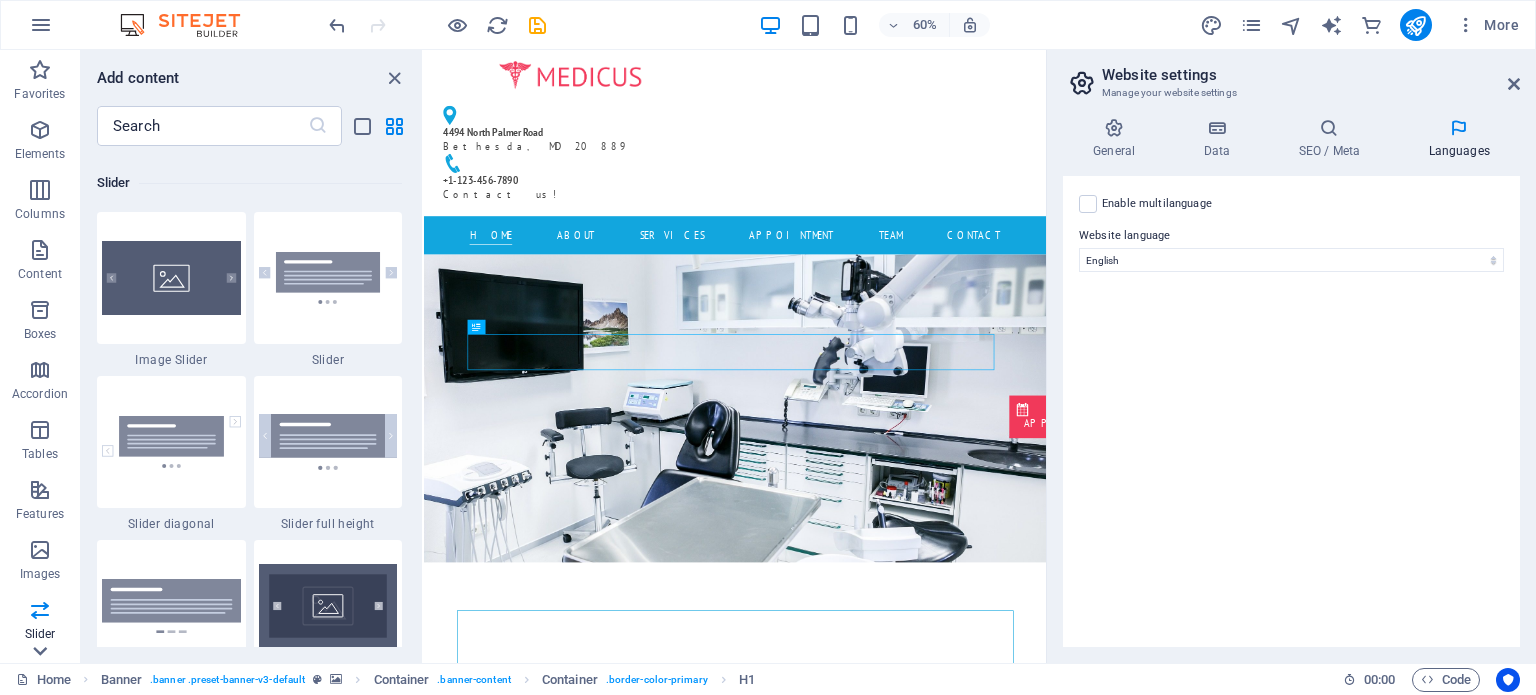 scroll, scrollTop: 11336, scrollLeft: 0, axis: vertical 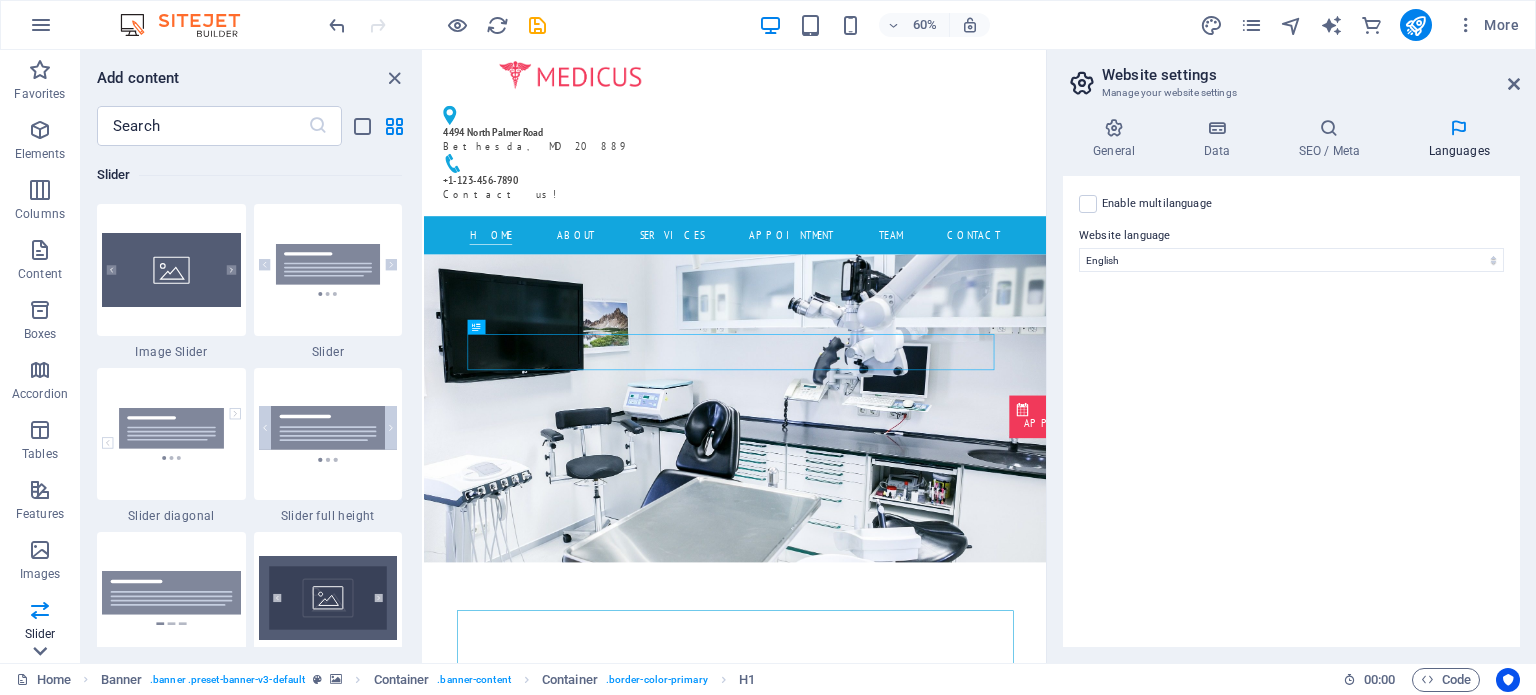 click 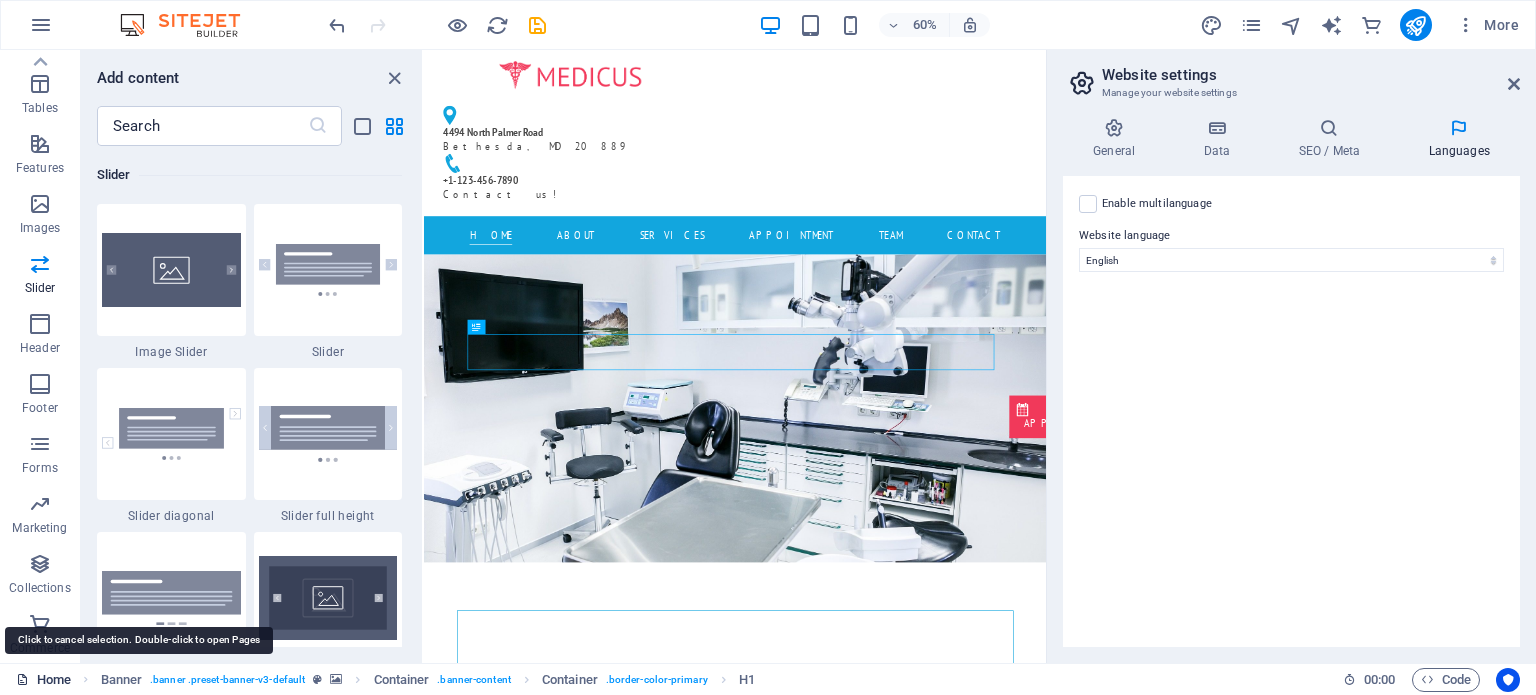 click at bounding box center [22, 679] 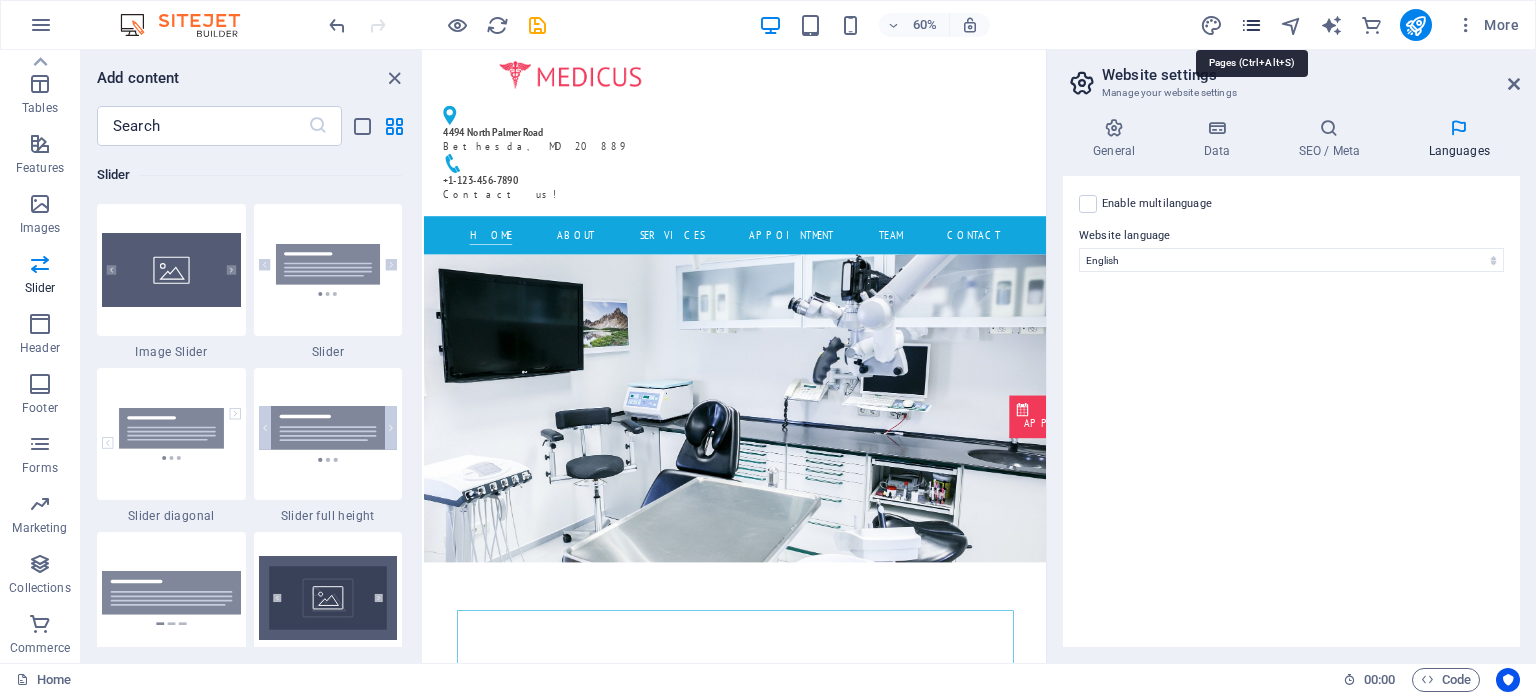 click at bounding box center [1251, 25] 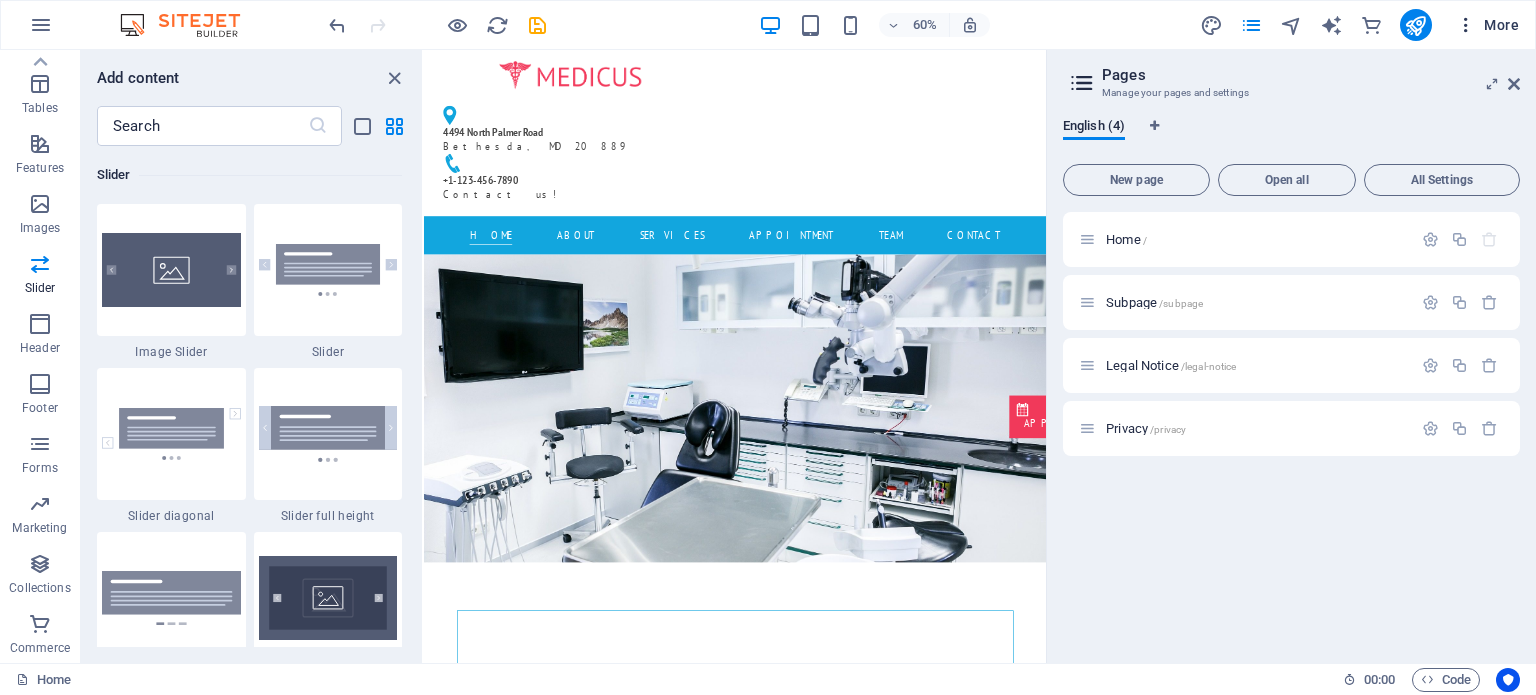 click on "More" at bounding box center (1487, 25) 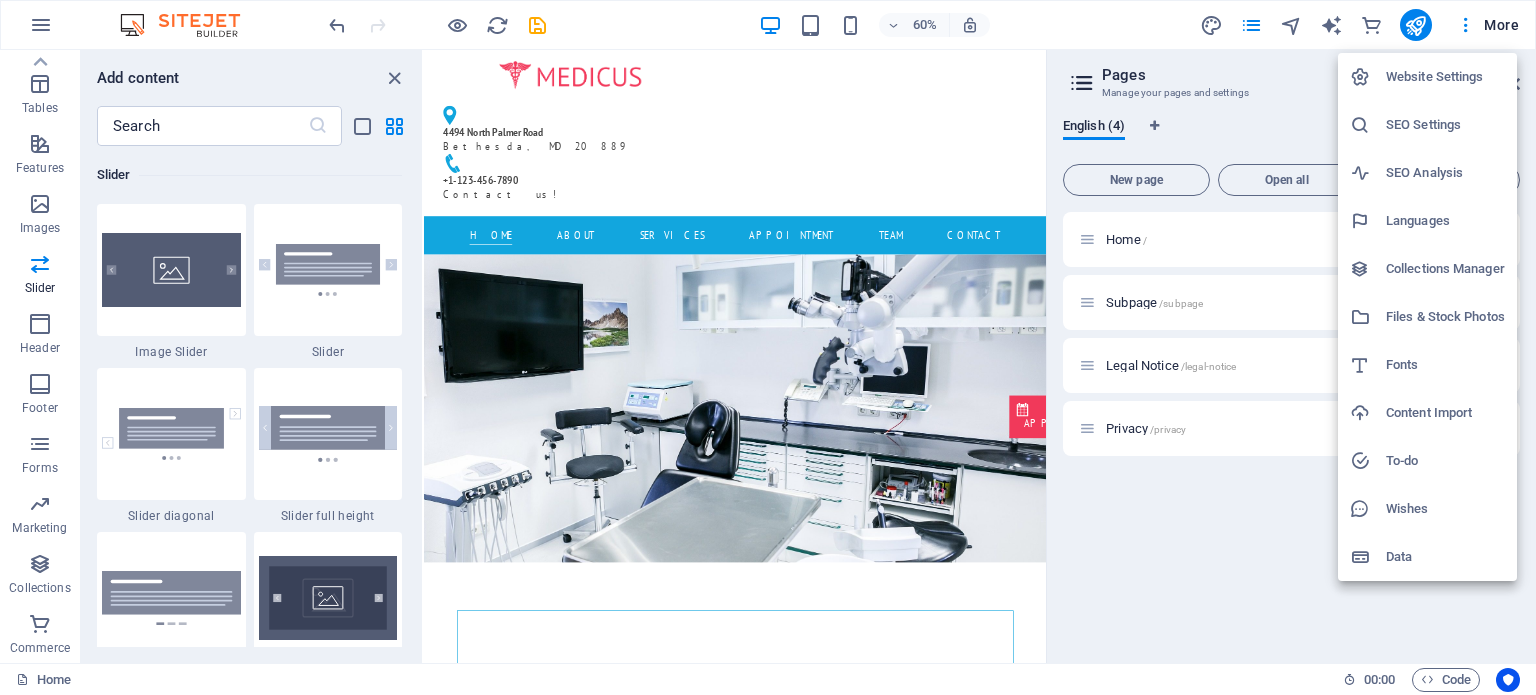 click at bounding box center [768, 347] 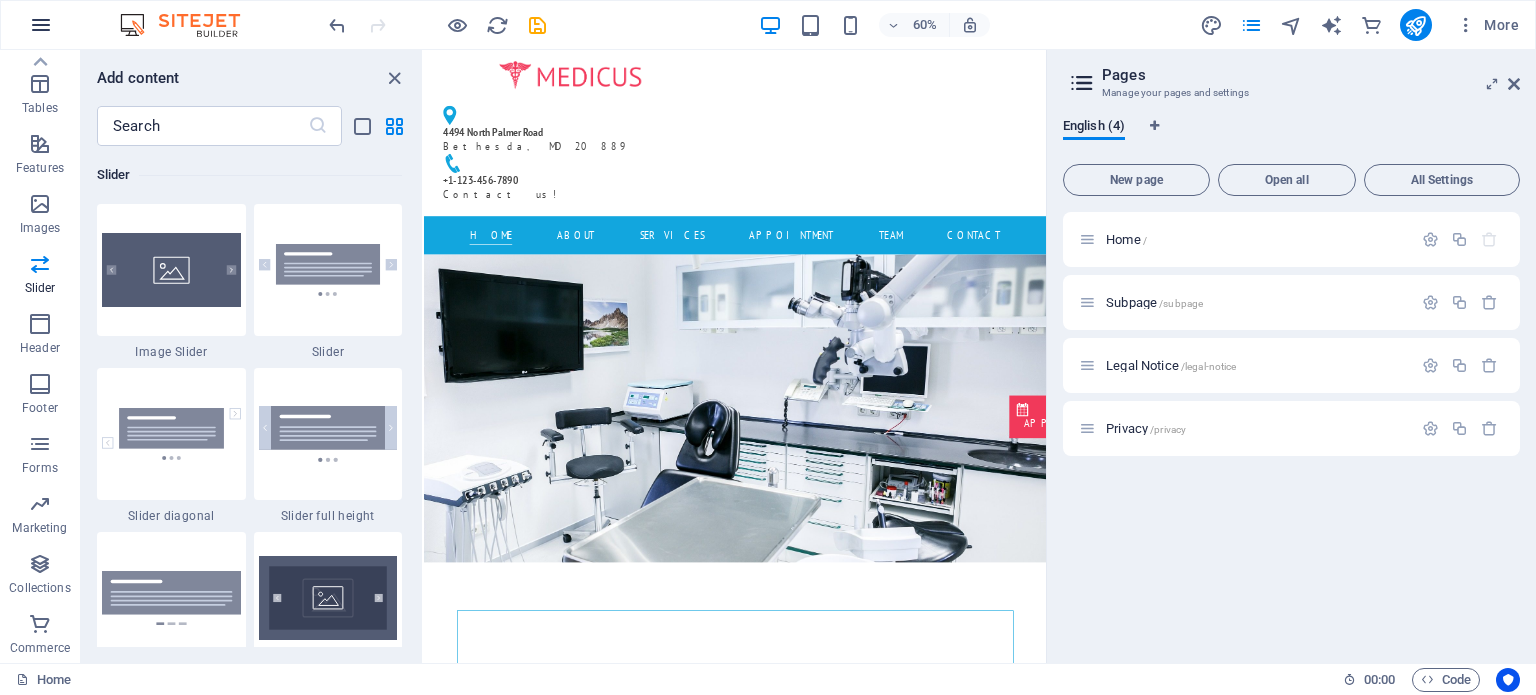 click at bounding box center (41, 25) 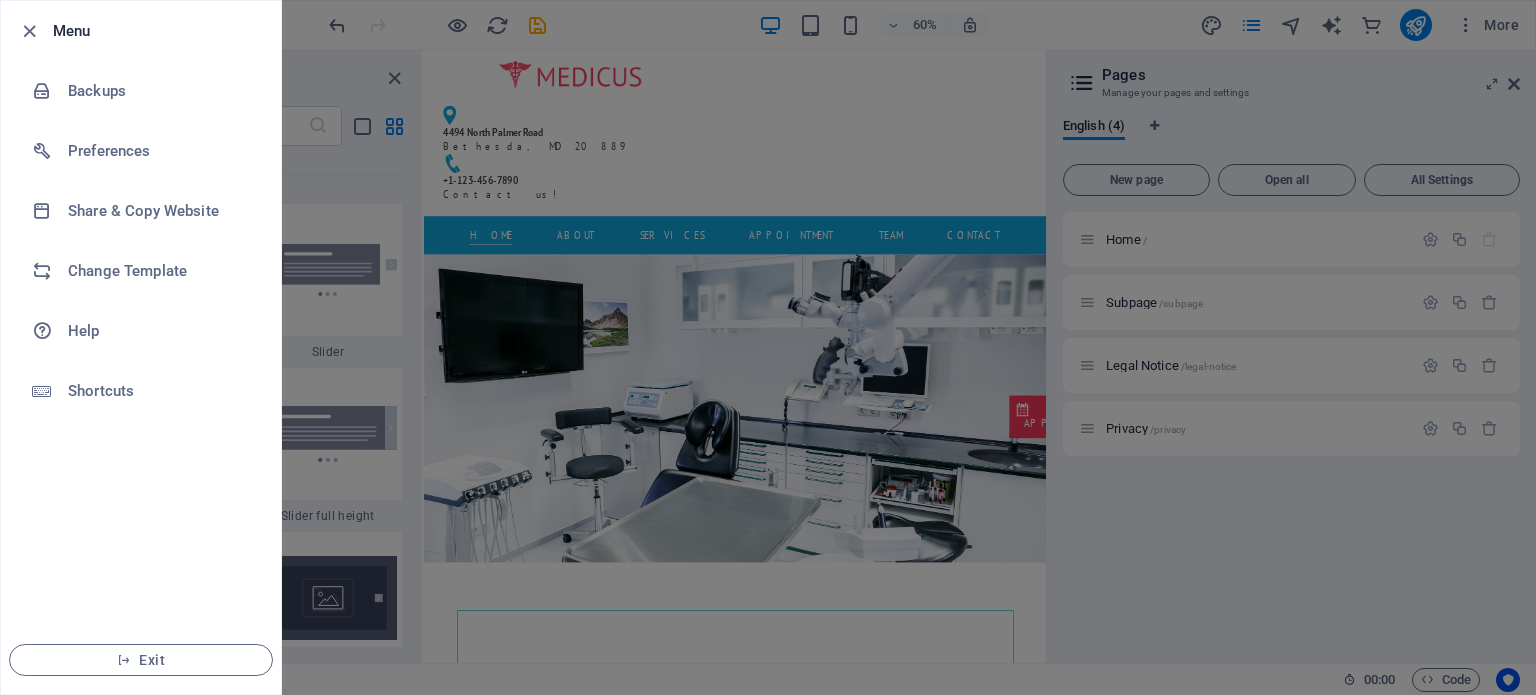 click at bounding box center (29, 31) 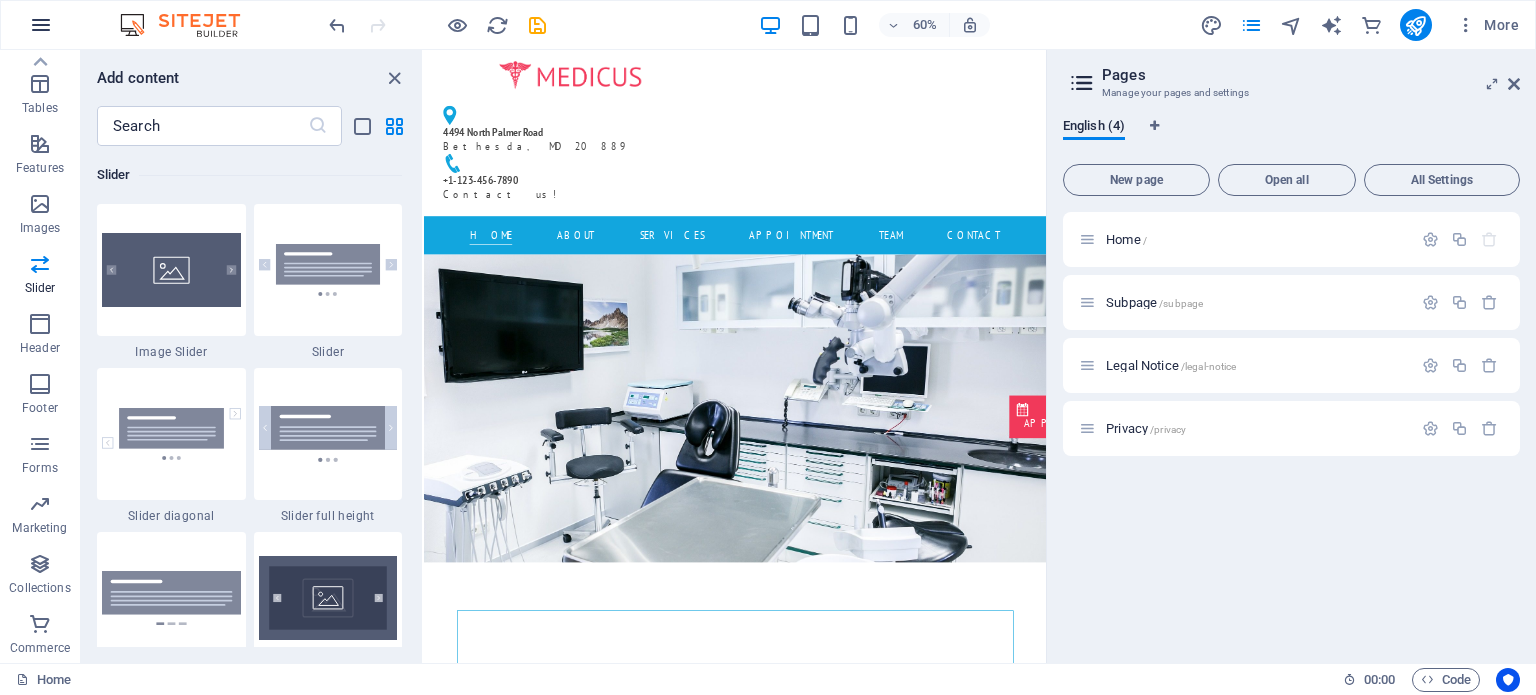 click at bounding box center (41, 25) 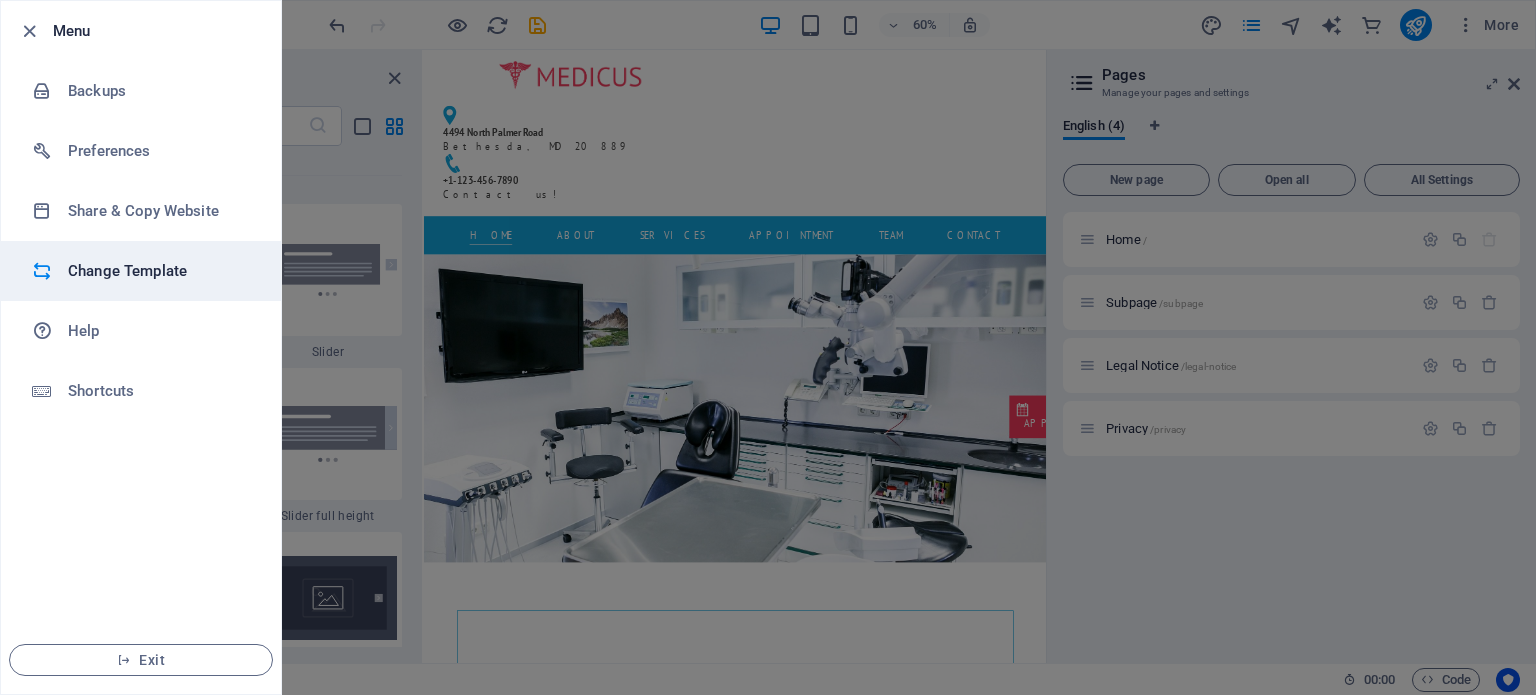click on "Change Template" at bounding box center [160, 271] 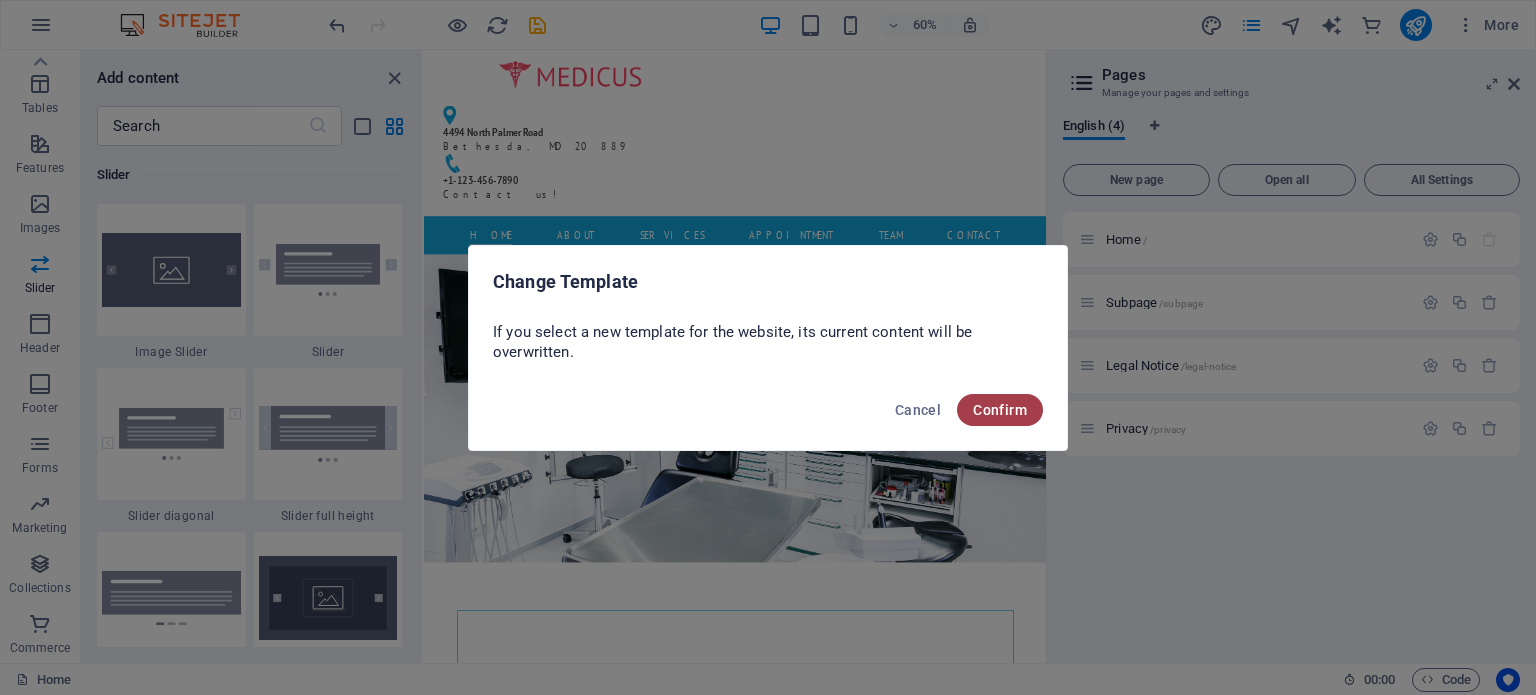 click on "Confirm" at bounding box center (1000, 410) 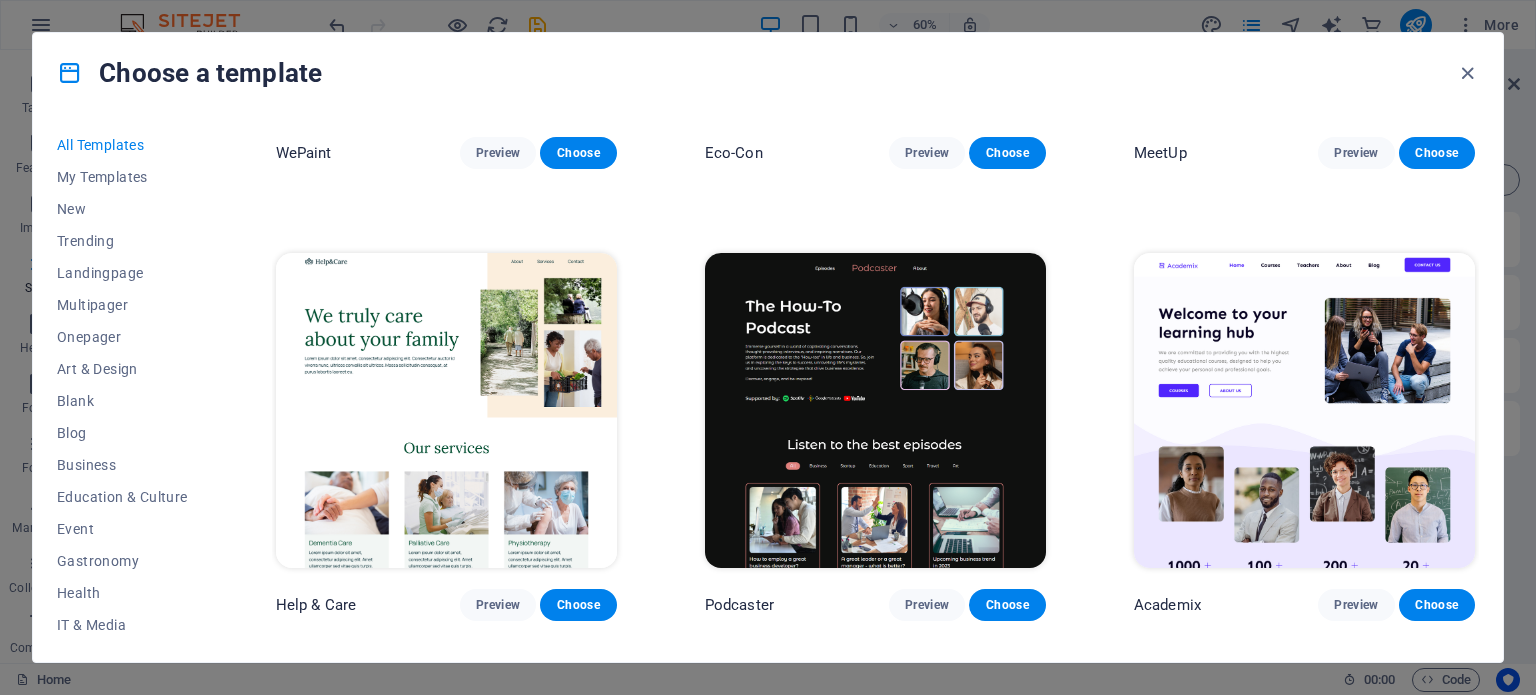 scroll, scrollTop: 2300, scrollLeft: 0, axis: vertical 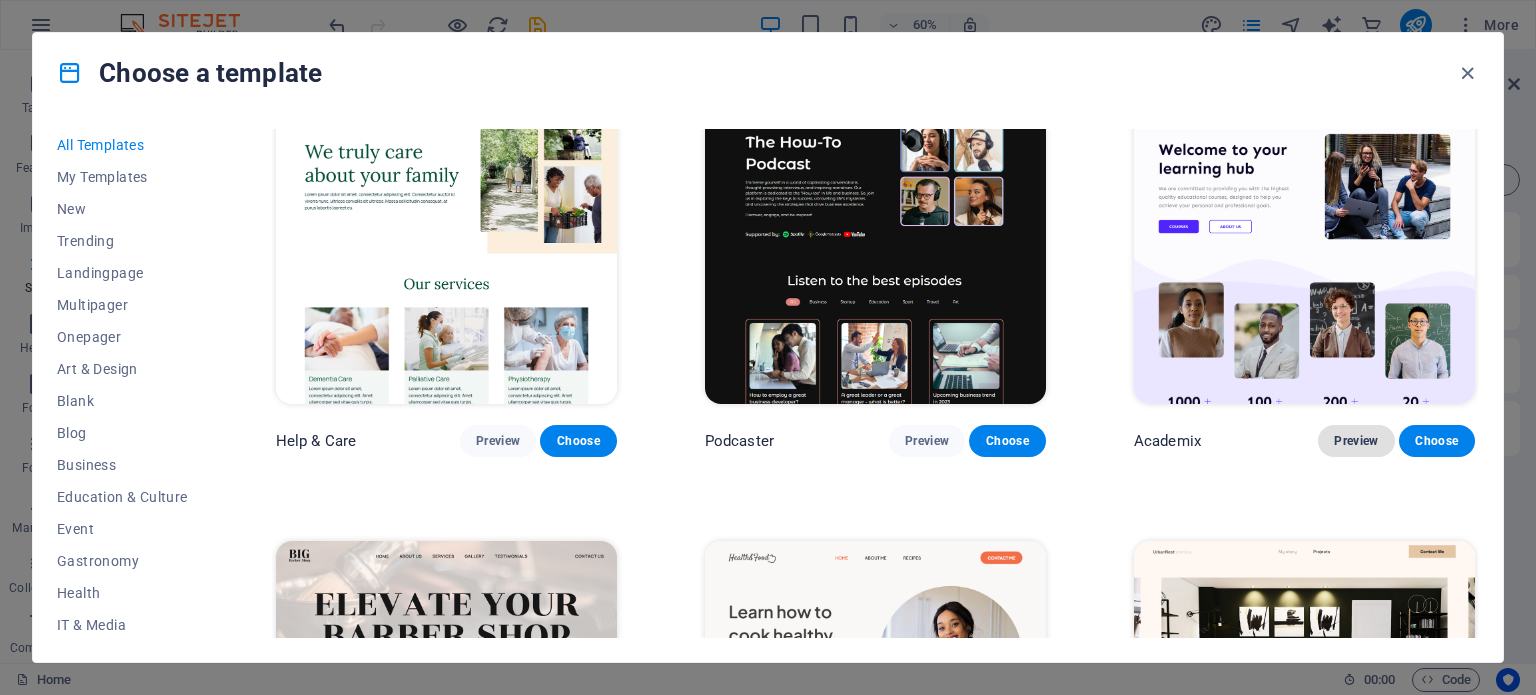click on "Preview" at bounding box center [1356, 441] 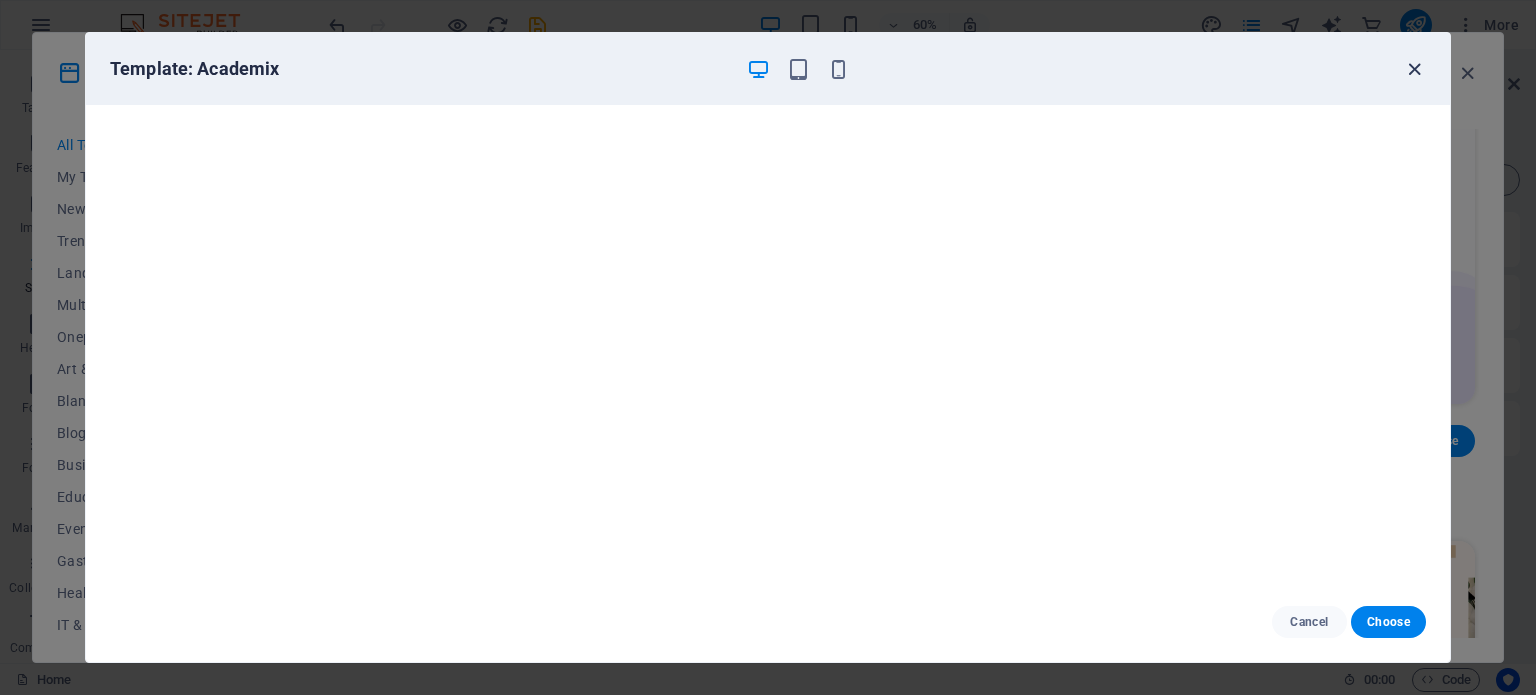 click at bounding box center (1414, 69) 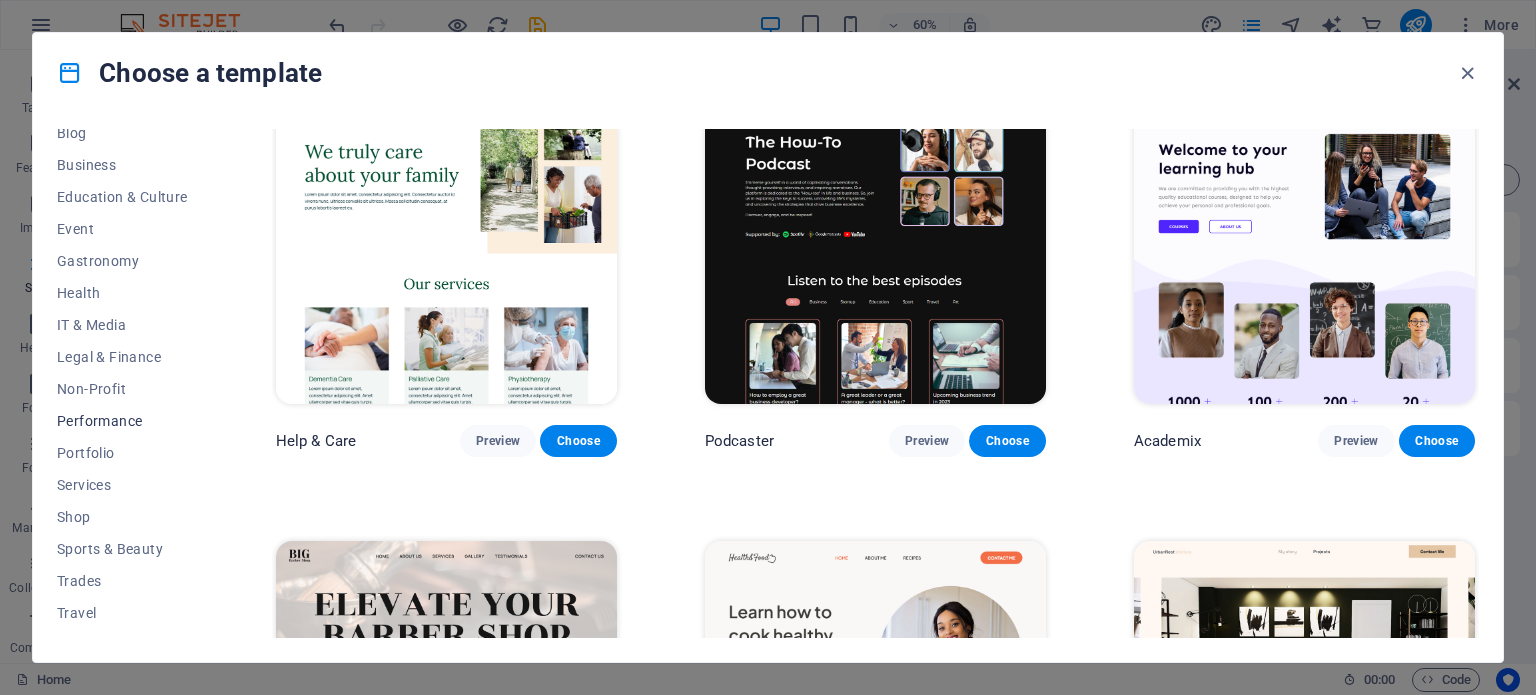scroll, scrollTop: 322, scrollLeft: 0, axis: vertical 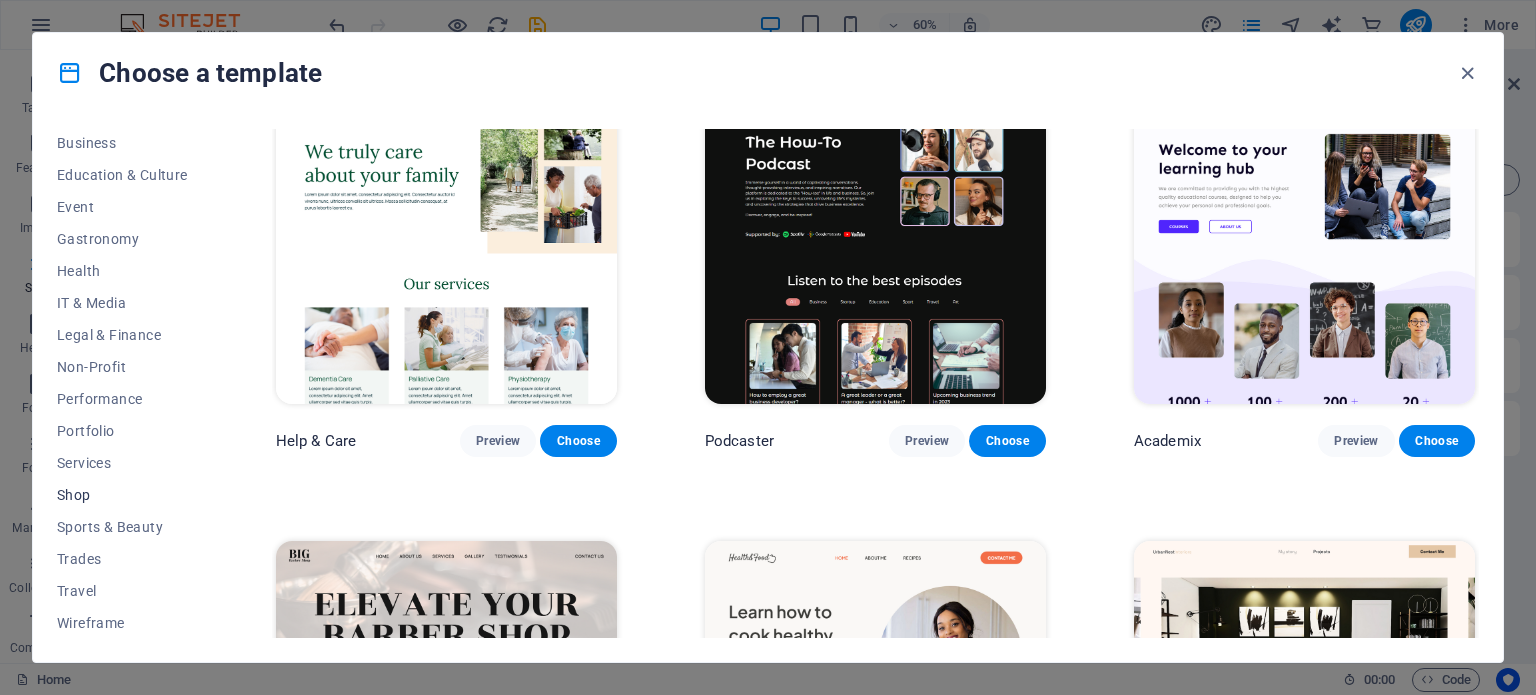 click on "Shop" at bounding box center [122, 495] 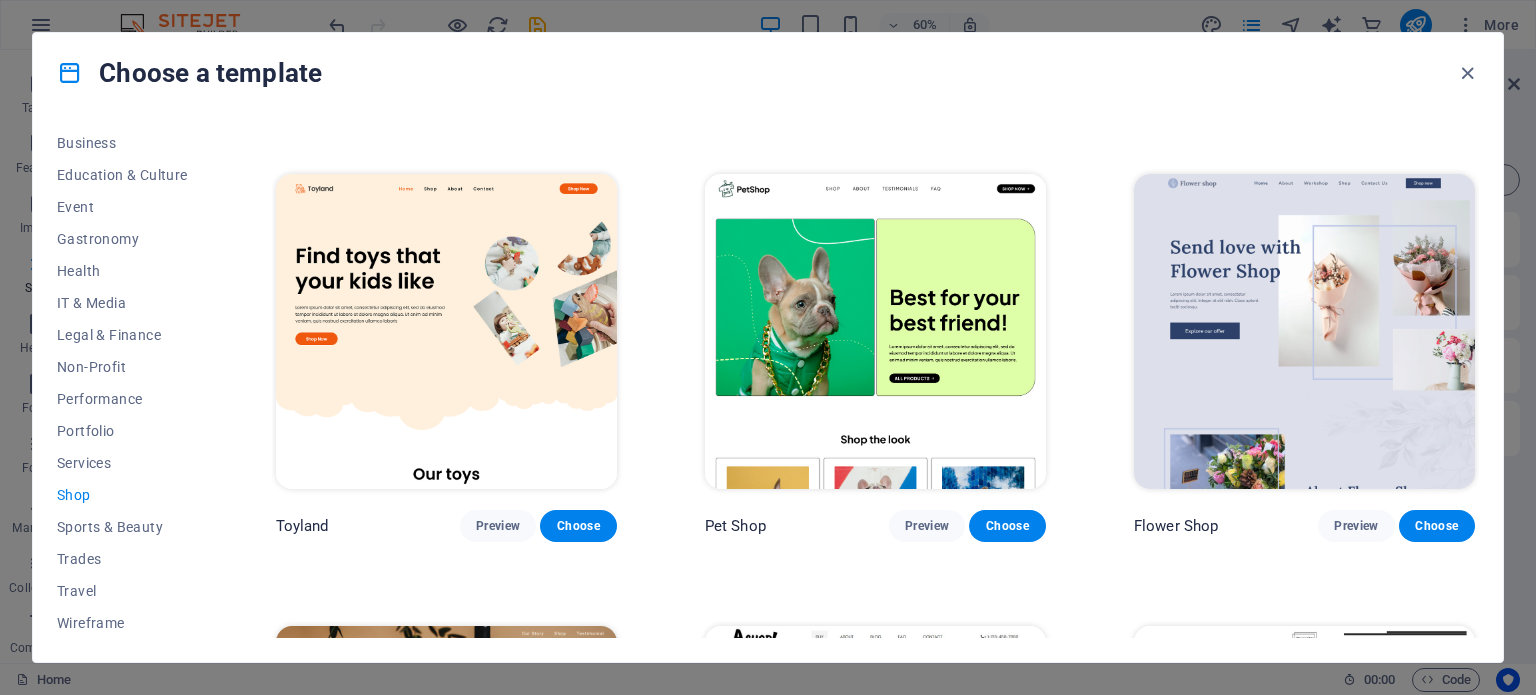 scroll, scrollTop: 508, scrollLeft: 0, axis: vertical 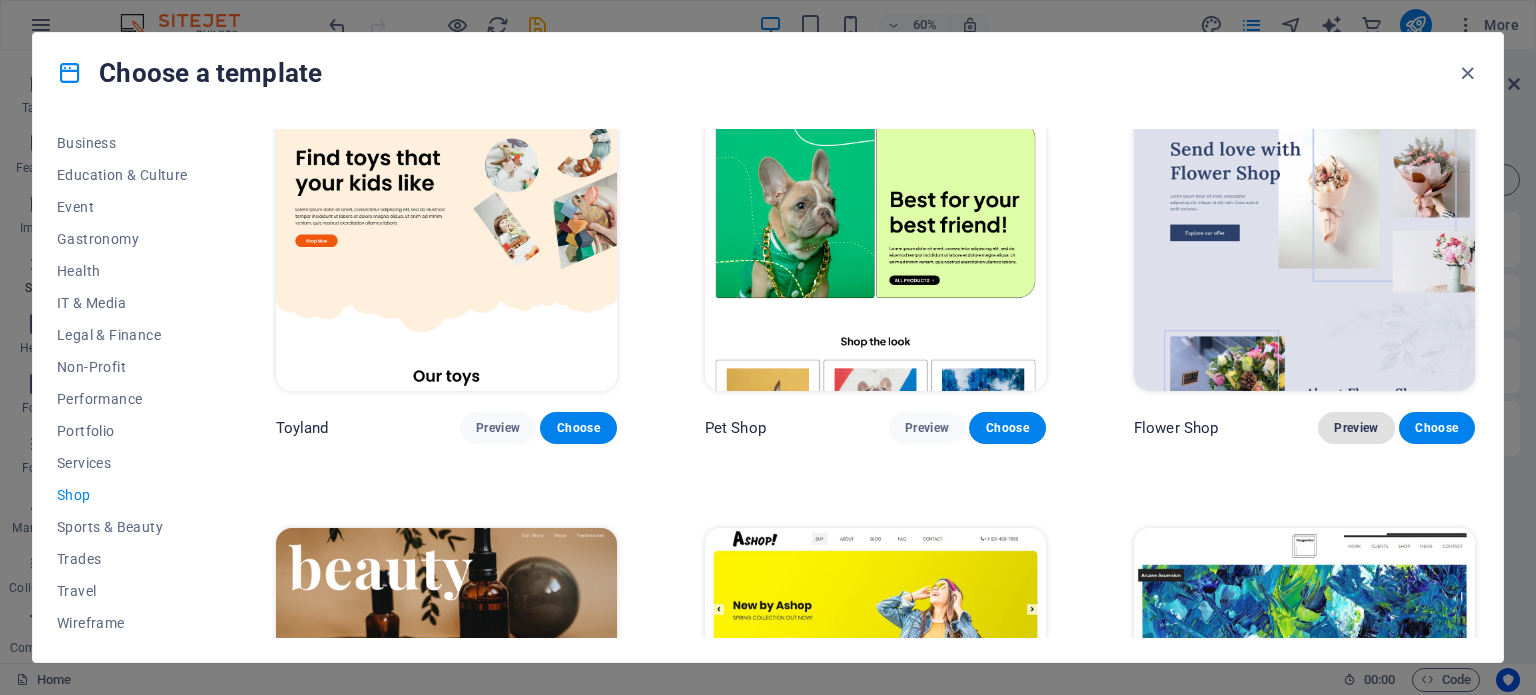 click on "Preview" at bounding box center (1356, 428) 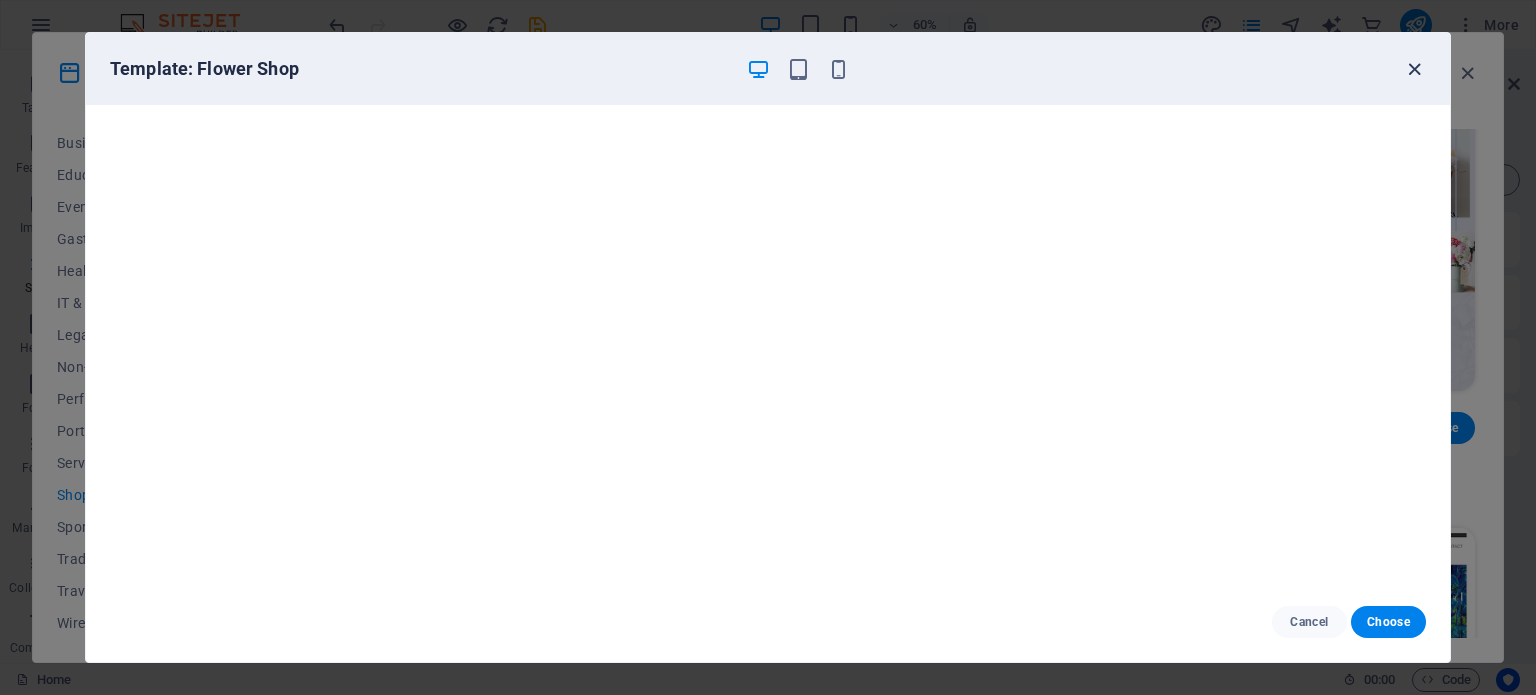 click at bounding box center [1414, 69] 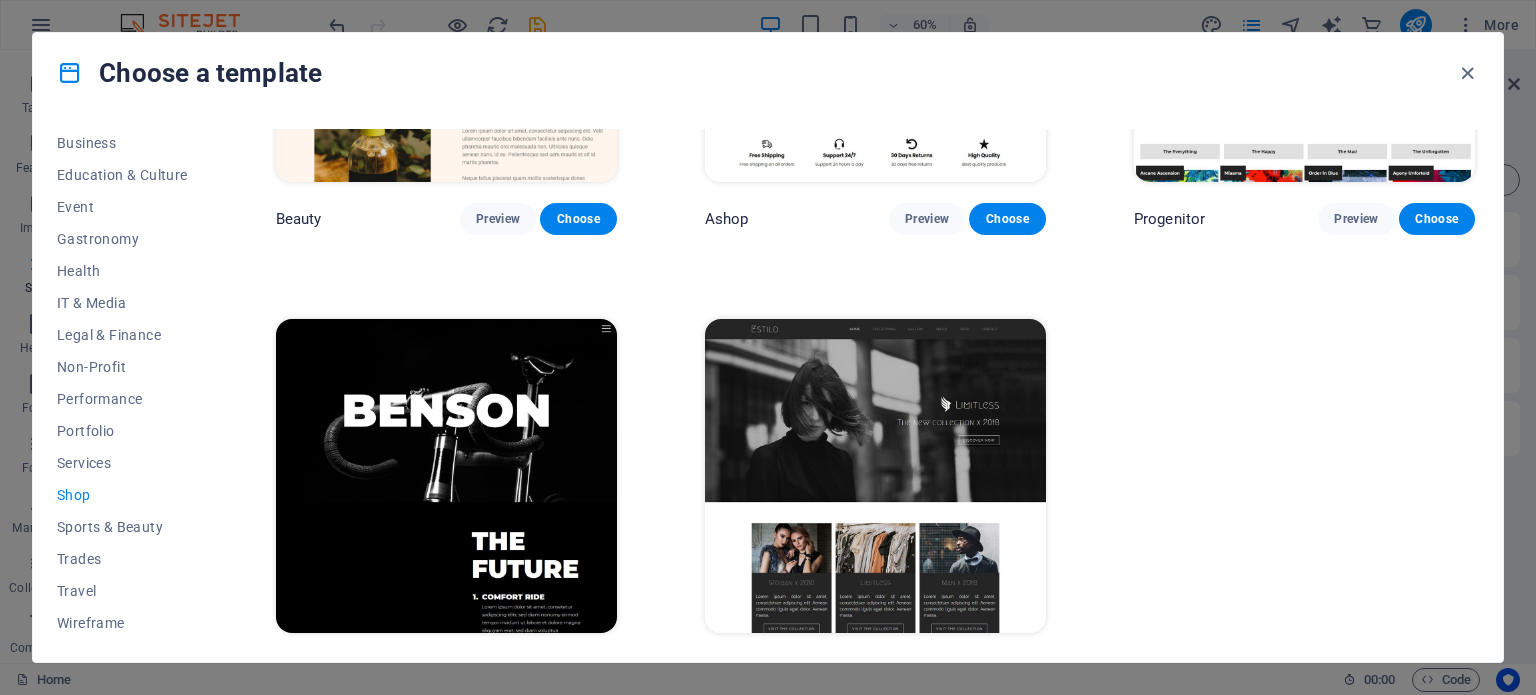scroll, scrollTop: 1208, scrollLeft: 0, axis: vertical 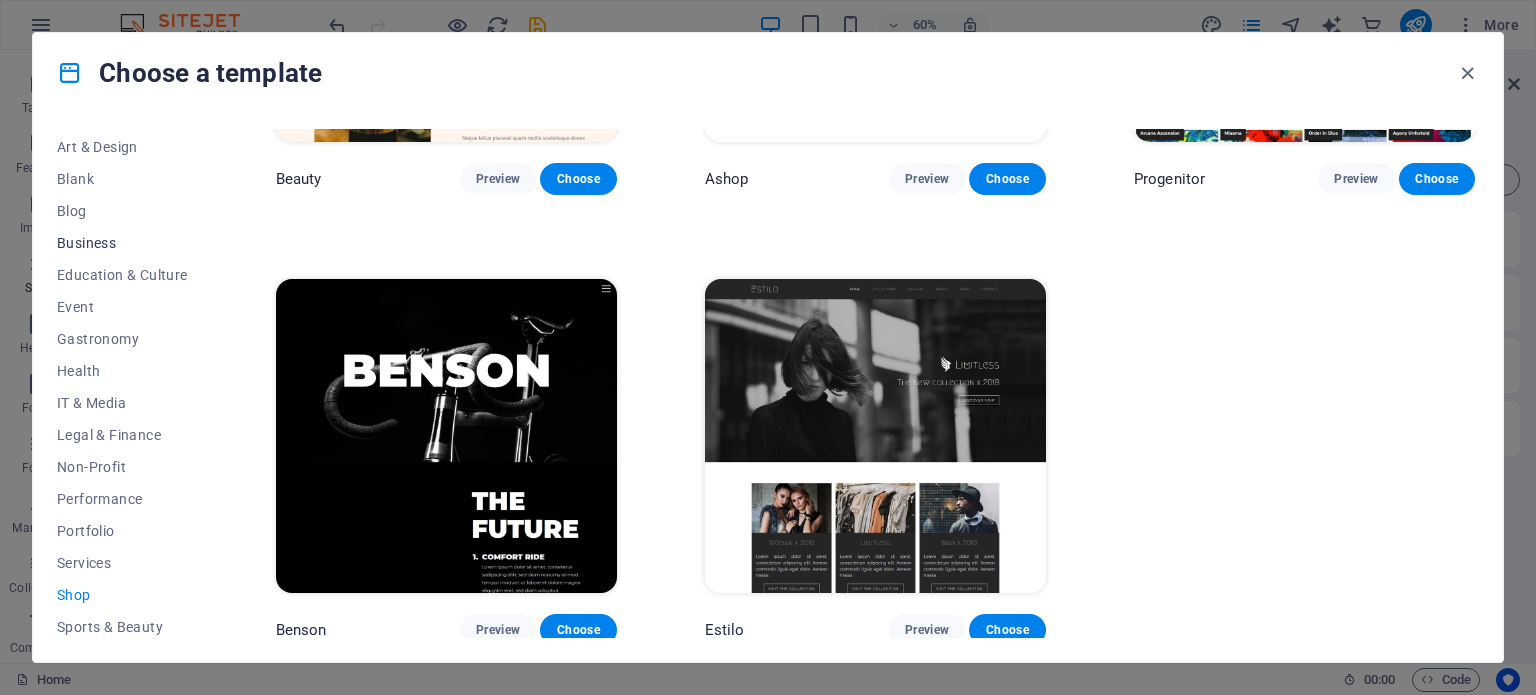 click on "Business" at bounding box center (122, 243) 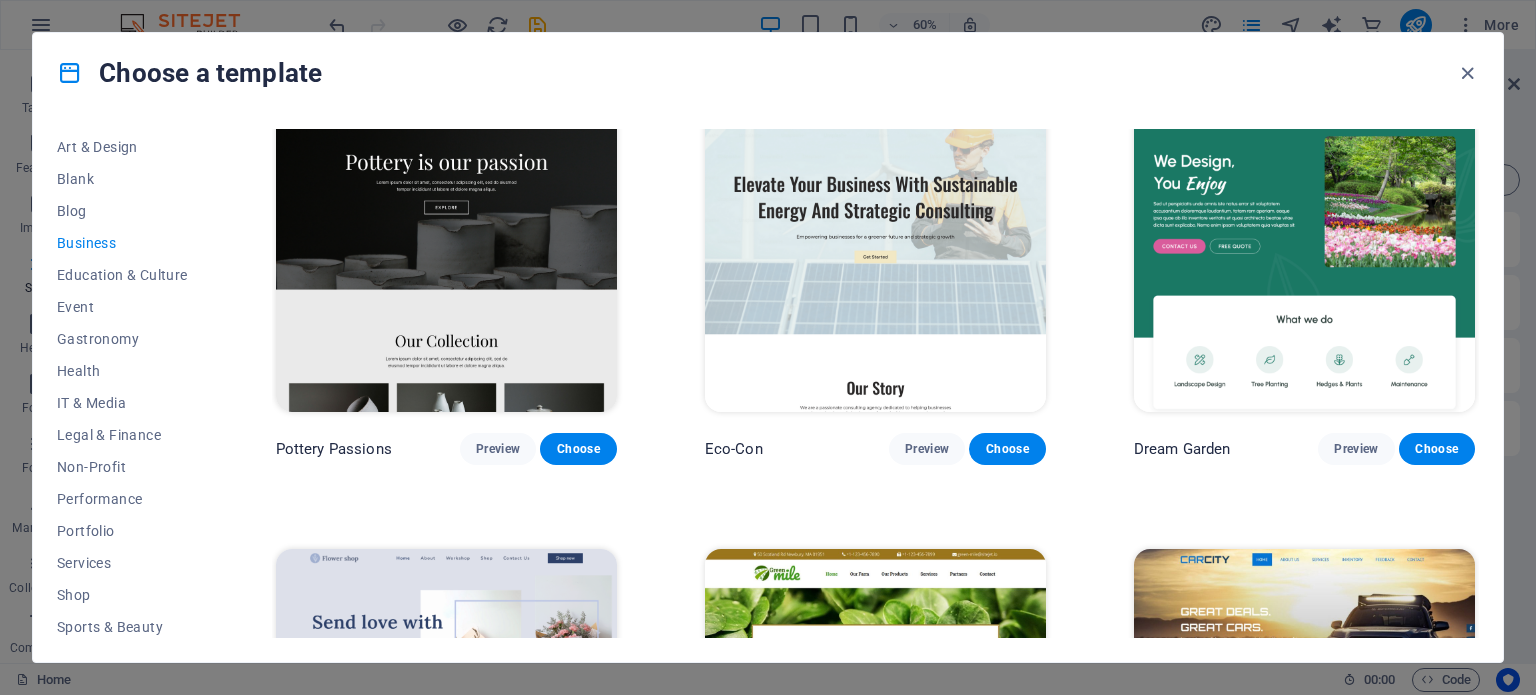 scroll, scrollTop: 0, scrollLeft: 0, axis: both 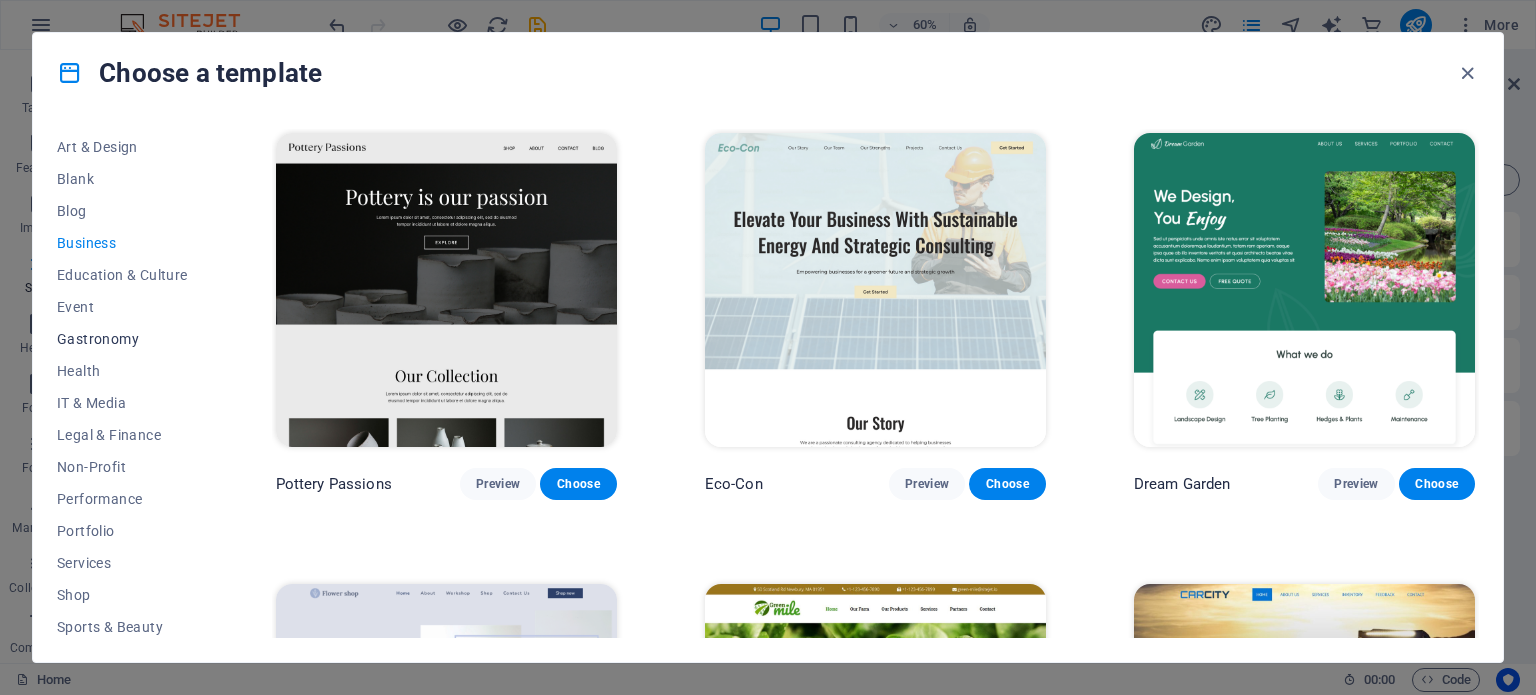 click on "Gastronomy" at bounding box center [122, 339] 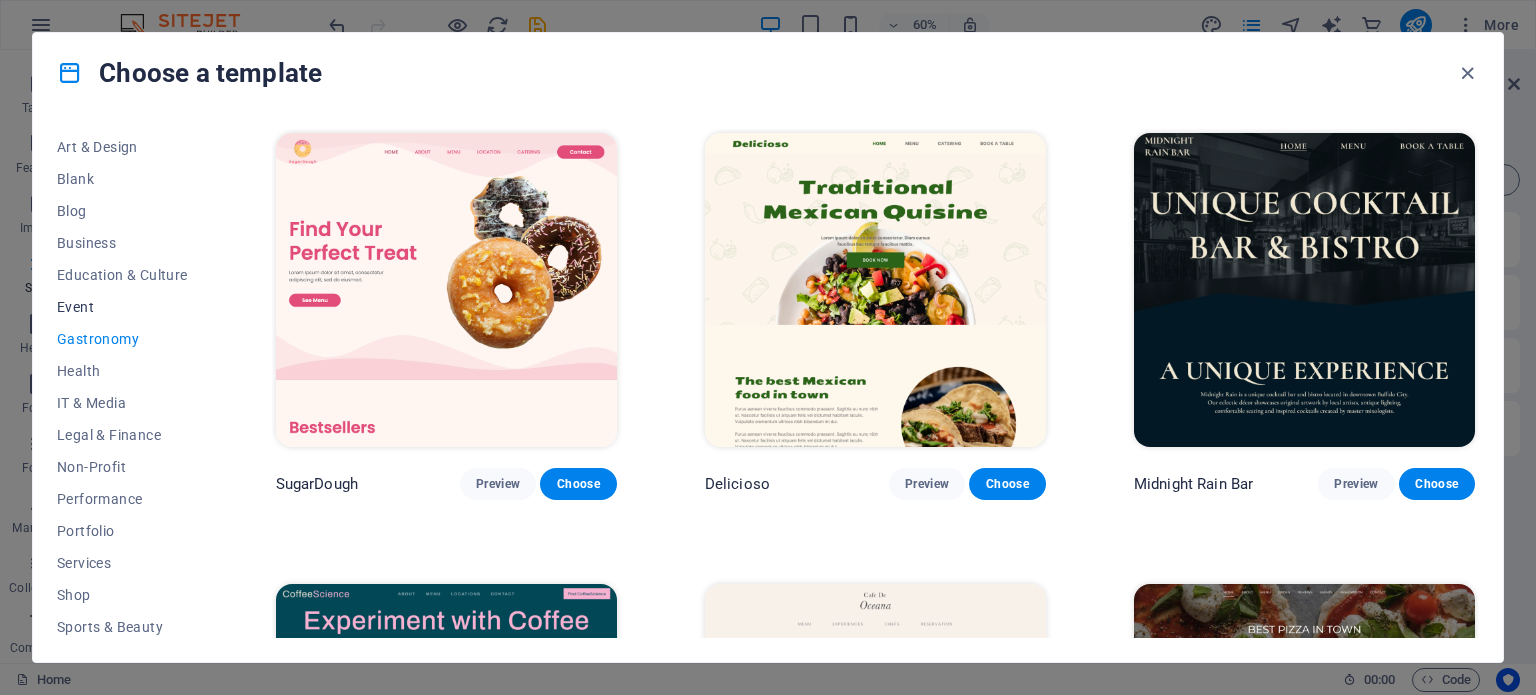 click on "Event" at bounding box center [122, 307] 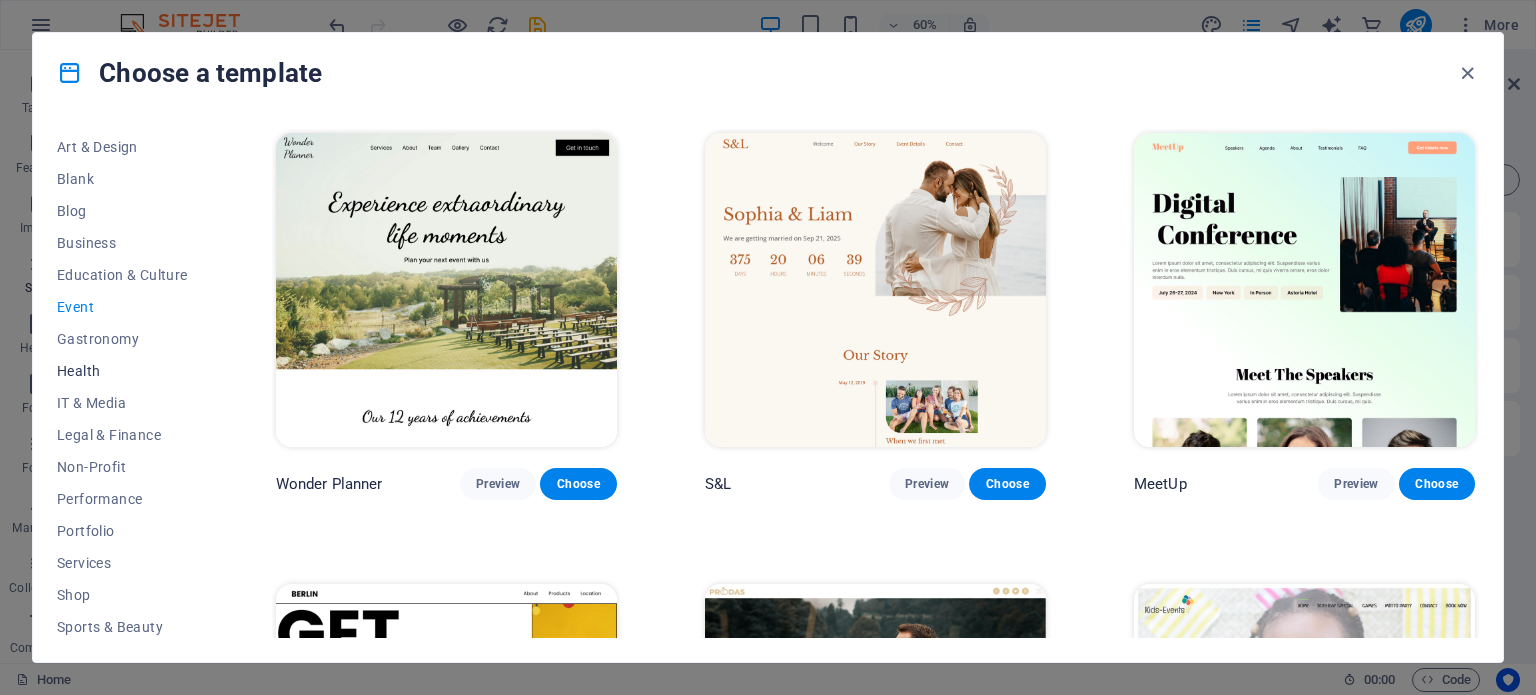 click on "Health" at bounding box center [122, 371] 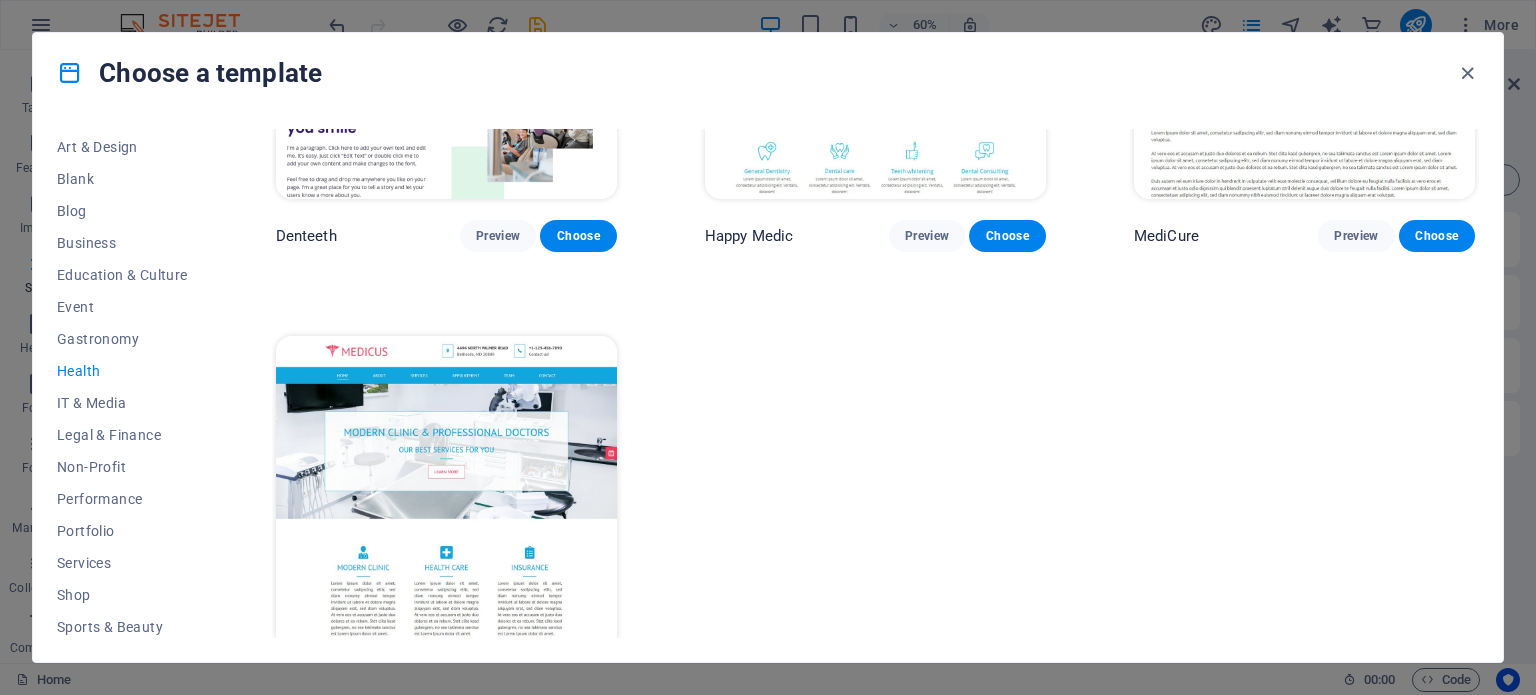 scroll, scrollTop: 300, scrollLeft: 0, axis: vertical 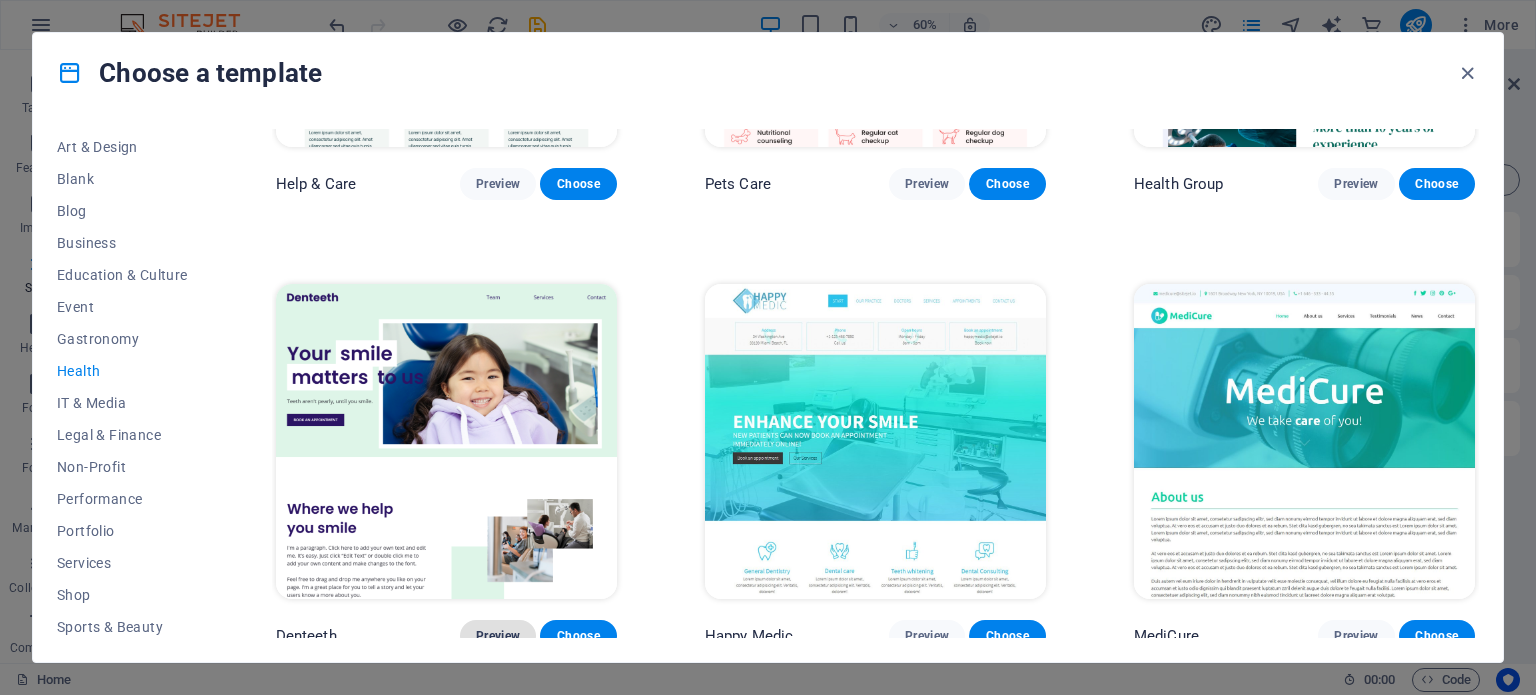 click on "Preview" at bounding box center [498, 636] 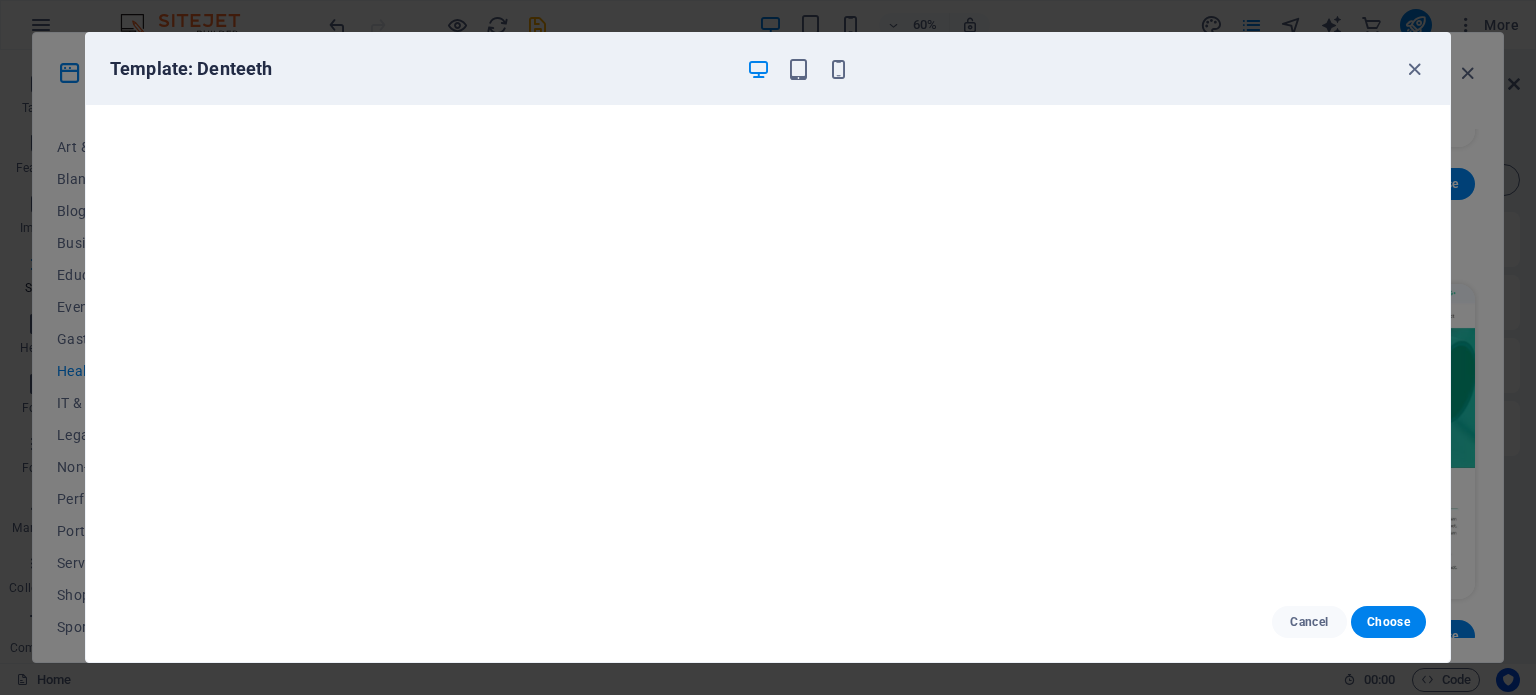 click on "Template: Denteeth Cancel Choose" at bounding box center (768, 347) 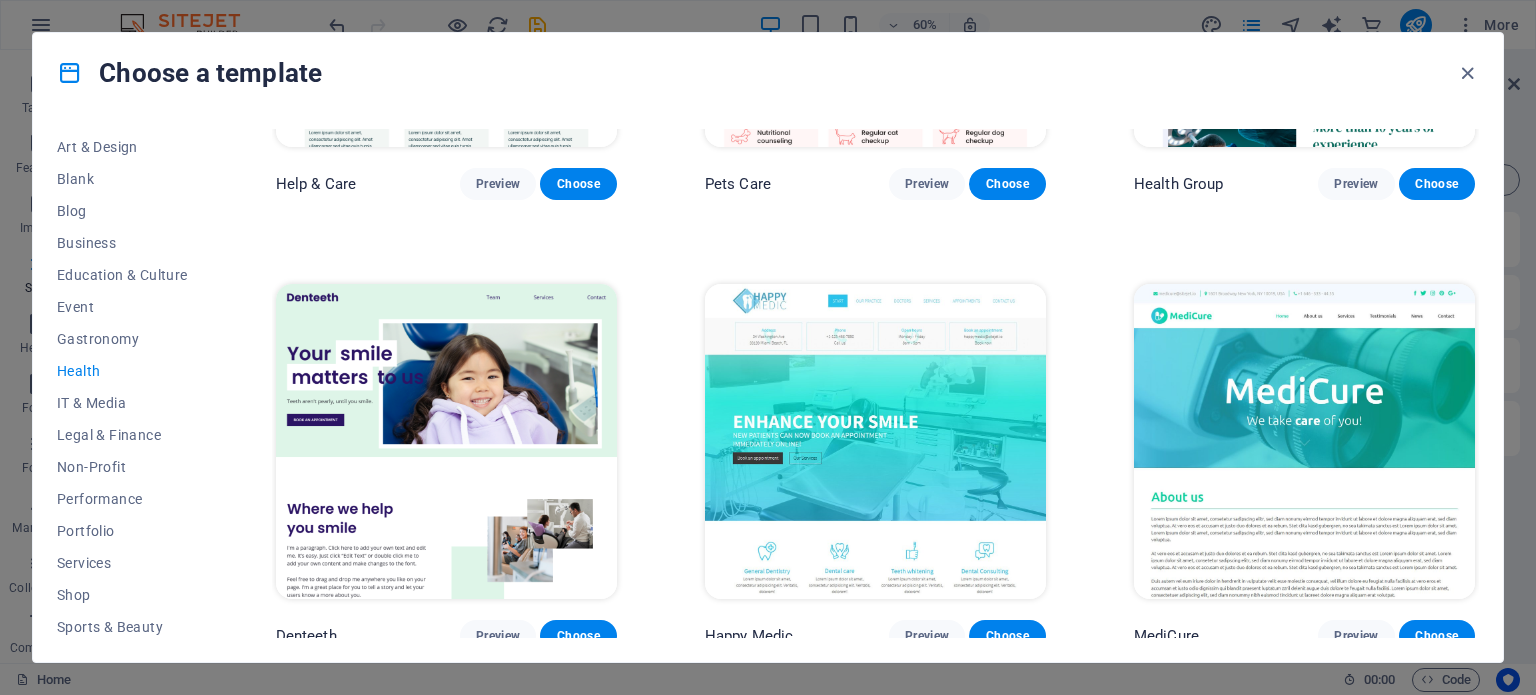 scroll, scrollTop: 308, scrollLeft: 0, axis: vertical 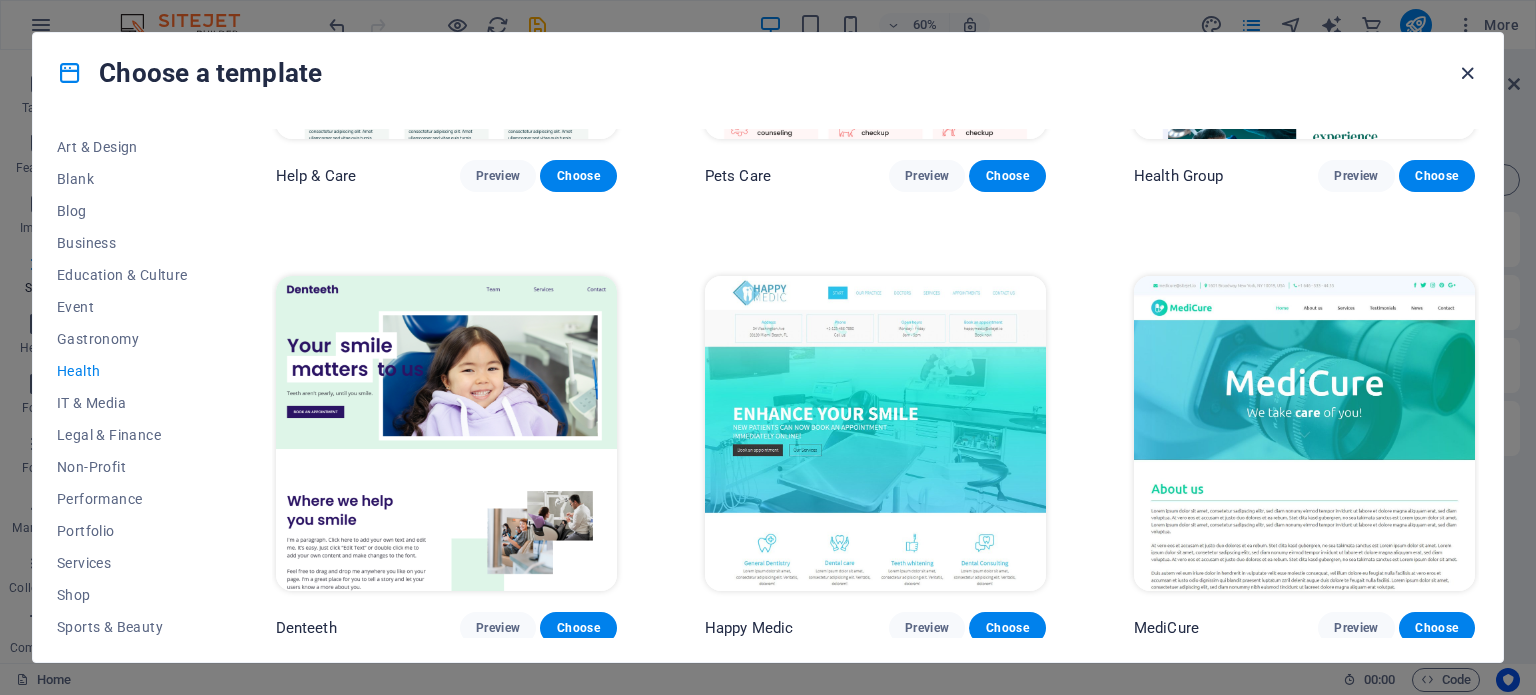 click at bounding box center [1467, 73] 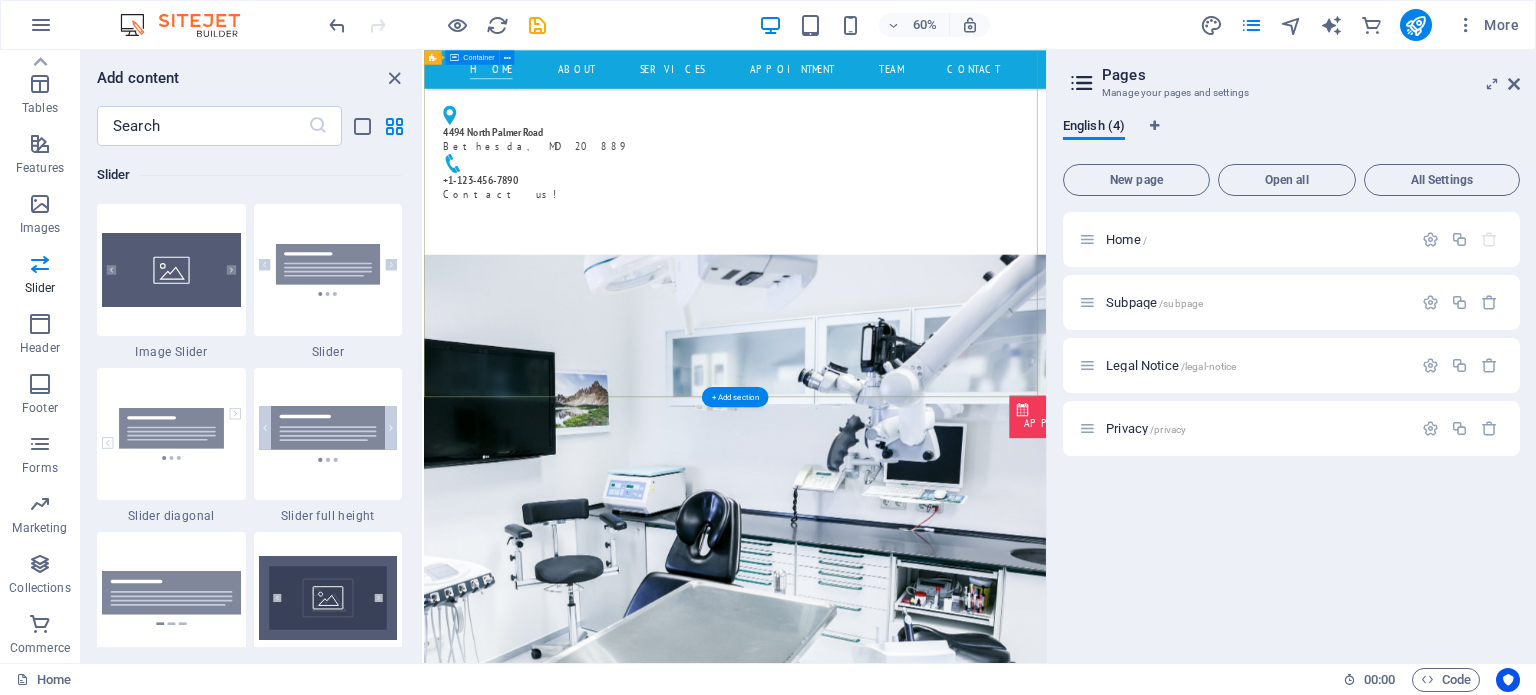 scroll, scrollTop: 400, scrollLeft: 0, axis: vertical 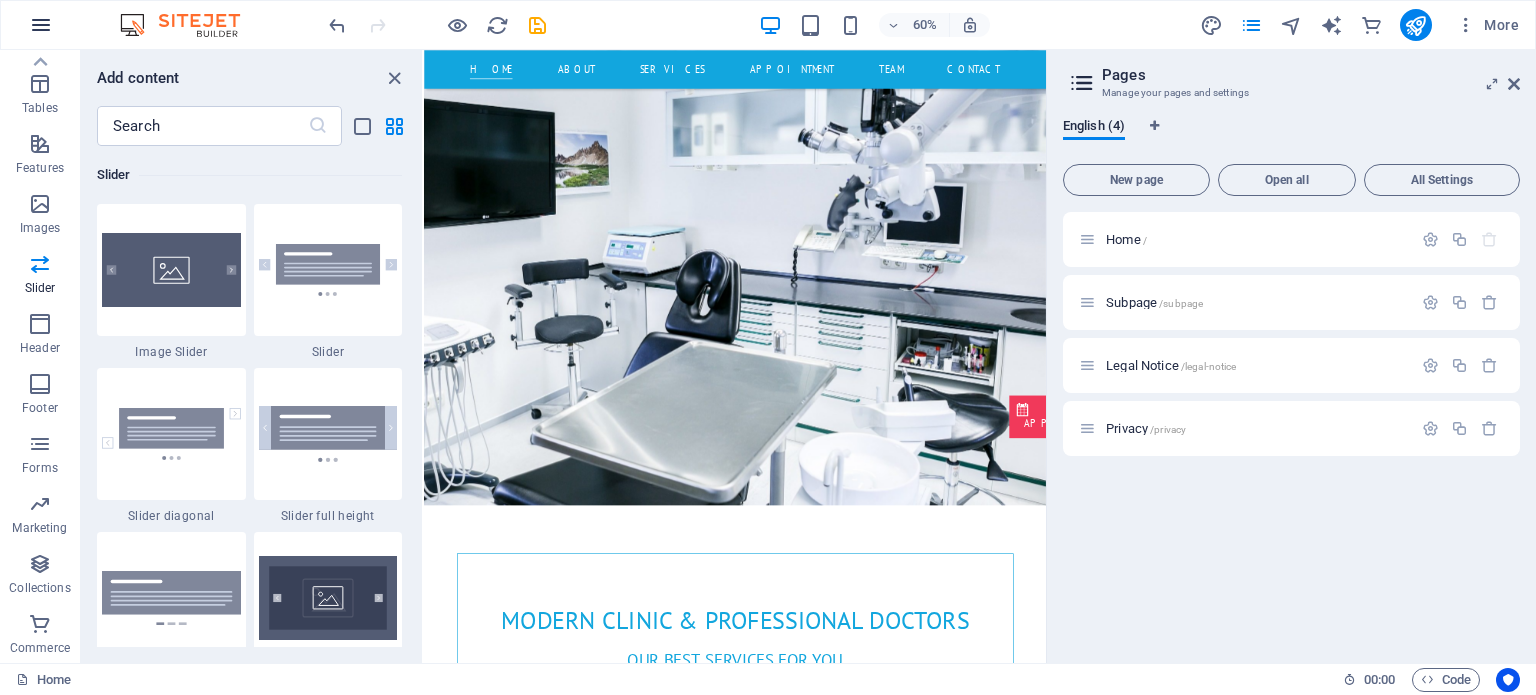 click at bounding box center (41, 25) 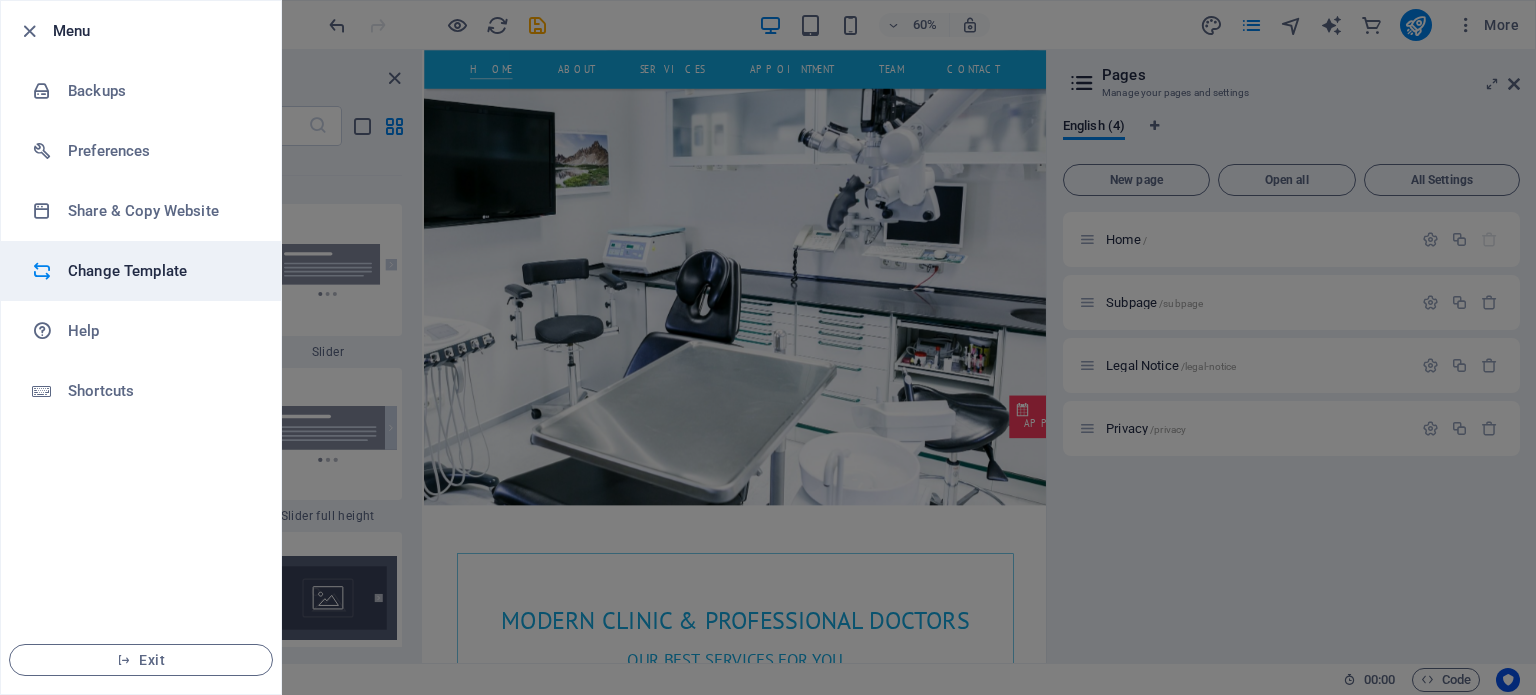 click on "Change Template" at bounding box center [160, 271] 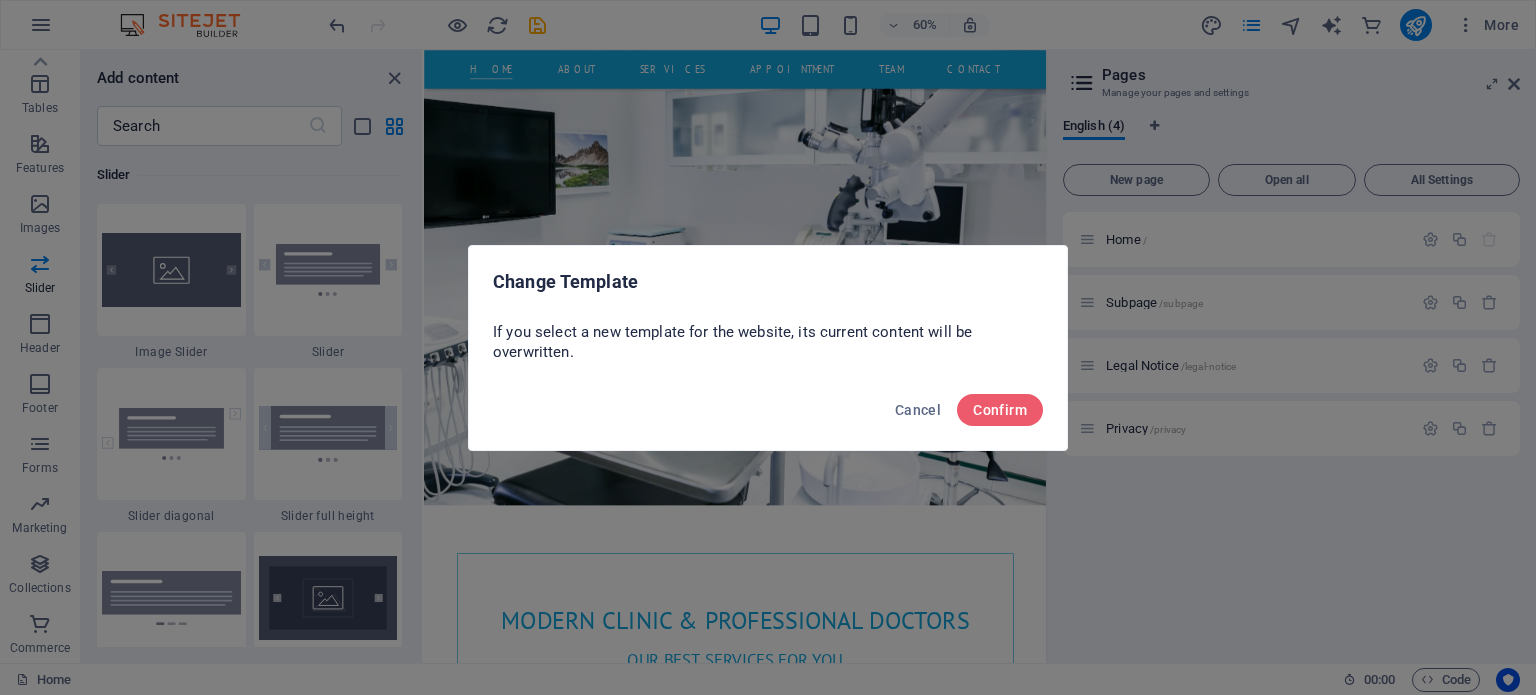 click on "Cancel Confirm" at bounding box center [768, 416] 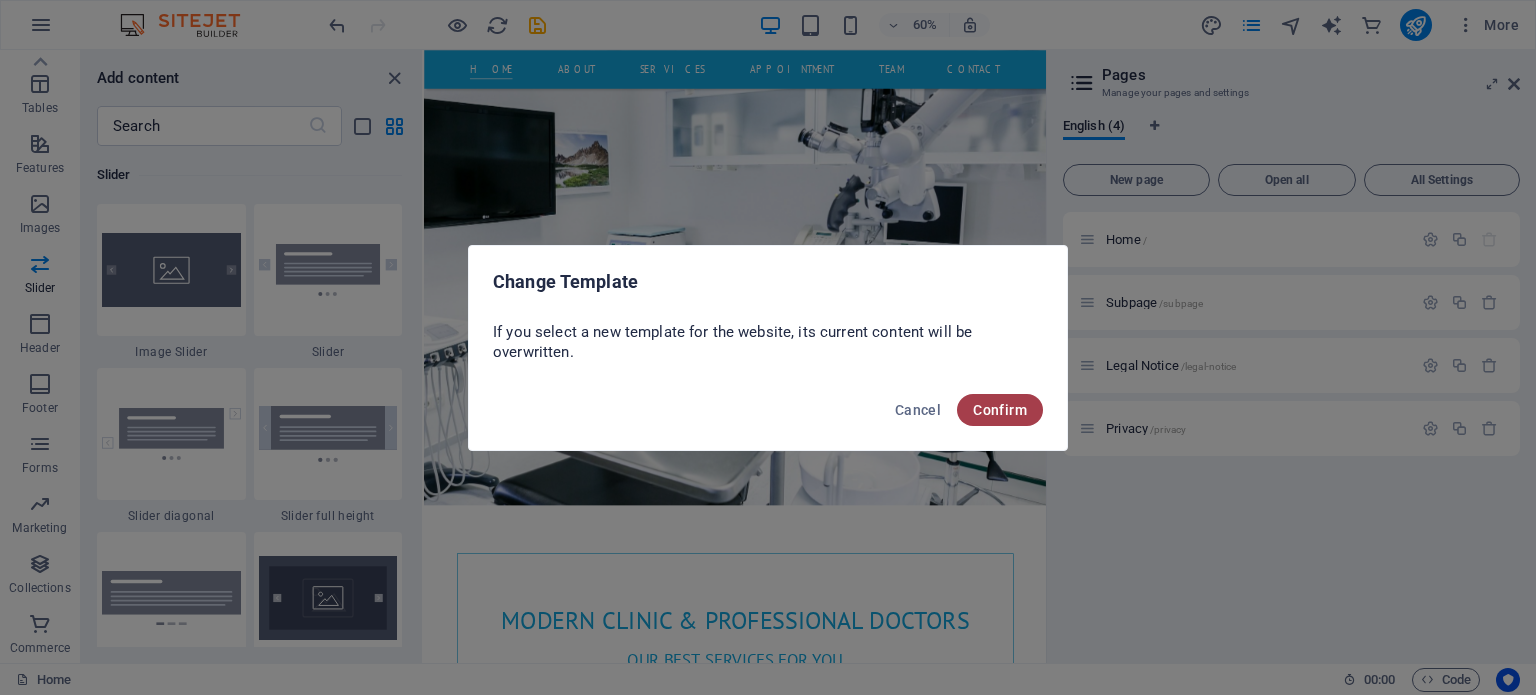 click on "Confirm" at bounding box center (1000, 410) 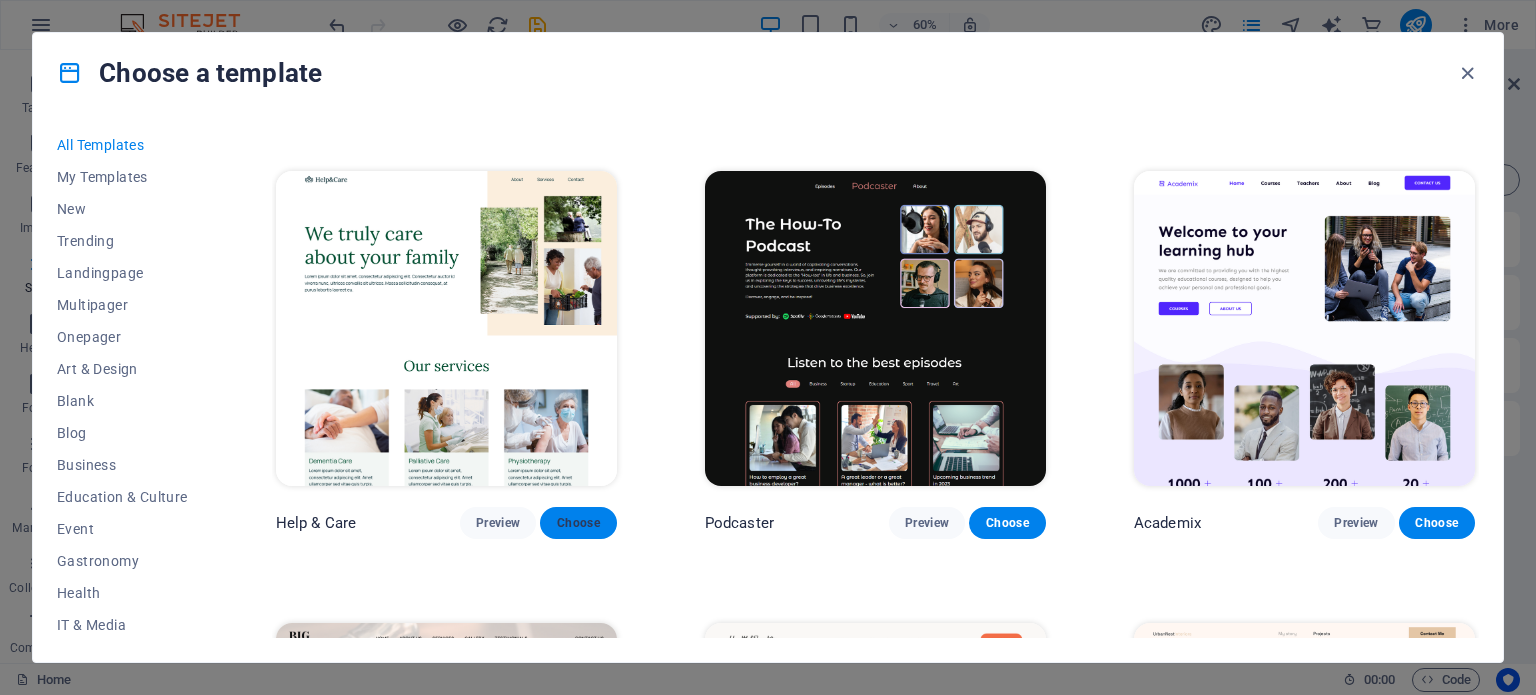 scroll, scrollTop: 2200, scrollLeft: 0, axis: vertical 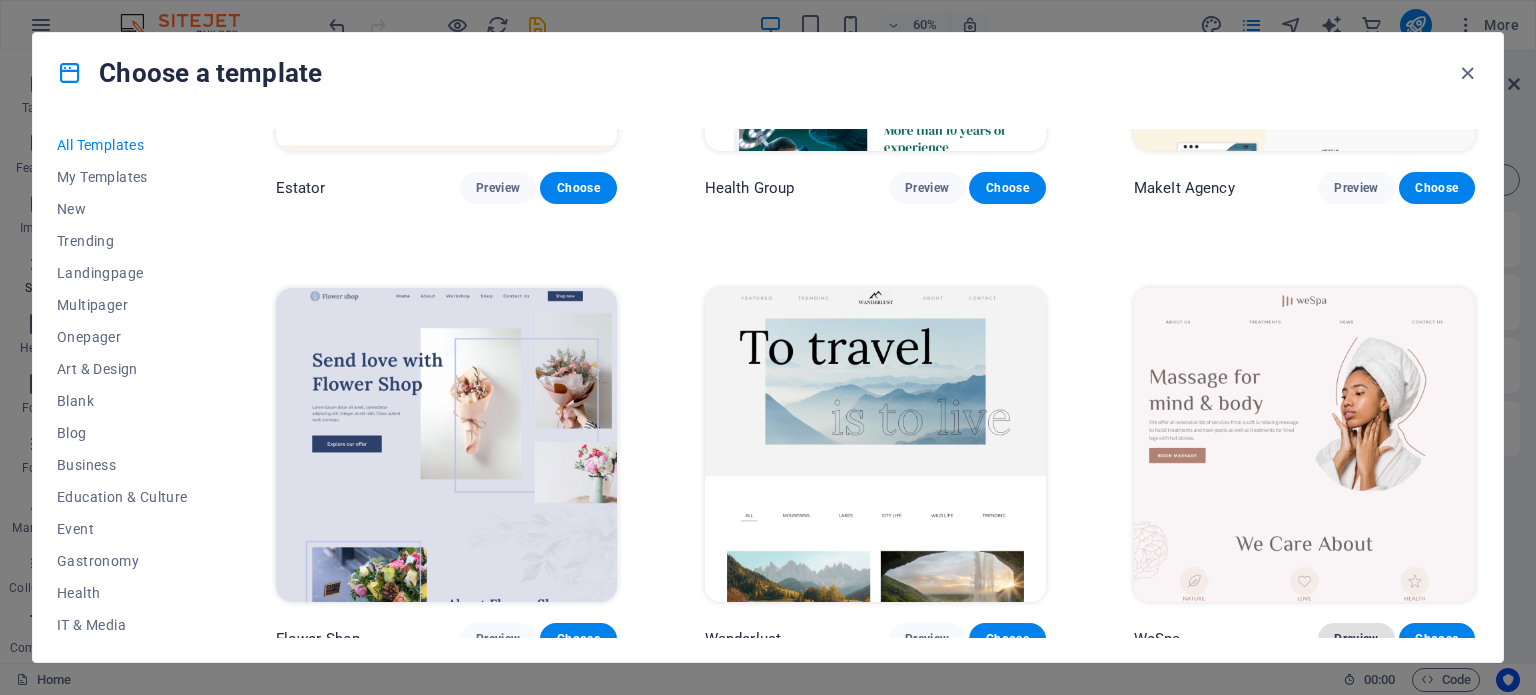 click on "Preview" at bounding box center (1356, 639) 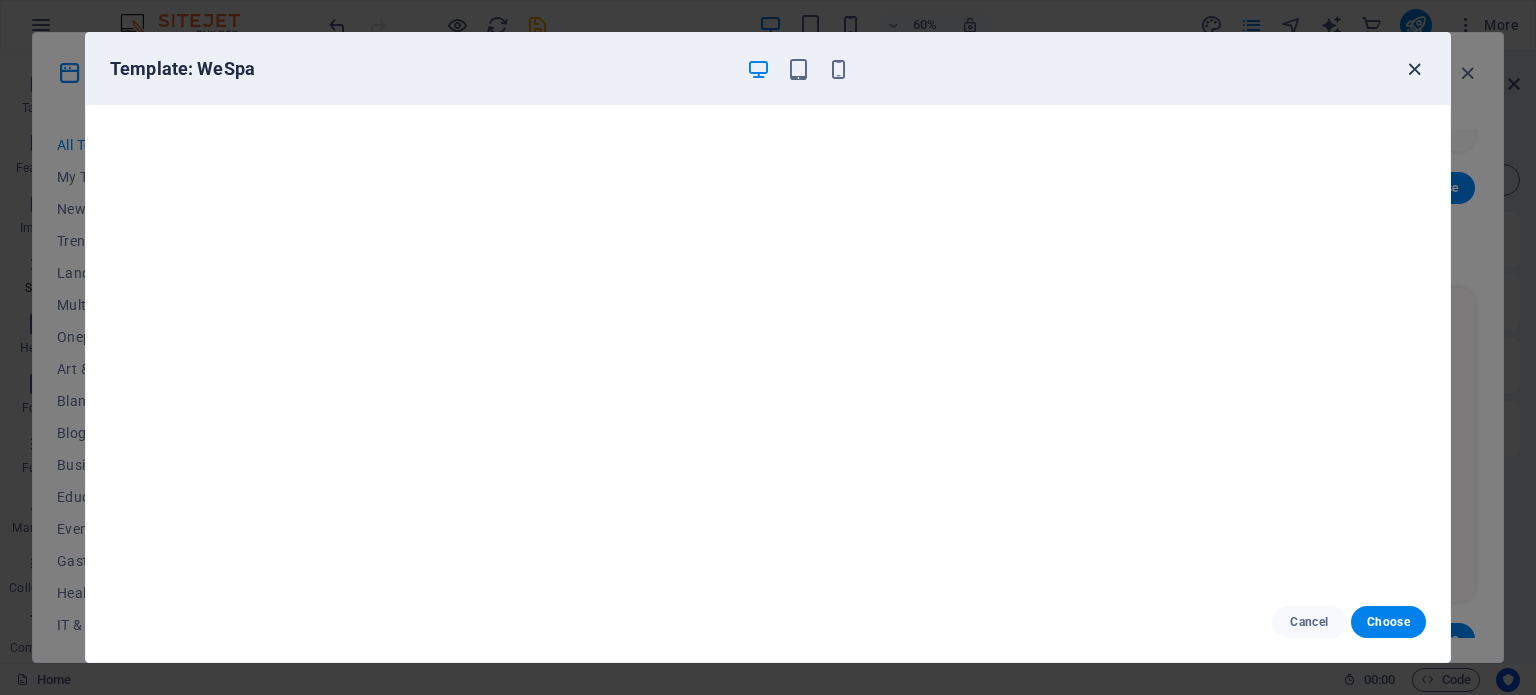 click at bounding box center (1414, 69) 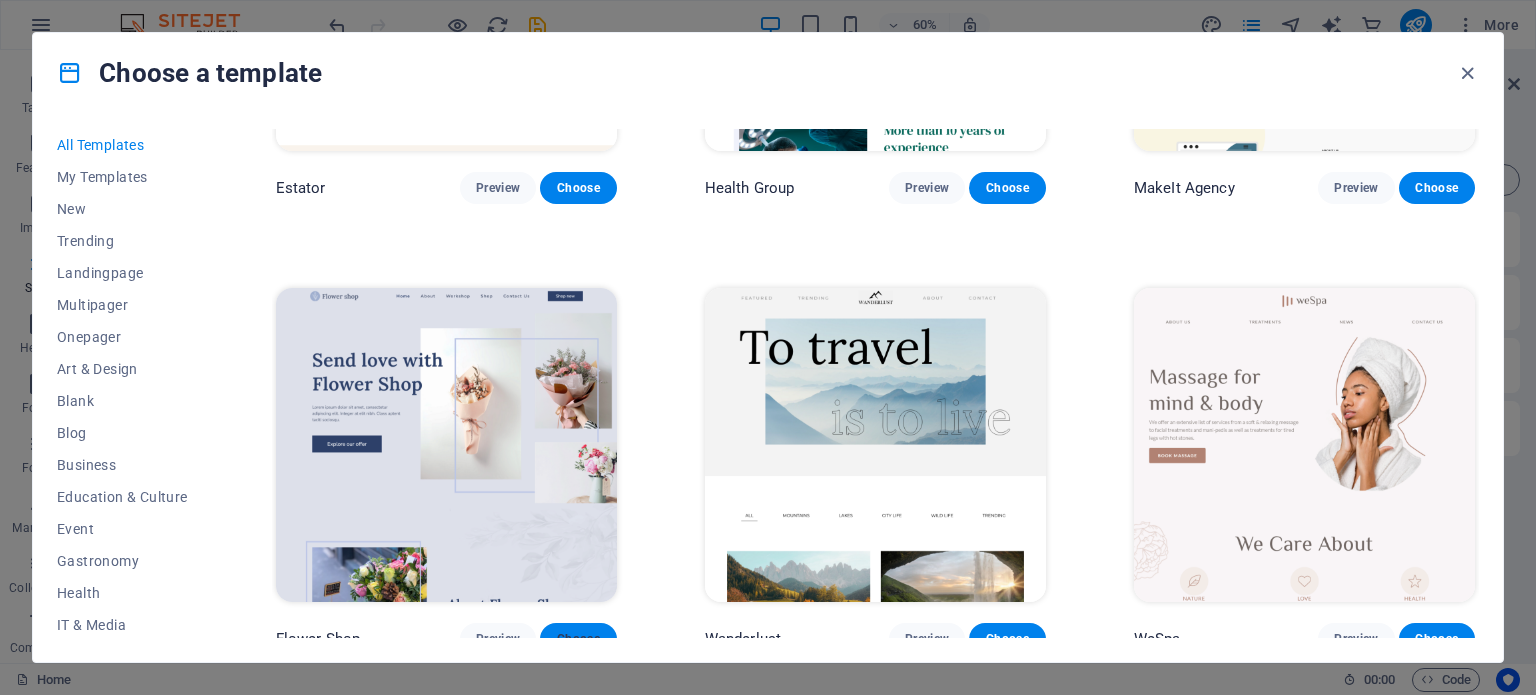 click on "Choose" at bounding box center (578, 639) 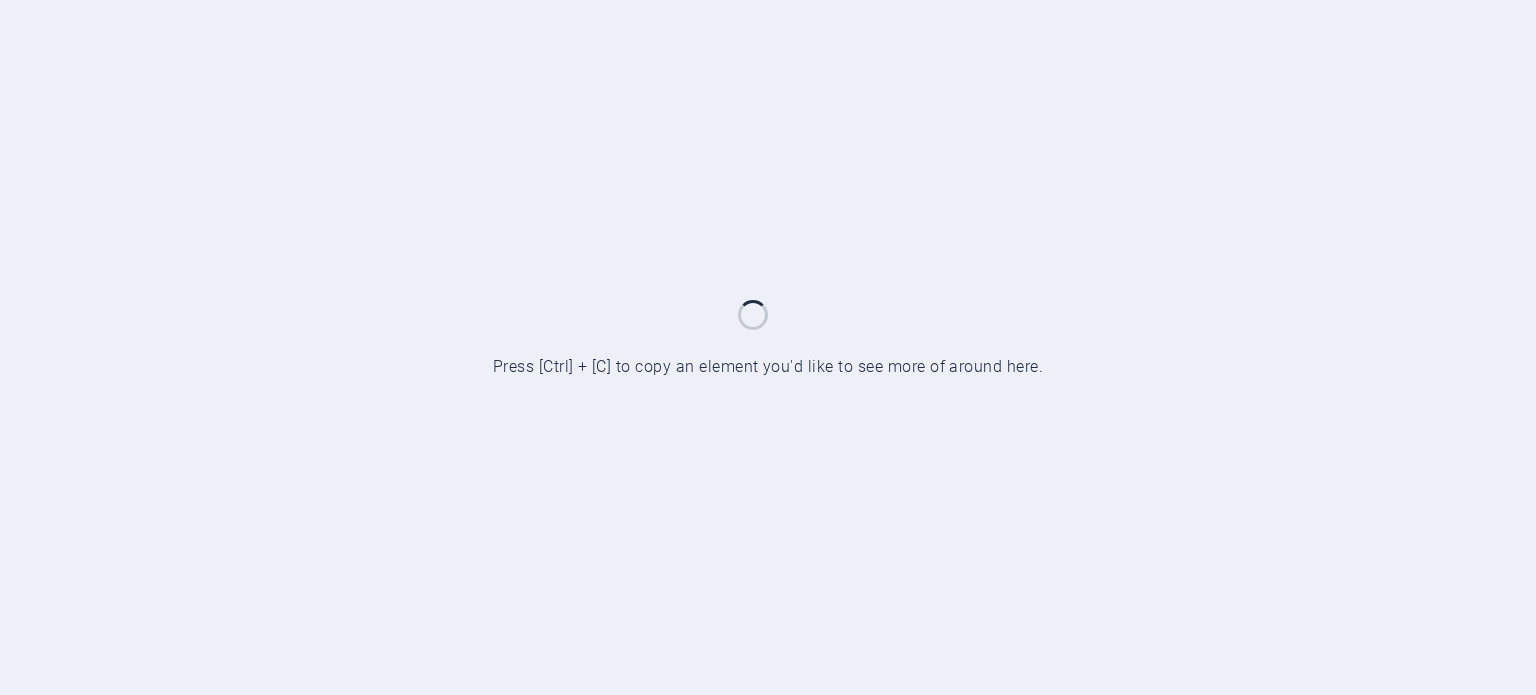 scroll, scrollTop: 0, scrollLeft: 0, axis: both 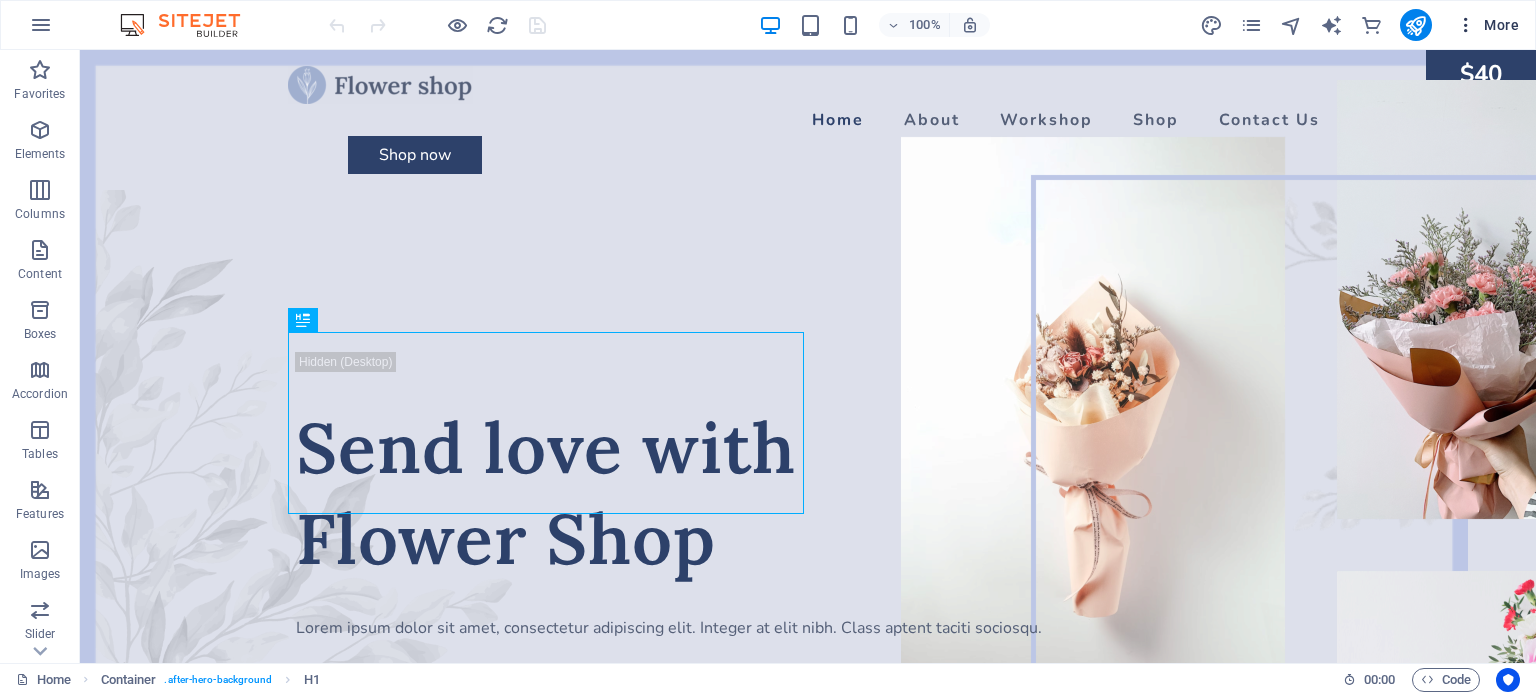click at bounding box center (1466, 25) 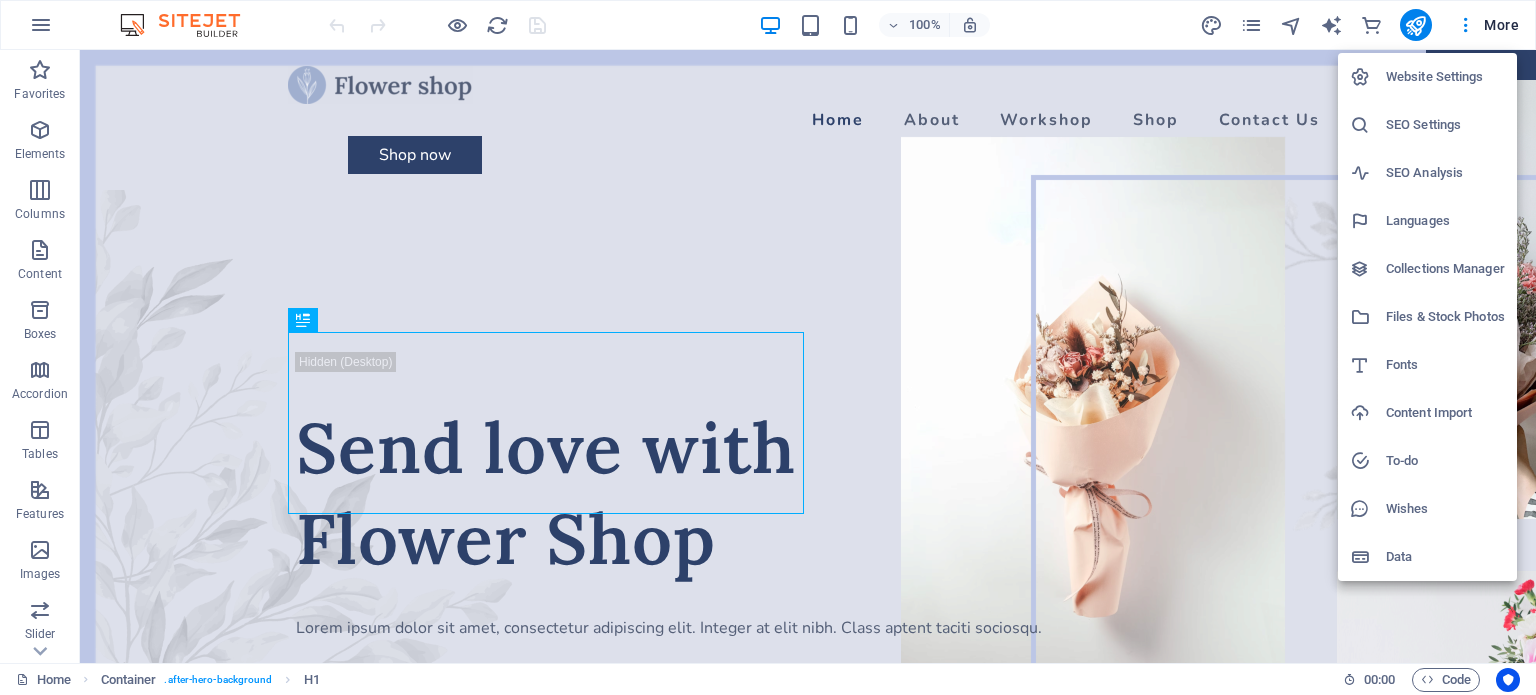 click on "Website Settings" at bounding box center (1445, 77) 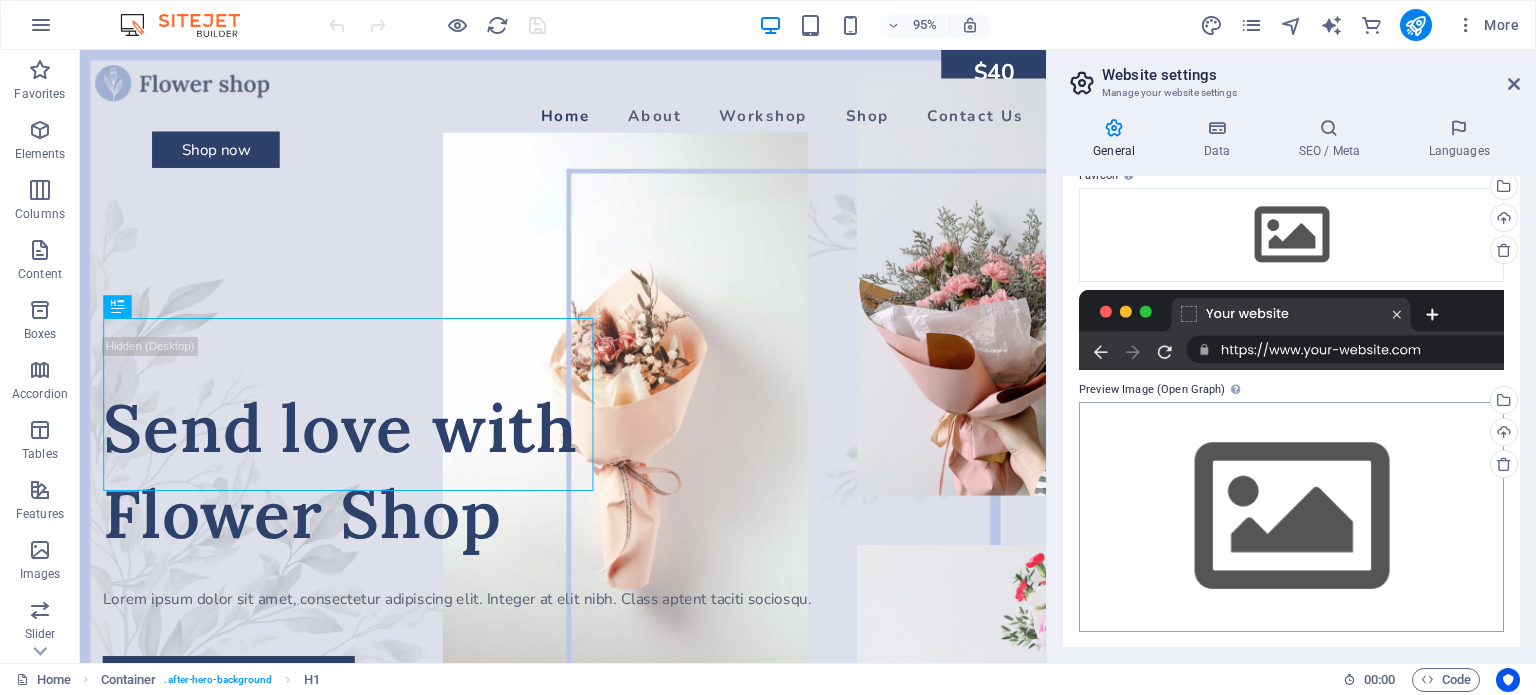 scroll, scrollTop: 10, scrollLeft: 0, axis: vertical 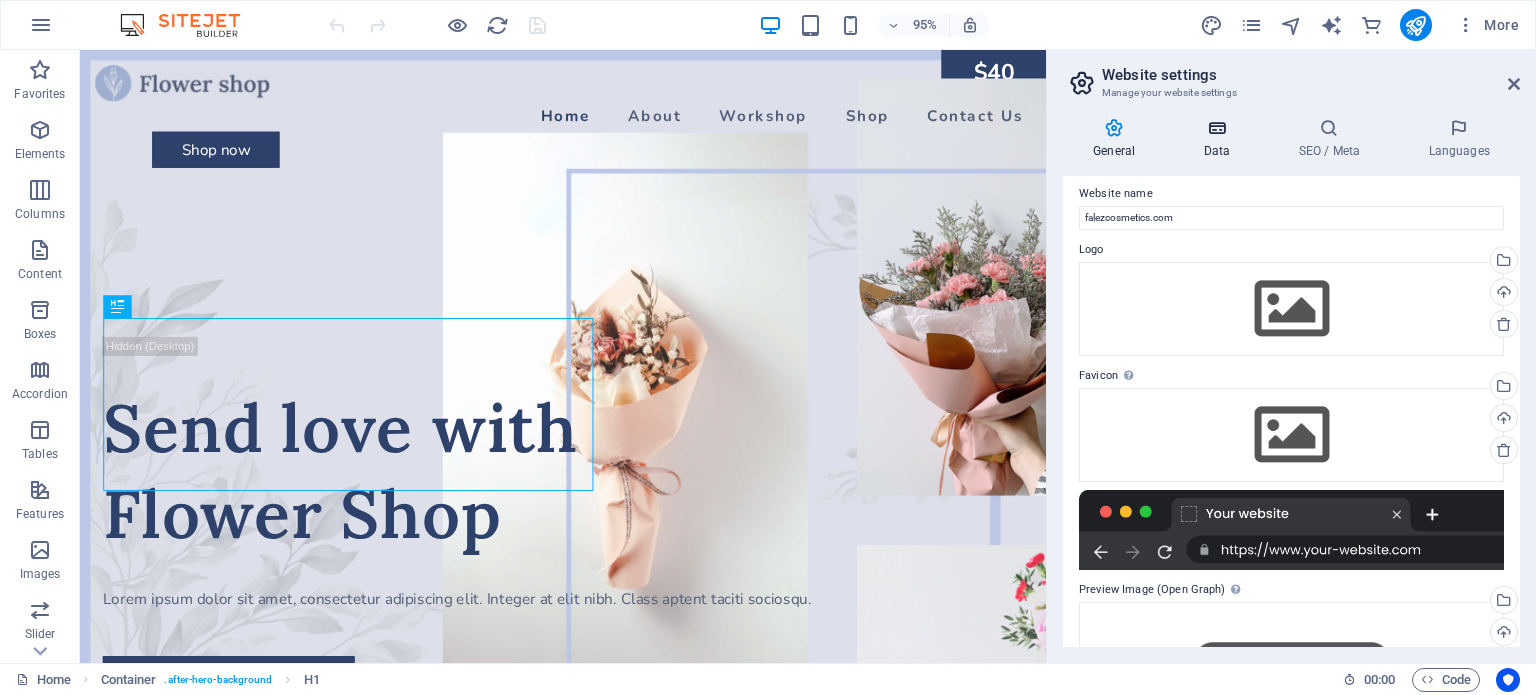 click at bounding box center [1216, 128] 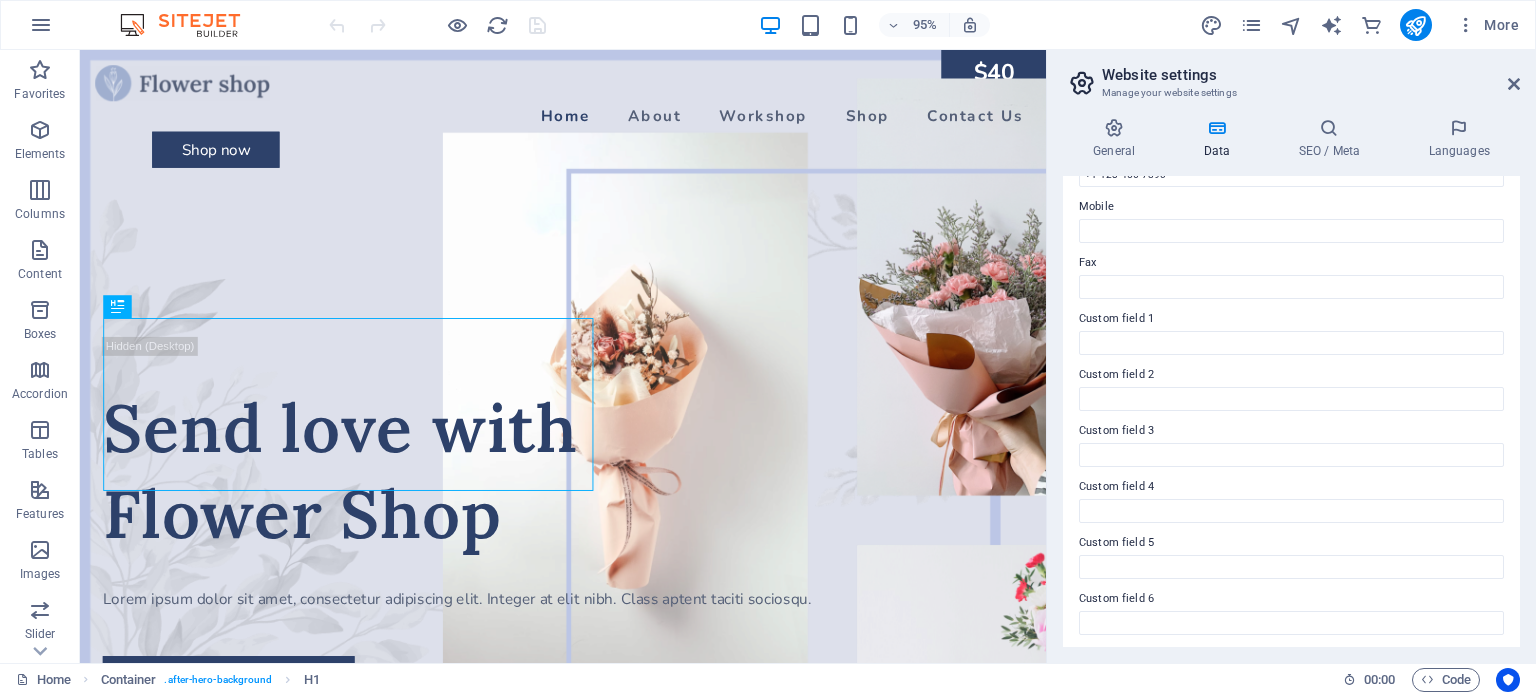 scroll, scrollTop: 488, scrollLeft: 0, axis: vertical 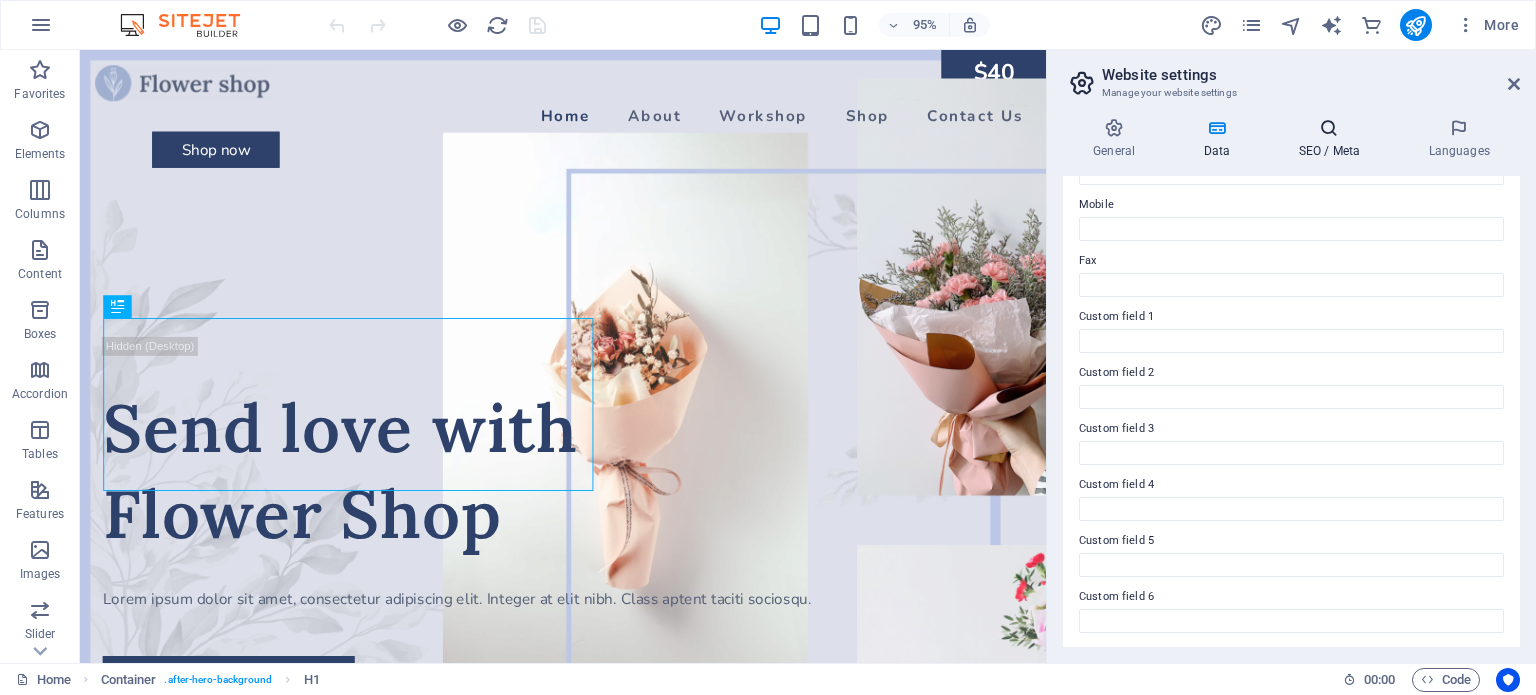 click on "SEO / Meta" at bounding box center [1333, 139] 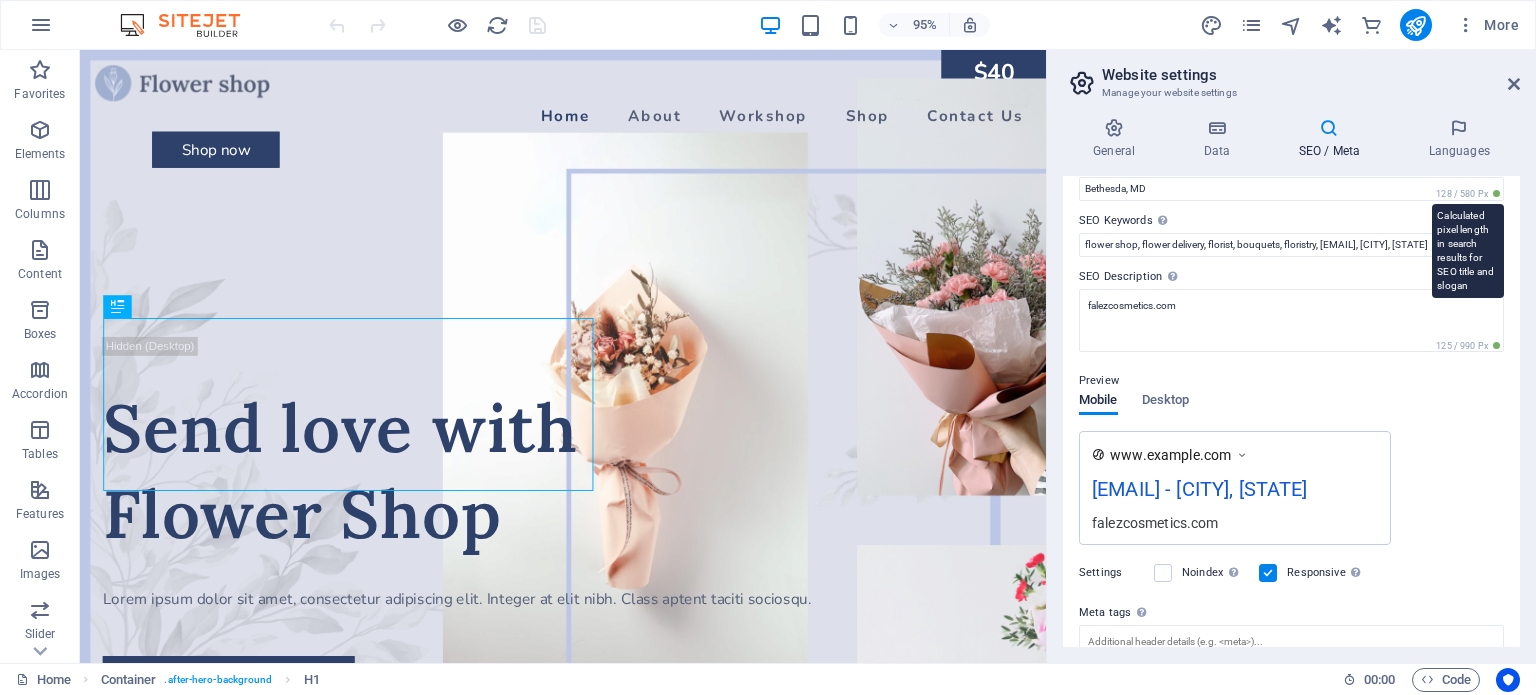 scroll, scrollTop: 0, scrollLeft: 0, axis: both 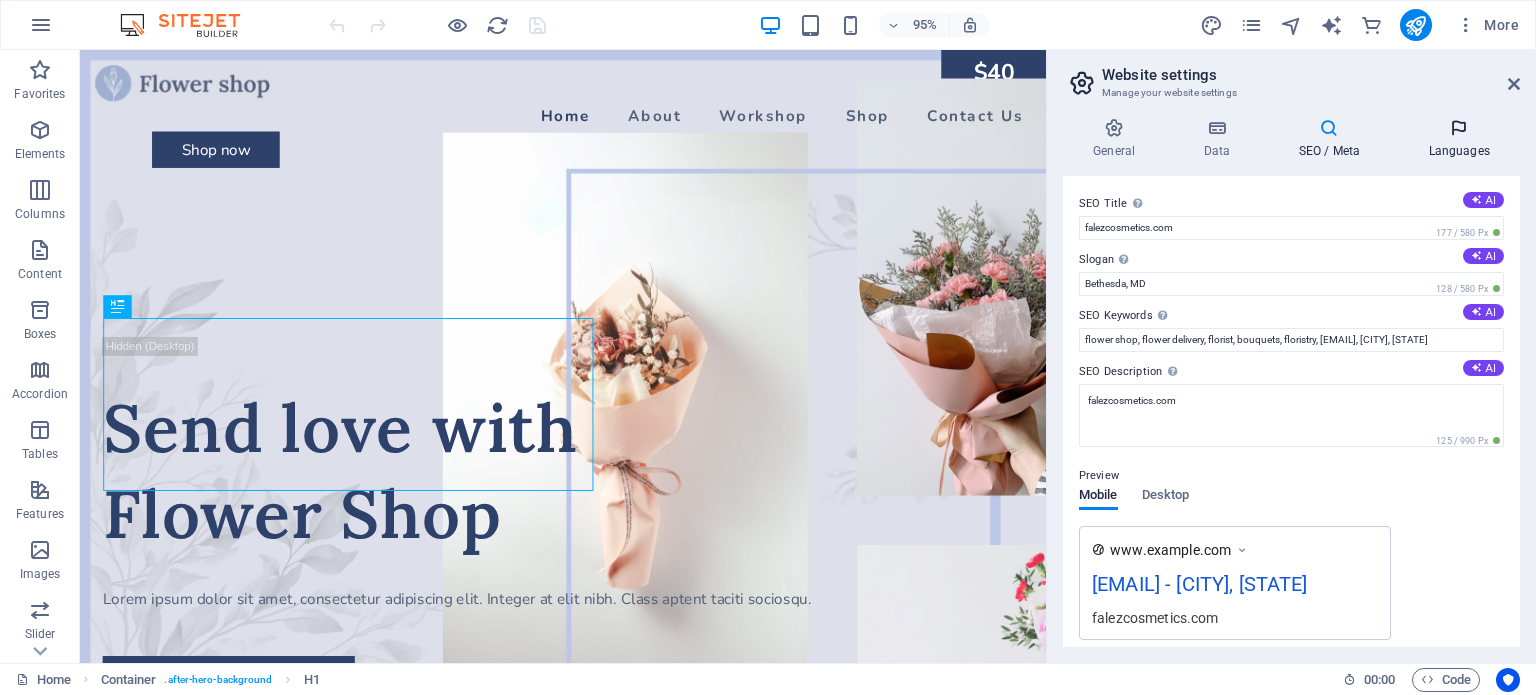 click at bounding box center [1459, 128] 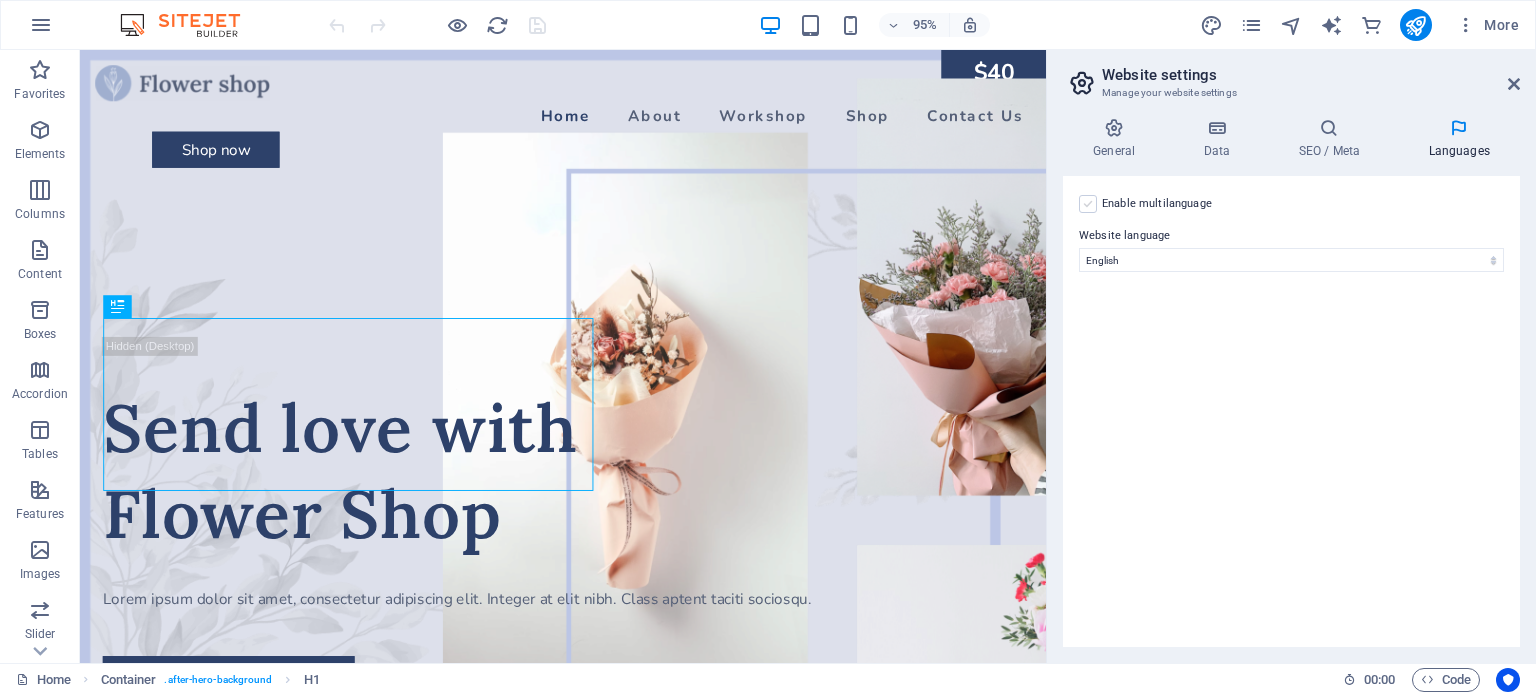 click at bounding box center (1088, 204) 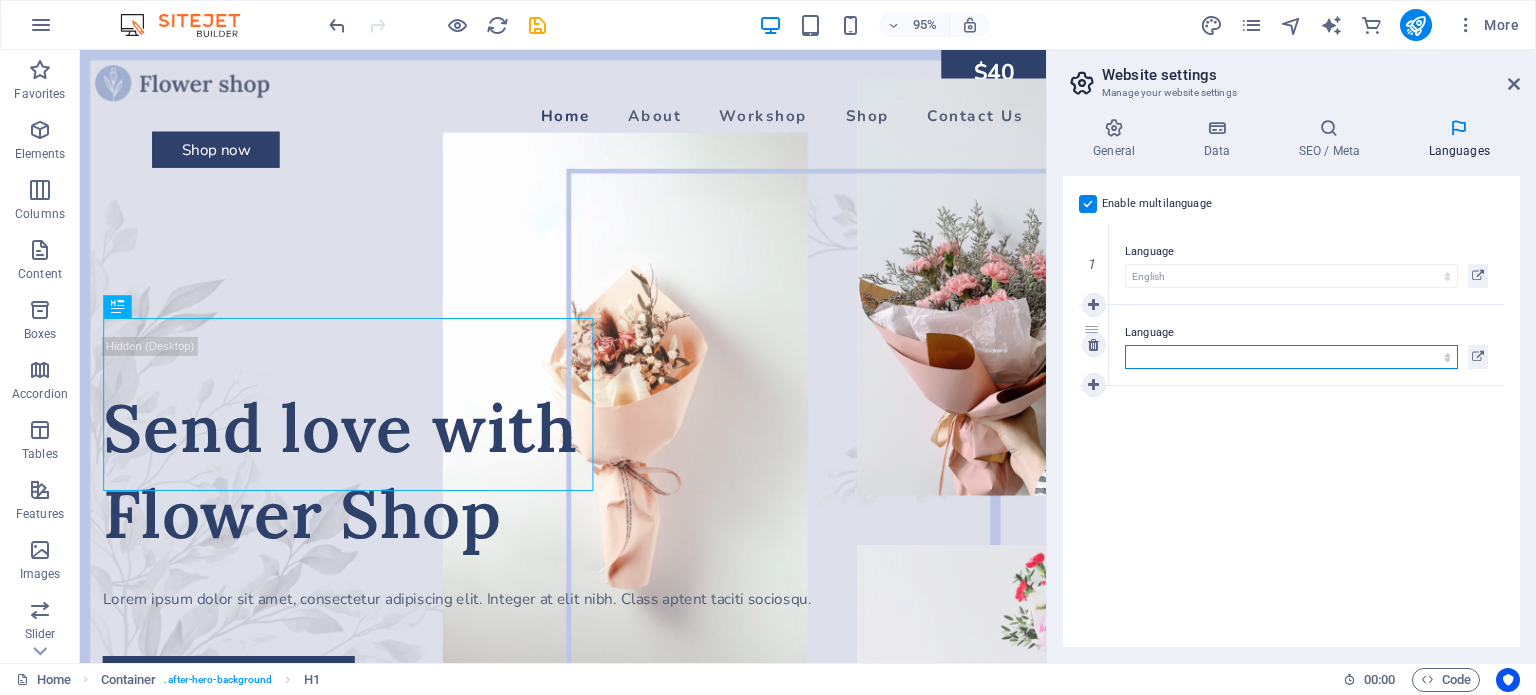 drag, startPoint x: 1207, startPoint y: 359, endPoint x: 1268, endPoint y: 371, distance: 62.169125 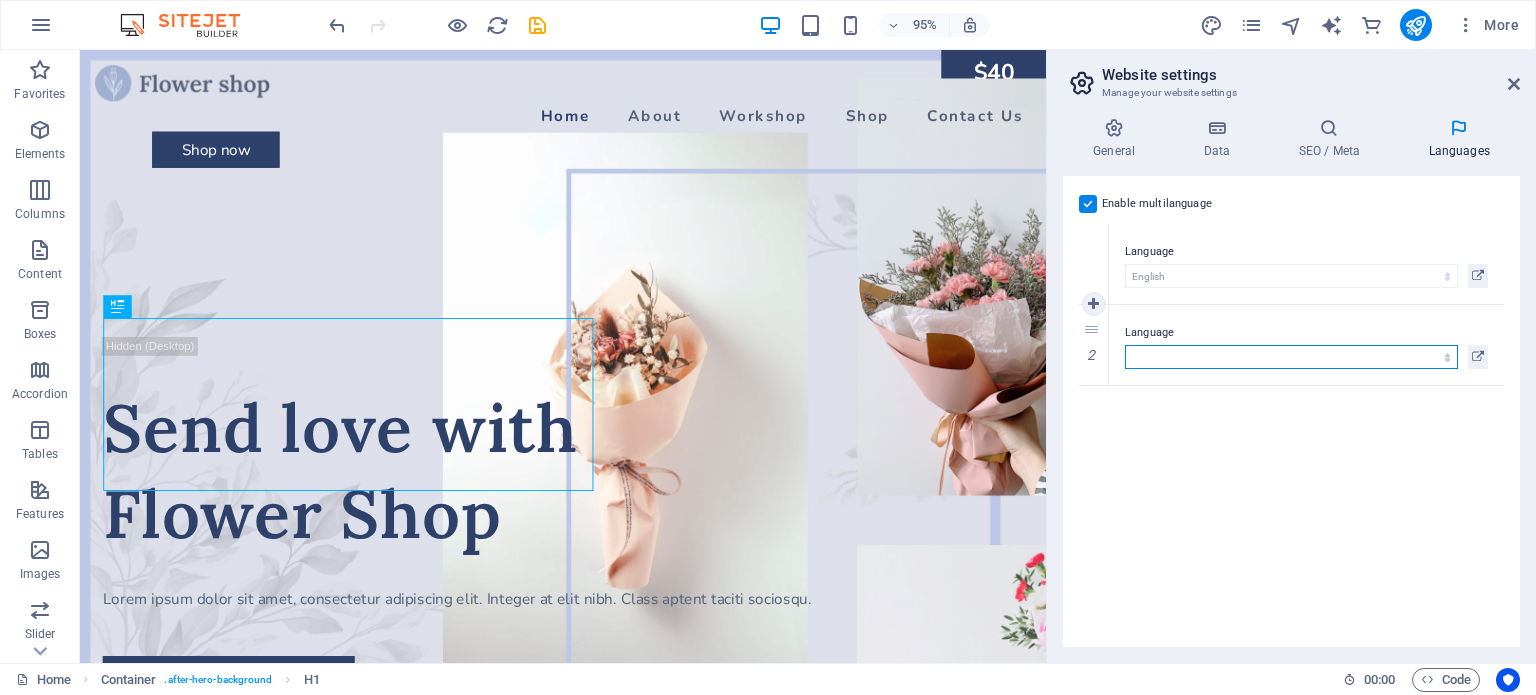 select on "6" 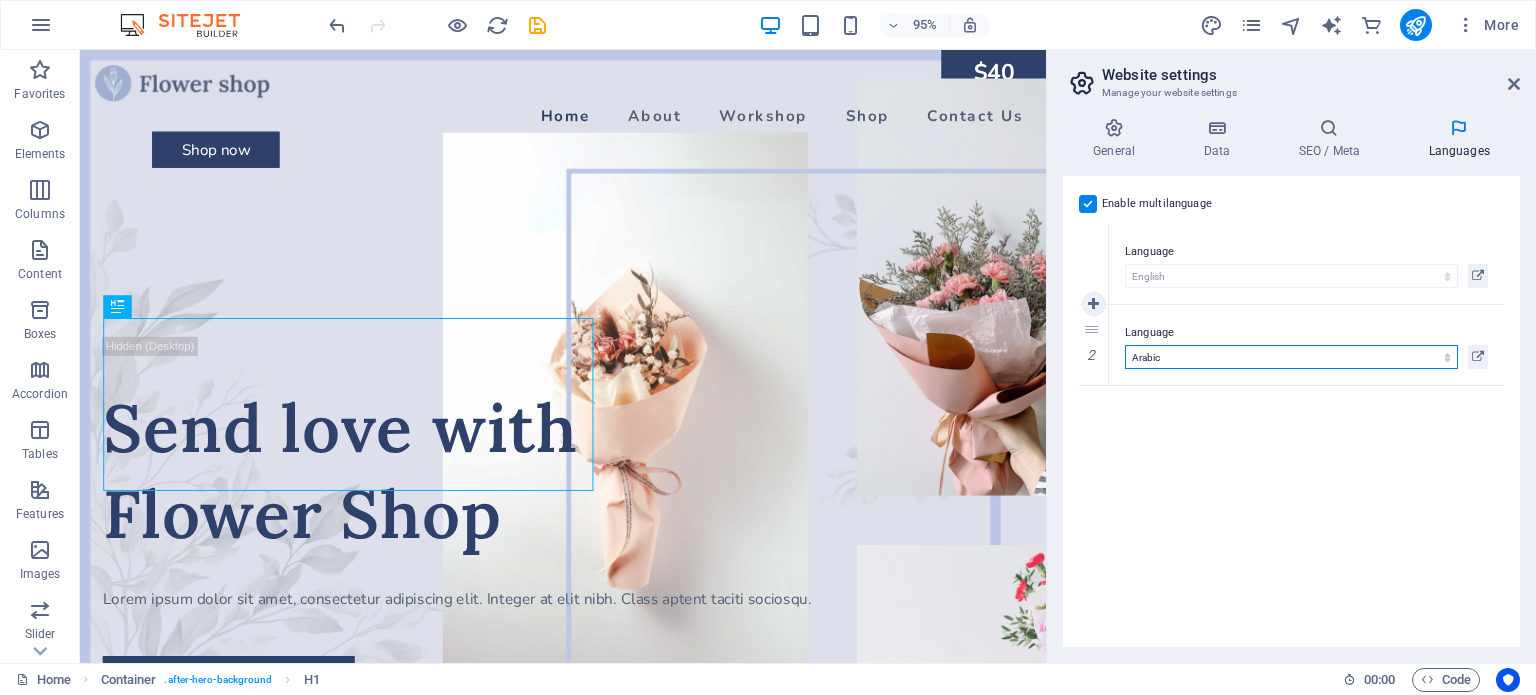 click on "Abkhazian Afar Afrikaans Akan Albanian Amharic Arabic Aragonese Armenian Assamese Avaric Avestan Aymara Azerbaijani Bambara Bashkir Basque Belarusian Bengali Bihari languages Bislama Bokmål Bosnian Breton Bulgarian Burmese Catalan Central Khmer Chamorro Chechen Chinese Church Slavic Chuvash Cornish Corsican Cree Croatian Czech Danish Dutch Dzongkha English Esperanto Estonian Ewe Faroese Farsi (Persian) Fijian Finnish French Fulah Gaelic Galician Ganda Georgian German Greek Greenlandic Guaraní Gujarati Haitian Creole Hausa Hebrew Herero Hindi Hiri Motu Hungarian Icelandic Ido Igbo Indonesian Interlingua Interlingue Inuktitut Inupiaq Irish Italian Japanese Javanese Kannada Kanuri Kashmiri Kazakh Kikuyu Kinyarwanda Komi Kongo Korean Kurdish Kwanyama Kyrgyz Lao Latin Latvian Limburgish Lingala Lithuanian Luba-Katanga Luxembourgish Macedonian Malagasy Malay Malayalam Maldivian Maltese Manx Maori Marathi Marshallese Mongolian Nauru Navajo Ndonga Nepali North Ndebele Northern Sami Norwegian Norwegian Nynorsk Nuosu" at bounding box center (1291, 357) 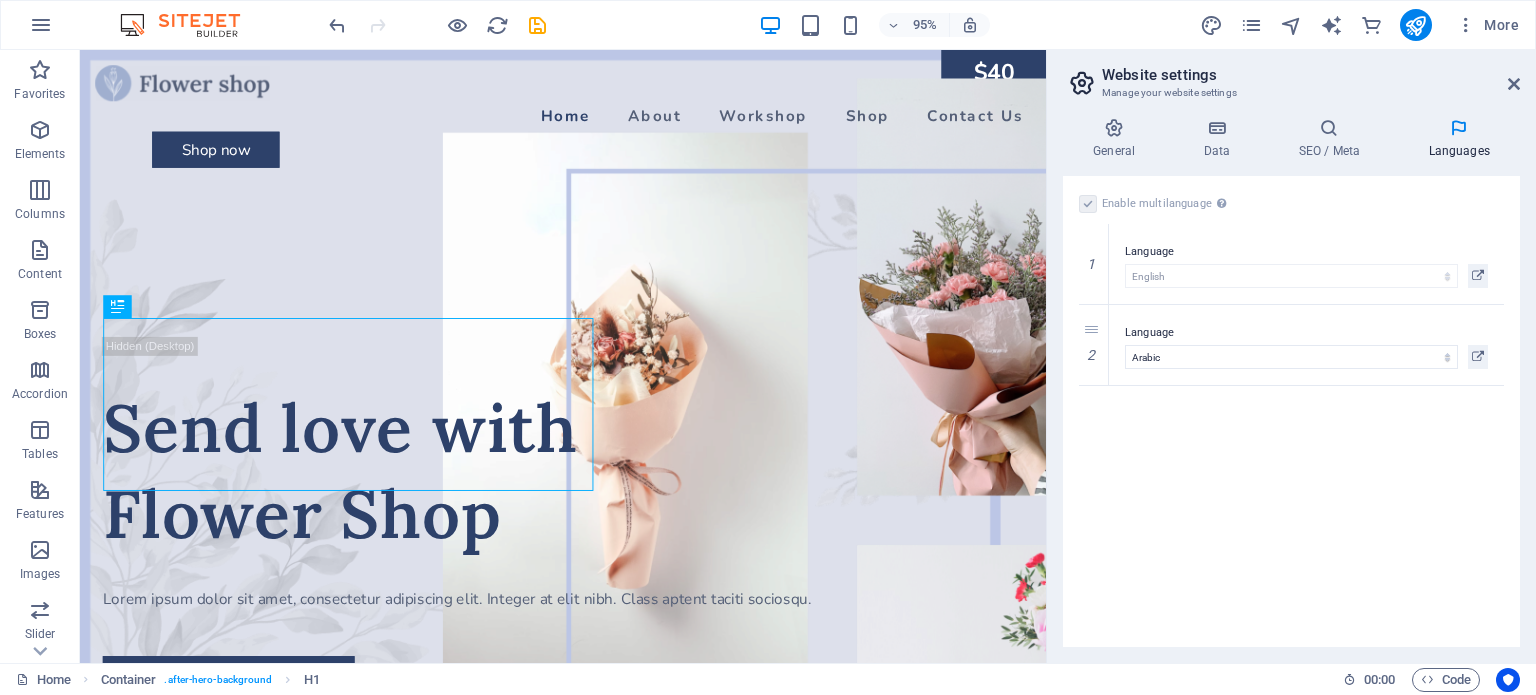 drag, startPoint x: 1388, startPoint y: 475, endPoint x: 1399, endPoint y: 453, distance: 24.596748 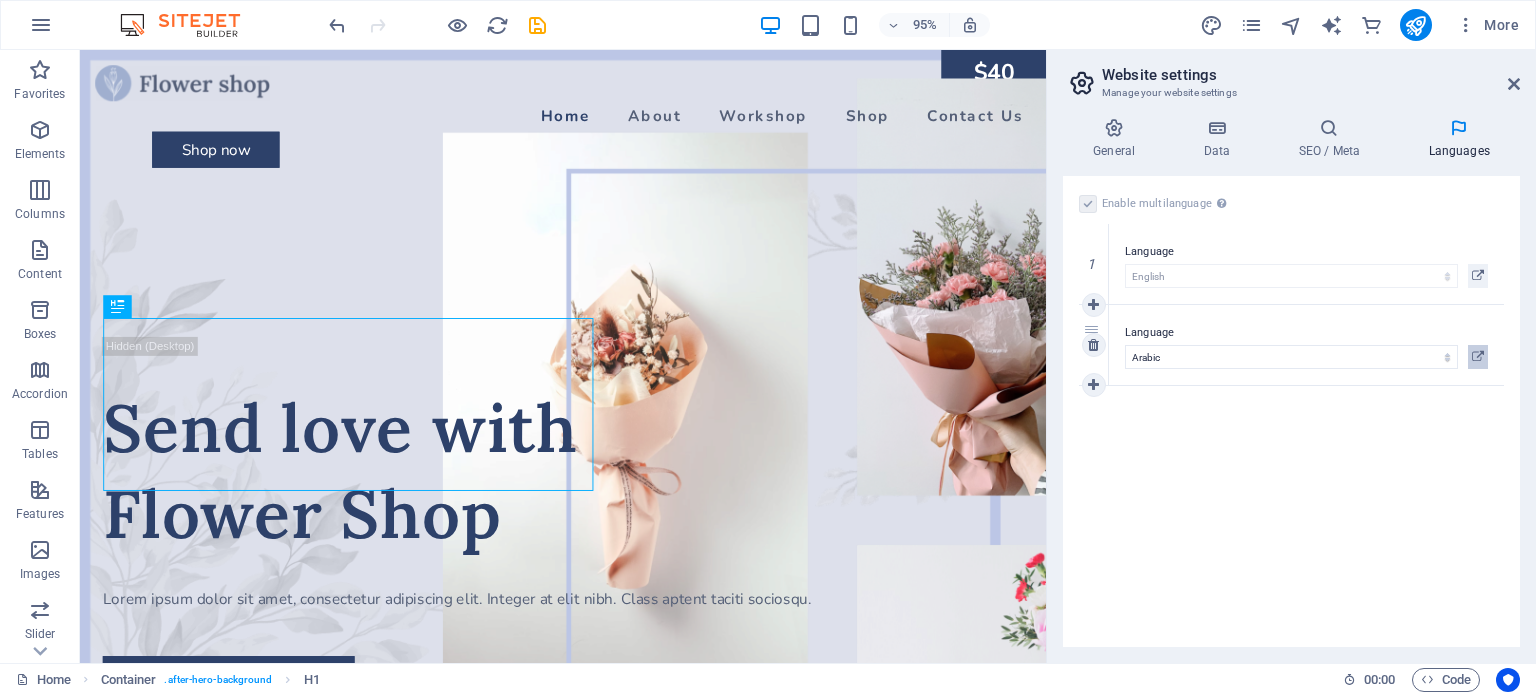 click at bounding box center (1478, 357) 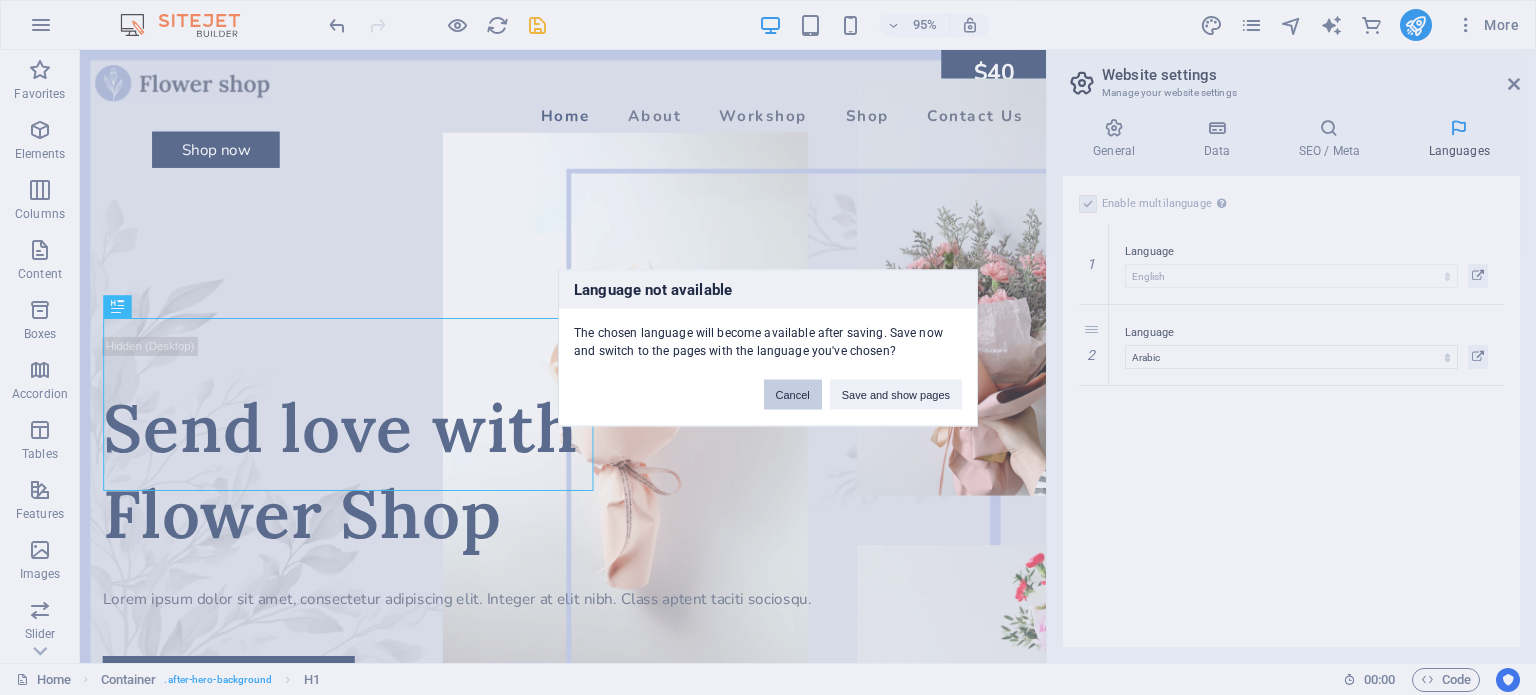 click on "Cancel" at bounding box center [793, 394] 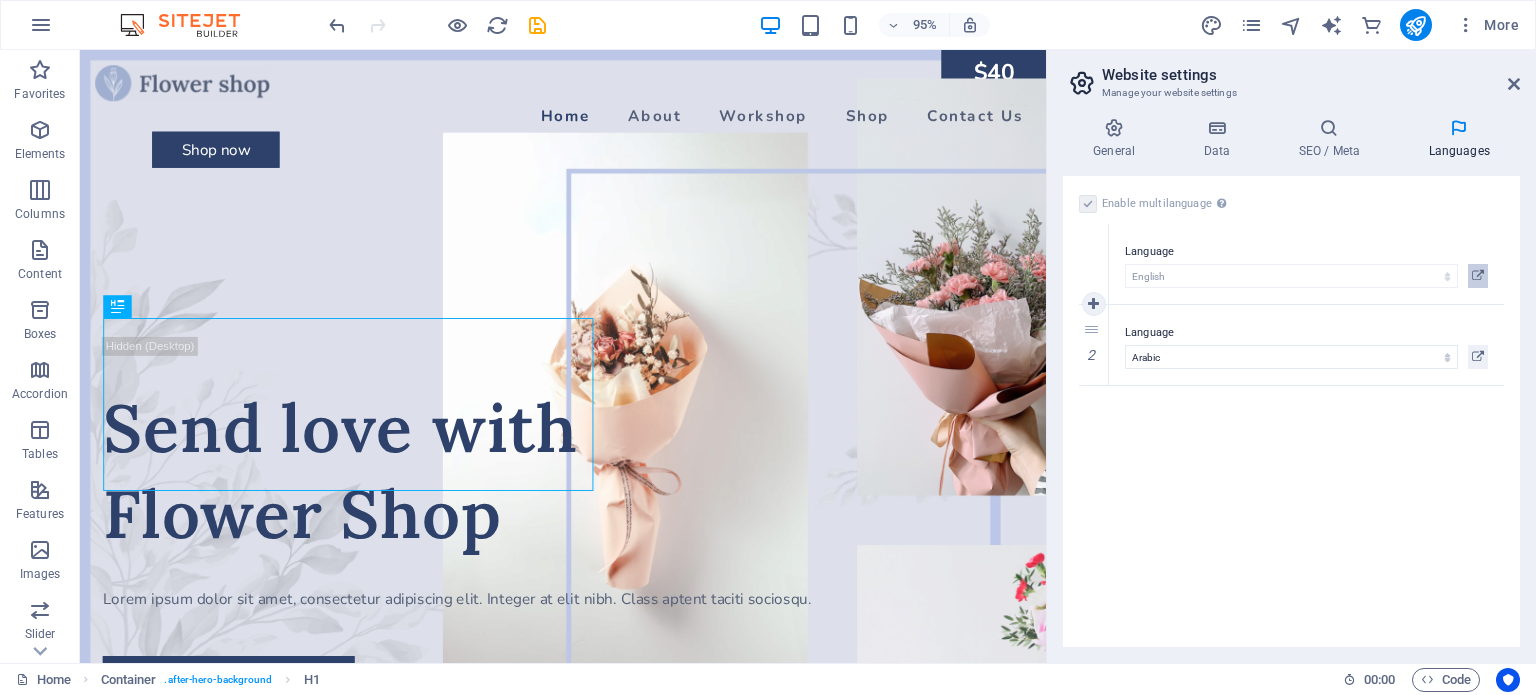 click at bounding box center [1478, 276] 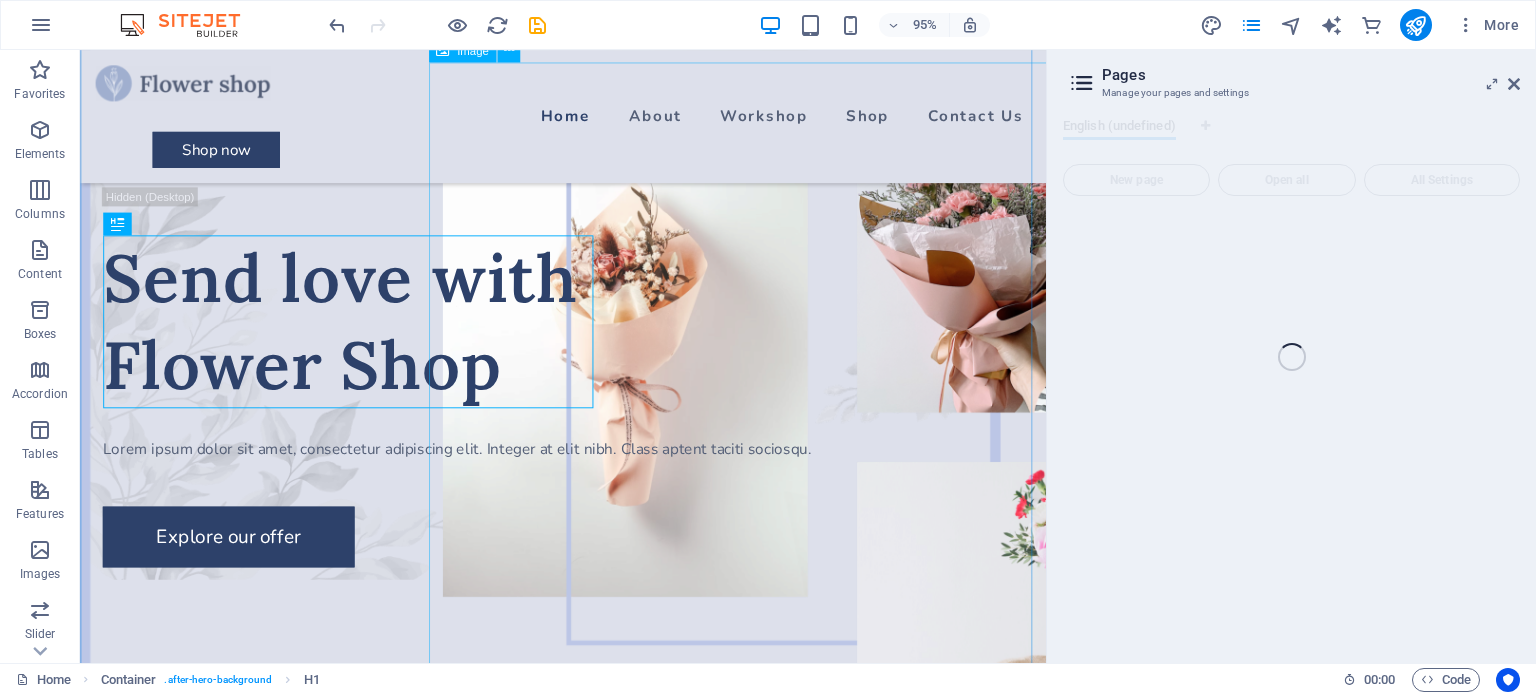 scroll, scrollTop: 300, scrollLeft: 0, axis: vertical 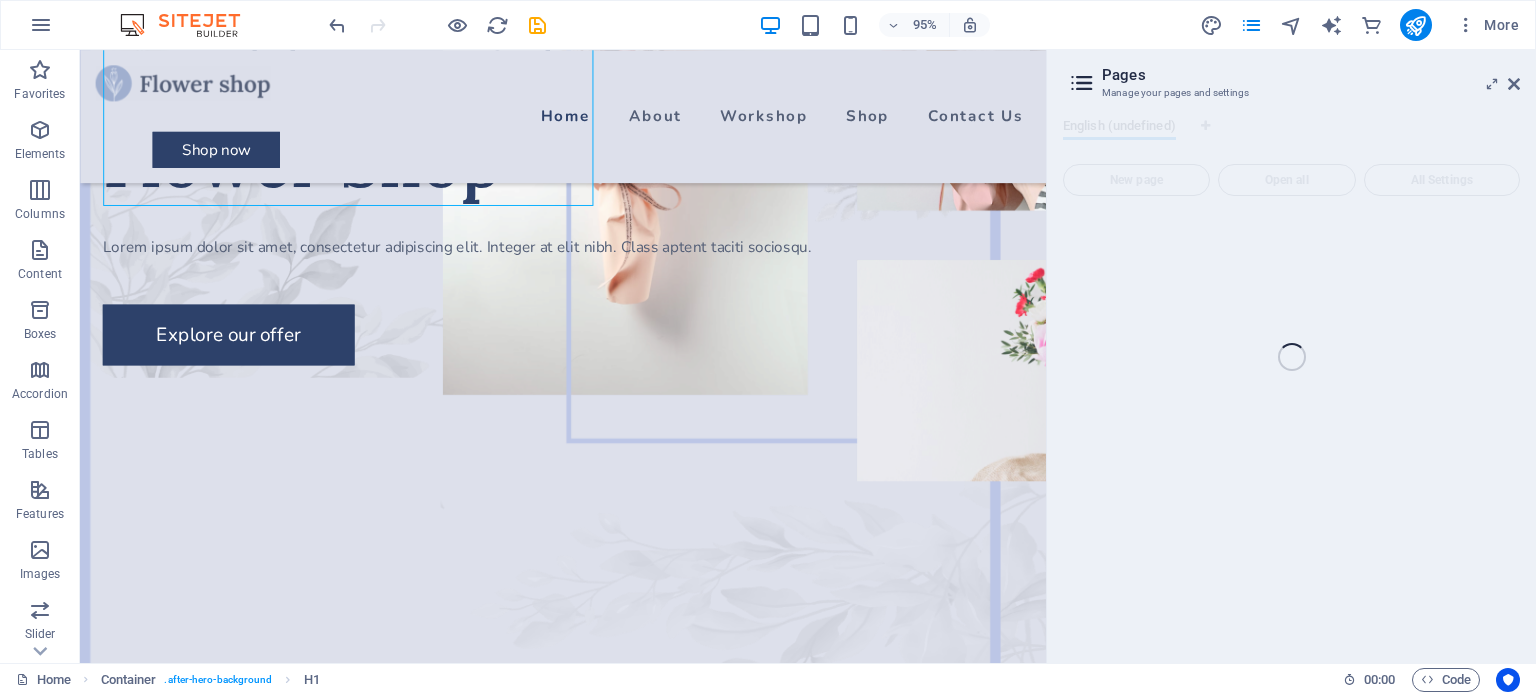 click on "Home Favorites Elements Columns Content Boxes Accordion Tables Features Images Slider Header Footer Forms Marketing Collections Commerce
Drag here to replace the existing content. Press “Ctrl” if you want to create a new element.
H1   Container   Spacer   Spacer   Menu   Menu Bar   Image   Button   Button 95% More Home Container . after-hero-background H1 00 : 00 Code Pages Manage your pages and settings English (undefined) New page Open all All Settings" at bounding box center (768, 356) 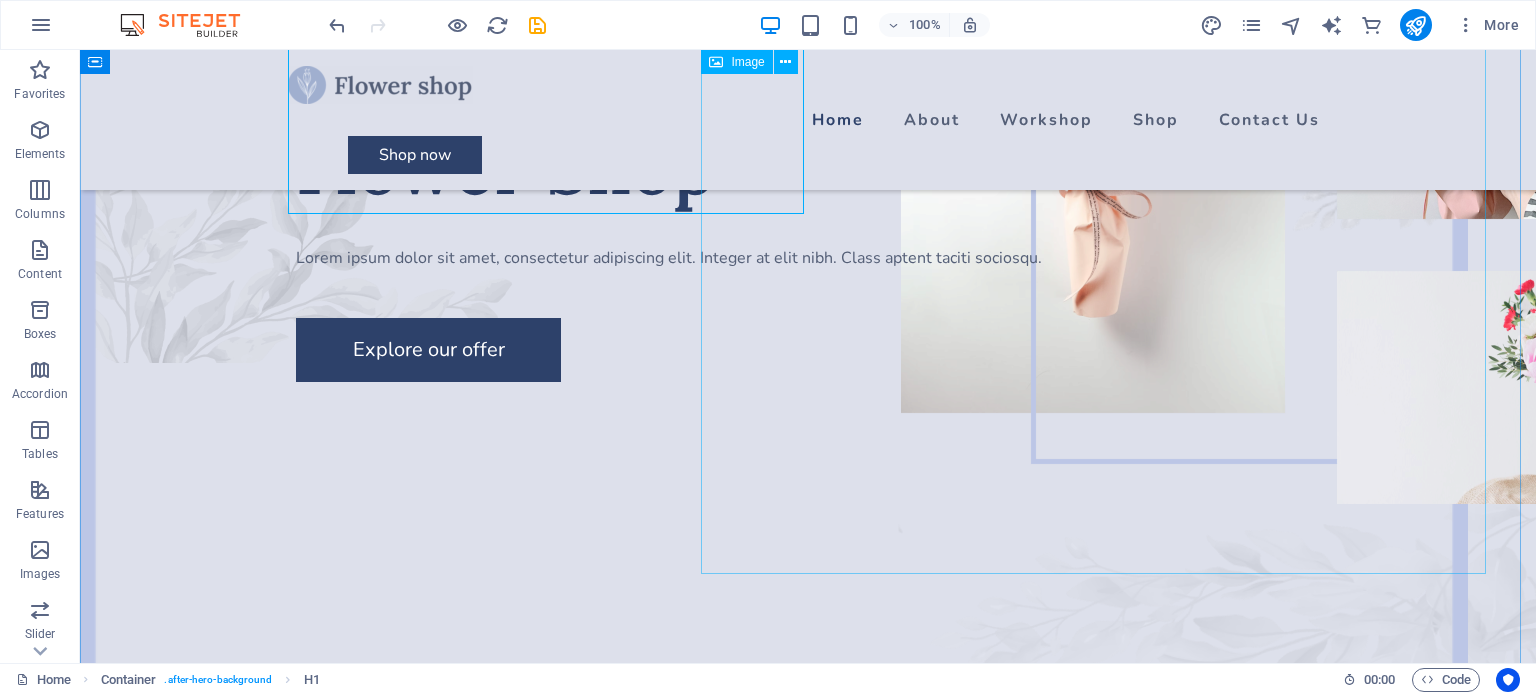 click at bounding box center (1293, 142) 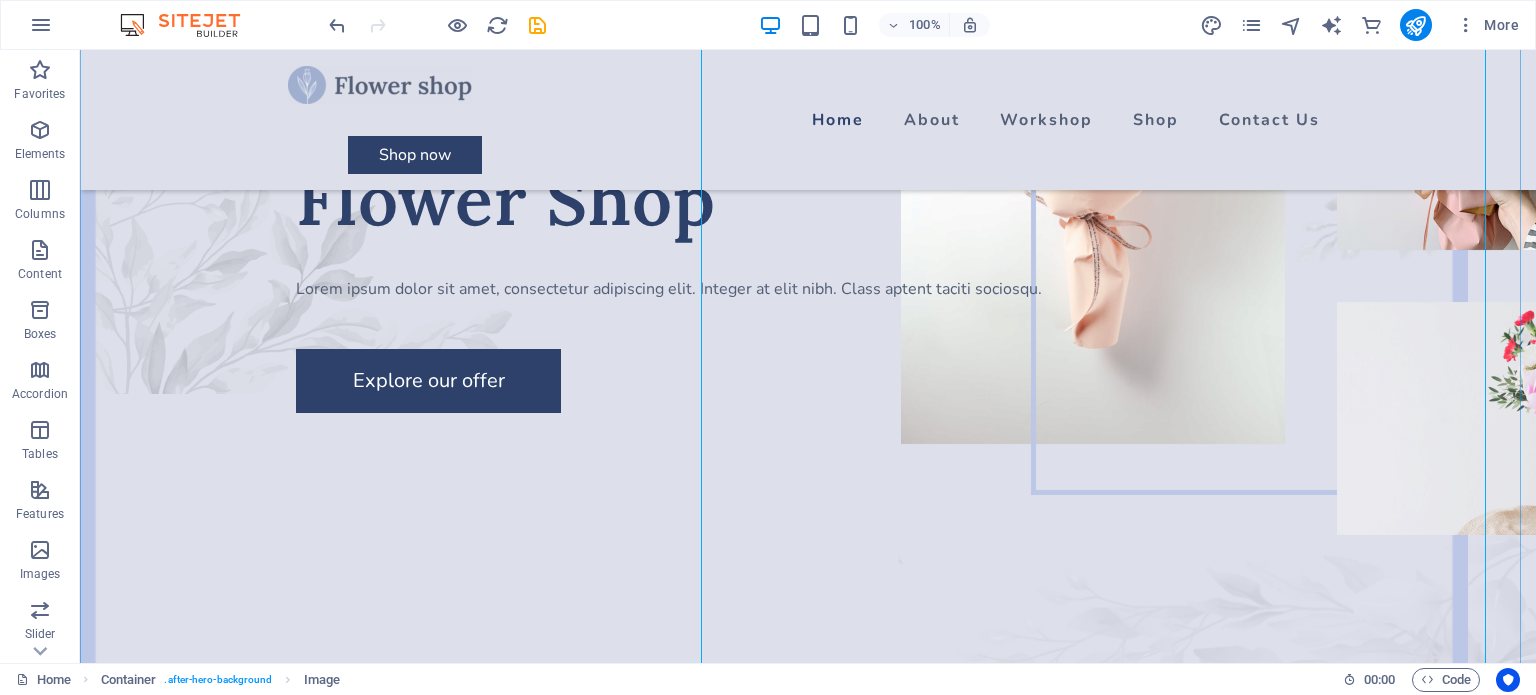 scroll, scrollTop: 400, scrollLeft: 0, axis: vertical 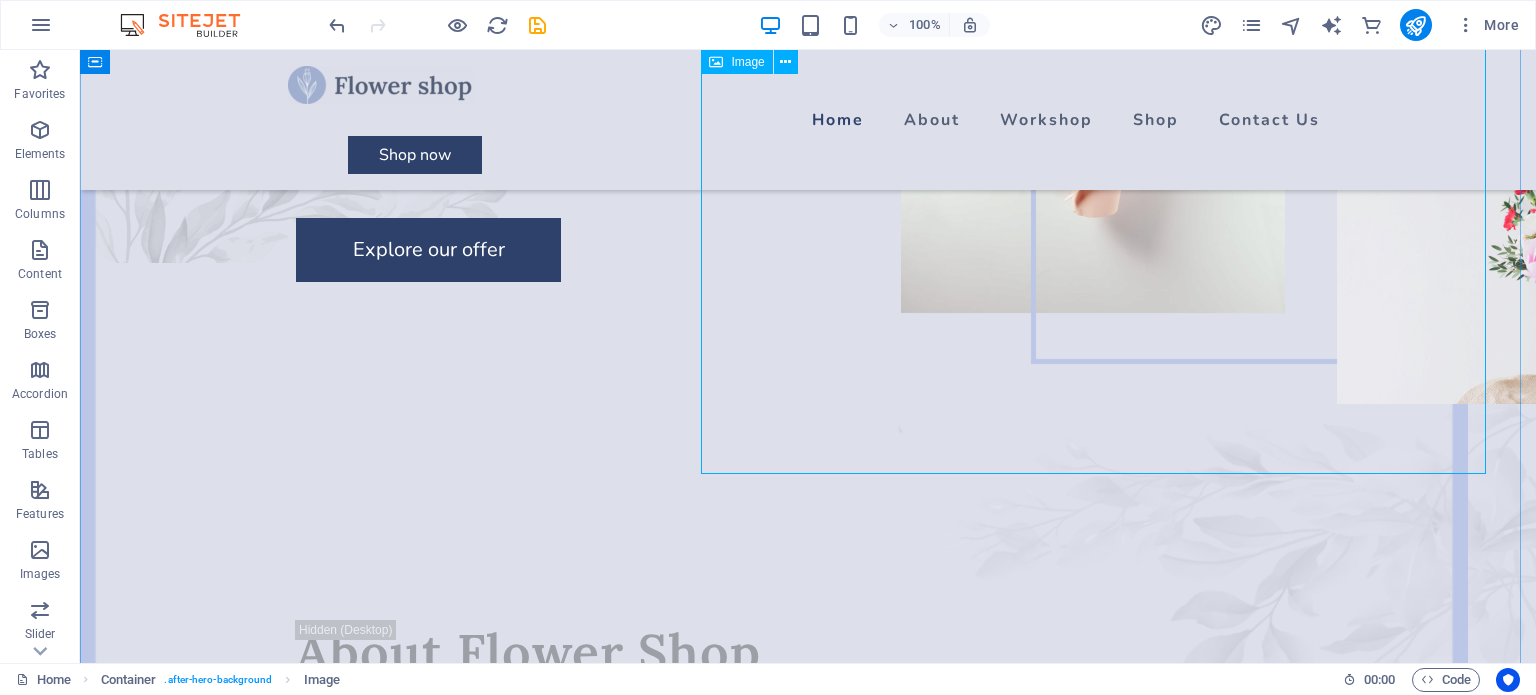 click on "Explore our offer" at bounding box center (808, 250) 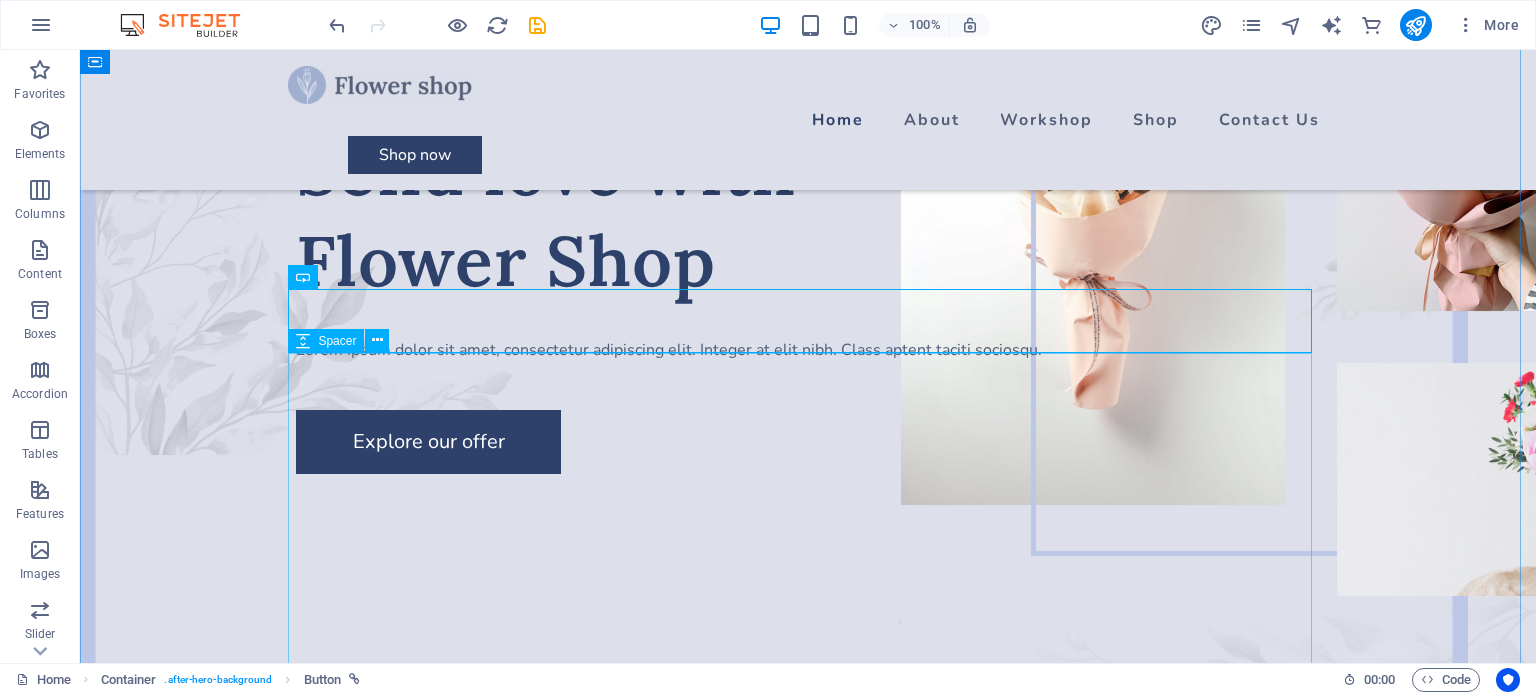scroll, scrollTop: 400, scrollLeft: 0, axis: vertical 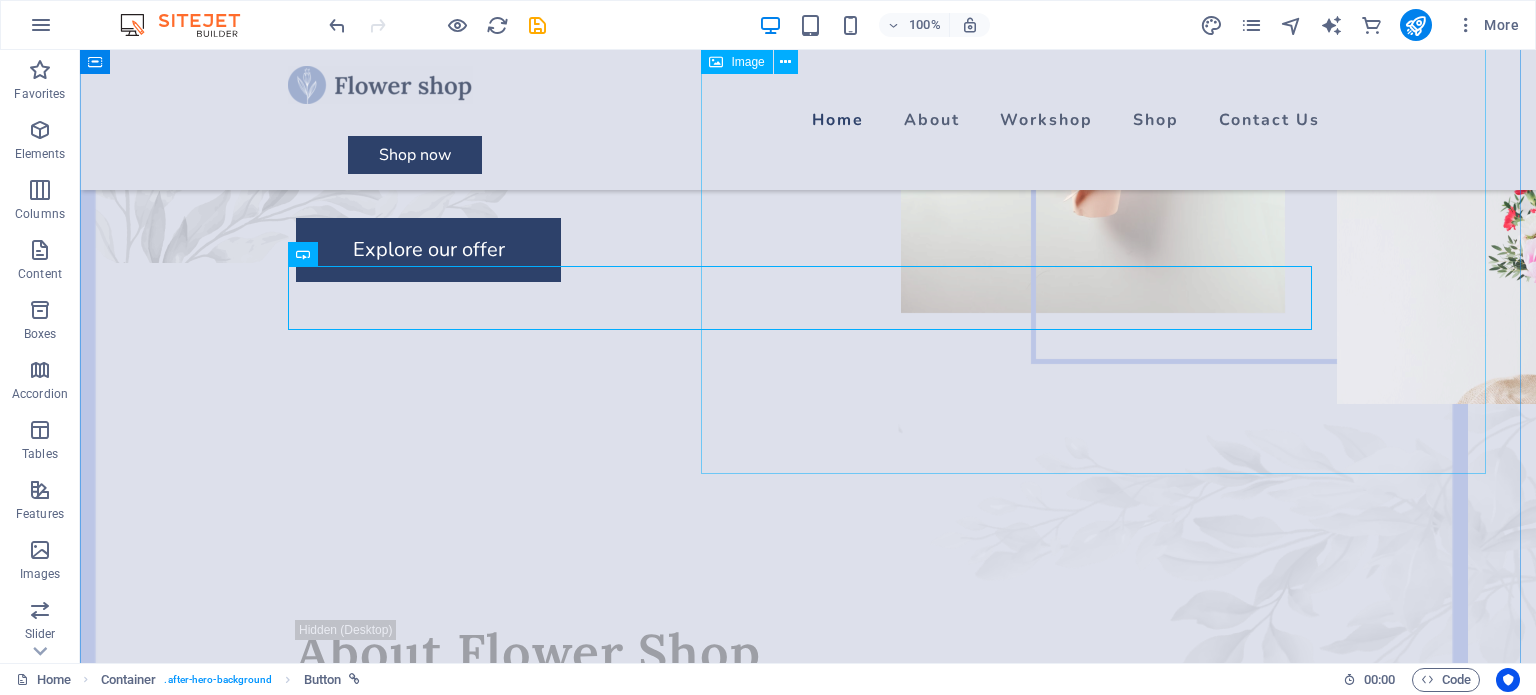 click at bounding box center (1293, 42) 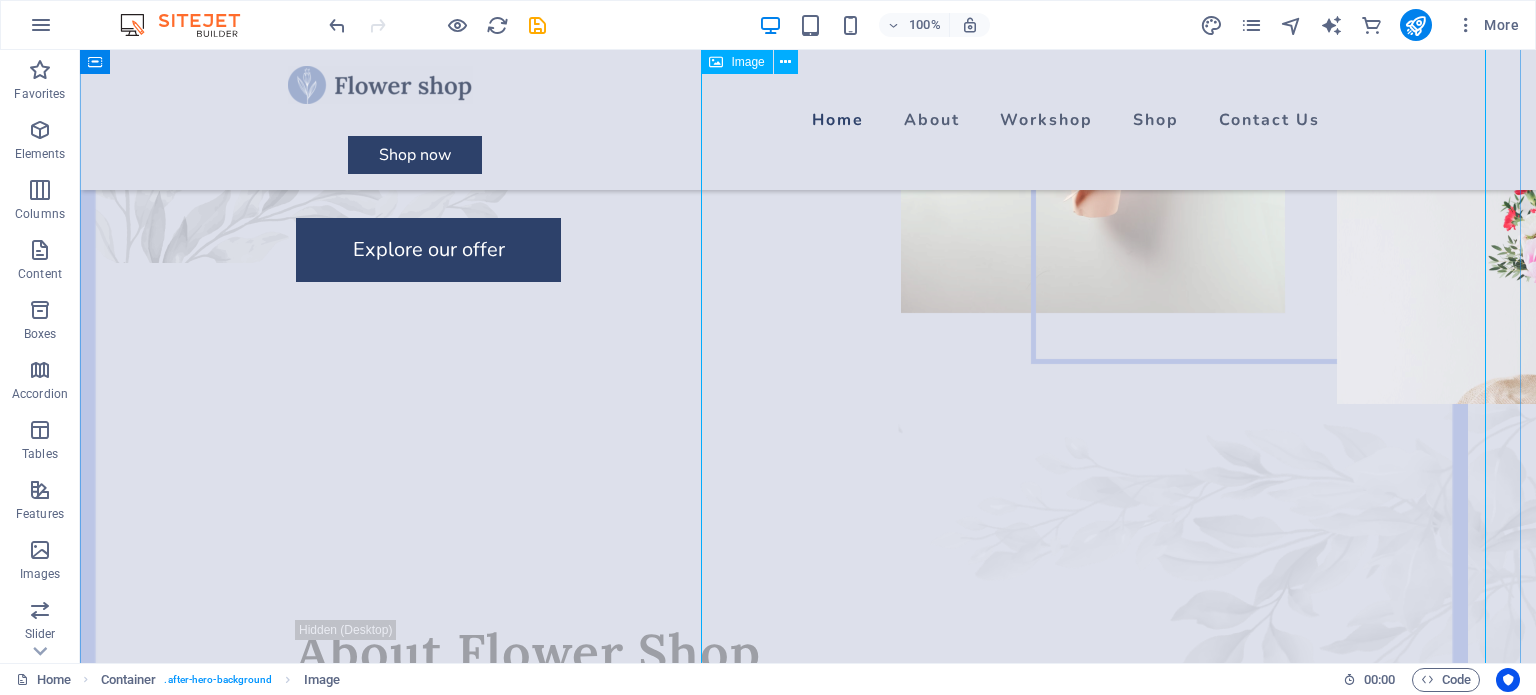 scroll, scrollTop: 100, scrollLeft: 0, axis: vertical 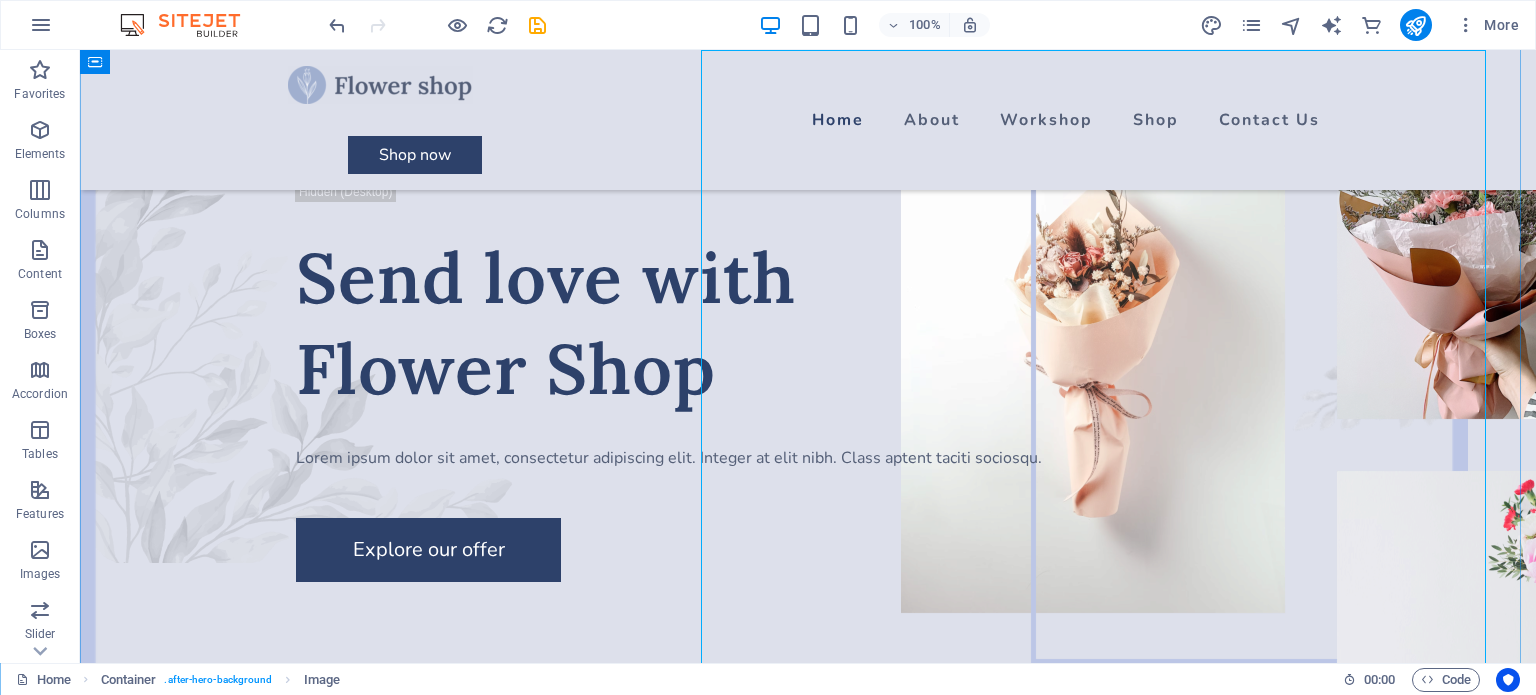 click at bounding box center [1293, 342] 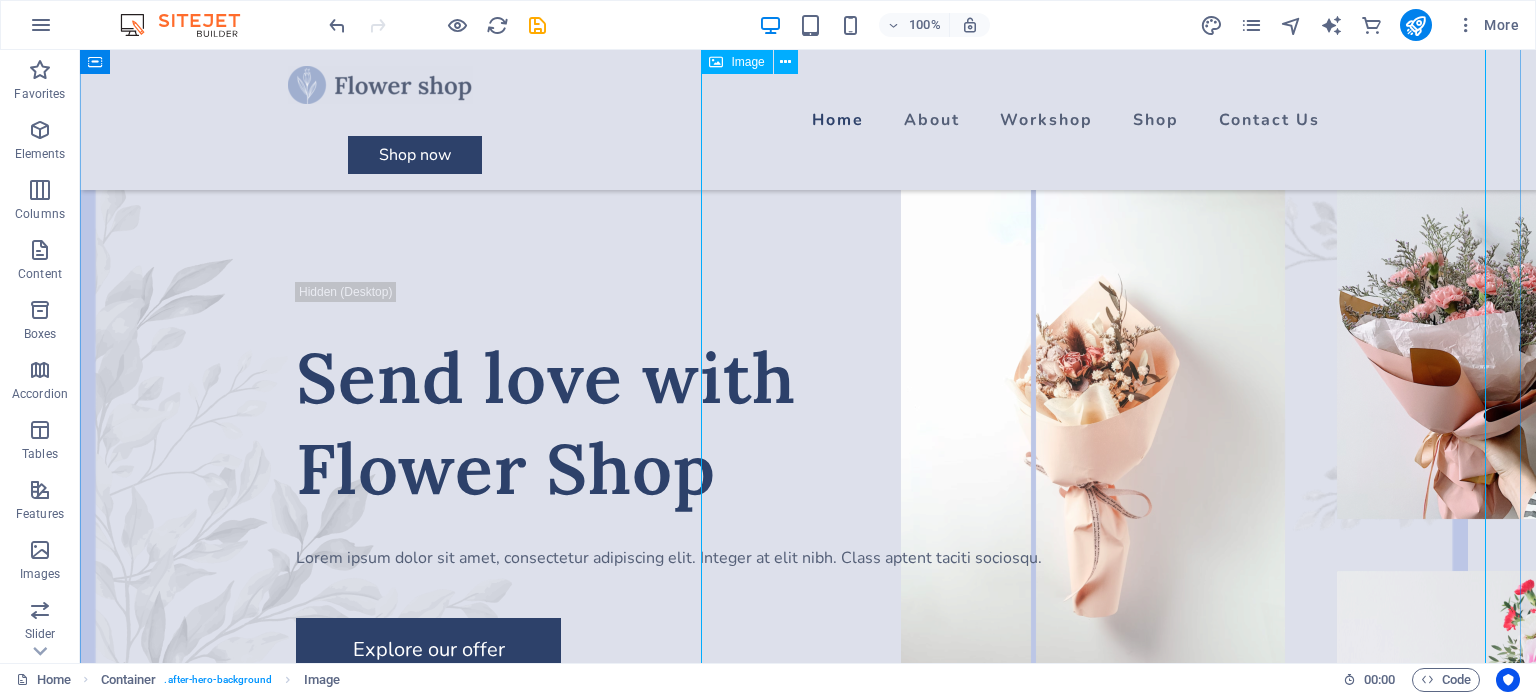 scroll, scrollTop: 0, scrollLeft: 0, axis: both 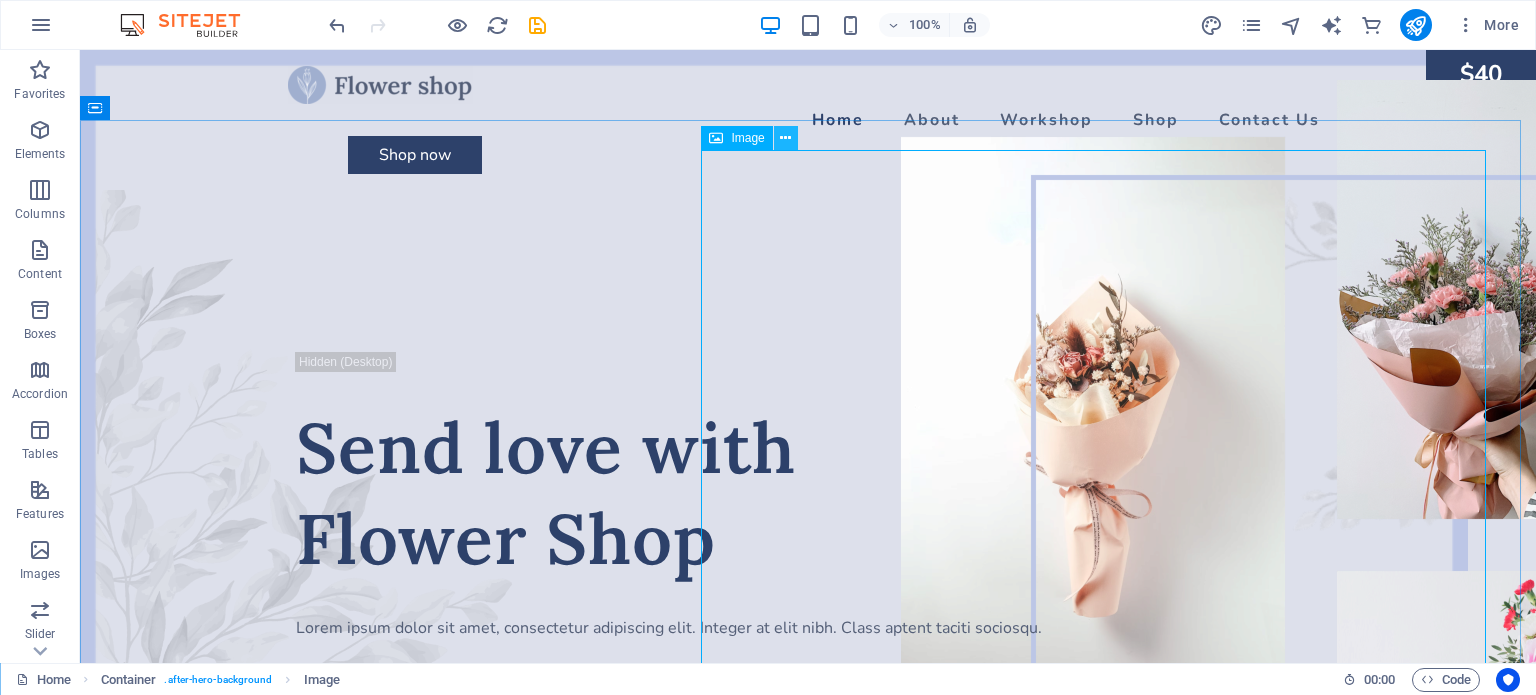 click at bounding box center [785, 138] 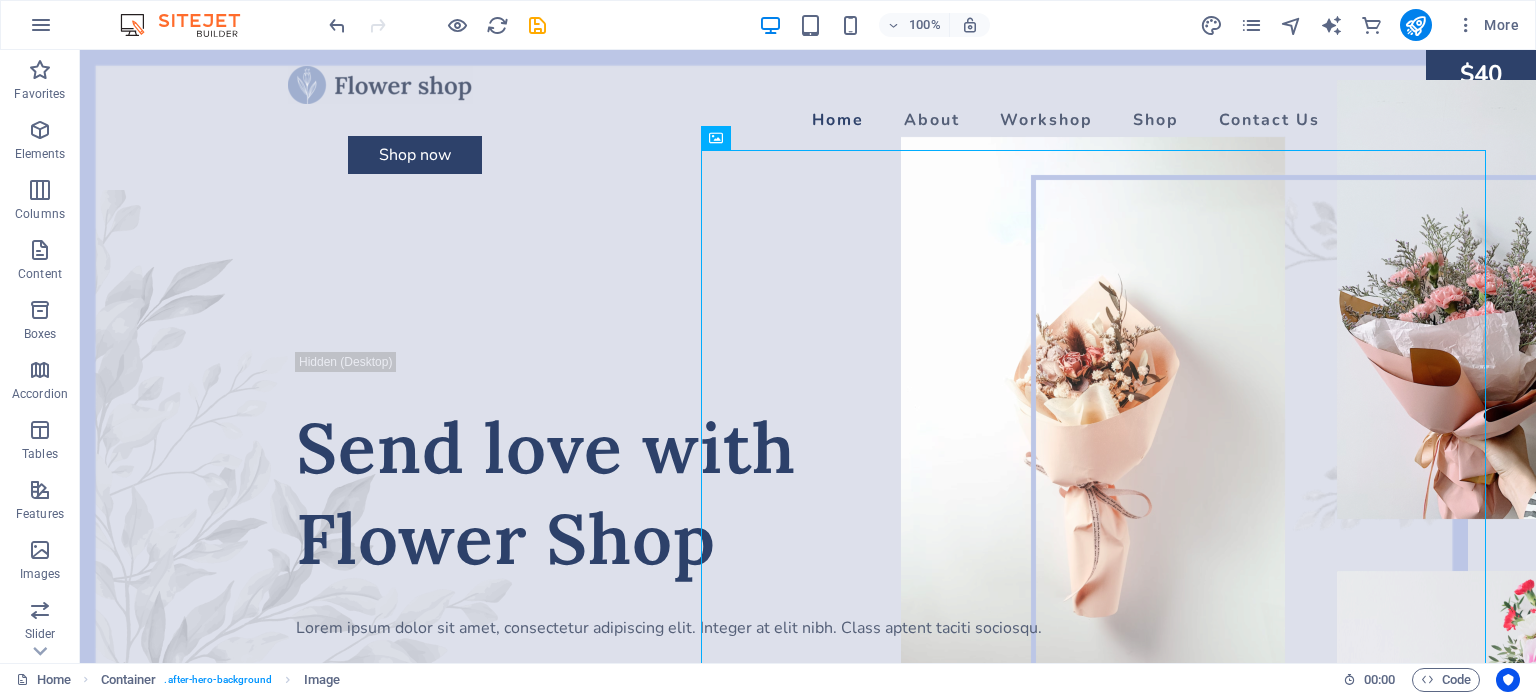click on "100% More" at bounding box center (768, 25) 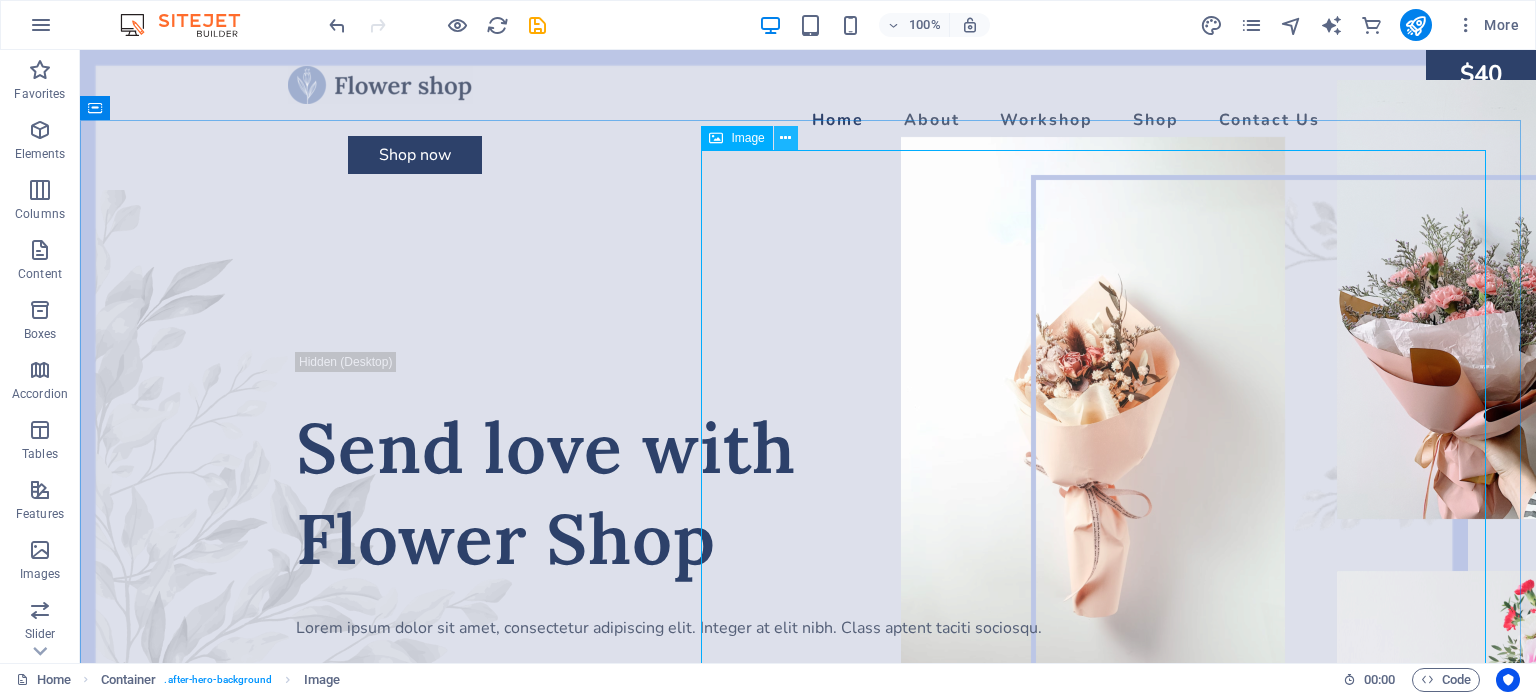 click at bounding box center [786, 138] 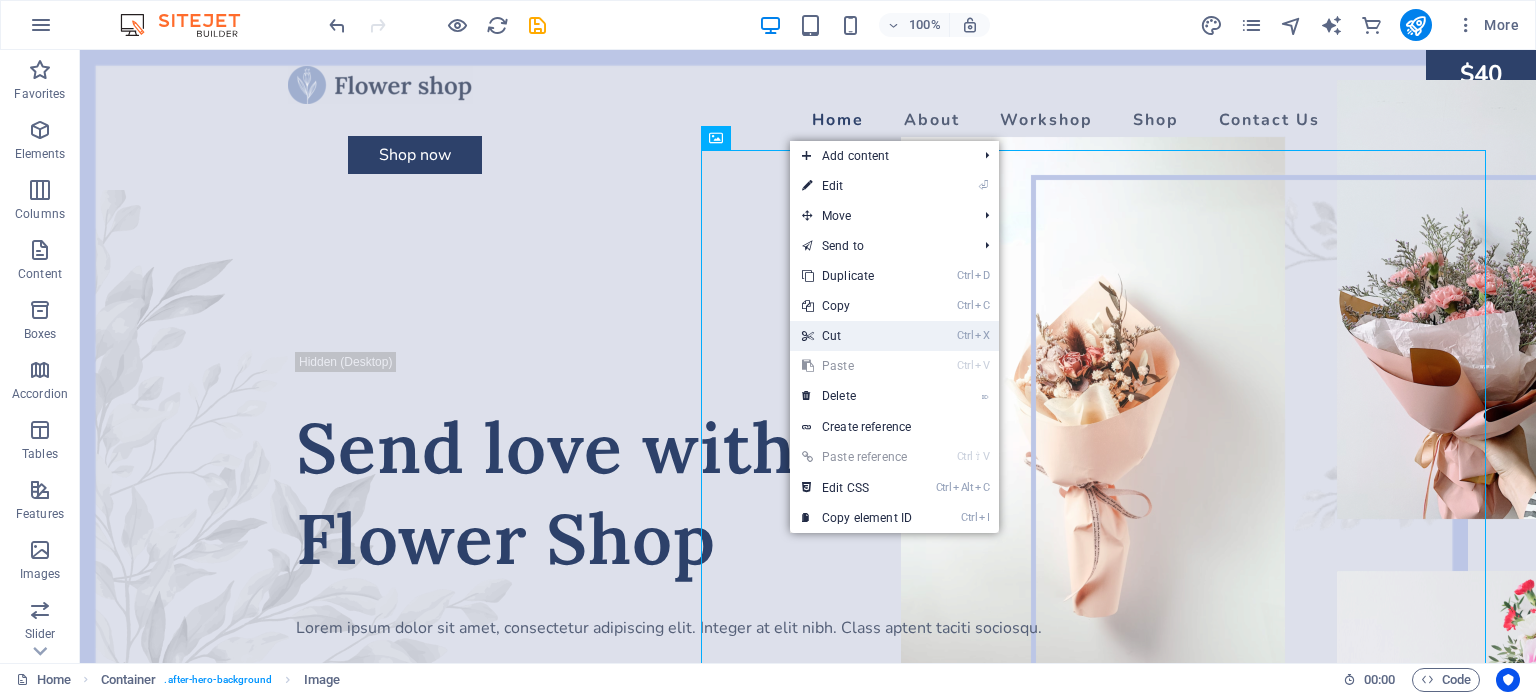click on "Ctrl X  Cut" at bounding box center (857, 336) 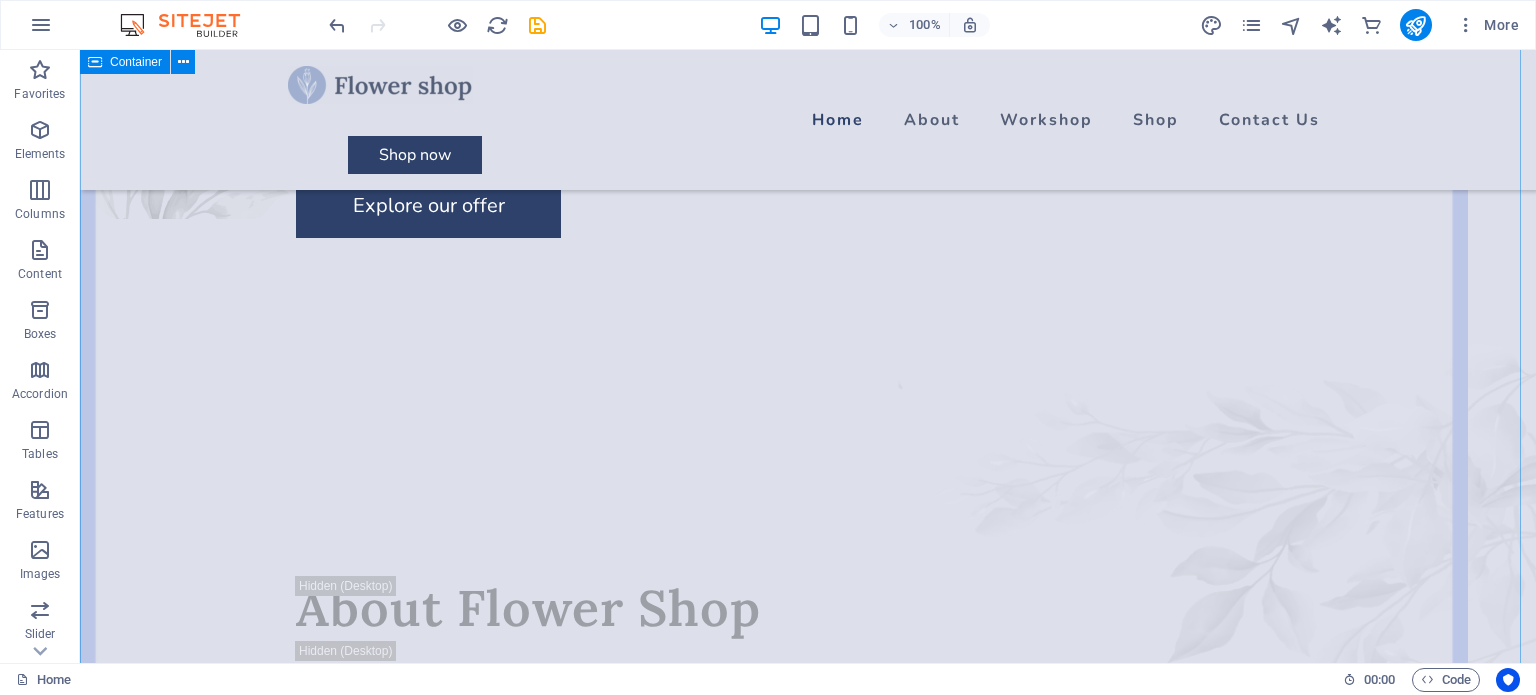 scroll, scrollTop: 0, scrollLeft: 0, axis: both 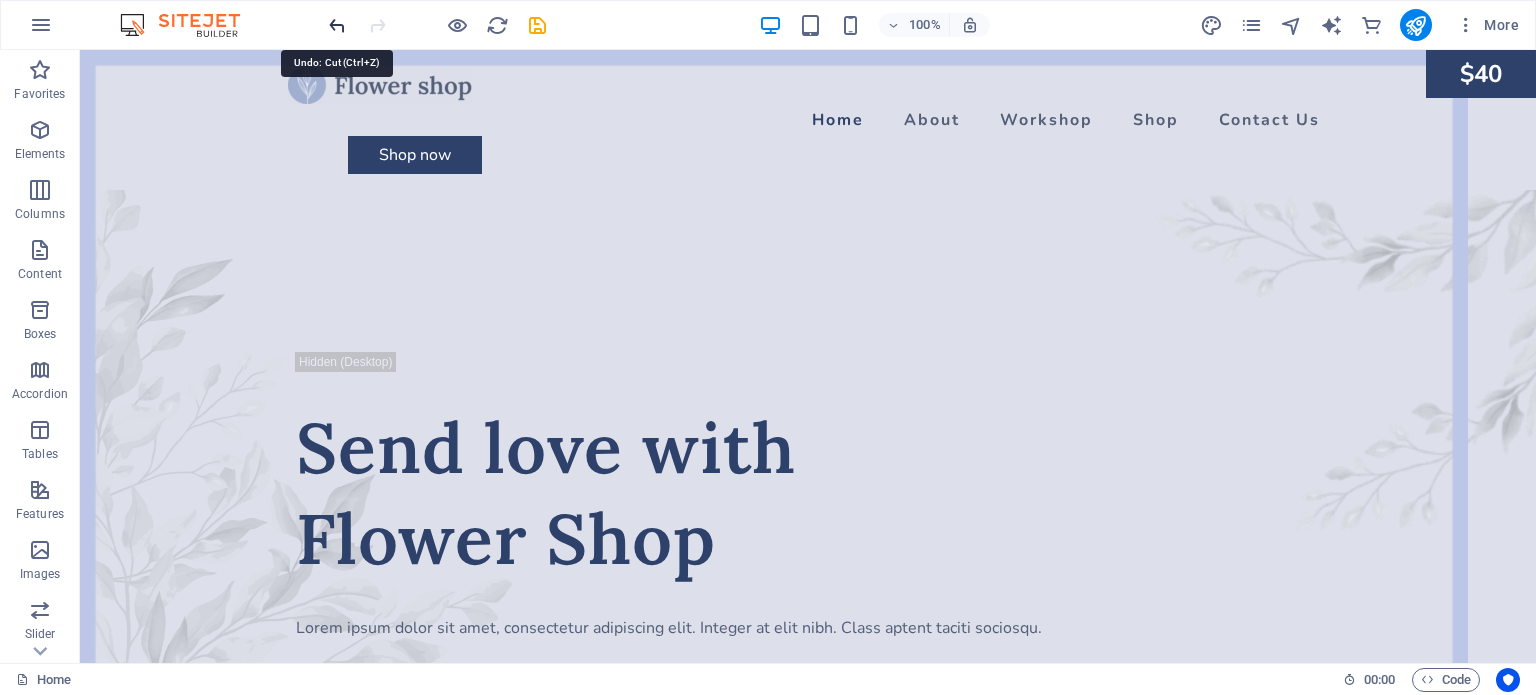 click at bounding box center (337, 25) 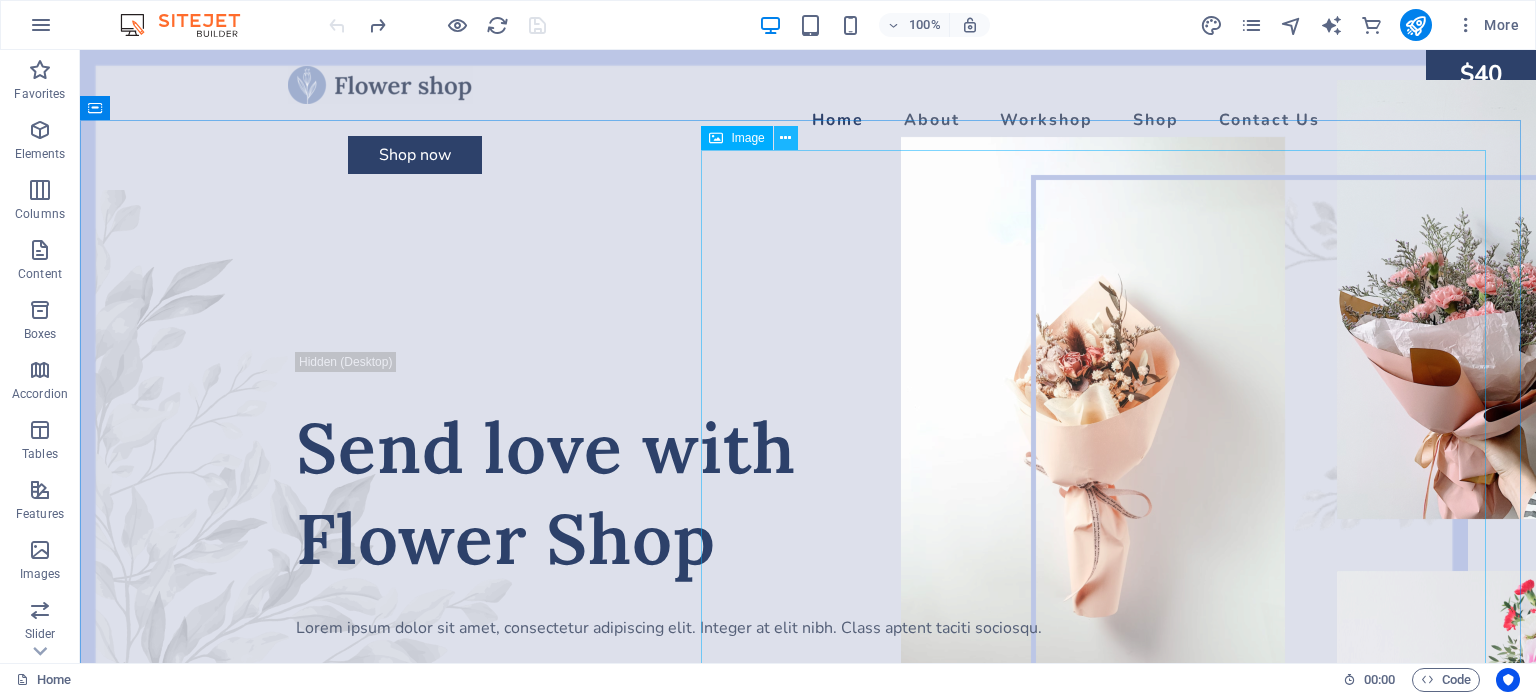 click at bounding box center (785, 138) 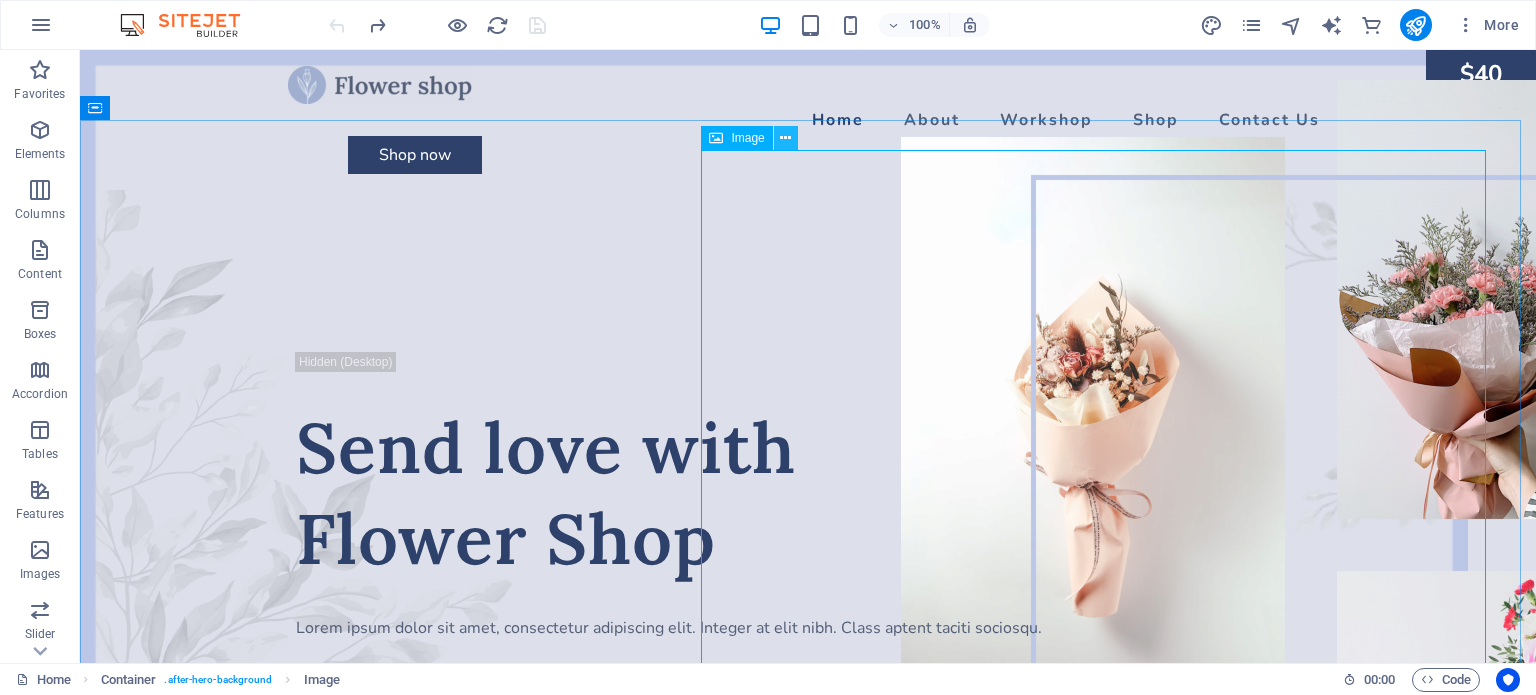 click at bounding box center (786, 138) 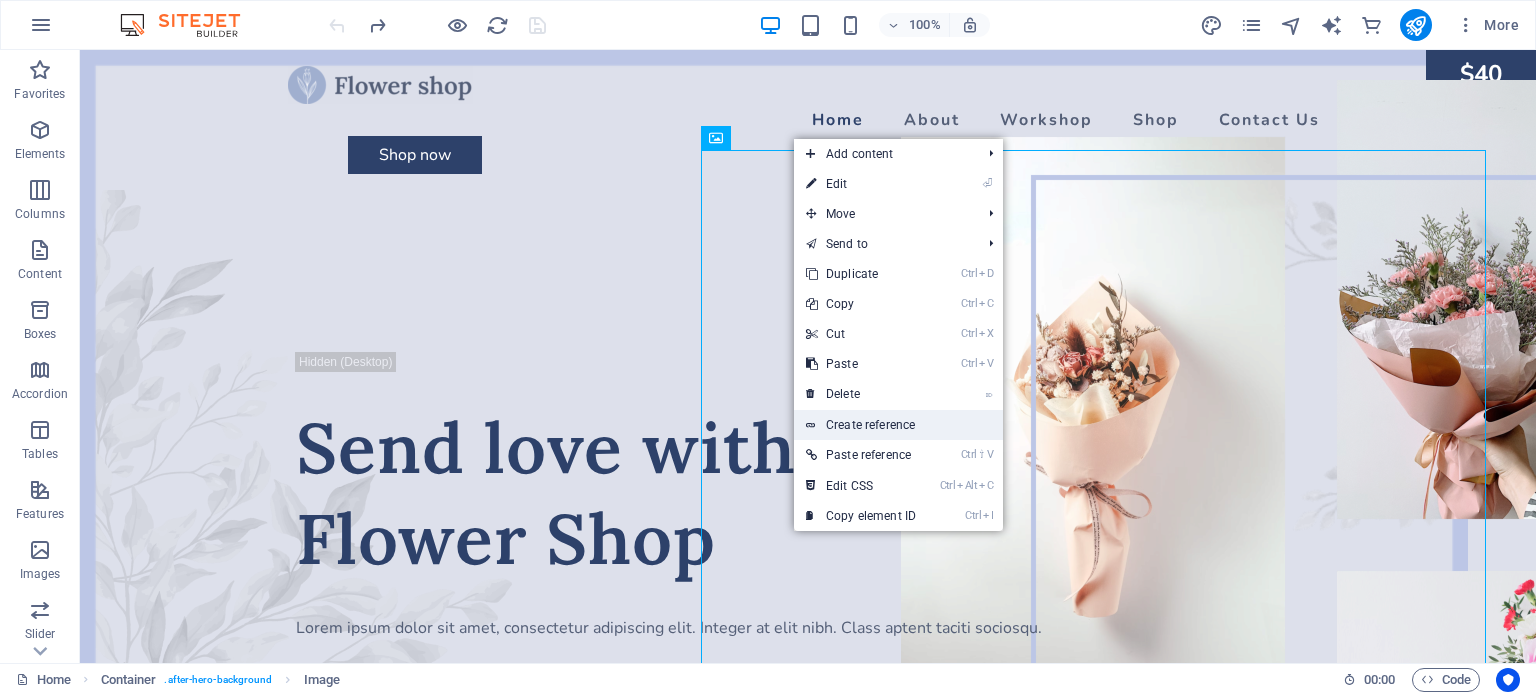 click on "Create reference" at bounding box center (898, 425) 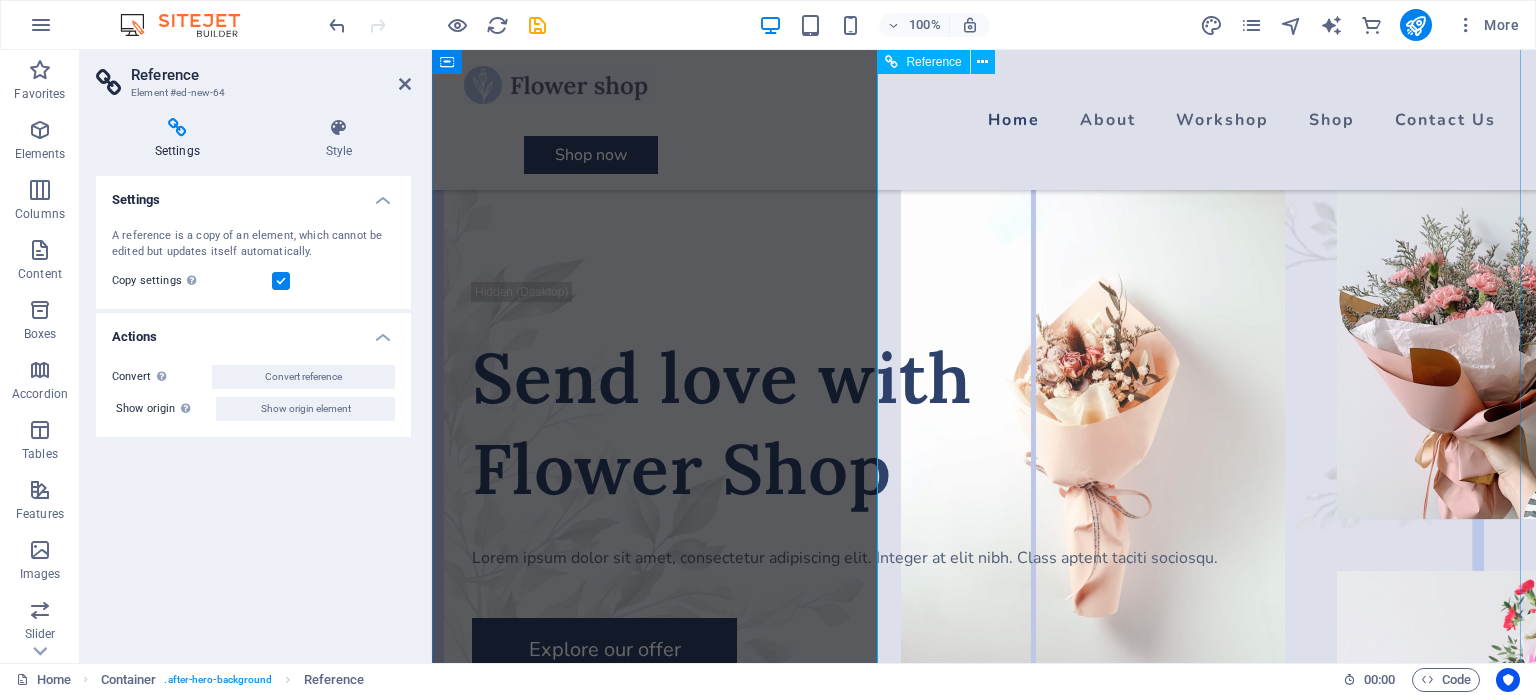 scroll, scrollTop: 155, scrollLeft: 0, axis: vertical 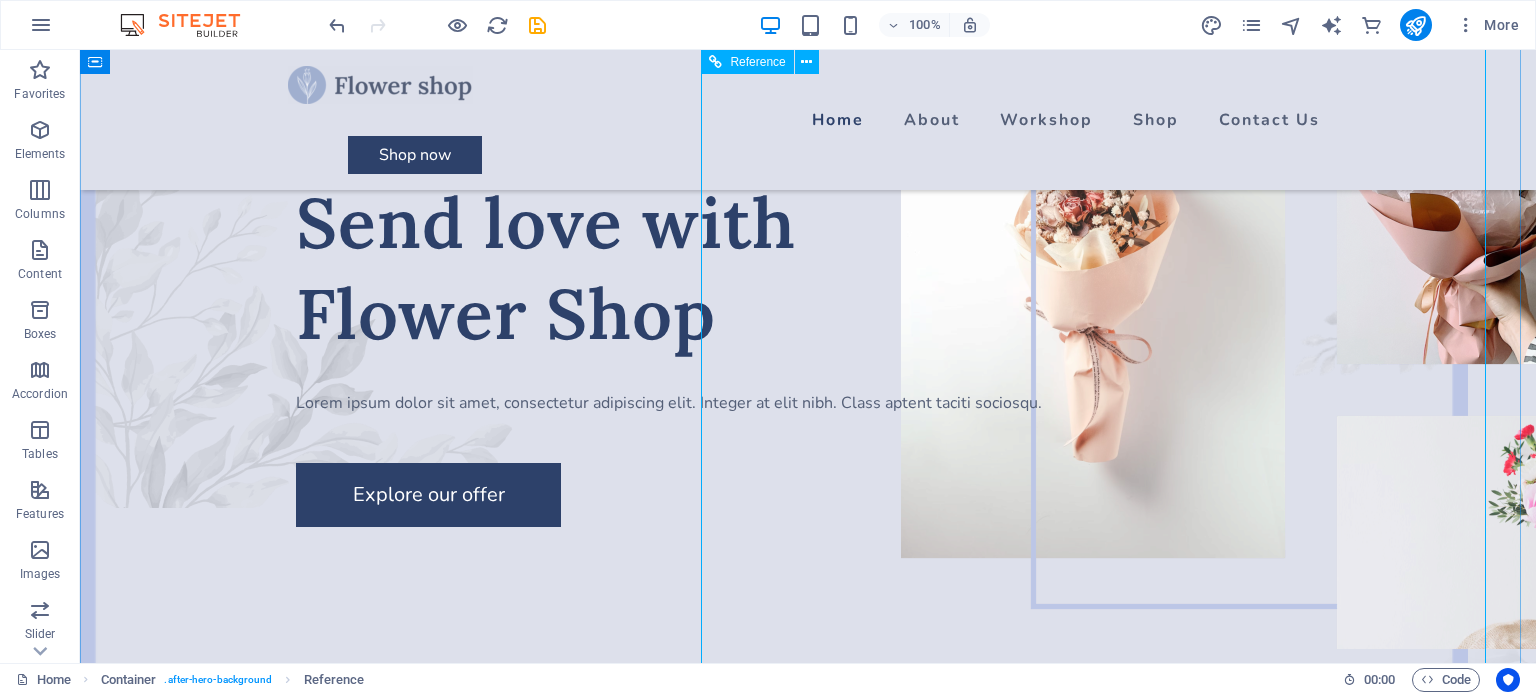 click at bounding box center [1293, 287] 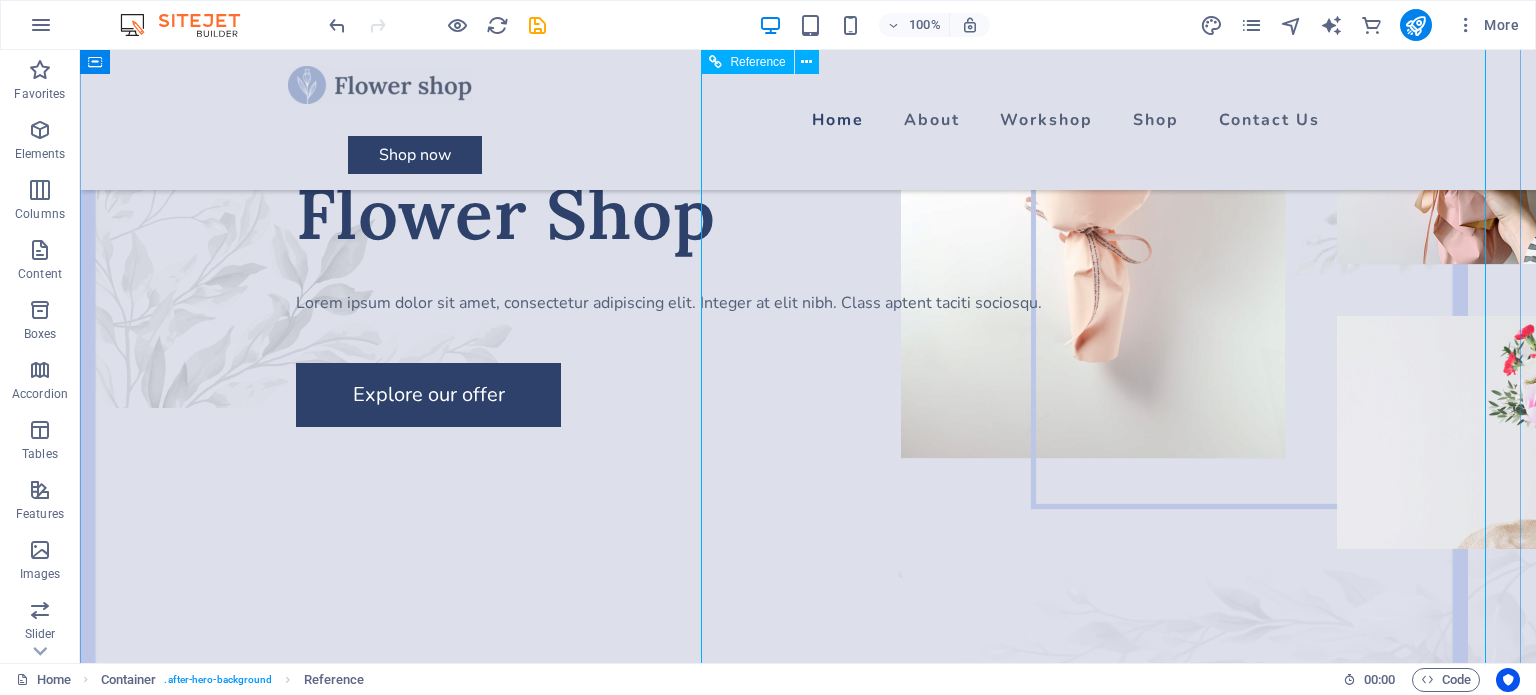 scroll, scrollTop: 0, scrollLeft: 0, axis: both 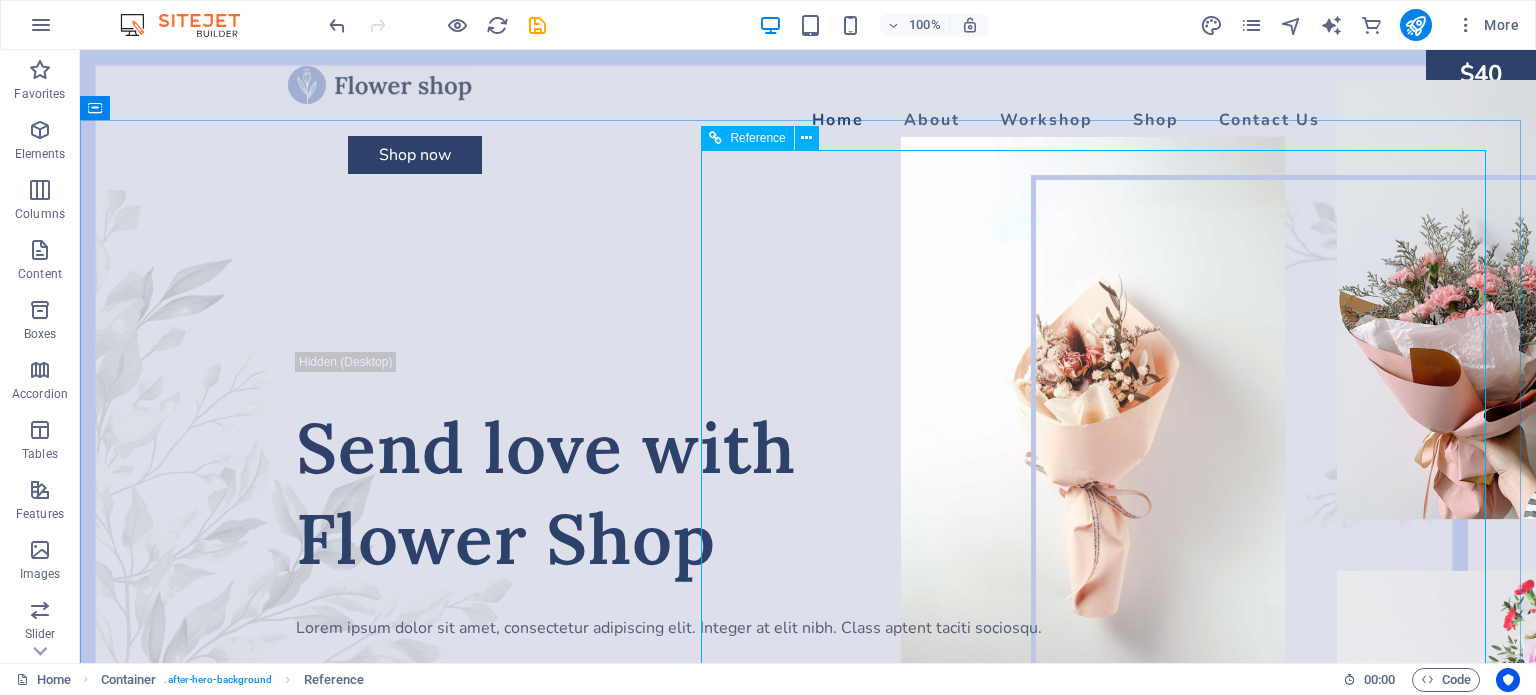 click at bounding box center (715, 138) 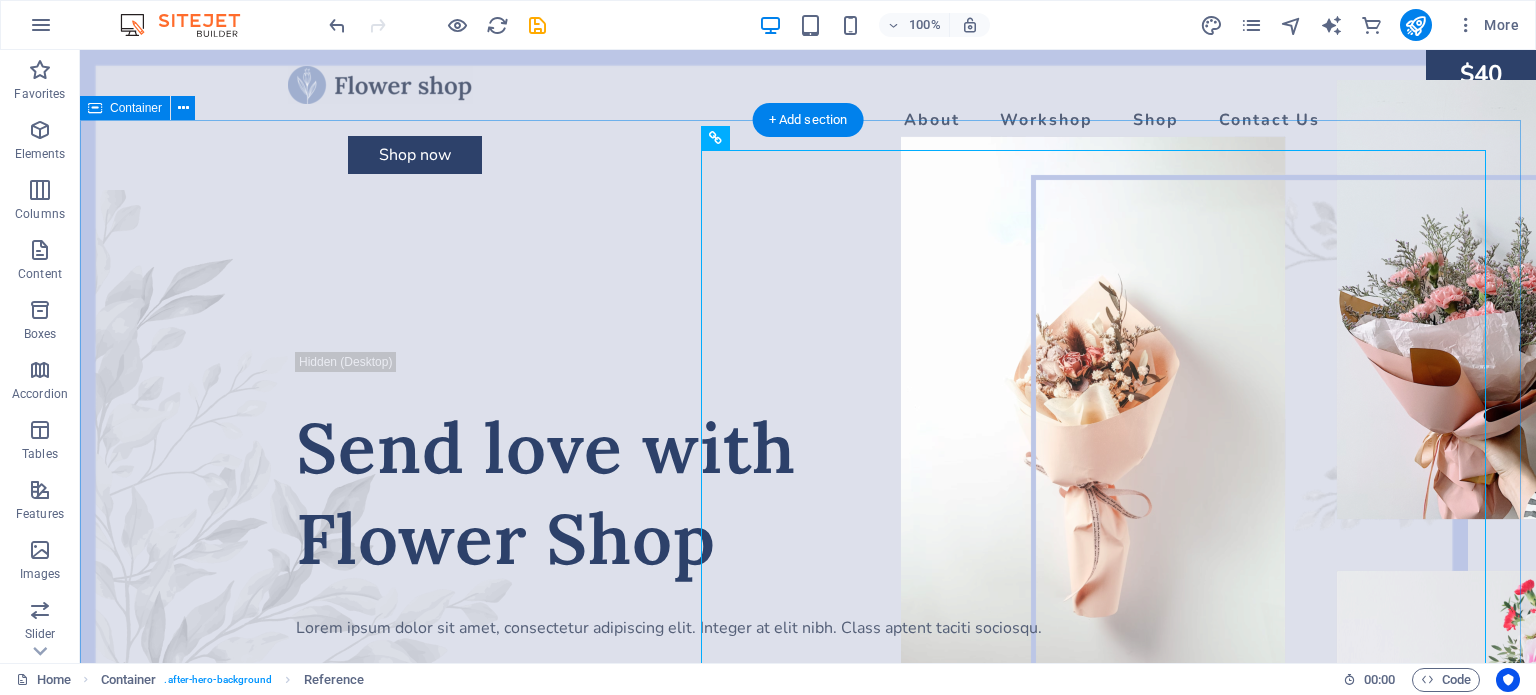 click on "Send love with Flower Shop Lorem ipsum dolor sit amet, consectetur adipiscing elit. Integer at elit nibh. Class aptent taciti sociosqu. Explore our offer About Flower Shop About Flower Shop Lorem ipsum dolor sit amet, consectetur adipiscing elit. Integer at elit nibh. Class aptent taciti sociosqu ad litora torquent per conubia nostra, per inceptos himenaeos. Curabitur auctor velit non urna semper lacinia. Interdum et malesuada fames ac ante ipsum primis in faucibus. Nulla ut pellentesque ante, vitae blandit dui." at bounding box center (808, 1629) 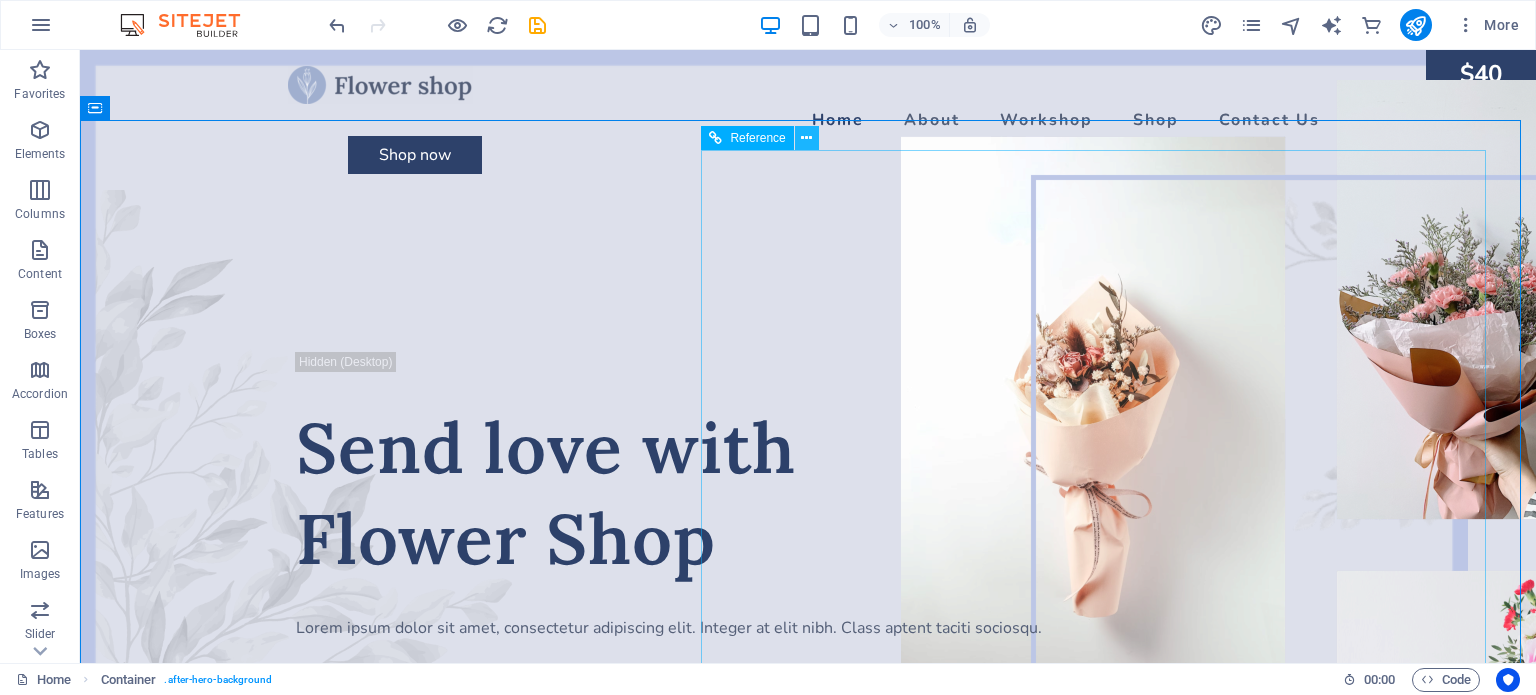 click at bounding box center [806, 138] 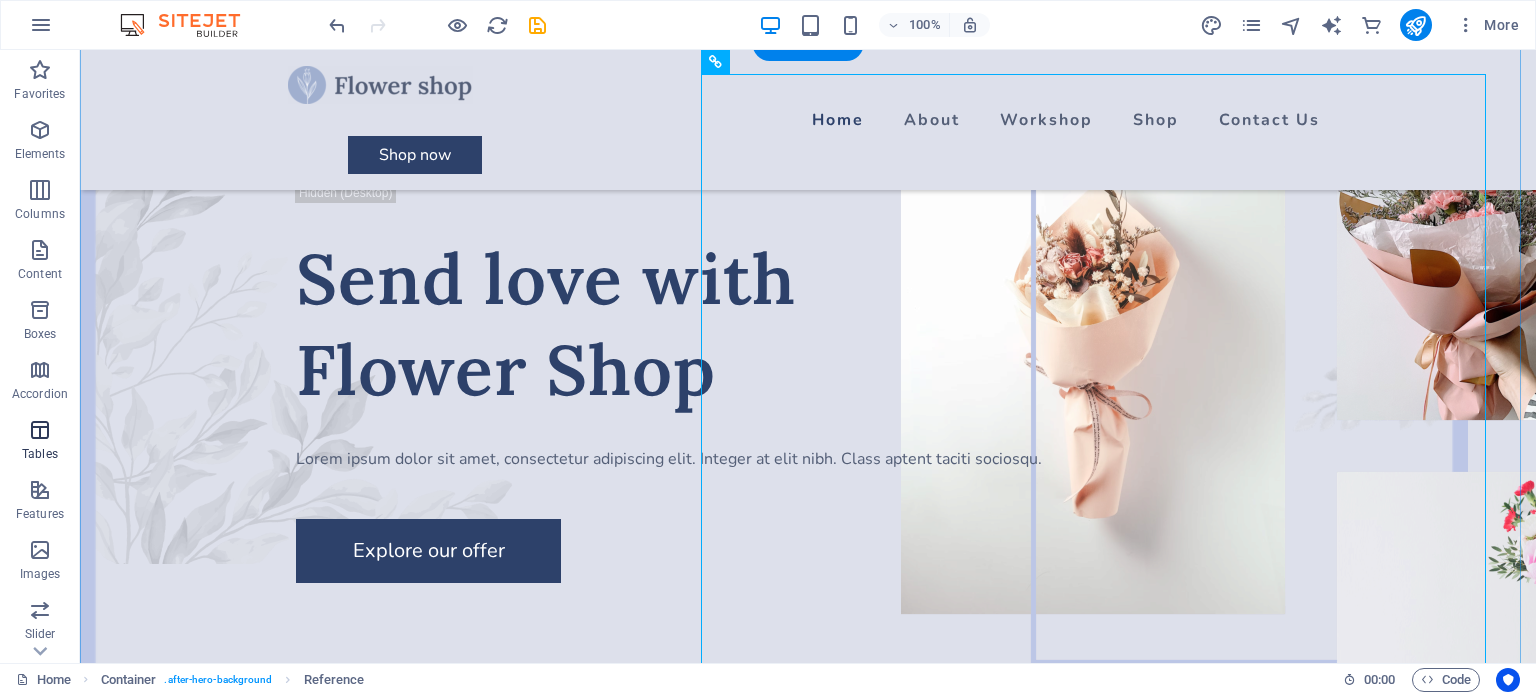 scroll, scrollTop: 100, scrollLeft: 0, axis: vertical 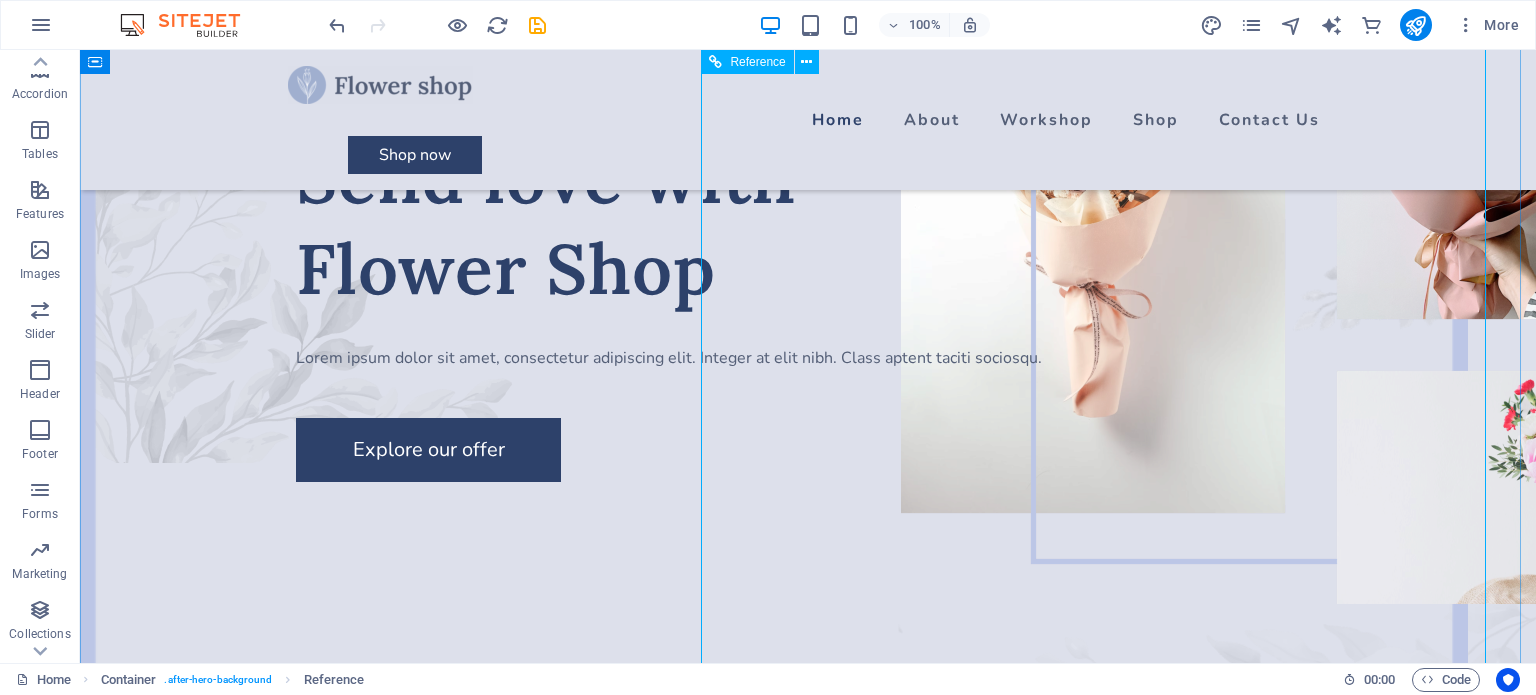 click at bounding box center [1293, 242] 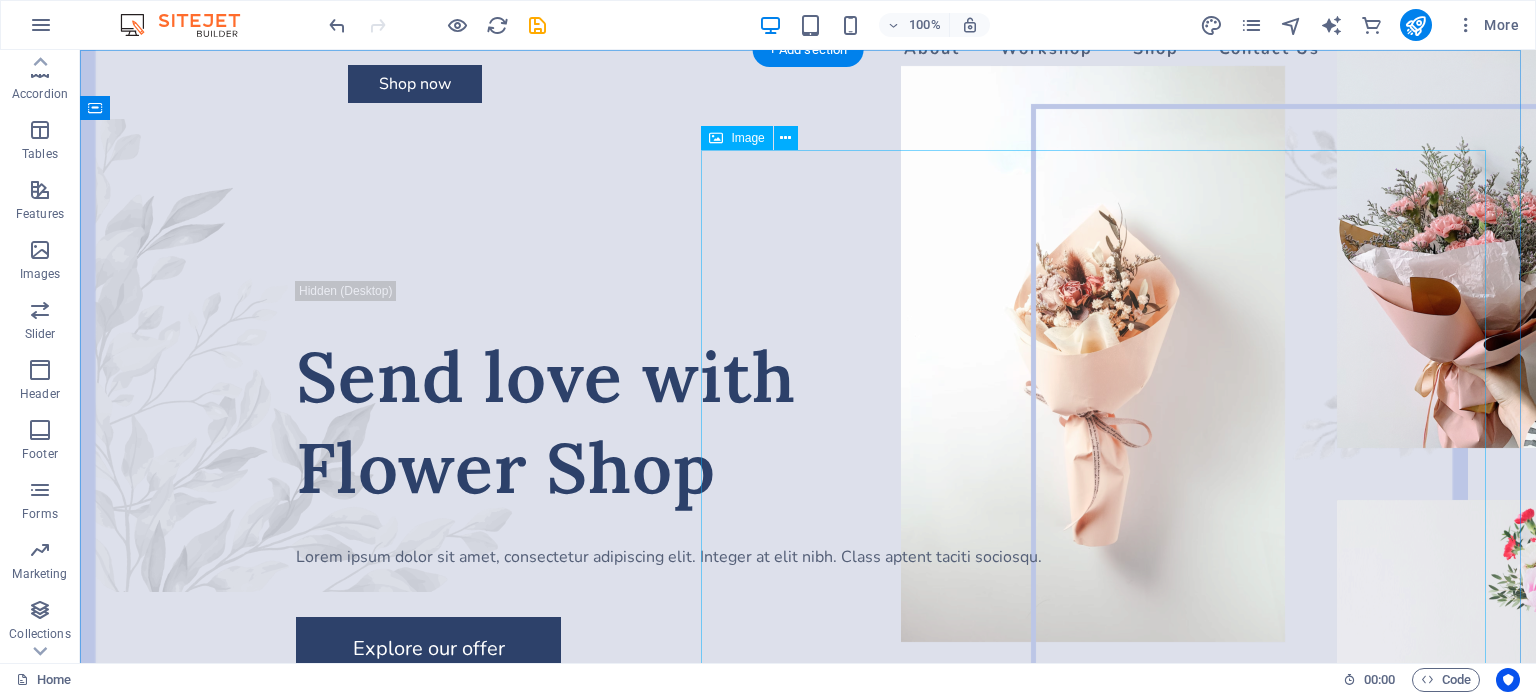 scroll, scrollTop: 0, scrollLeft: 0, axis: both 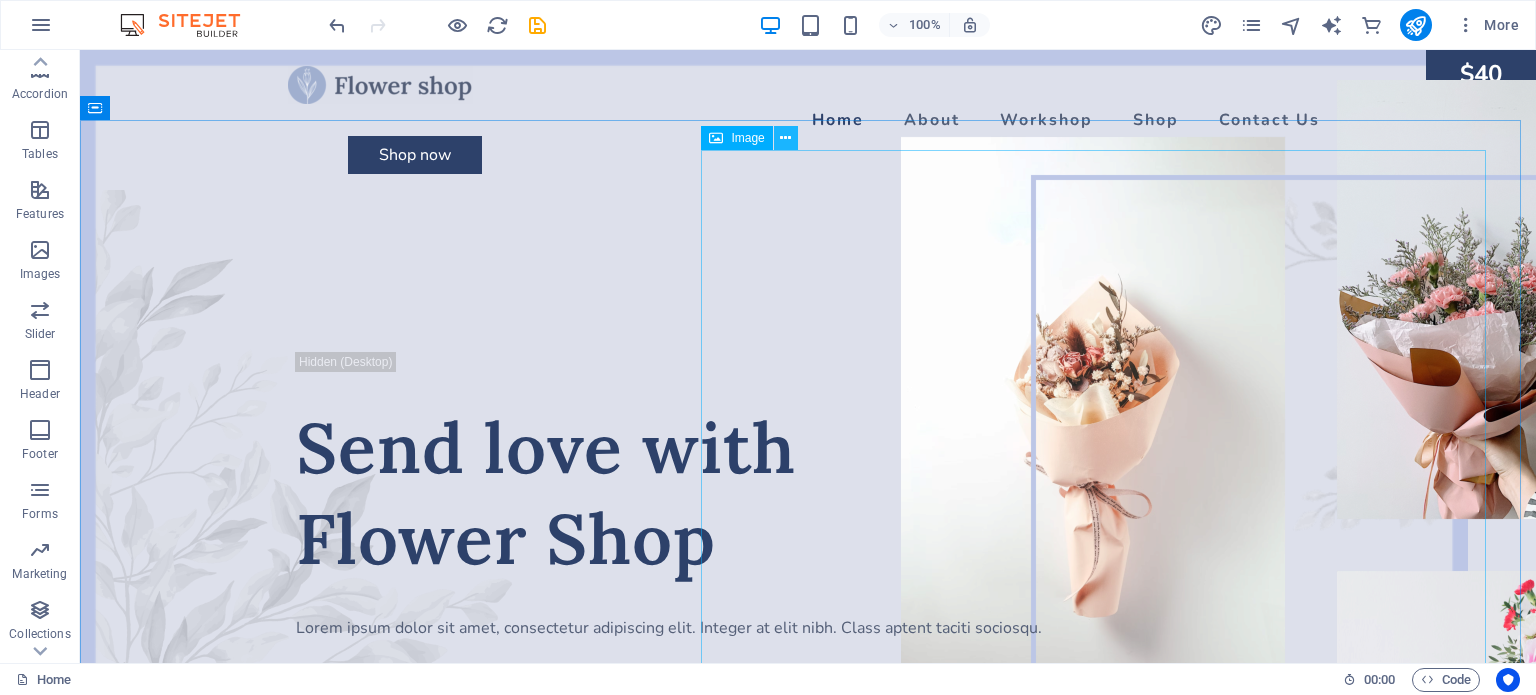 click at bounding box center (785, 138) 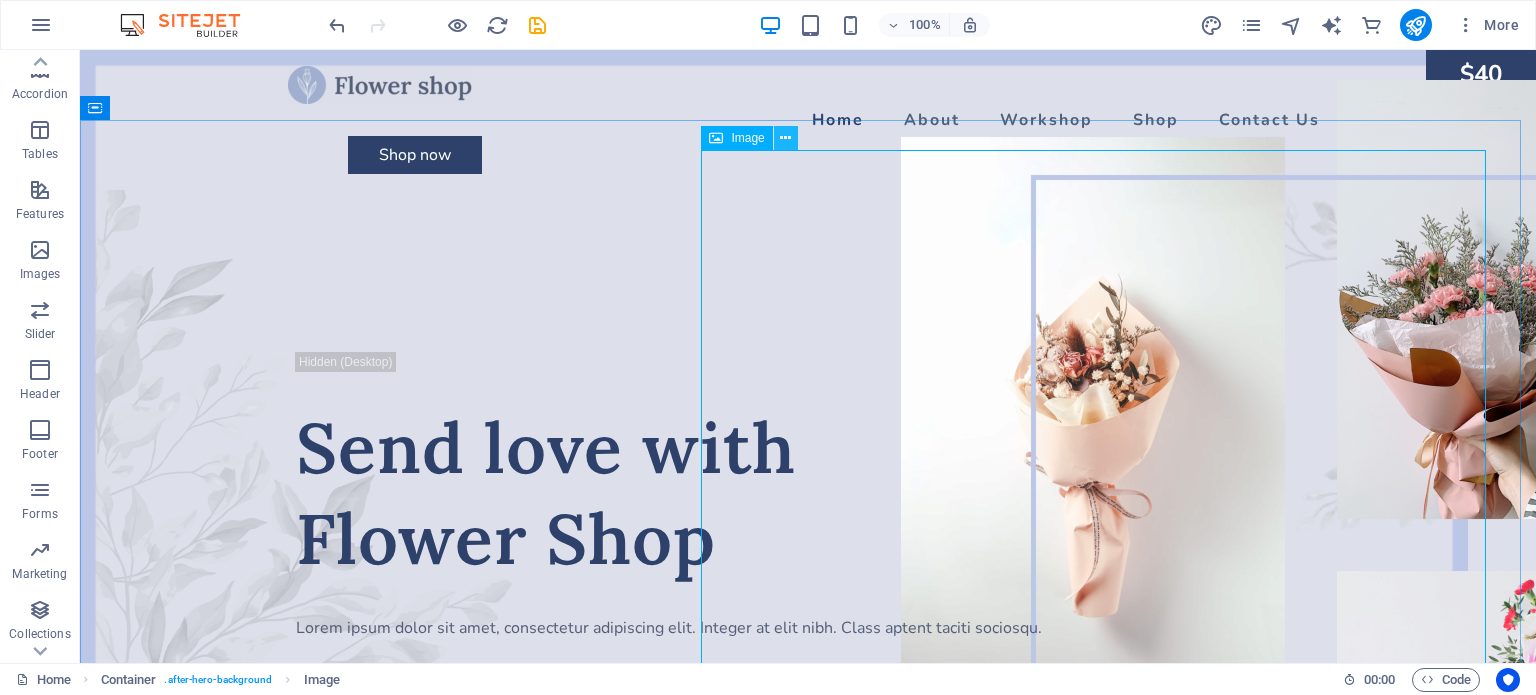 click at bounding box center (785, 138) 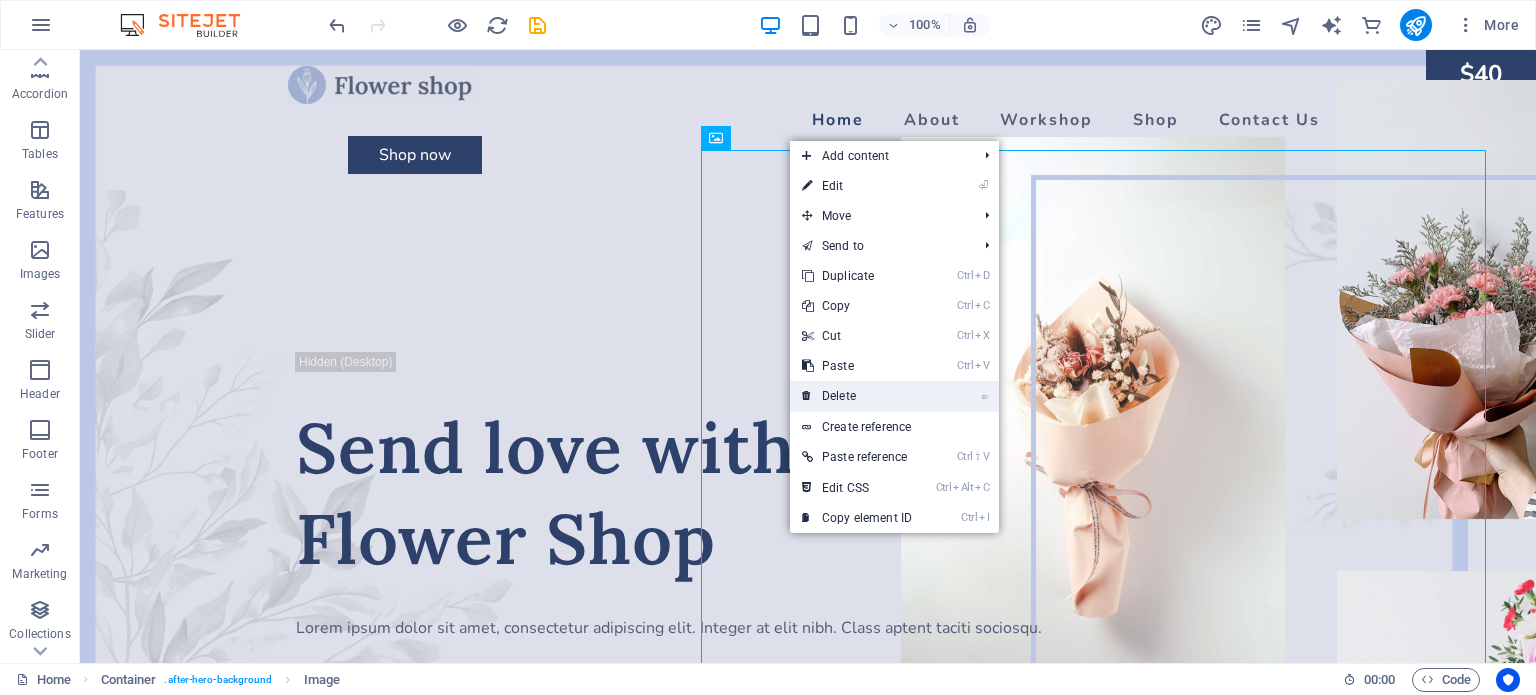 click on "⌦  Delete" at bounding box center [857, 396] 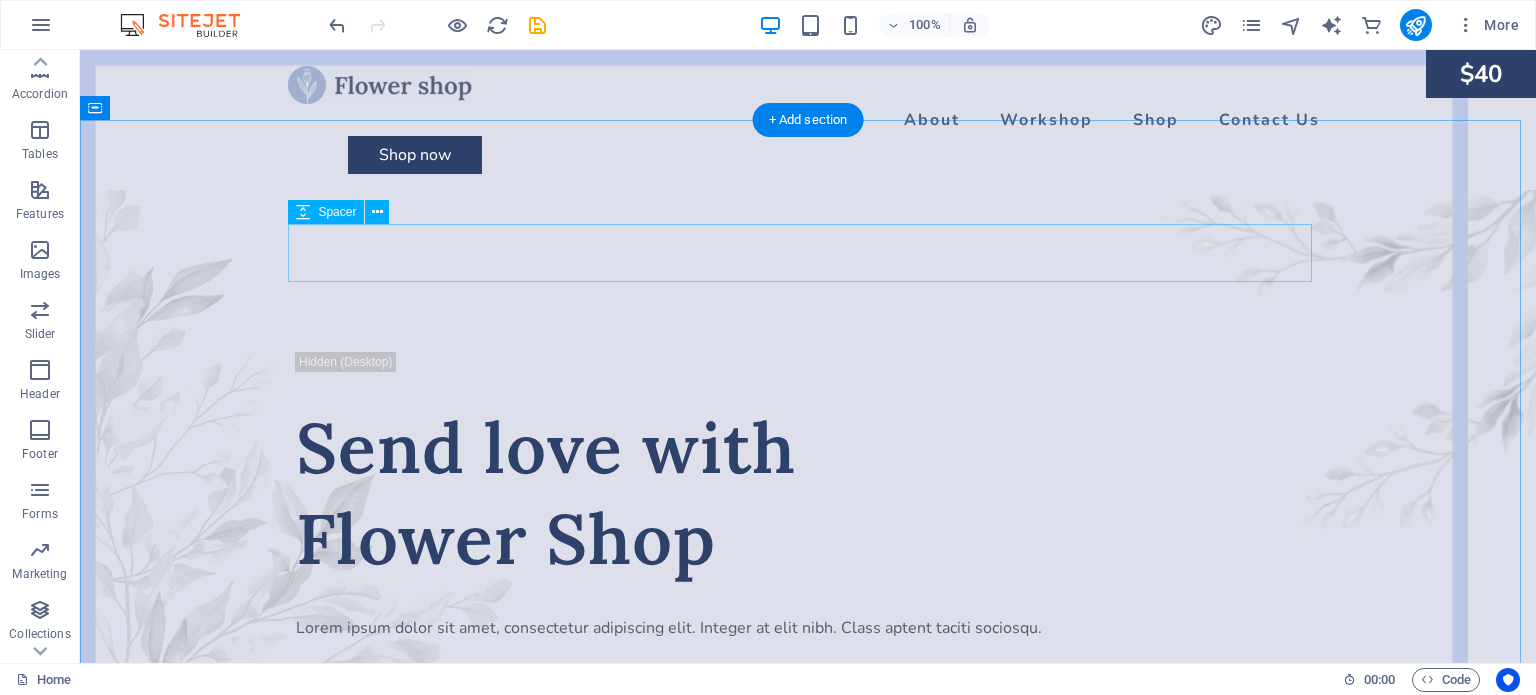 click at bounding box center (808, 323) 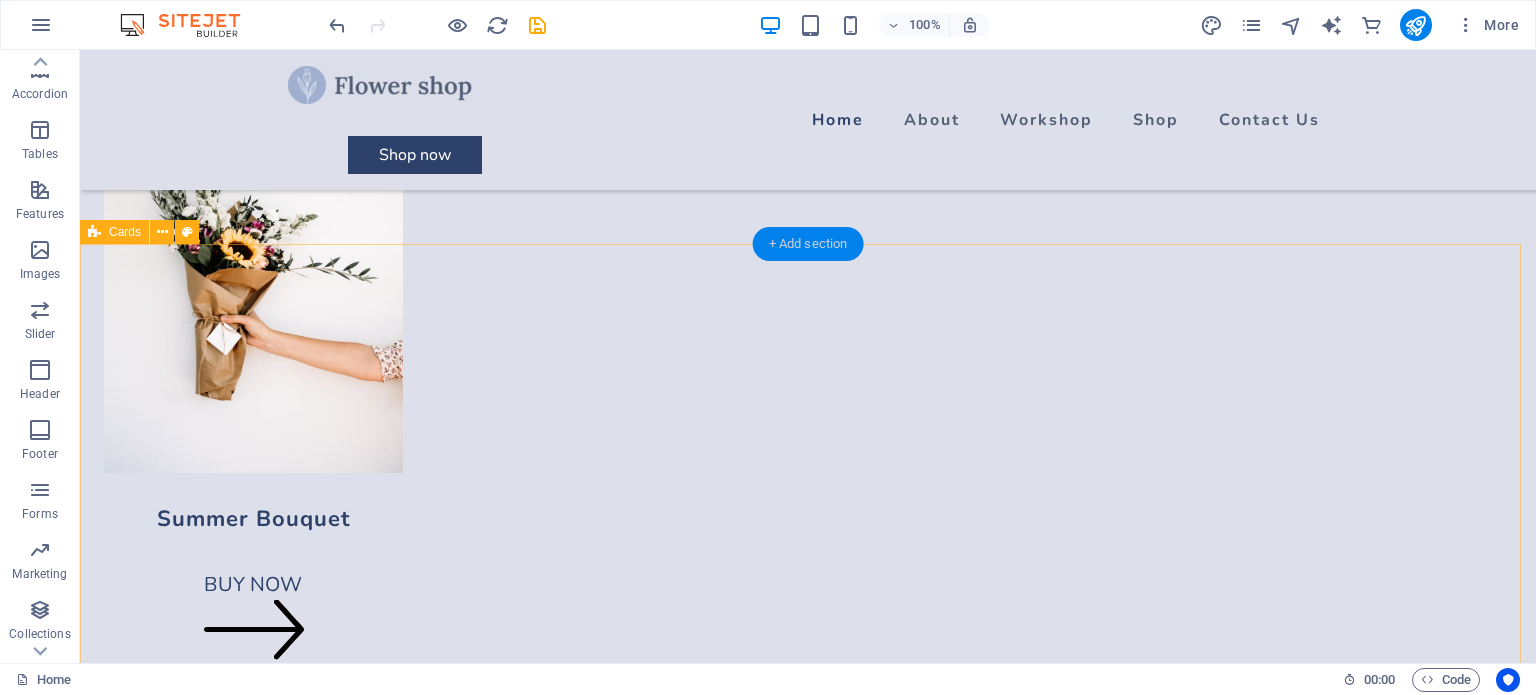 scroll, scrollTop: 3500, scrollLeft: 0, axis: vertical 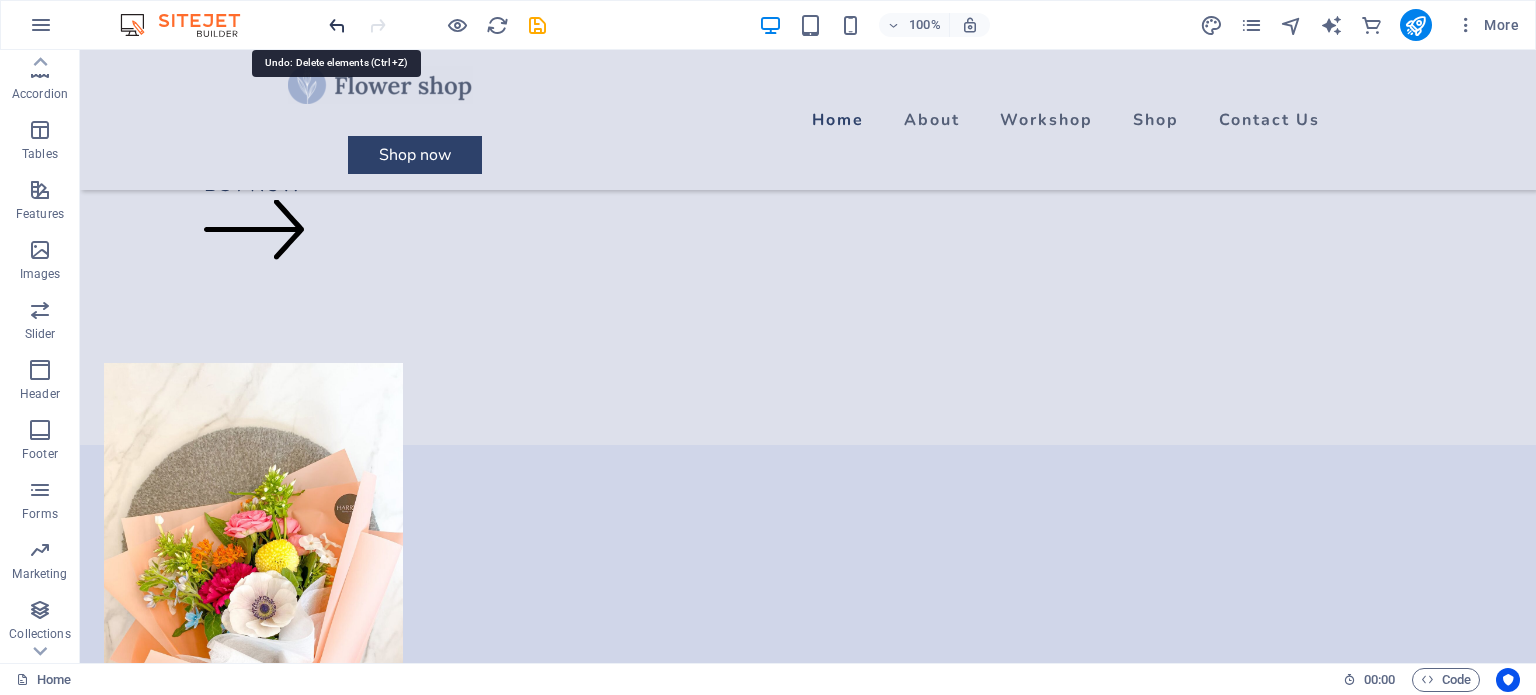 click at bounding box center (337, 25) 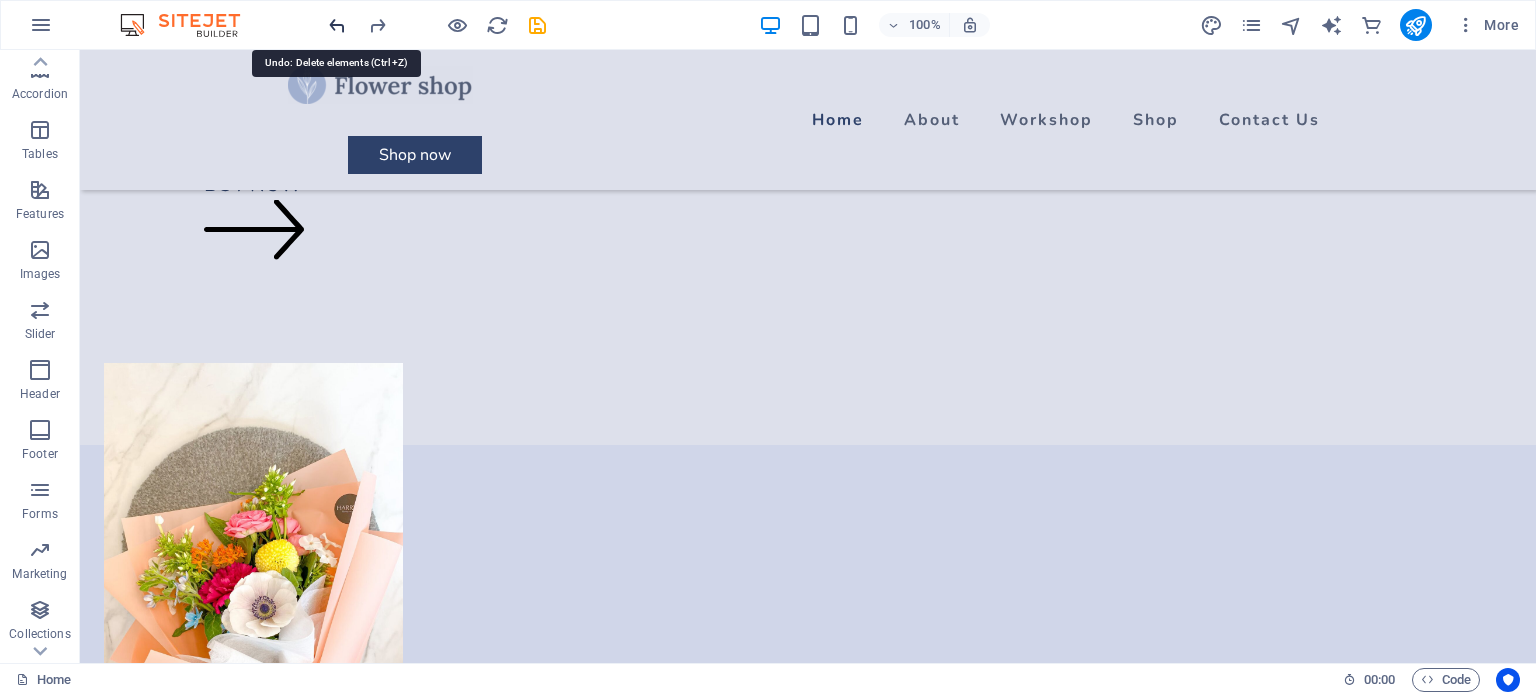 scroll, scrollTop: 155, scrollLeft: 0, axis: vertical 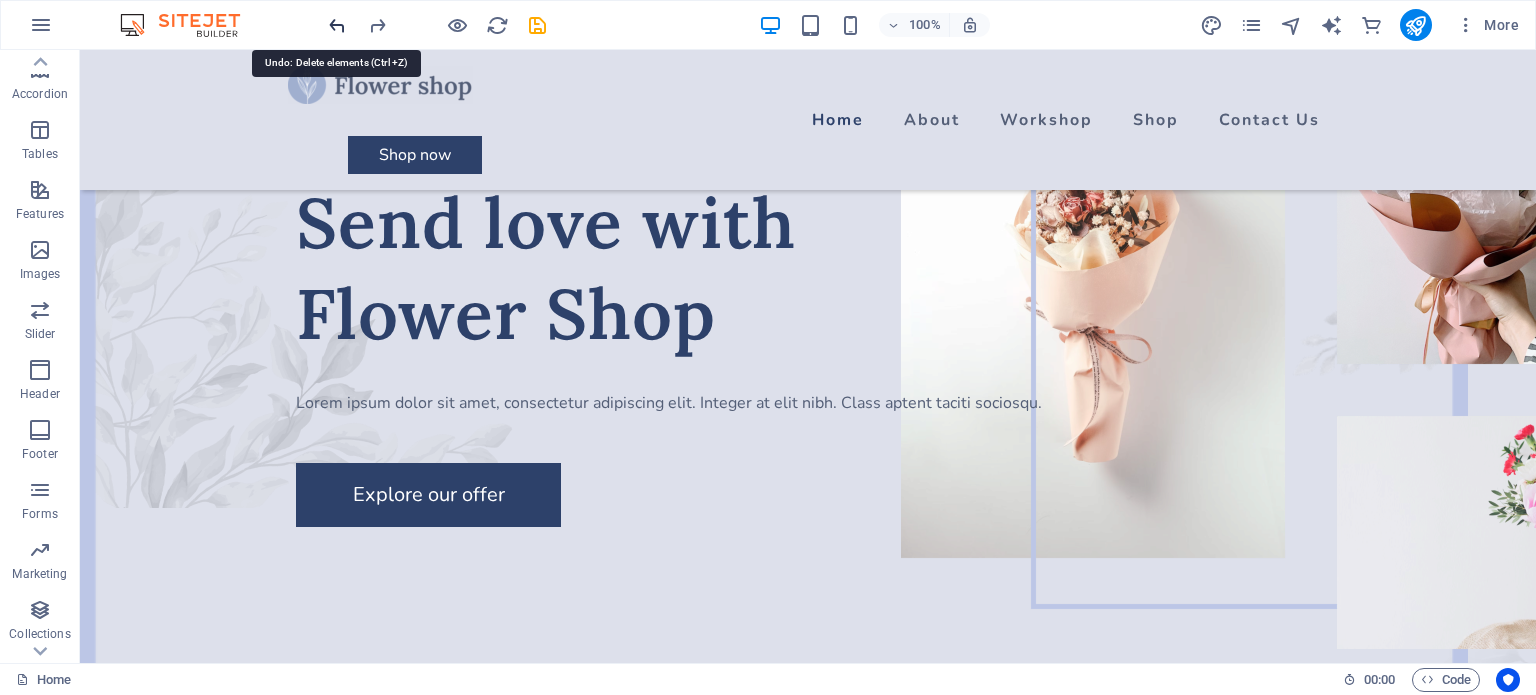 click at bounding box center (337, 25) 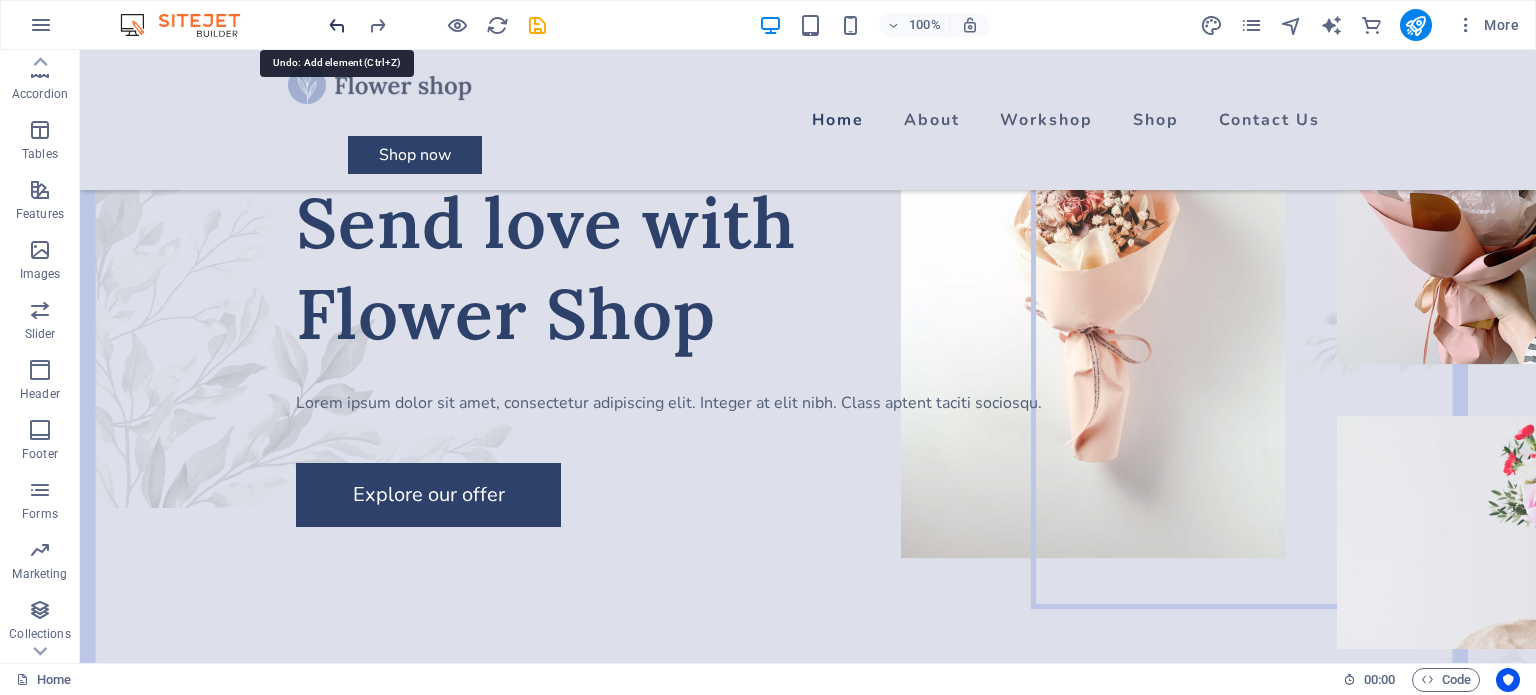 click at bounding box center [337, 25] 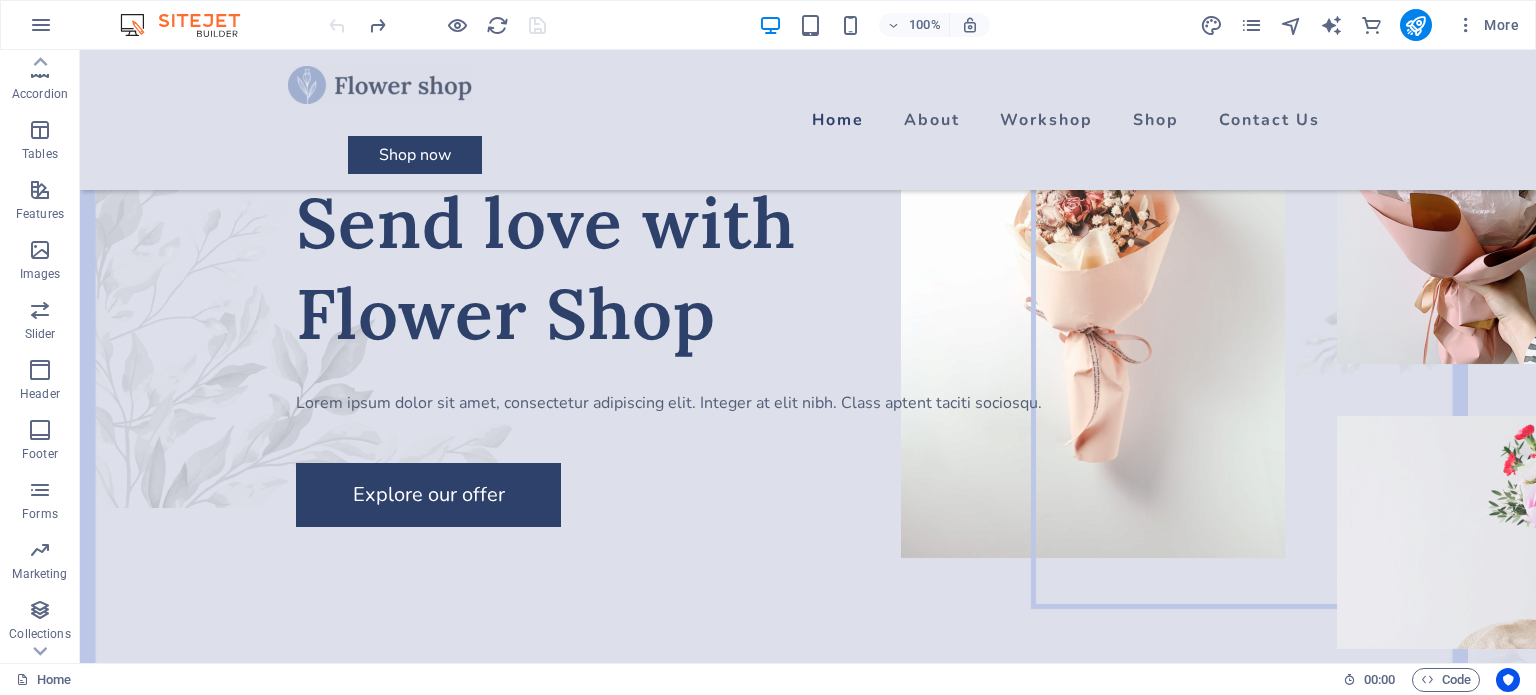 click at bounding box center (437, 25) 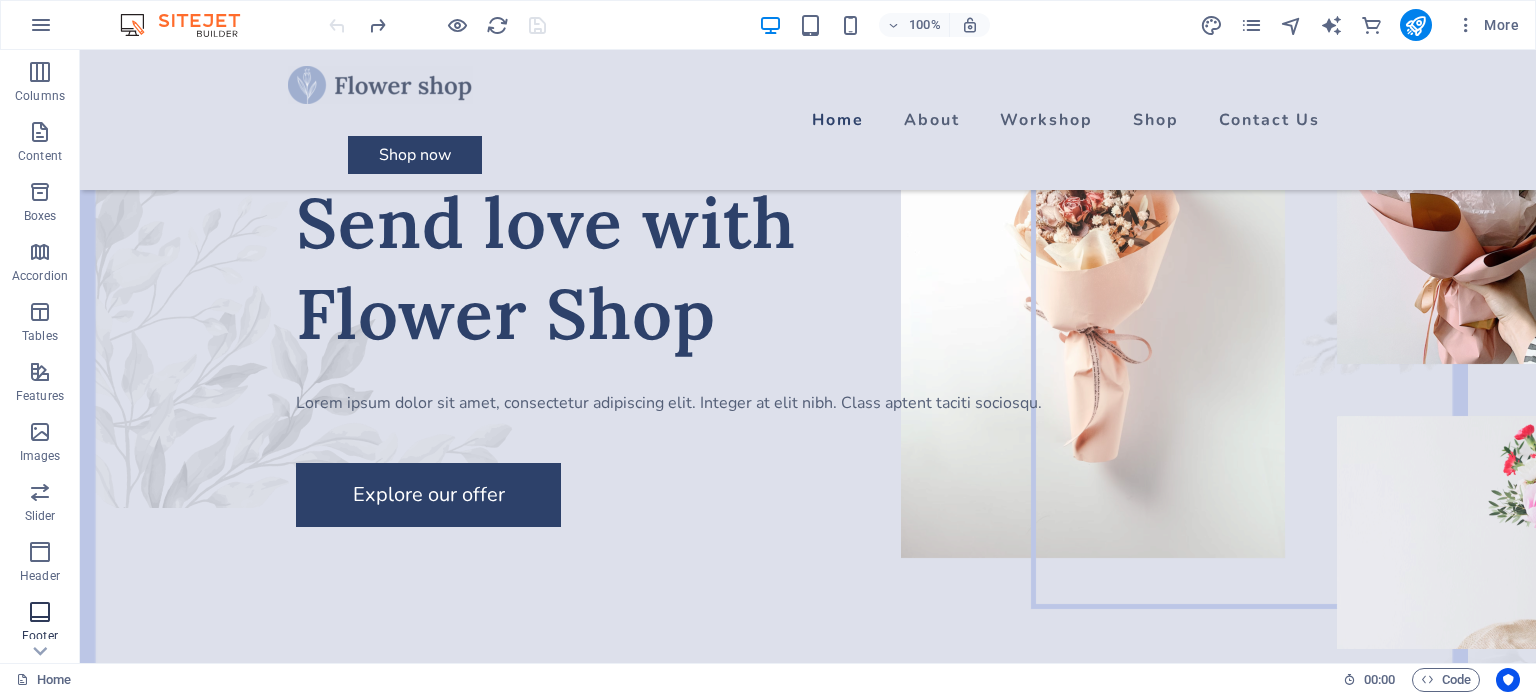 scroll, scrollTop: 200, scrollLeft: 0, axis: vertical 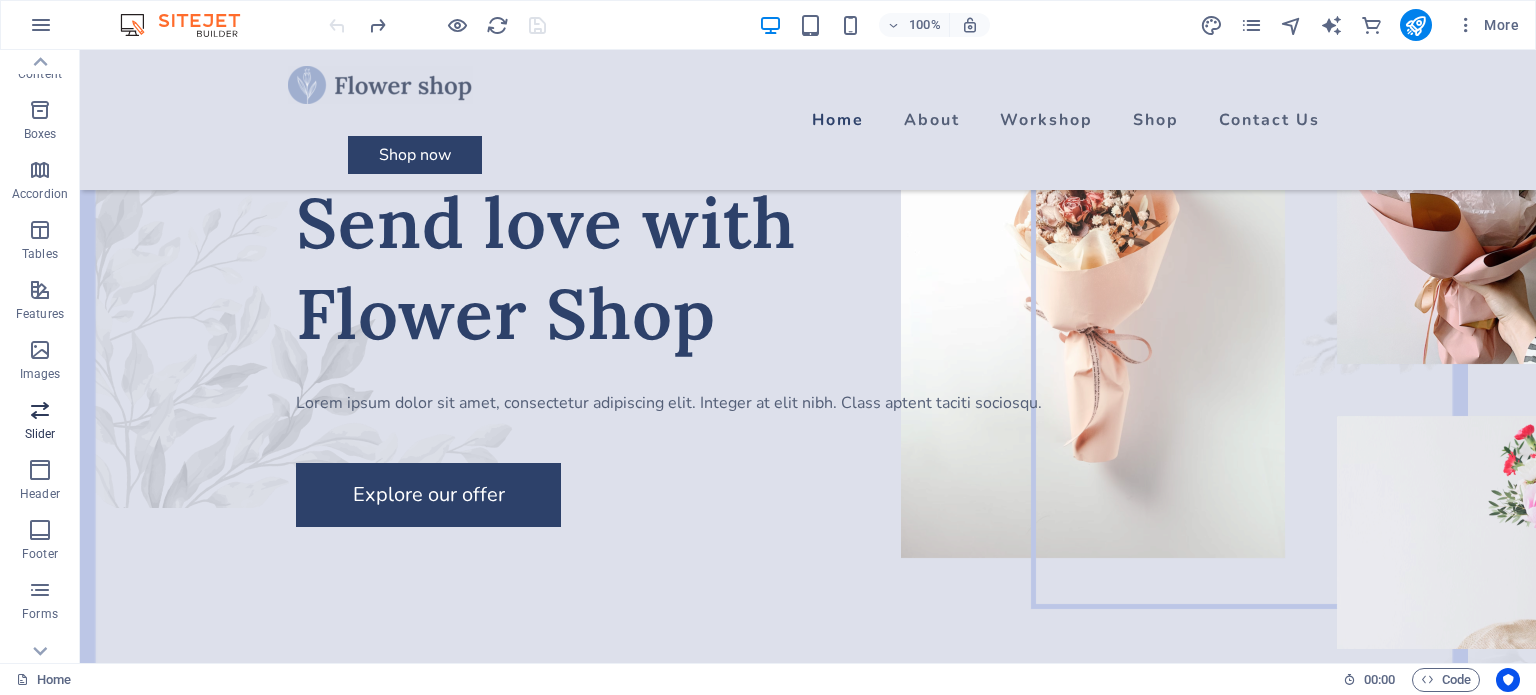 click at bounding box center (40, 410) 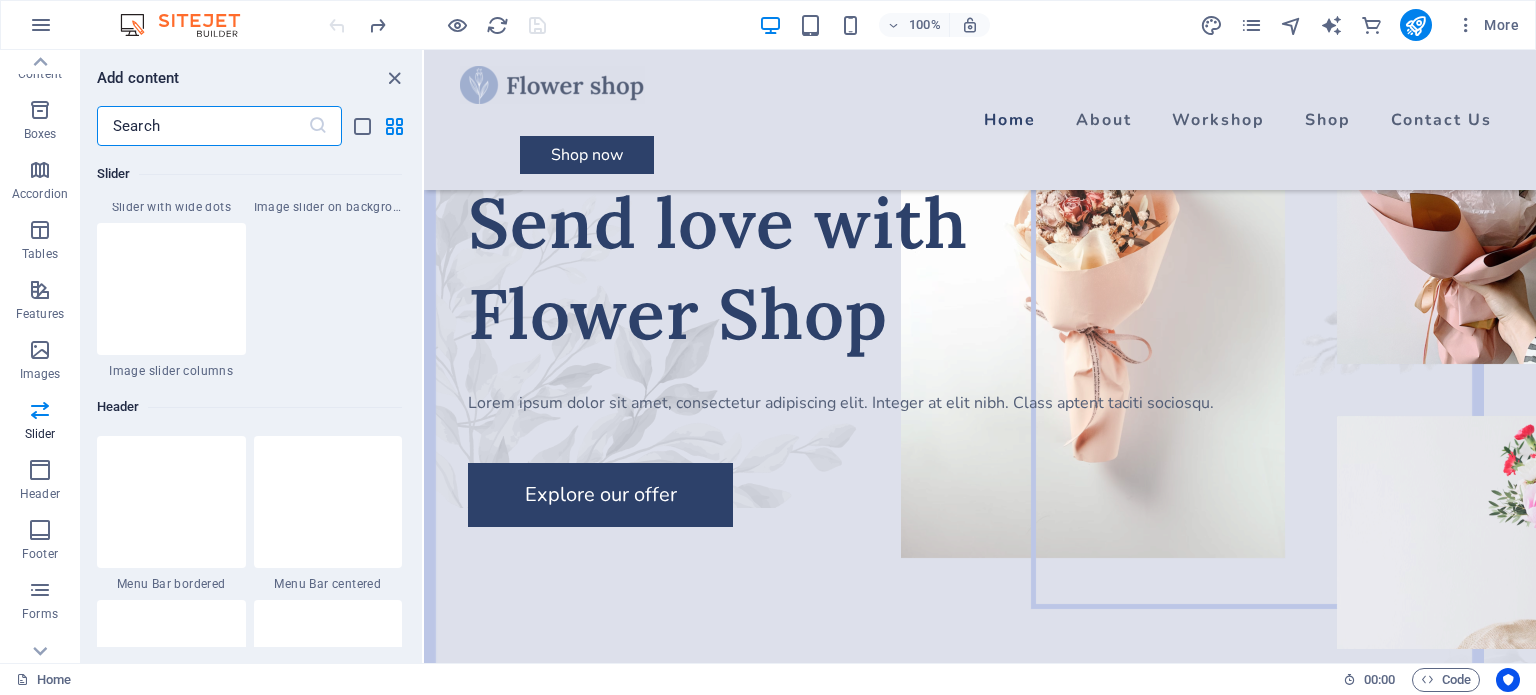 scroll, scrollTop: 11836, scrollLeft: 0, axis: vertical 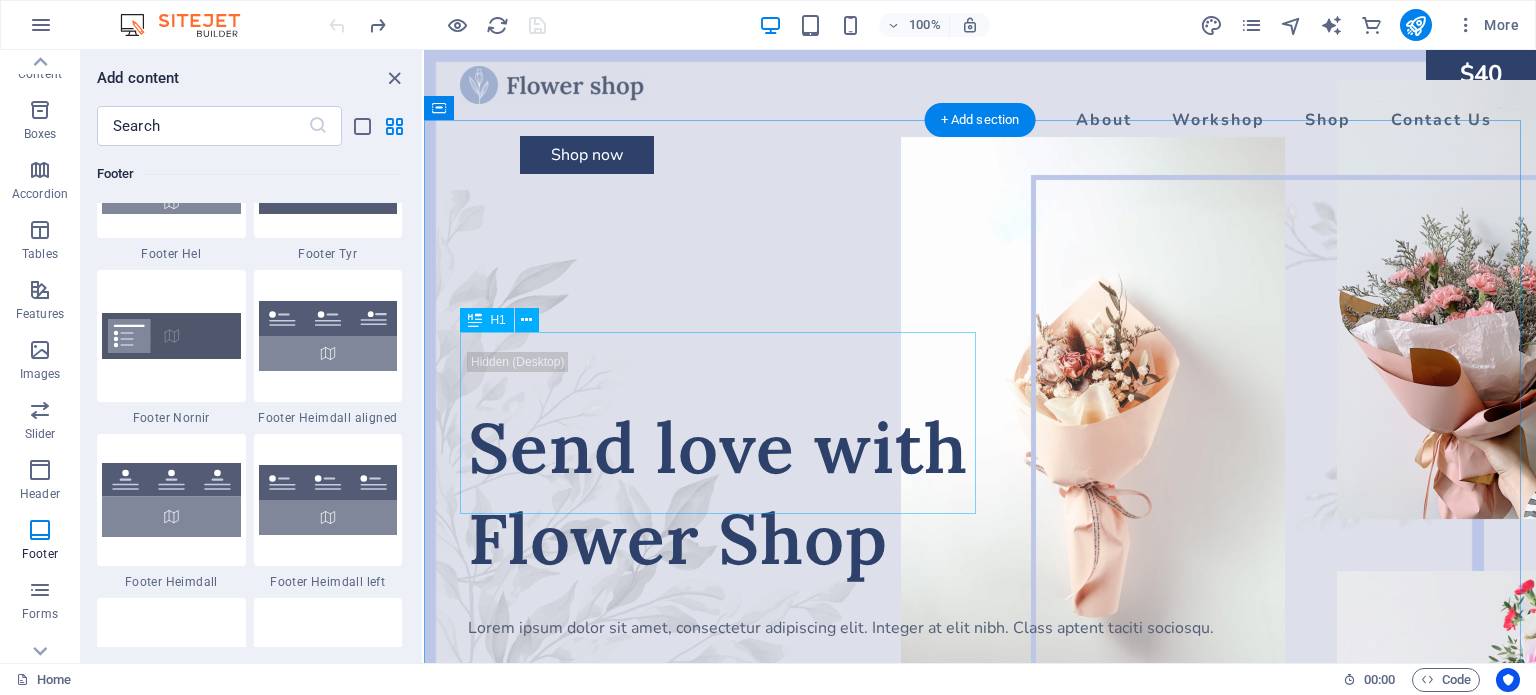 click on "Send love with Flower Shop" at bounding box center (980, 493) 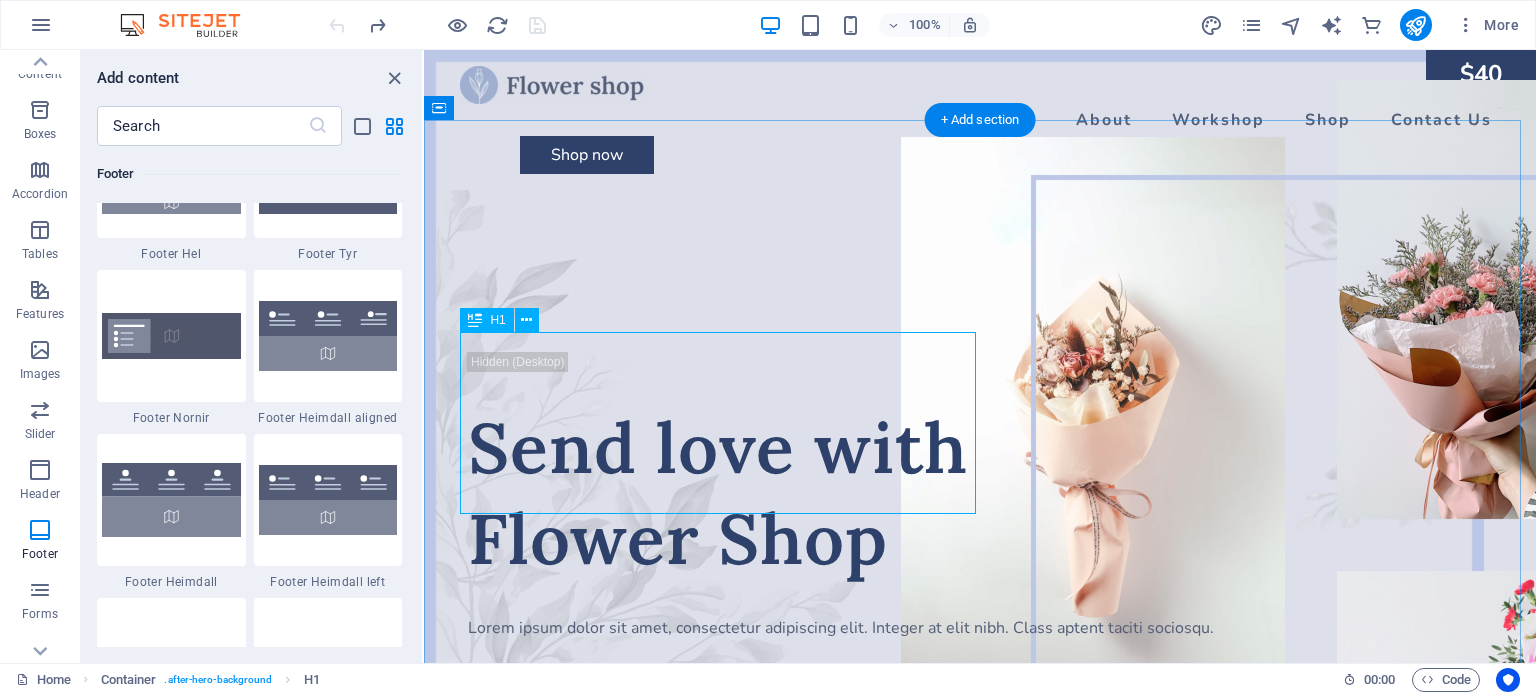 click on "Send love with Flower Shop" at bounding box center [980, 493] 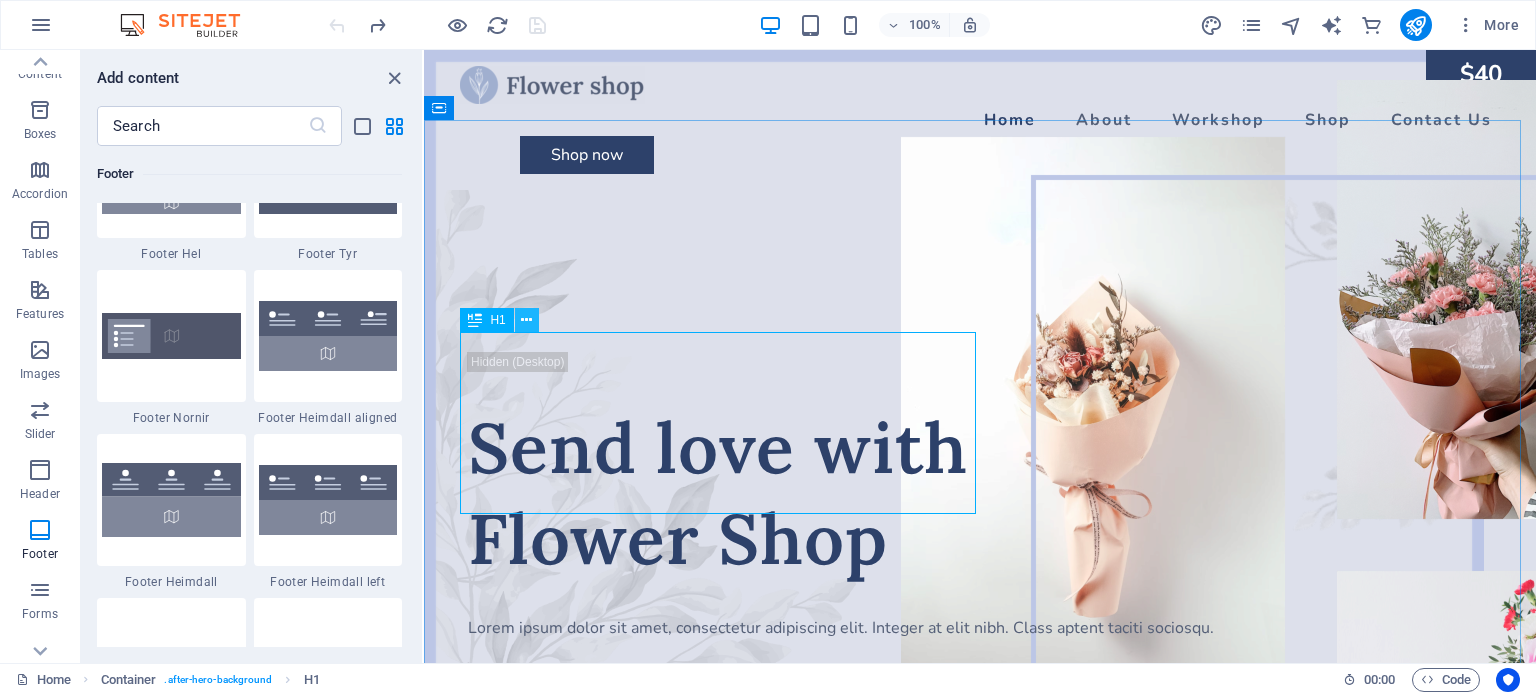 click at bounding box center (526, 320) 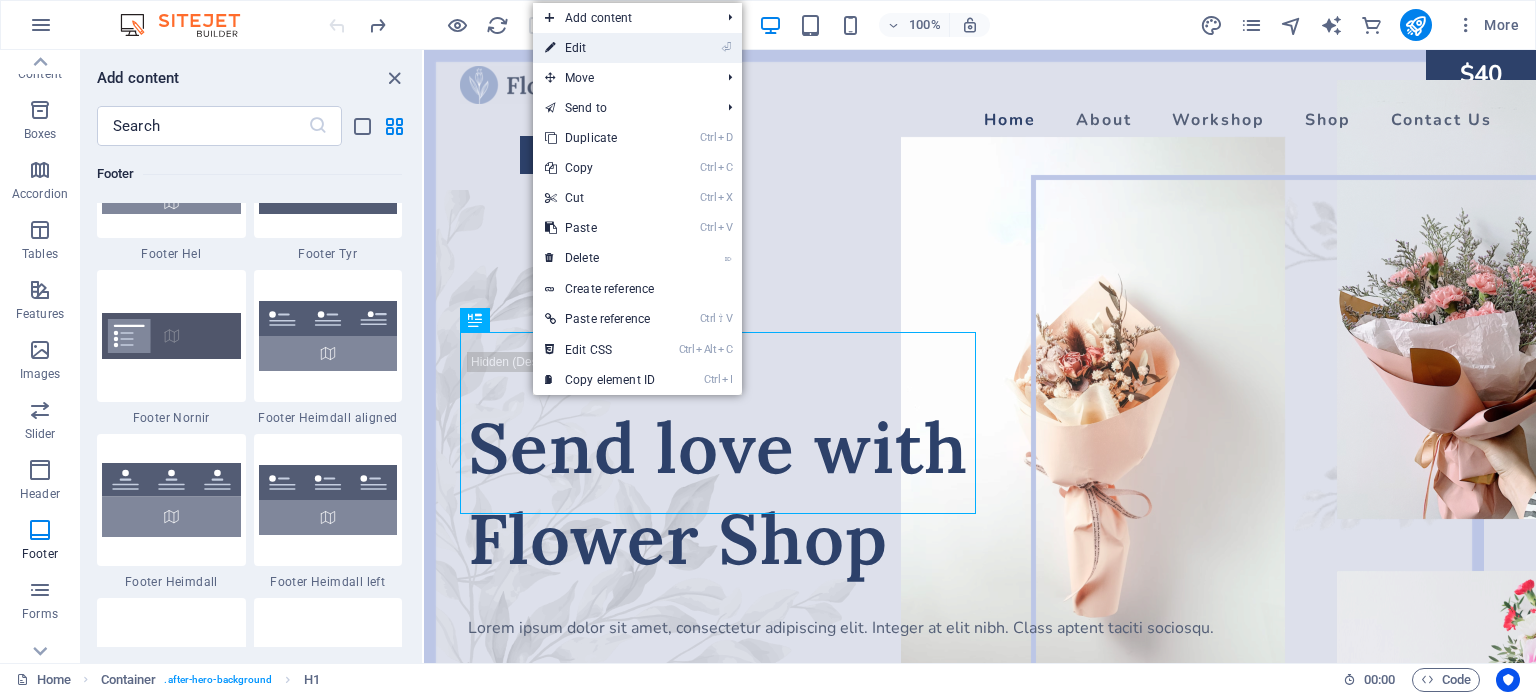 click on "⏎  Edit" at bounding box center [600, 48] 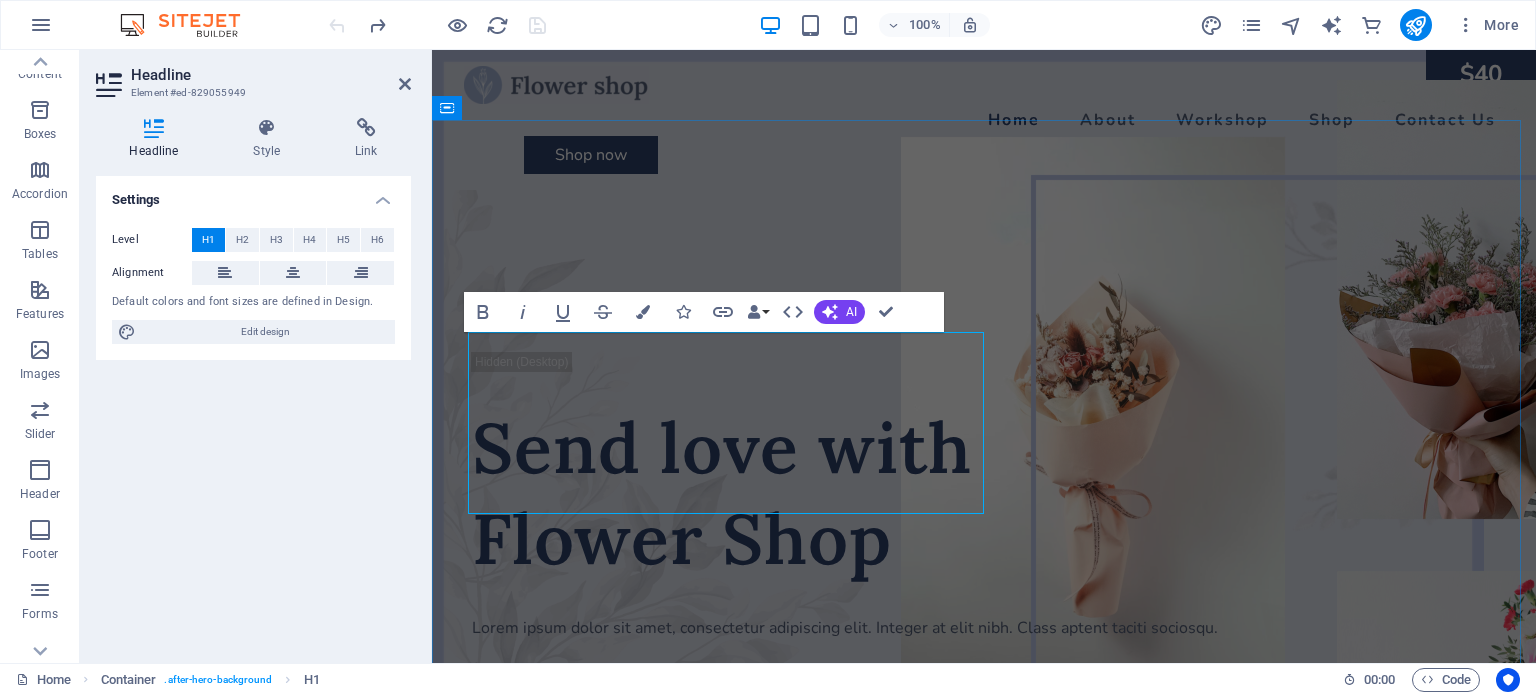 click on "Send love with Flower Shop" at bounding box center (984, 493) 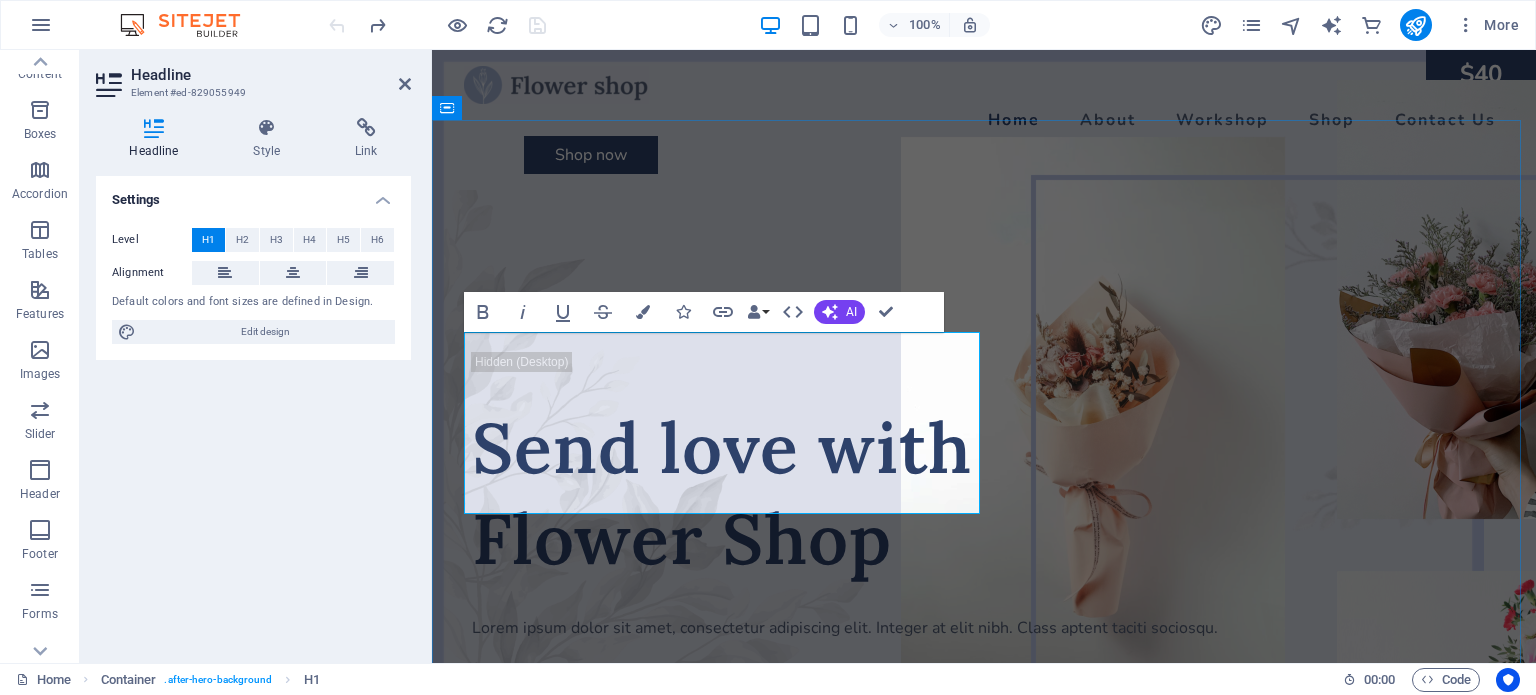 click on "Send love with Flower Shop" at bounding box center [984, 493] 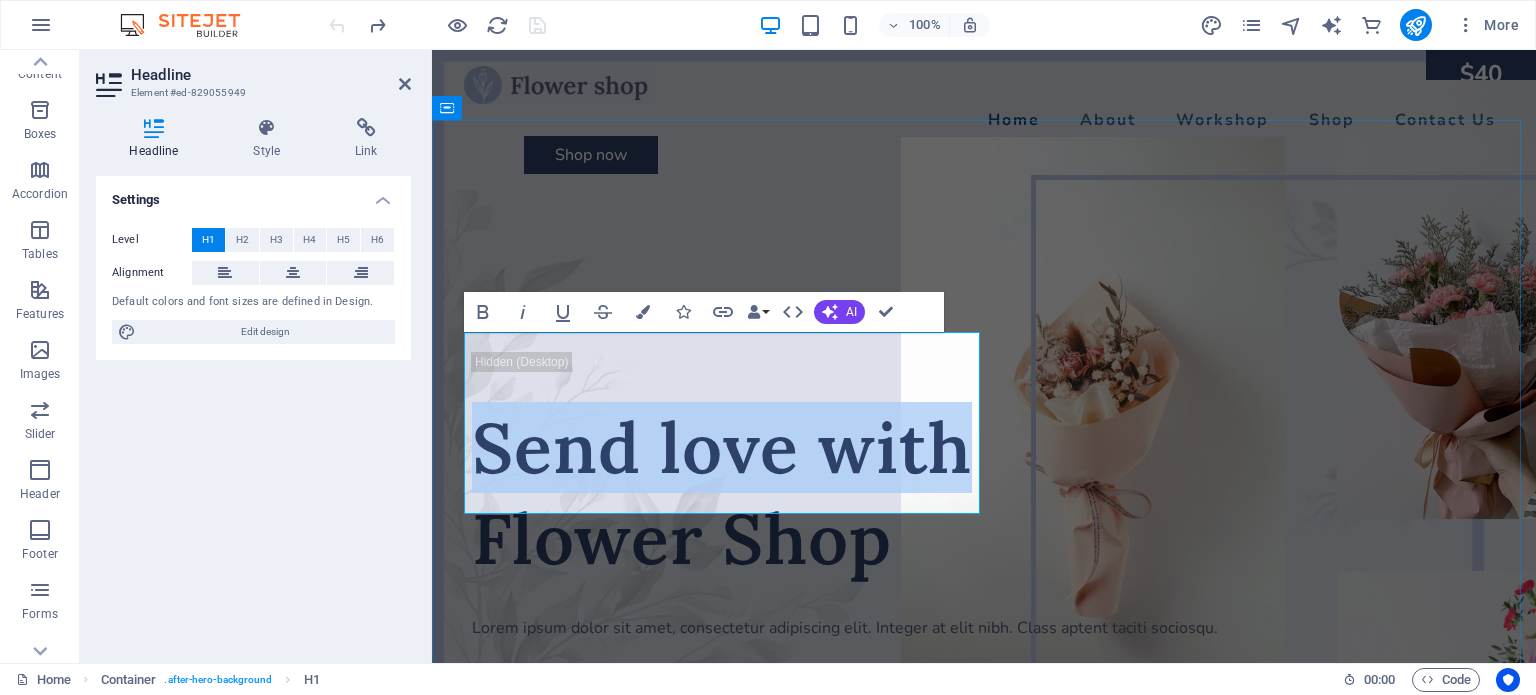 drag, startPoint x: 963, startPoint y: 379, endPoint x: 472, endPoint y: 369, distance: 491.10184 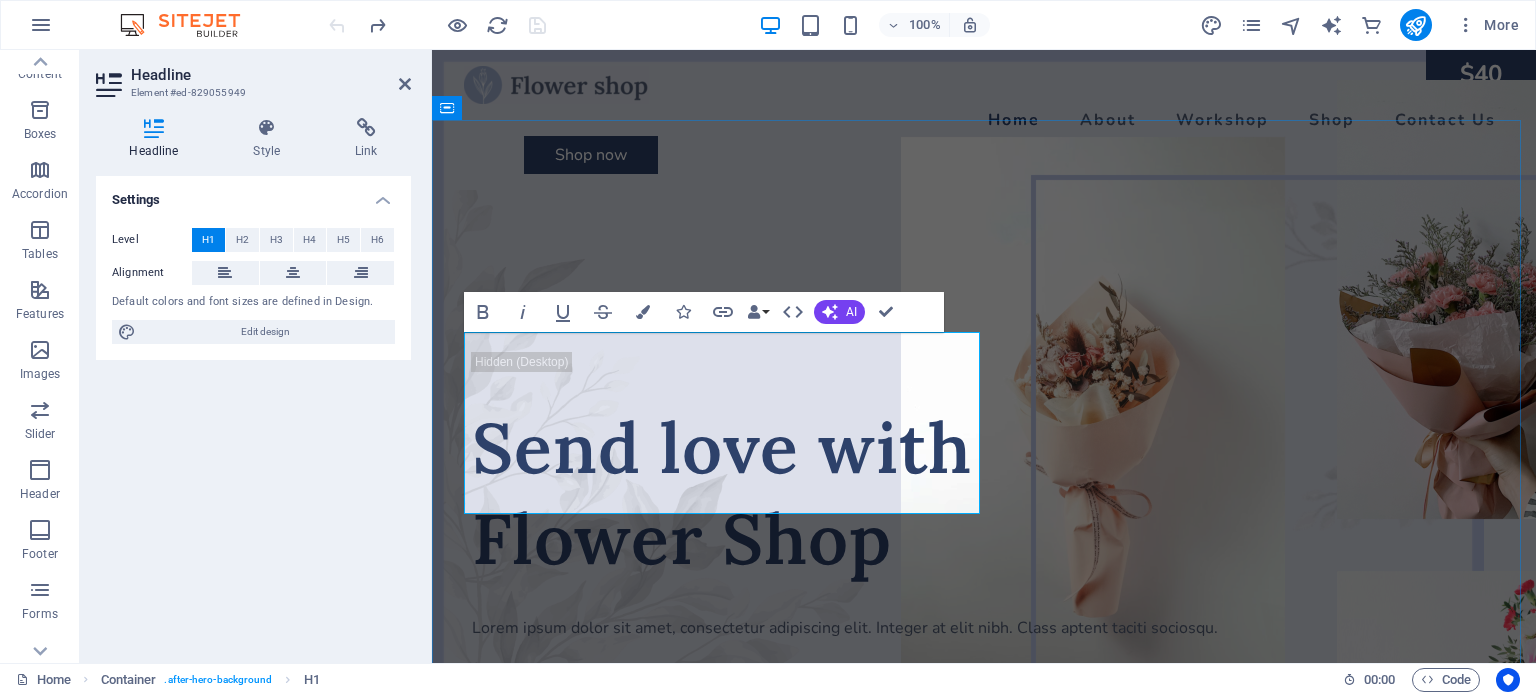 click on "Send love with Flower Shop" at bounding box center (984, 493) 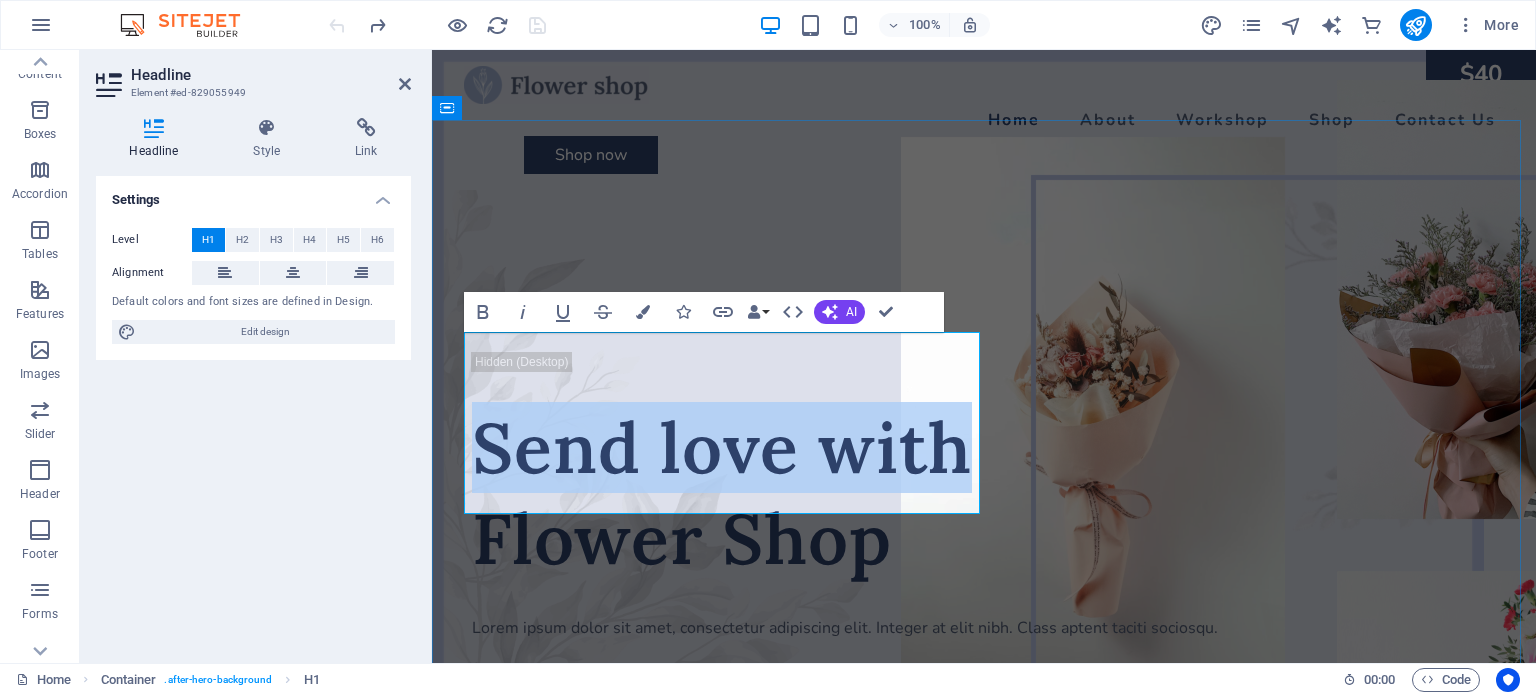 drag, startPoint x: 960, startPoint y: 386, endPoint x: 472, endPoint y: 371, distance: 488.23047 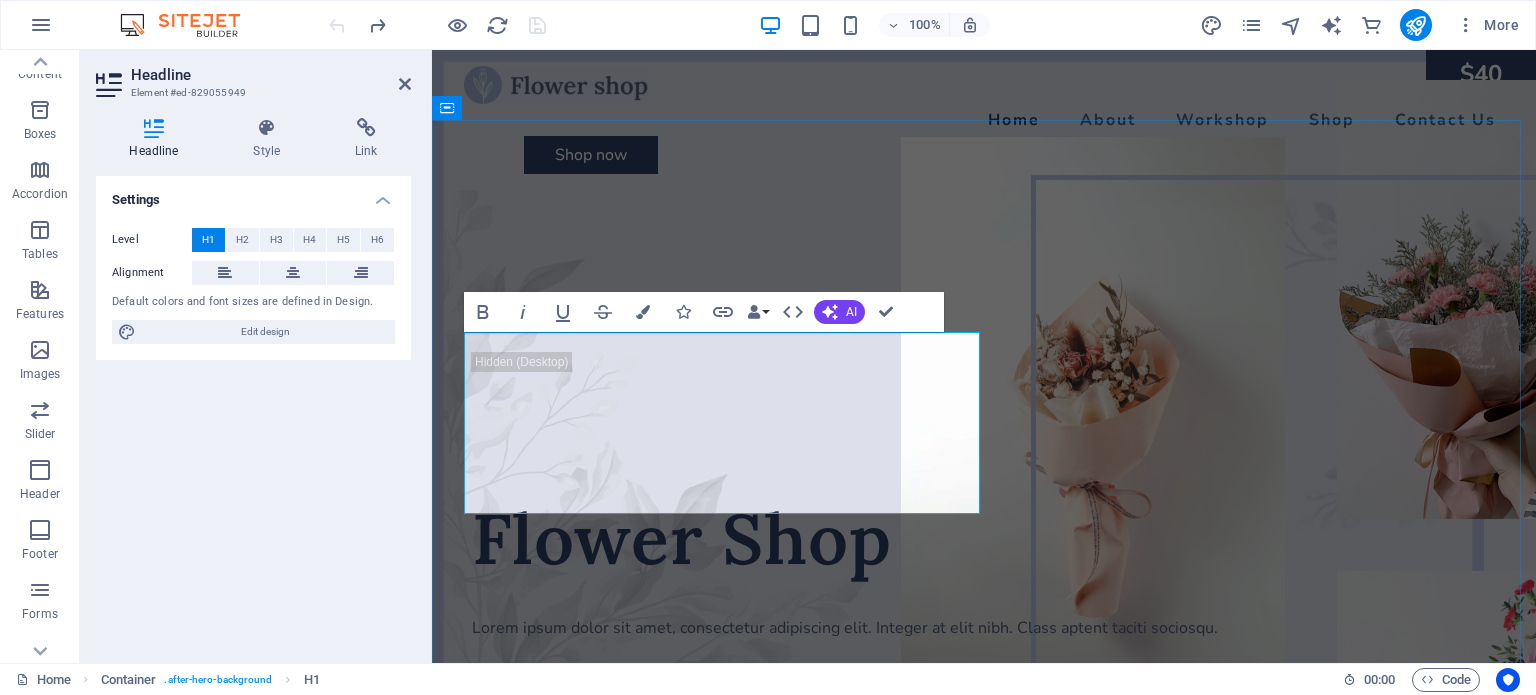 type 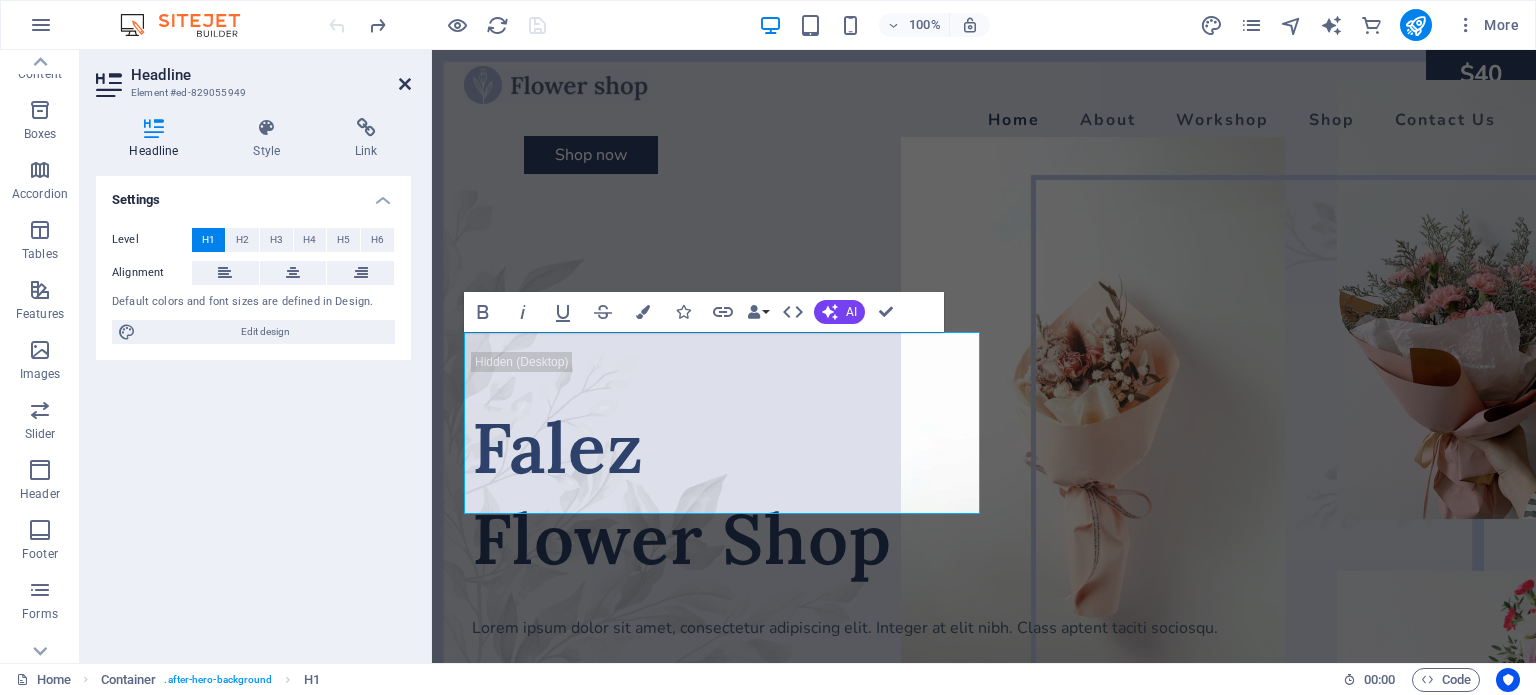 drag, startPoint x: 404, startPoint y: 77, endPoint x: 343, endPoint y: 73, distance: 61.13101 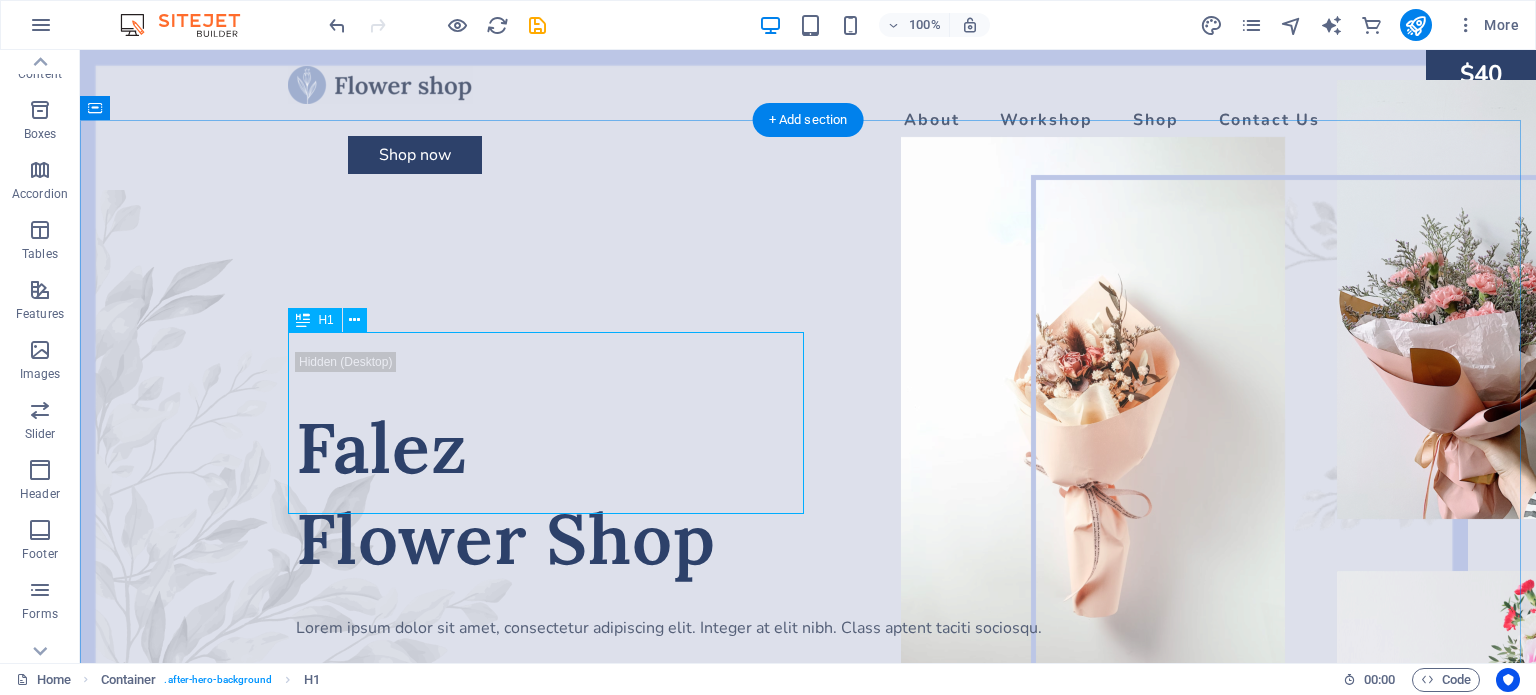 click on "Falez Flower Shop" at bounding box center [808, 493] 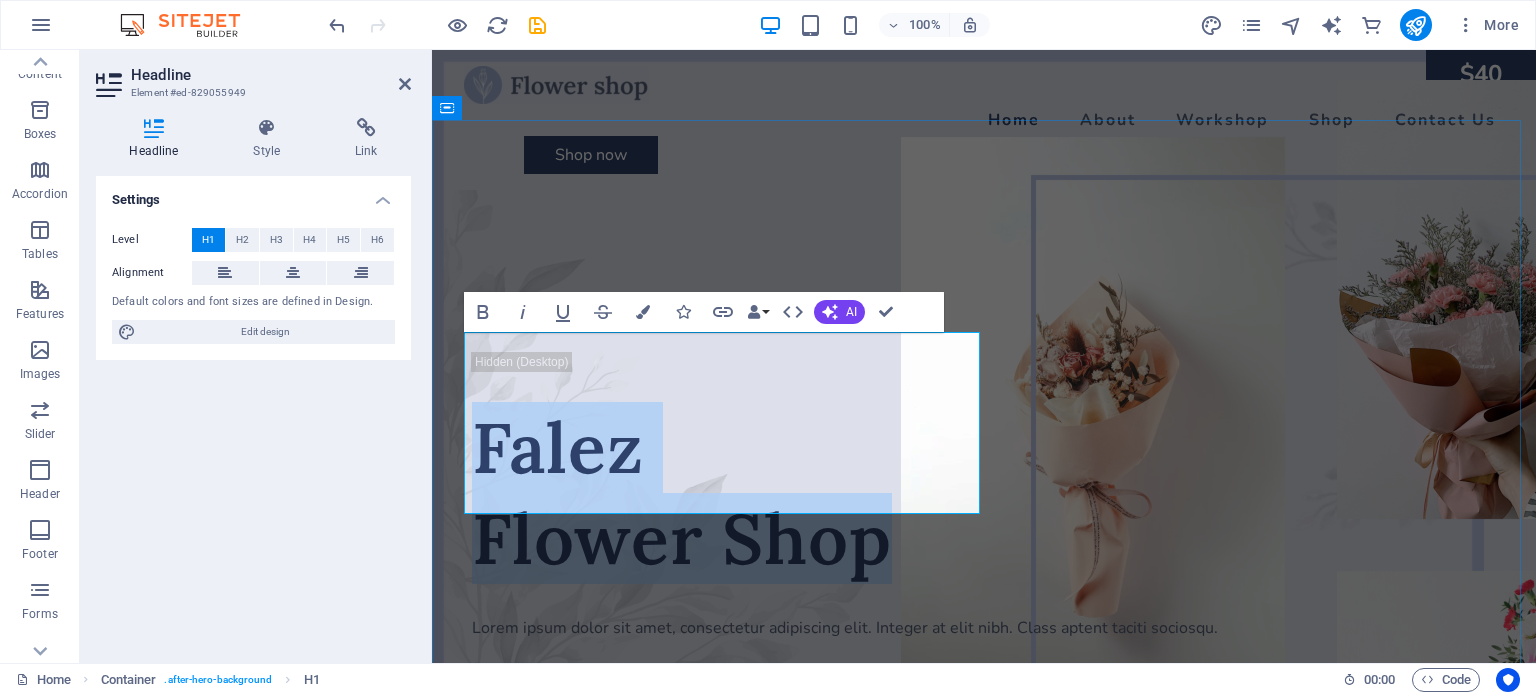 click on "Falez Flower Shop" at bounding box center [984, 493] 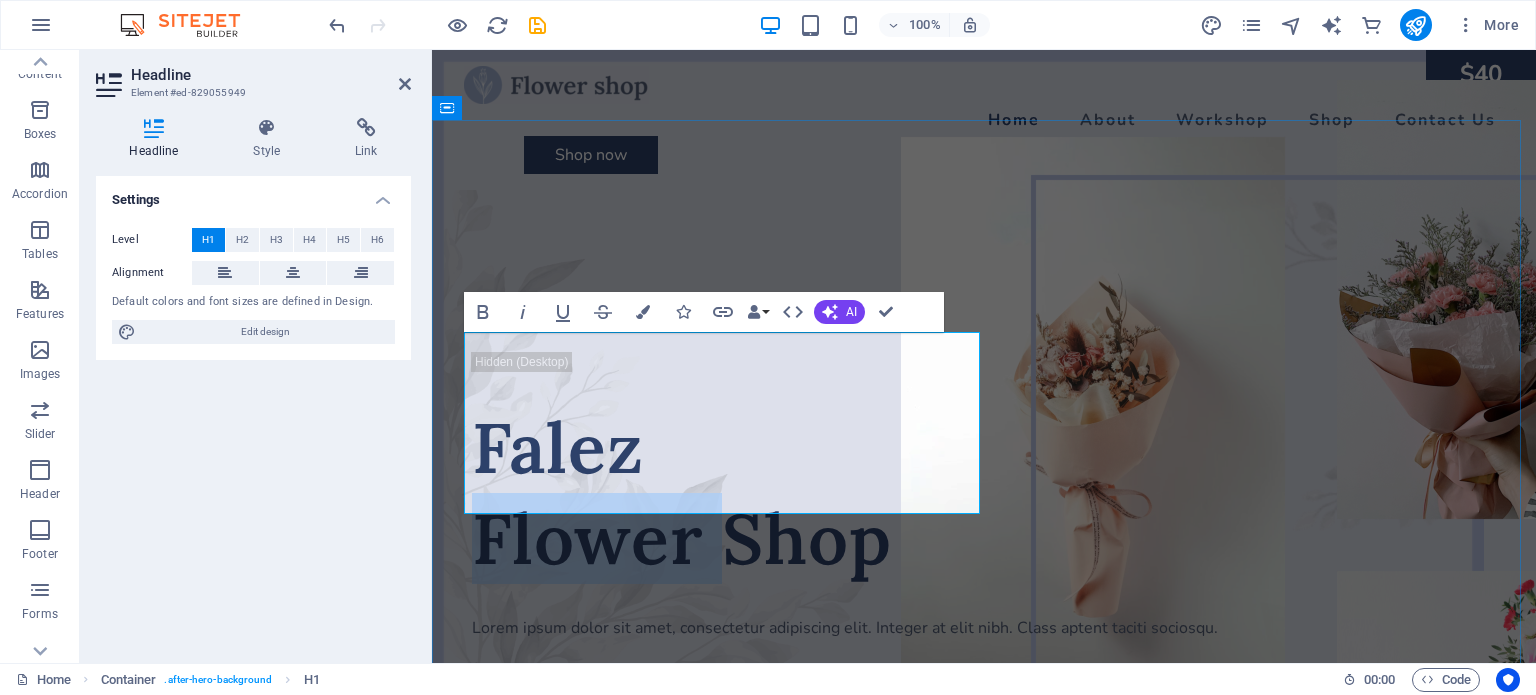 click on "Falez Flower Shop" at bounding box center (984, 493) 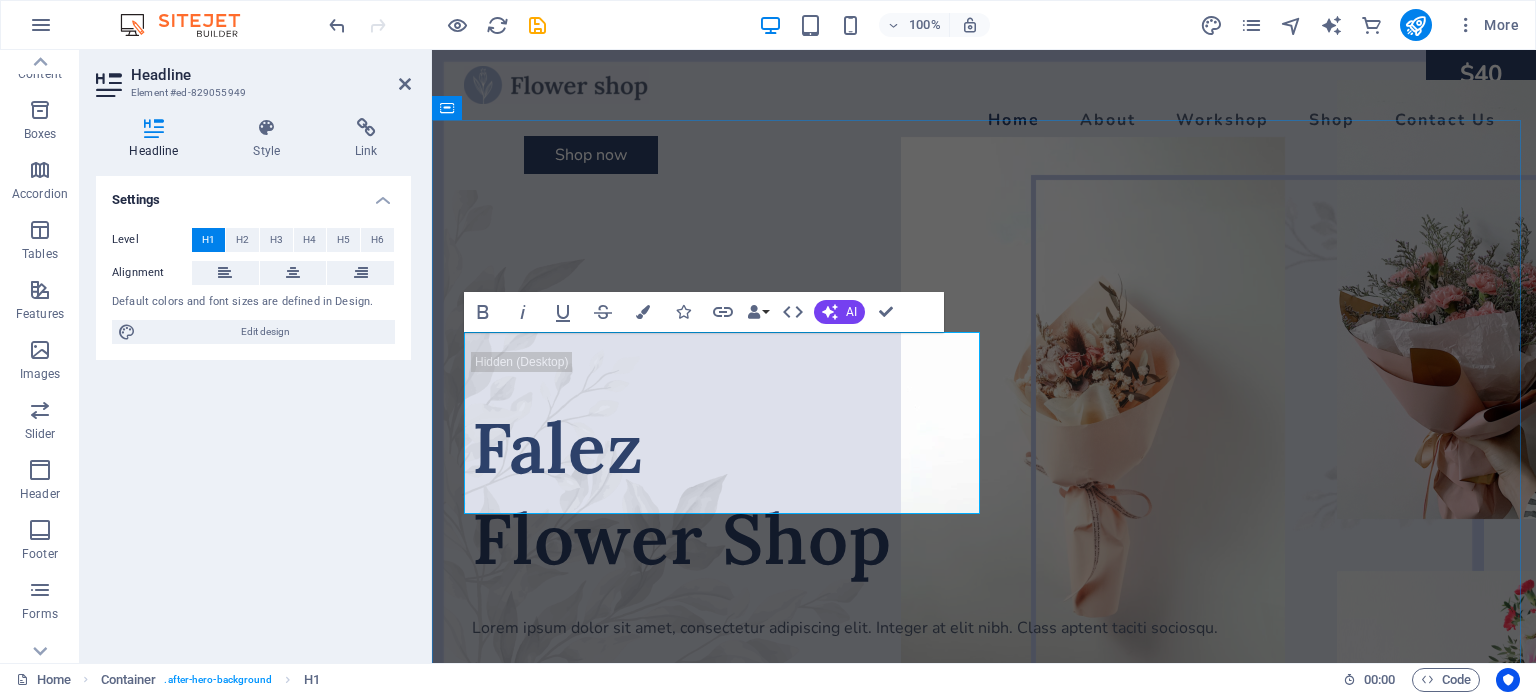 click on "Falez Flower Shop" at bounding box center (984, 493) 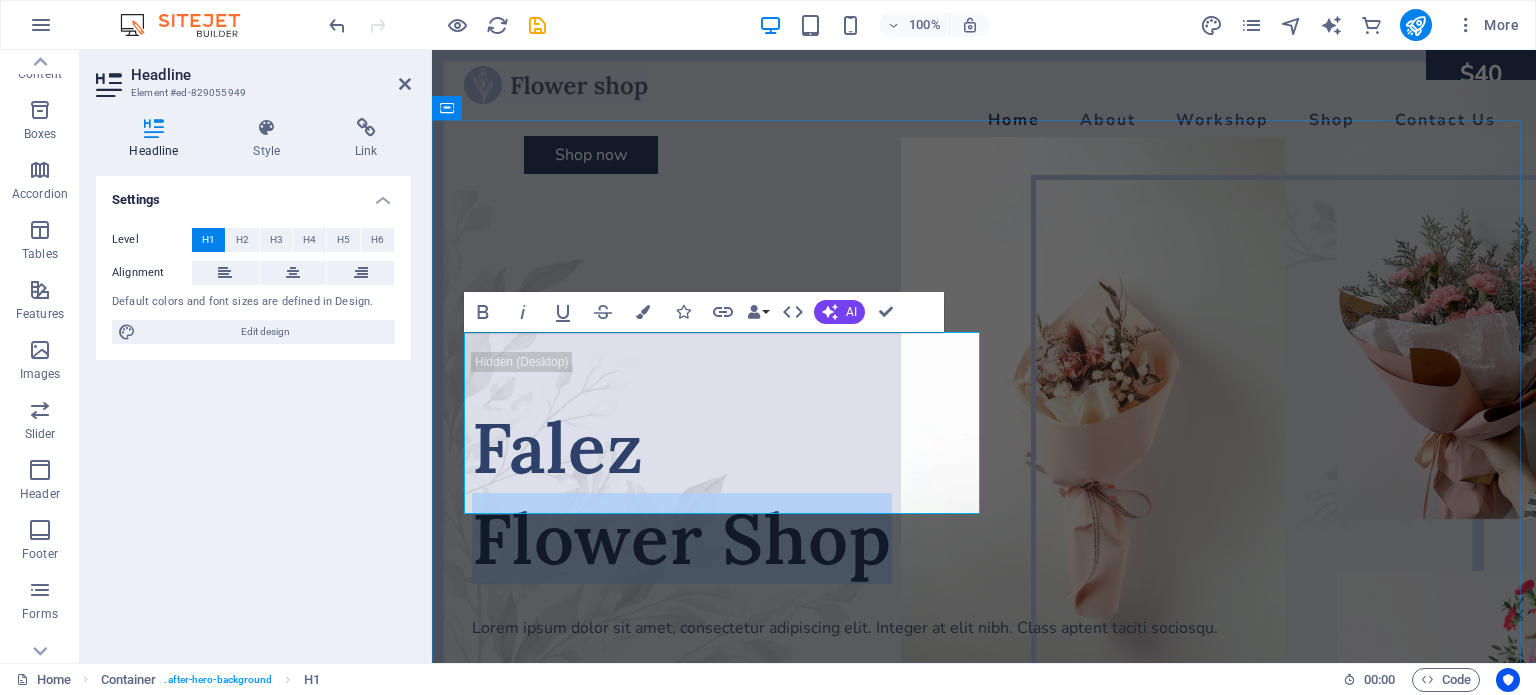 drag, startPoint x: 784, startPoint y: 468, endPoint x: 667, endPoint y: 469, distance: 117.00427 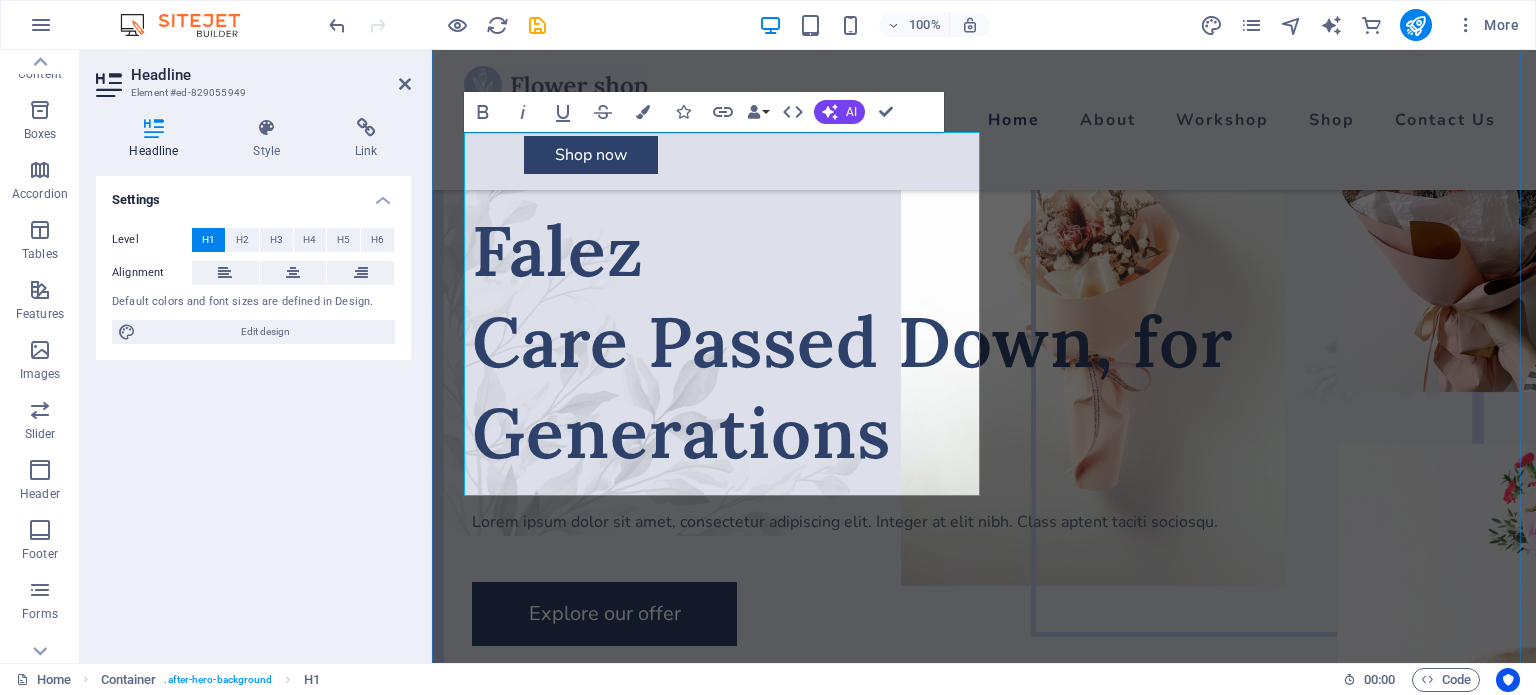 scroll, scrollTop: 200, scrollLeft: 0, axis: vertical 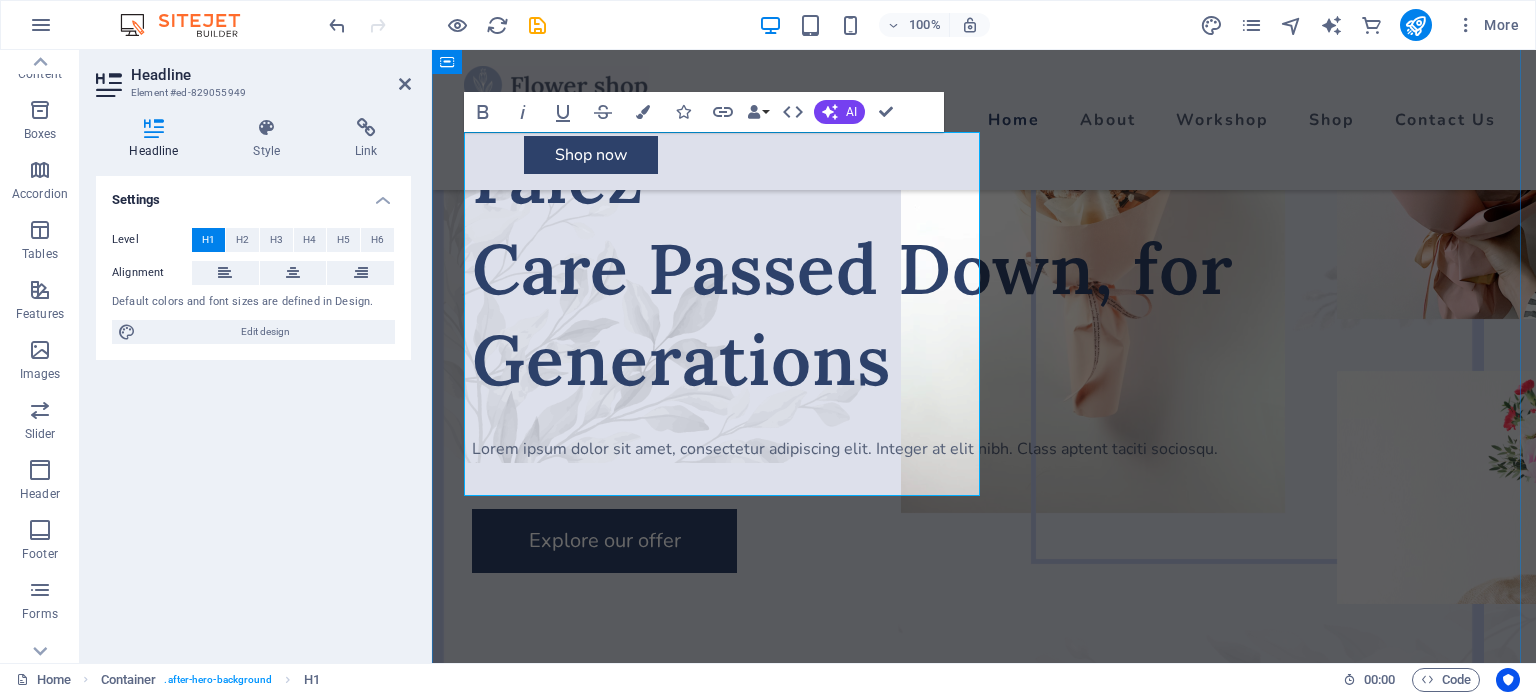 click on "Falez Care Passed Down, for Generations" at bounding box center [984, 268] 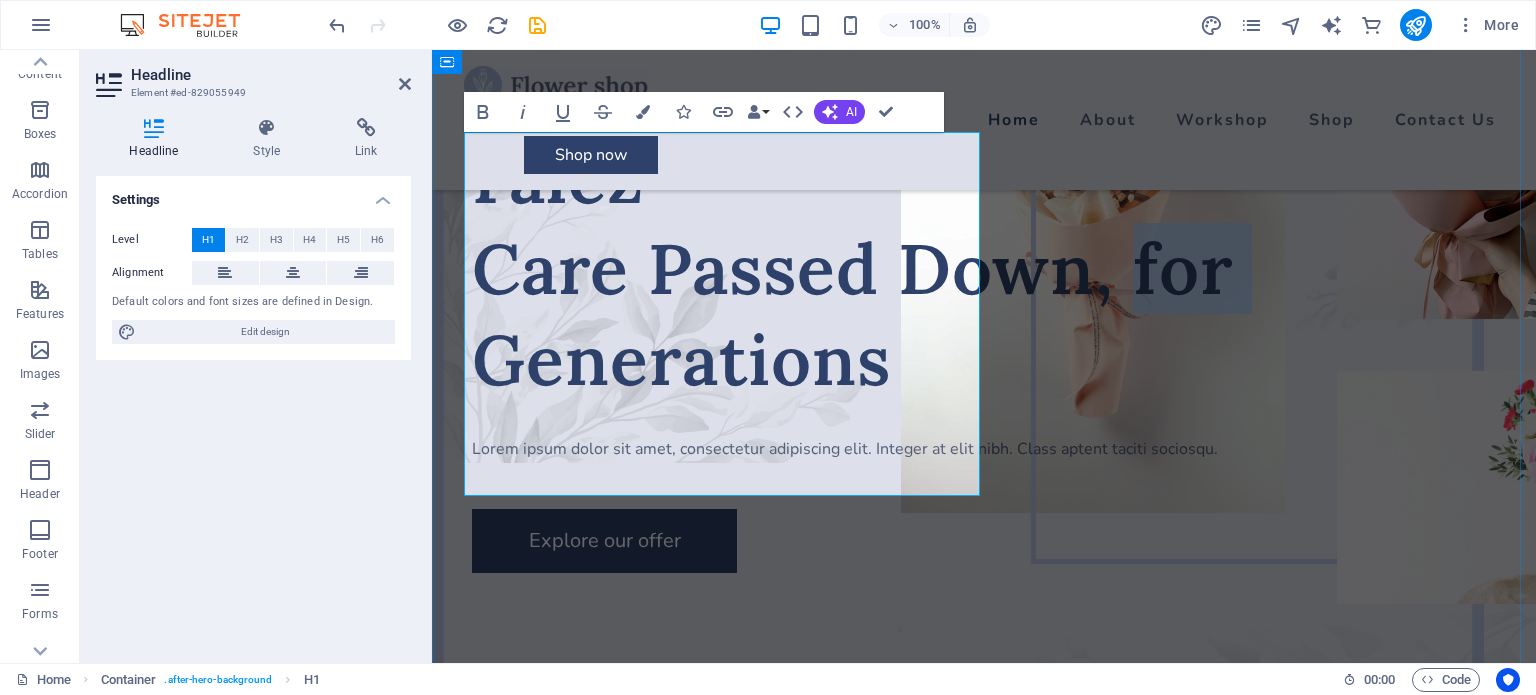 click on "Falez Care Passed Down, for Generations" at bounding box center [984, 268] 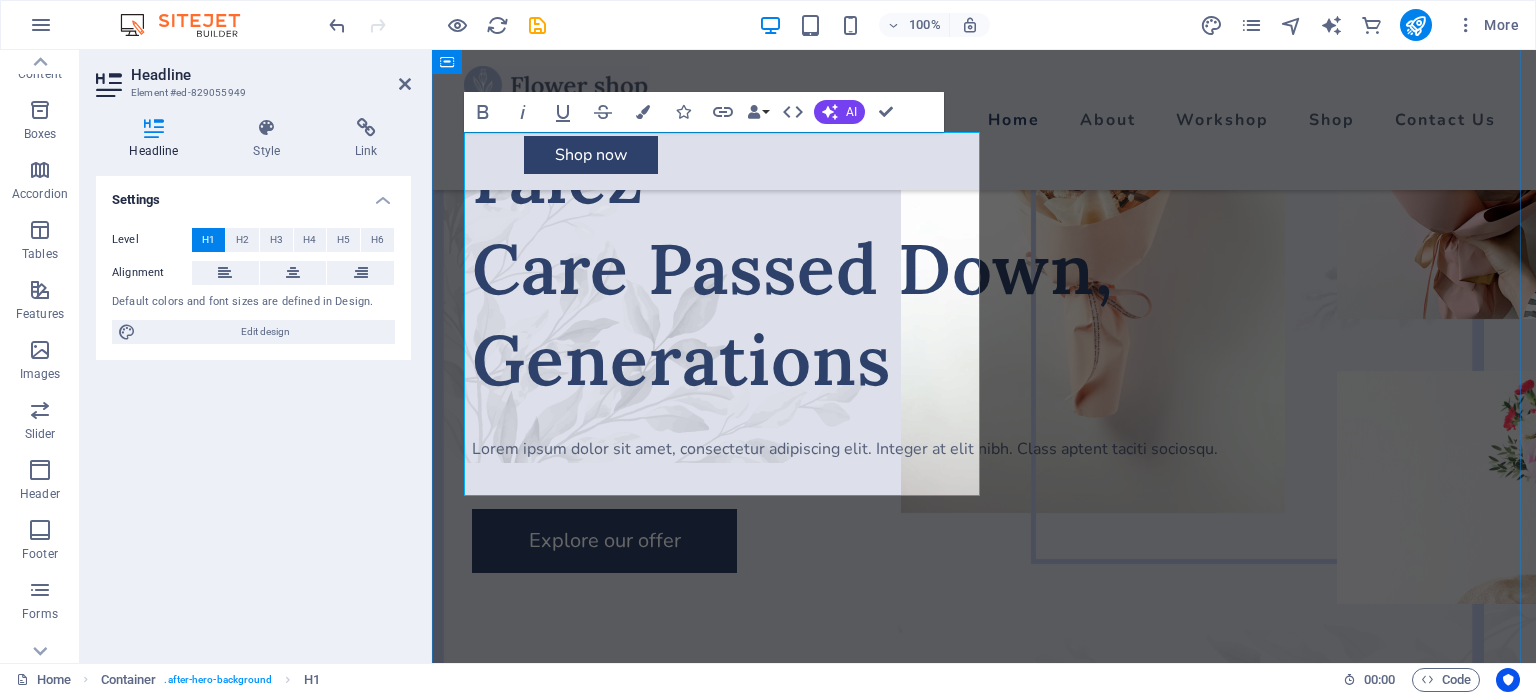 click on "Falez Care Passed Down, Generations" at bounding box center (984, 268) 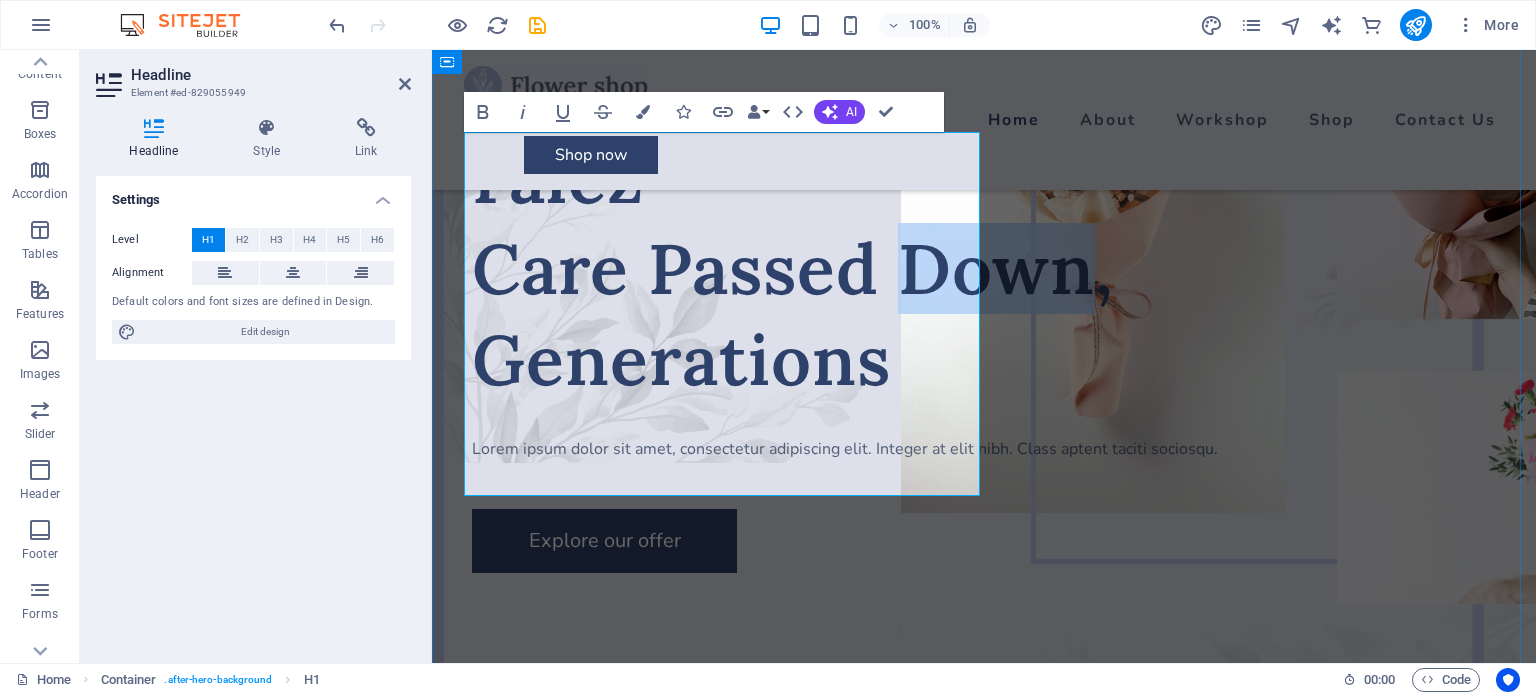 click on "Falez Care Passed Down, Generations" at bounding box center [984, 268] 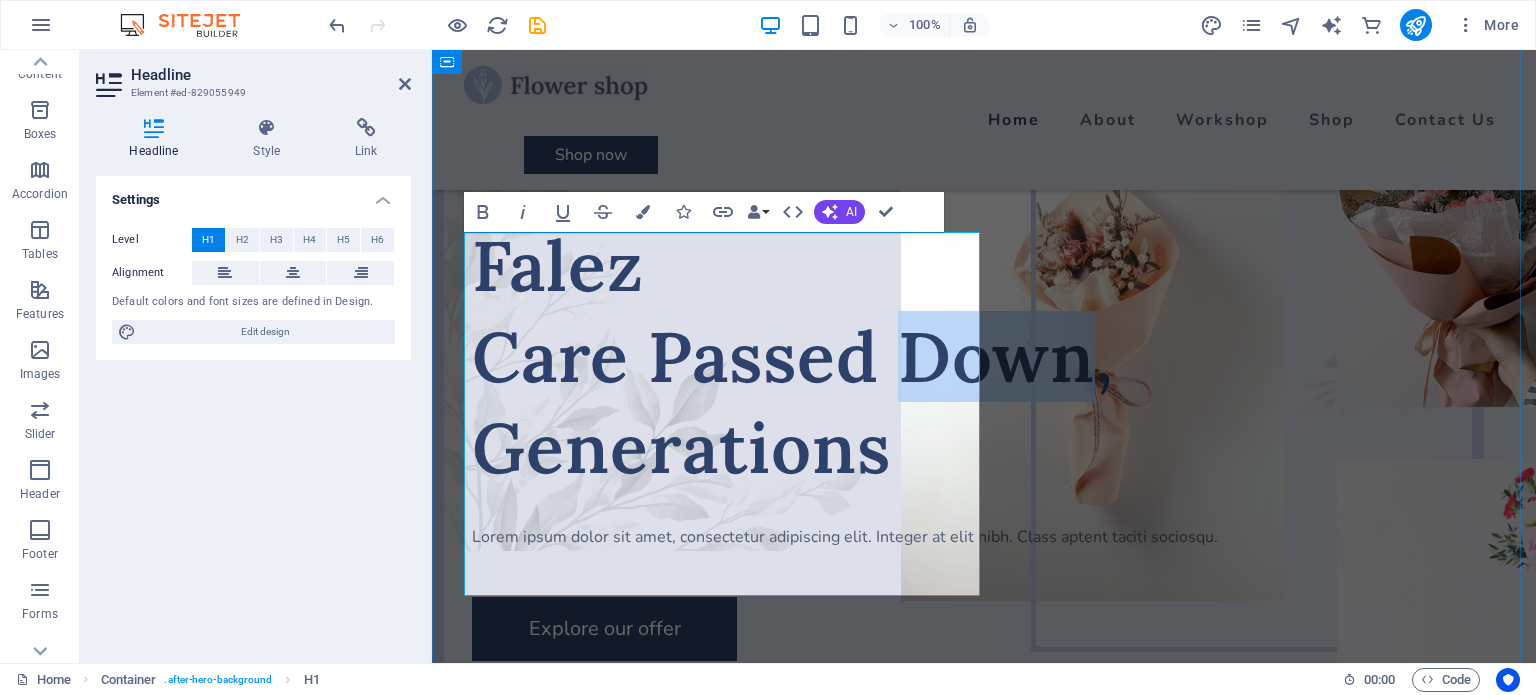 scroll, scrollTop: 100, scrollLeft: 0, axis: vertical 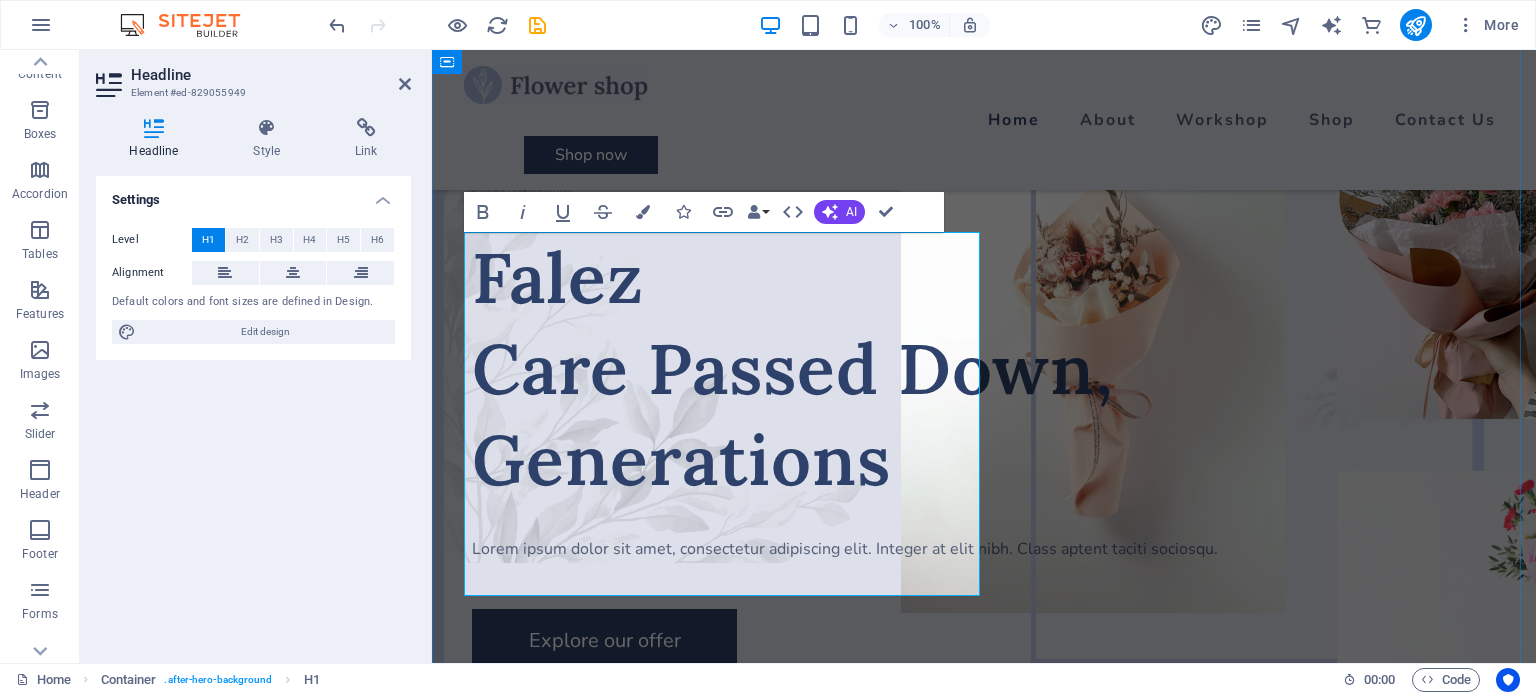 click on "Falez Care Passed Down, Generations" at bounding box center [984, 368] 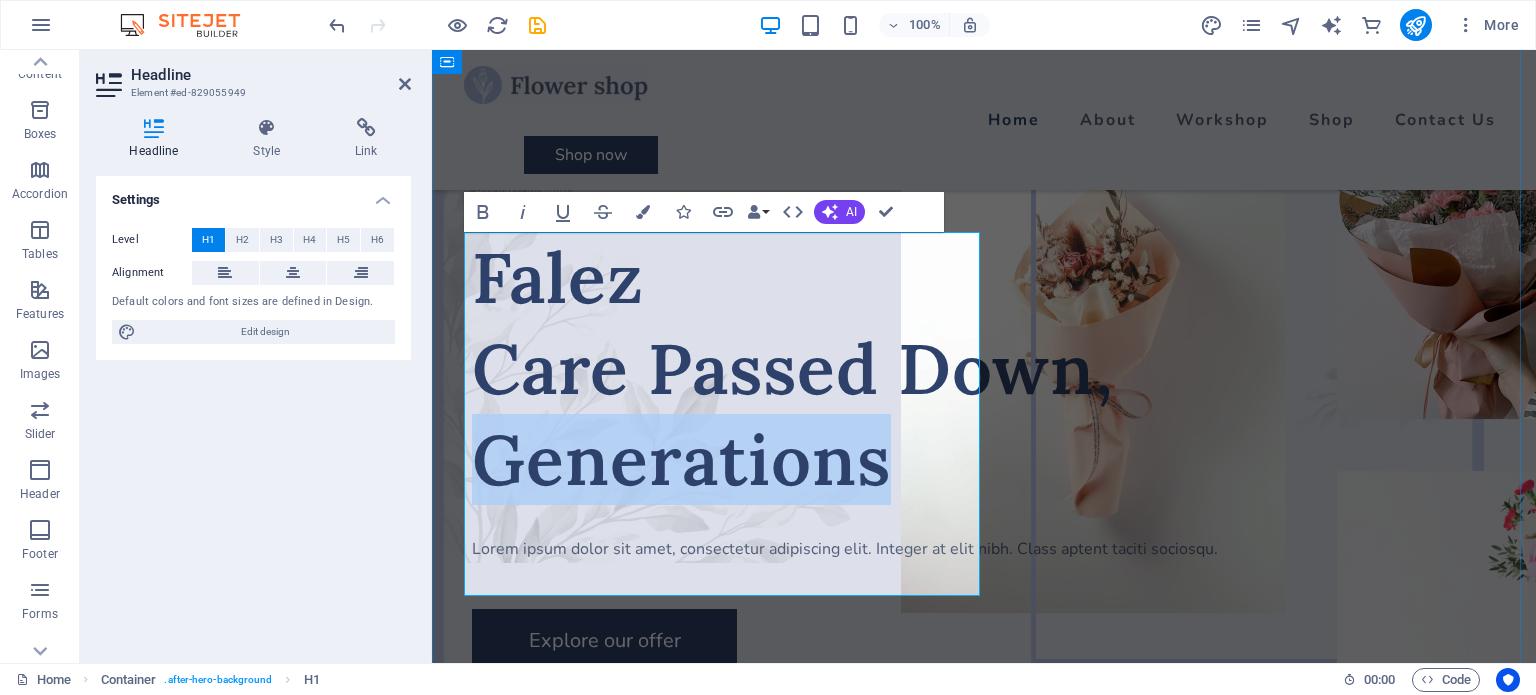 click on "Falez Care Passed Down, Generations" at bounding box center (984, 368) 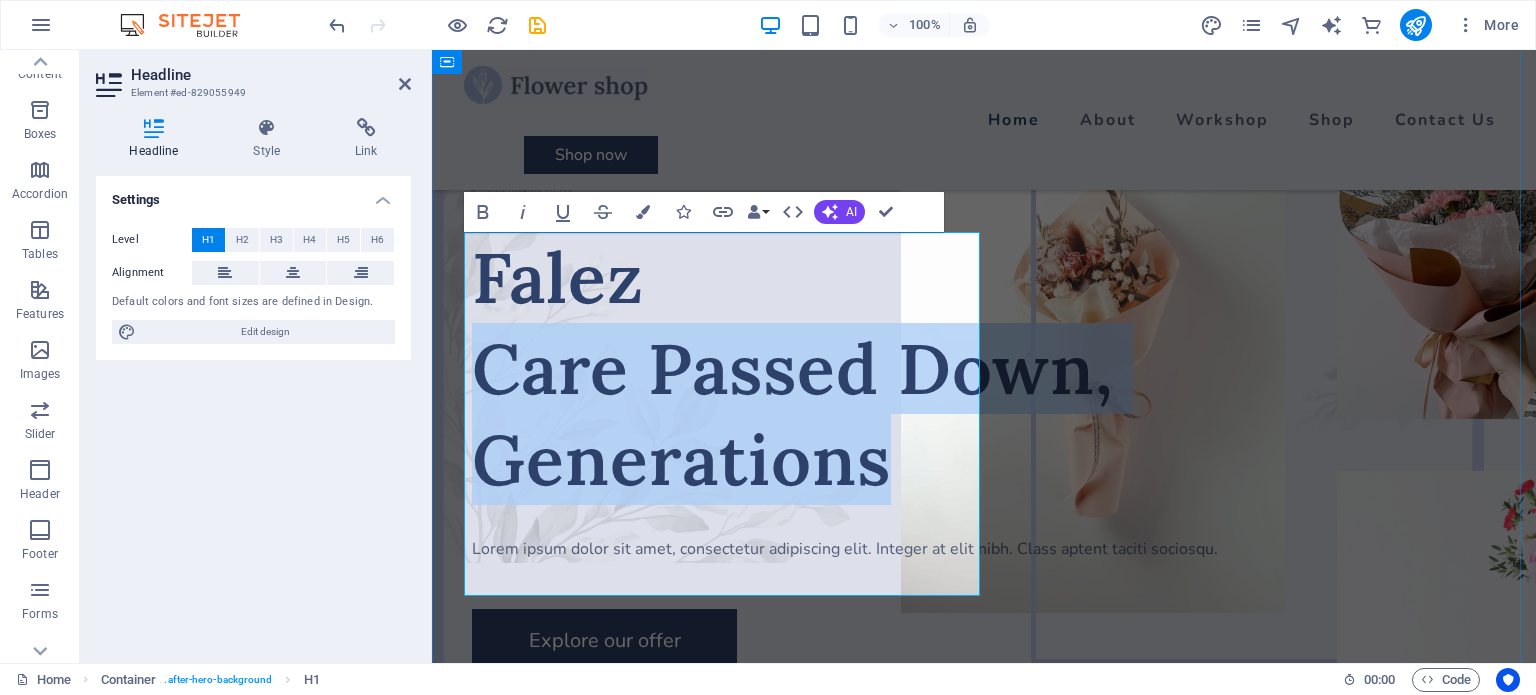 click on "Falez Care Passed Down, Generations" at bounding box center (984, 368) 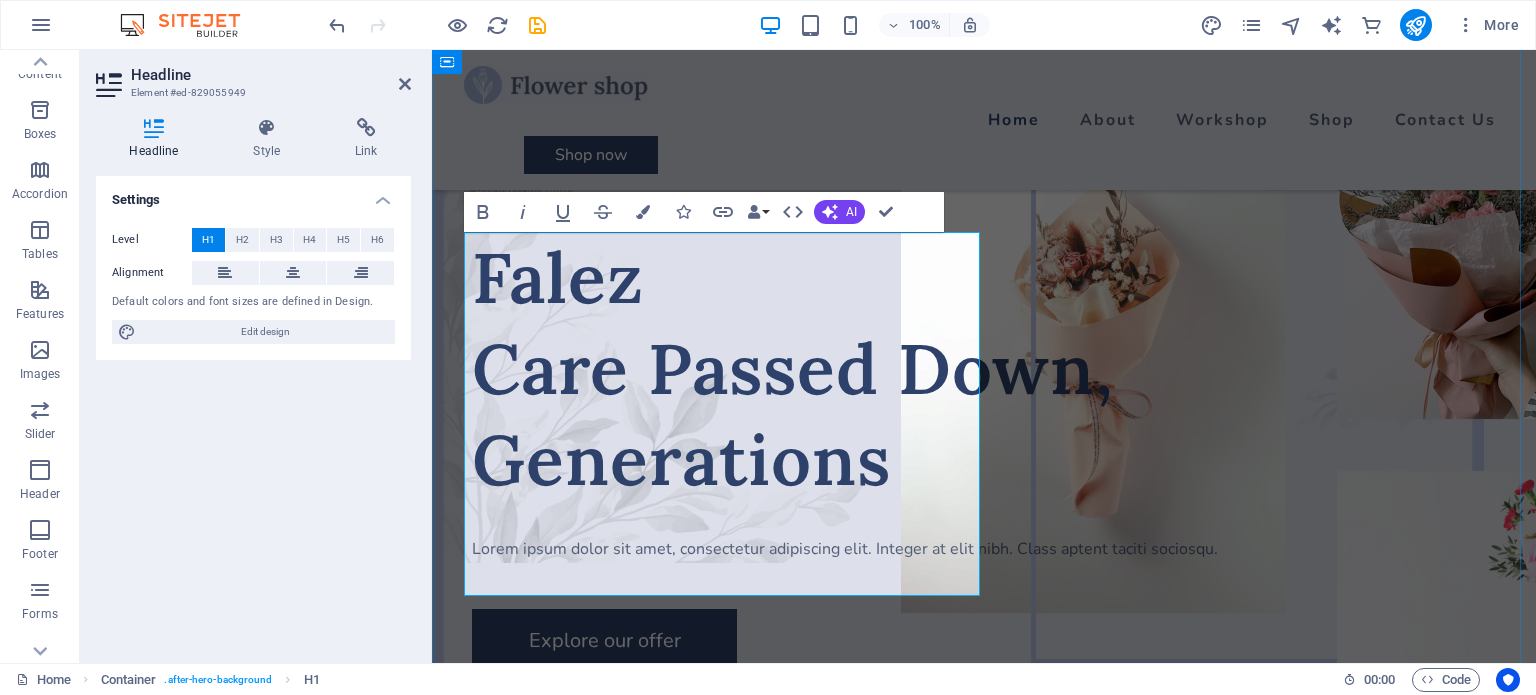 click on "Falez Care Passed Down, Generations" at bounding box center [984, 368] 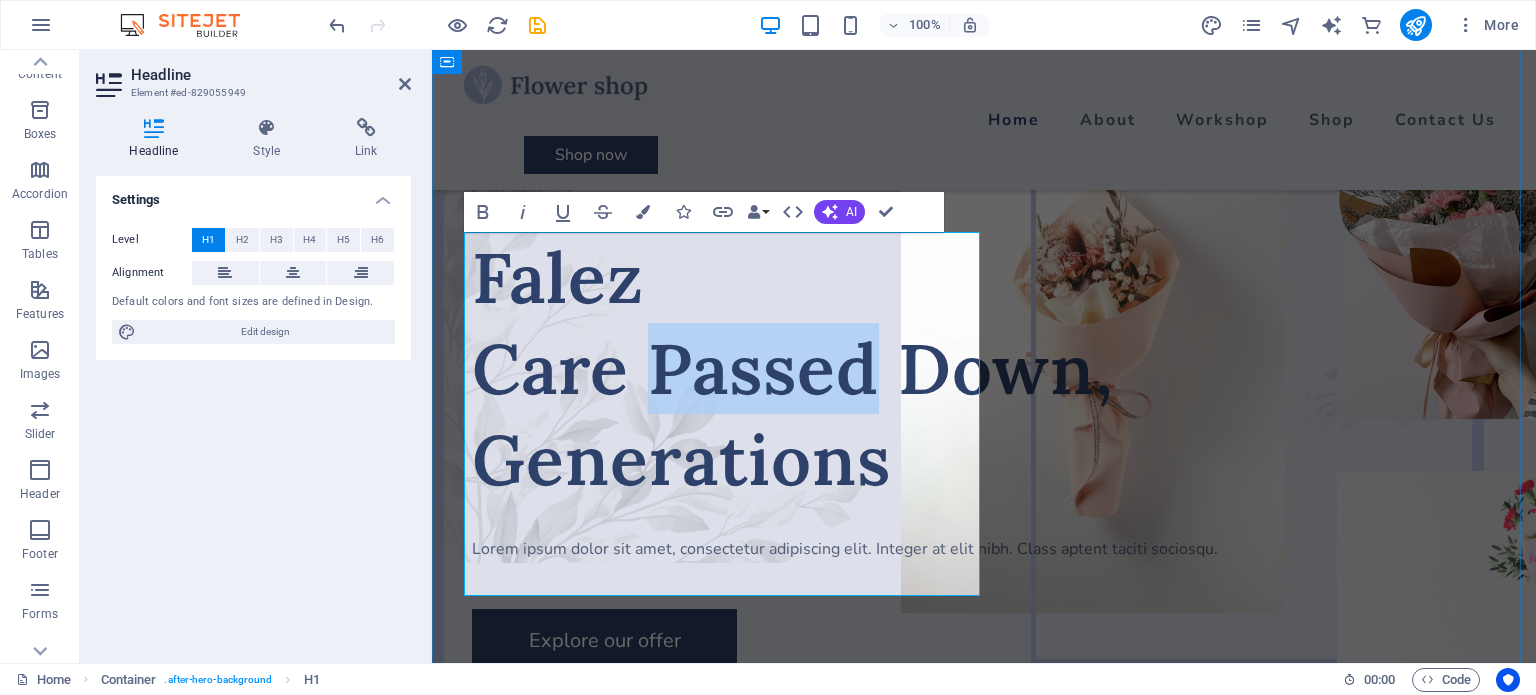 click on "Falez Care Passed Down, Generations" at bounding box center [984, 368] 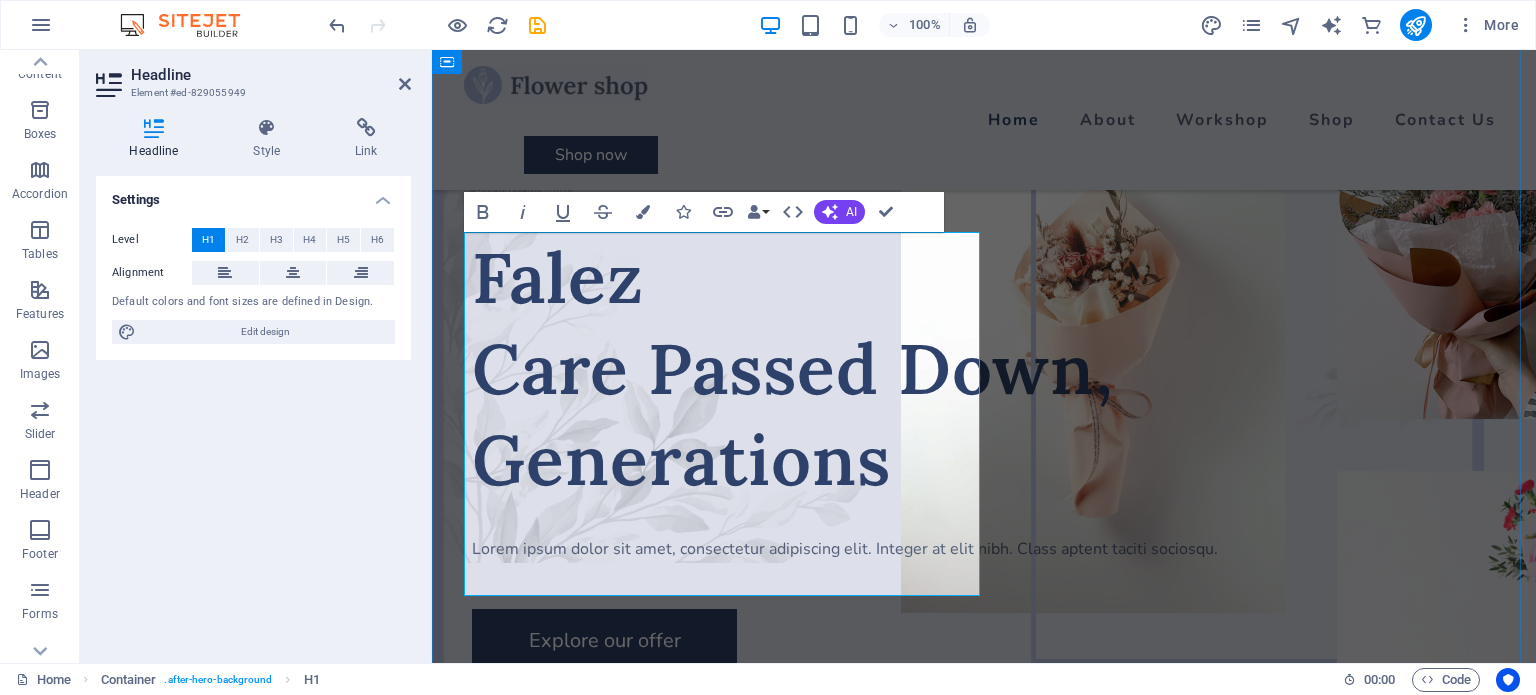 click on "Falez Care Passed Down, Generations" at bounding box center [984, 368] 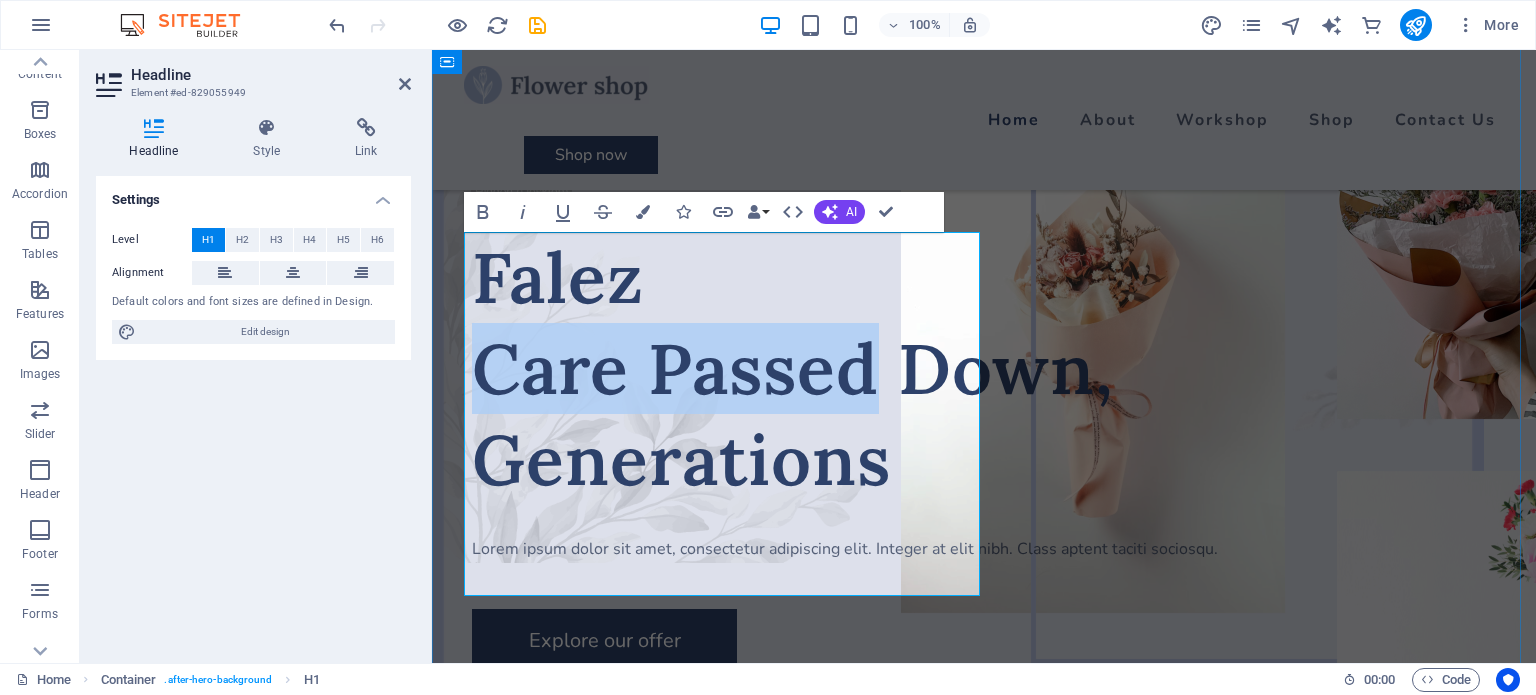 drag, startPoint x: 501, startPoint y: 362, endPoint x: 669, endPoint y: 375, distance: 168.50223 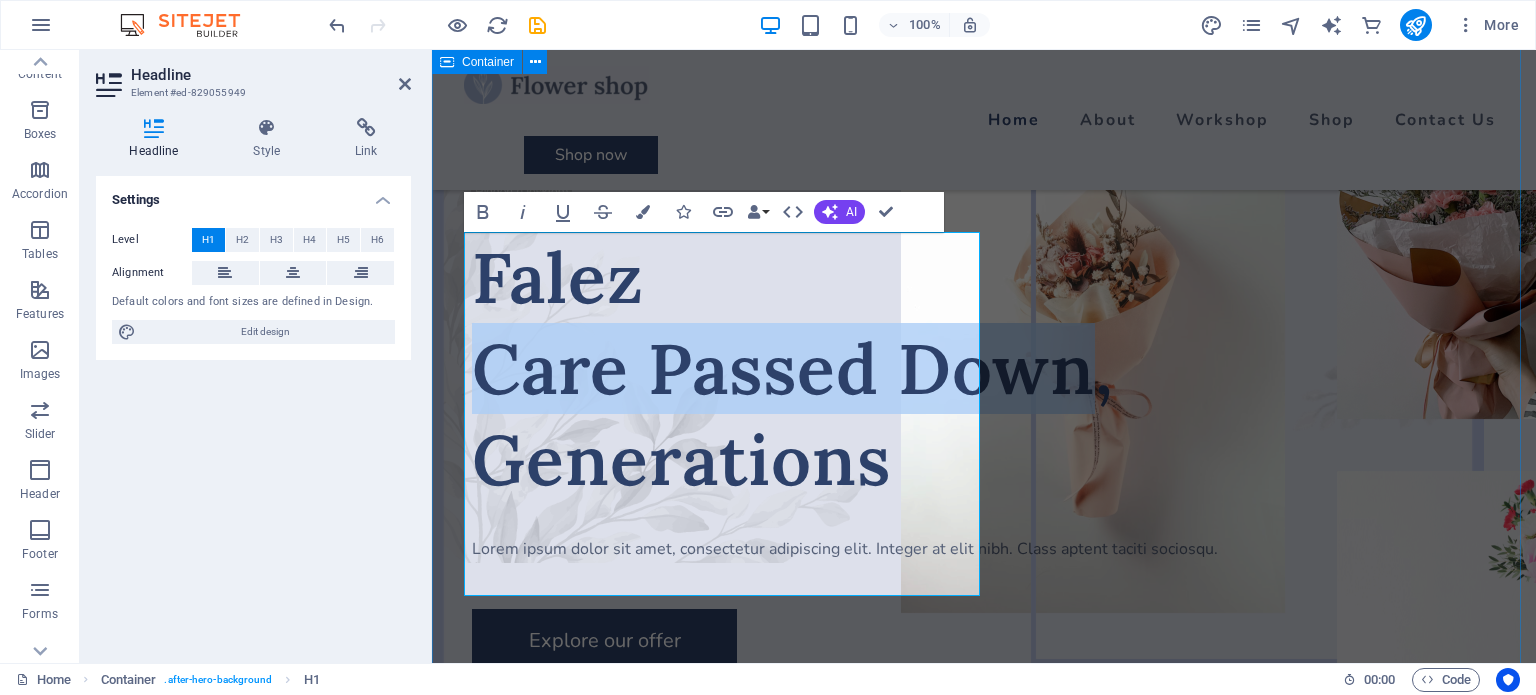 drag, startPoint x: 659, startPoint y: 472, endPoint x: 474, endPoint y: 387, distance: 203.59273 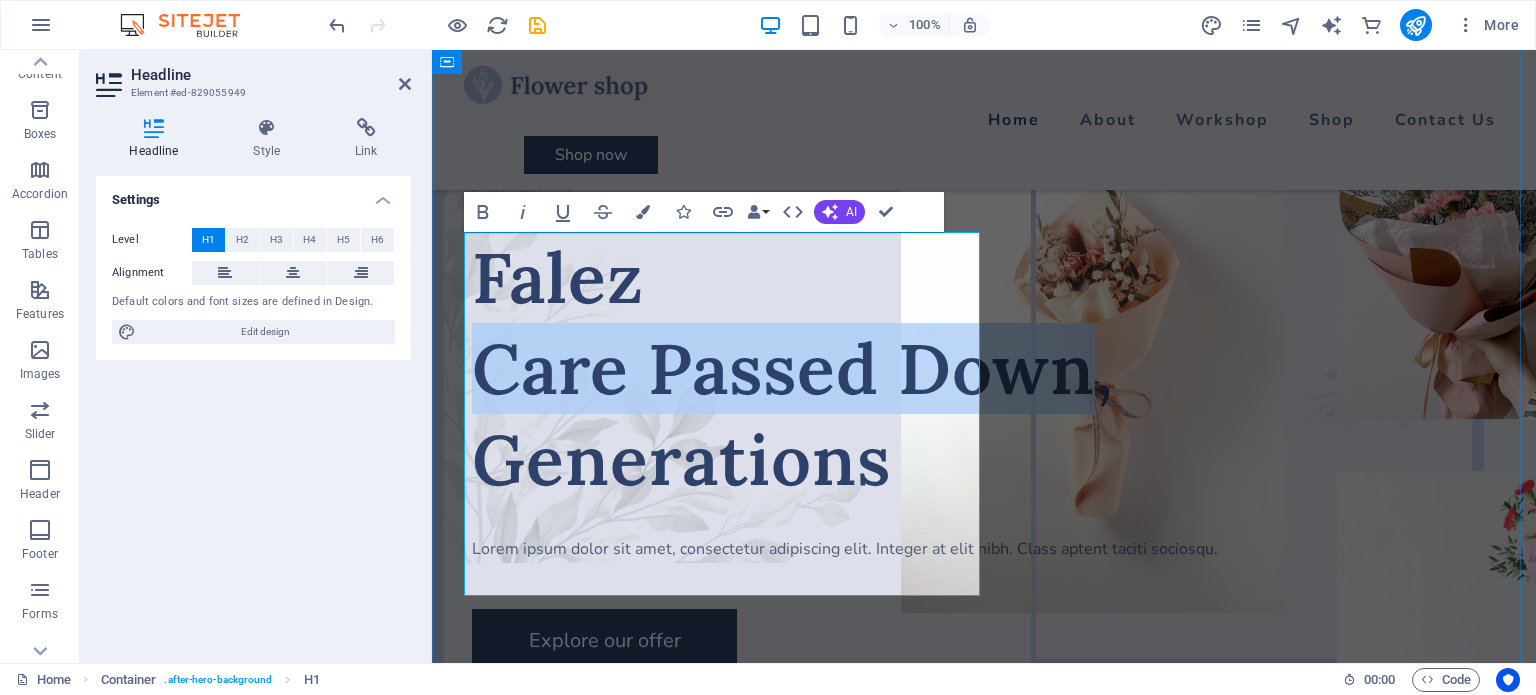 click on "Falez Care Passed Down, Generations" at bounding box center (984, 368) 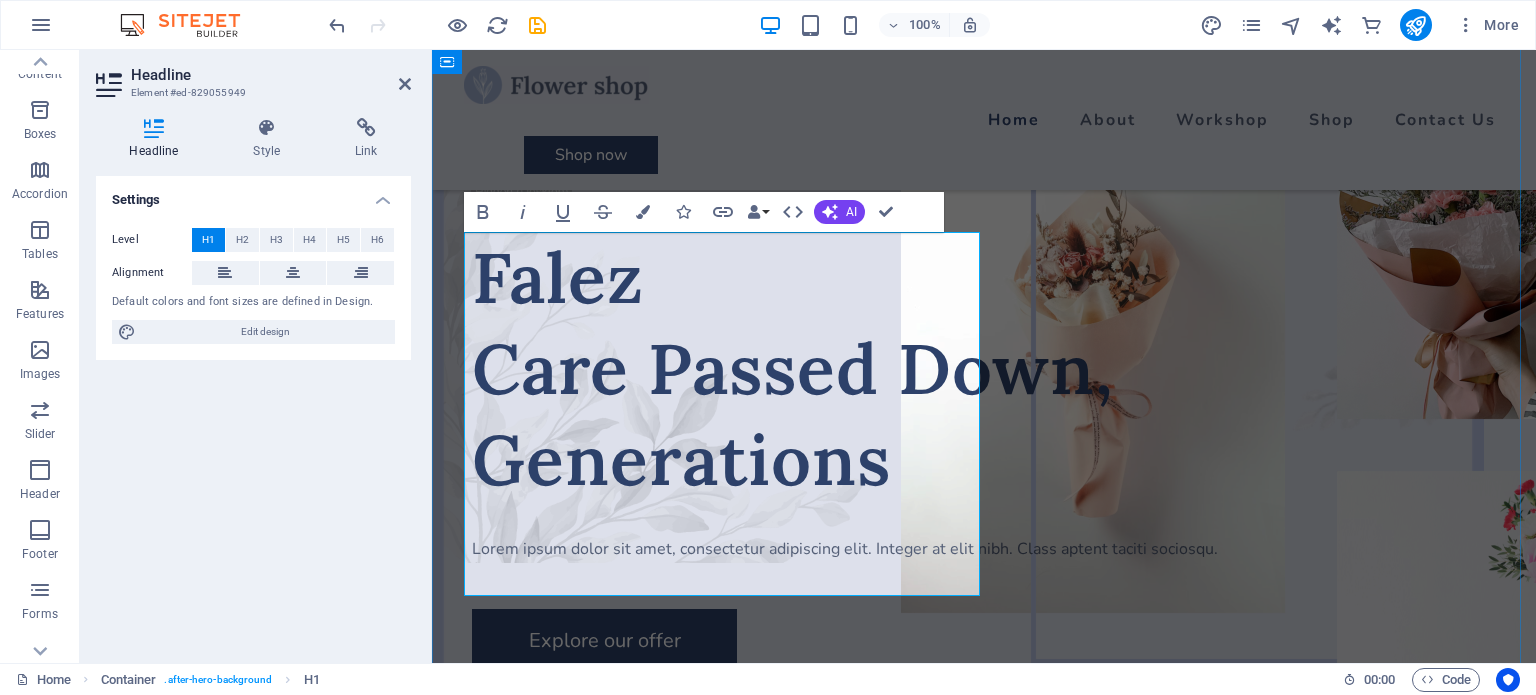 click on "Falez Care Passed Down, Generations" at bounding box center (984, 368) 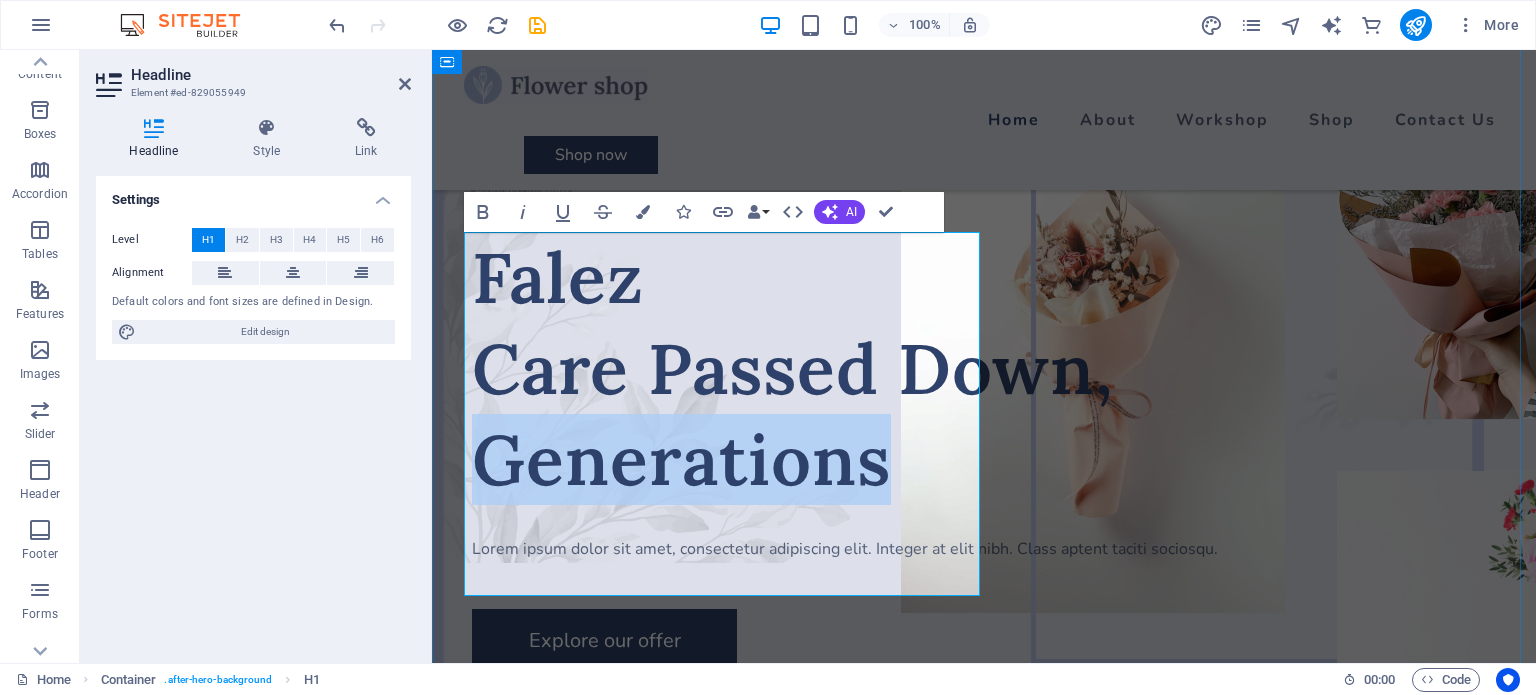 click on "Falez Care Passed Down, Generations" at bounding box center (984, 368) 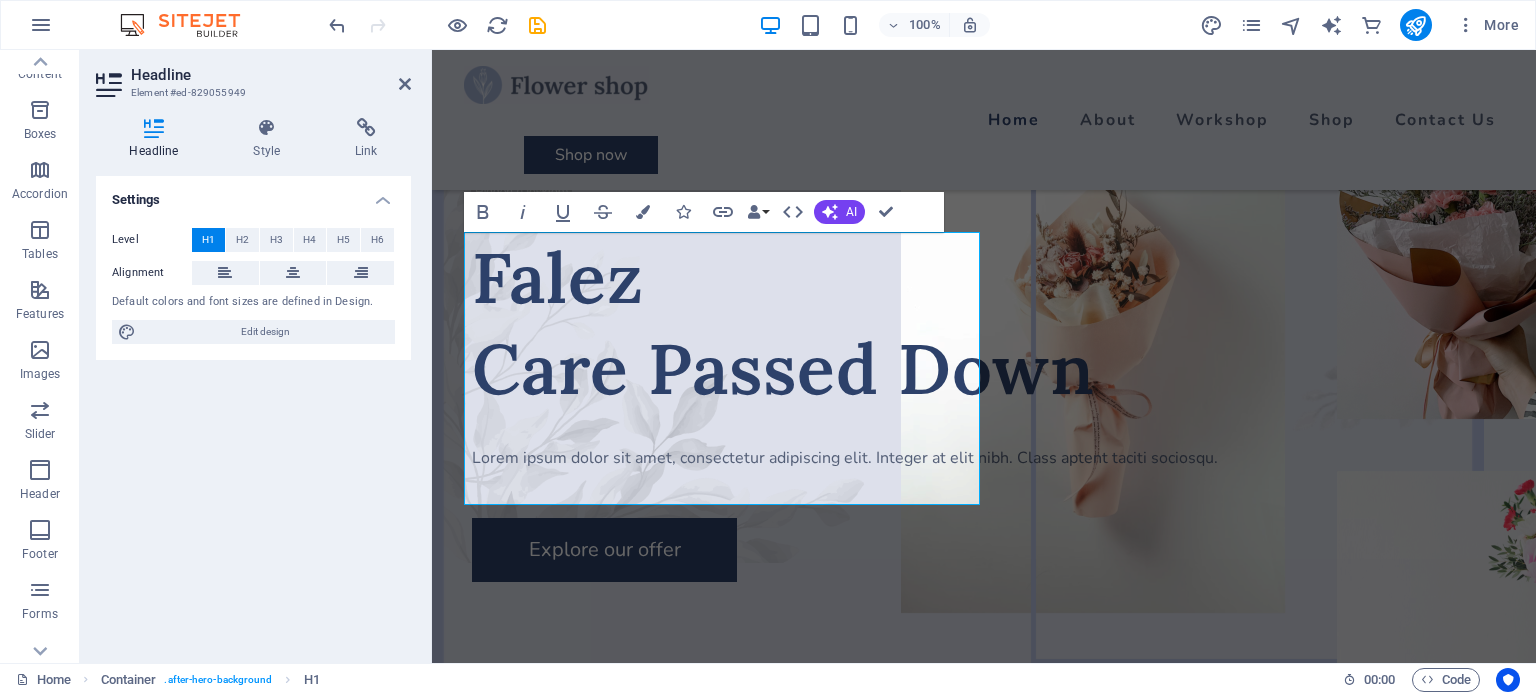 click on "Headline Element #ed-829055949 Headline Style Link Settings Level H1 H2 H3 H4 H5 H6 Alignment Default colors and font sizes are defined in Design. Edit design Preset Element Layout How this element expands within the layout (Flexbox). Size 516 Default auto px % 1/1 1/2 1/3 1/4 1/5 1/6 1/7 1/8 1/9 1/10 Grow Shrink Order Container layout Visible Visible Opacity 100 % Overflow Spacing Margin Default auto px % rem vw vh Custom Custom auto px % rem vw vh auto px % rem vw vh auto px % rem vw vh auto px % rem vw vh Padding Default px rem % vh vw Custom Custom px rem % vh vw px rem % vh vw px rem % vh vw px rem % vh vw Border Style              - Width 1 auto px rem % vh vw Custom Custom 1 auto px rem % vh vw 1 auto px rem % vh vw 1 auto px rem % vh vw 1 auto px rem % vh vw  - Color Round corners Default px rem % vh vw Custom Custom px rem % vh vw px rem % vh vw px rem % vh vw px rem % vh vw Shadow Default None Outside Inside Color X offset 0 px rem vh vw Y offset 0 px rem vh vw Blur 0 px rem % vh vw Spread" at bounding box center [256, 356] 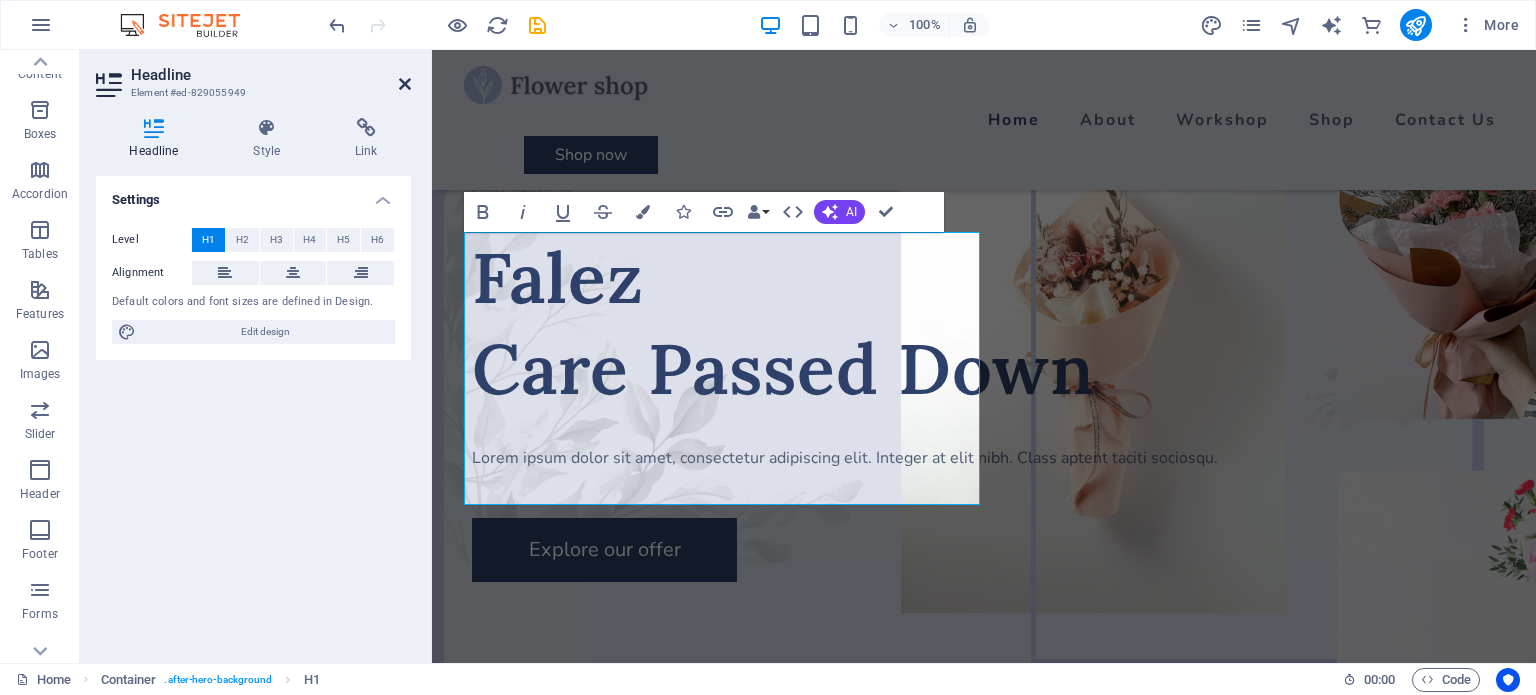 click at bounding box center [405, 84] 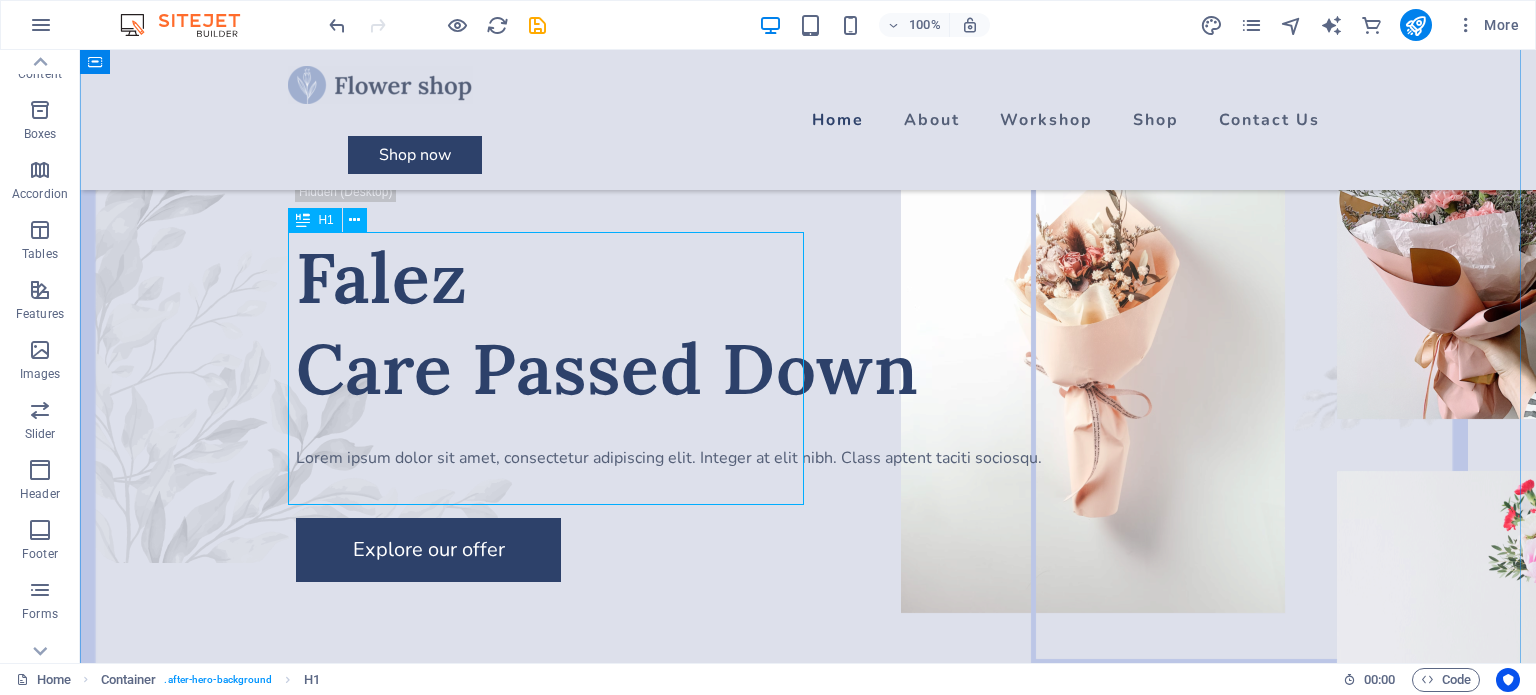 click on "Falez Care Passed Down" at bounding box center (808, 323) 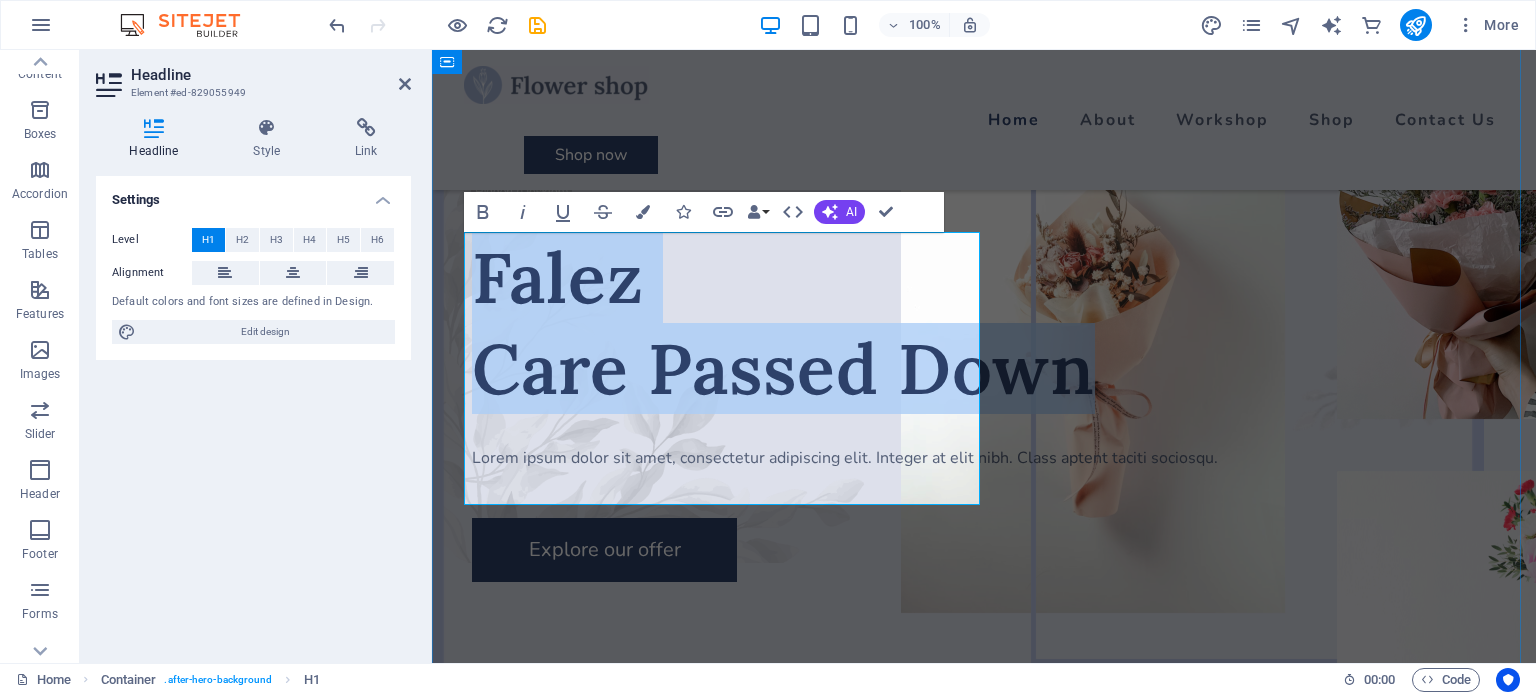 click on "Falez Care Passed Down" at bounding box center (984, 323) 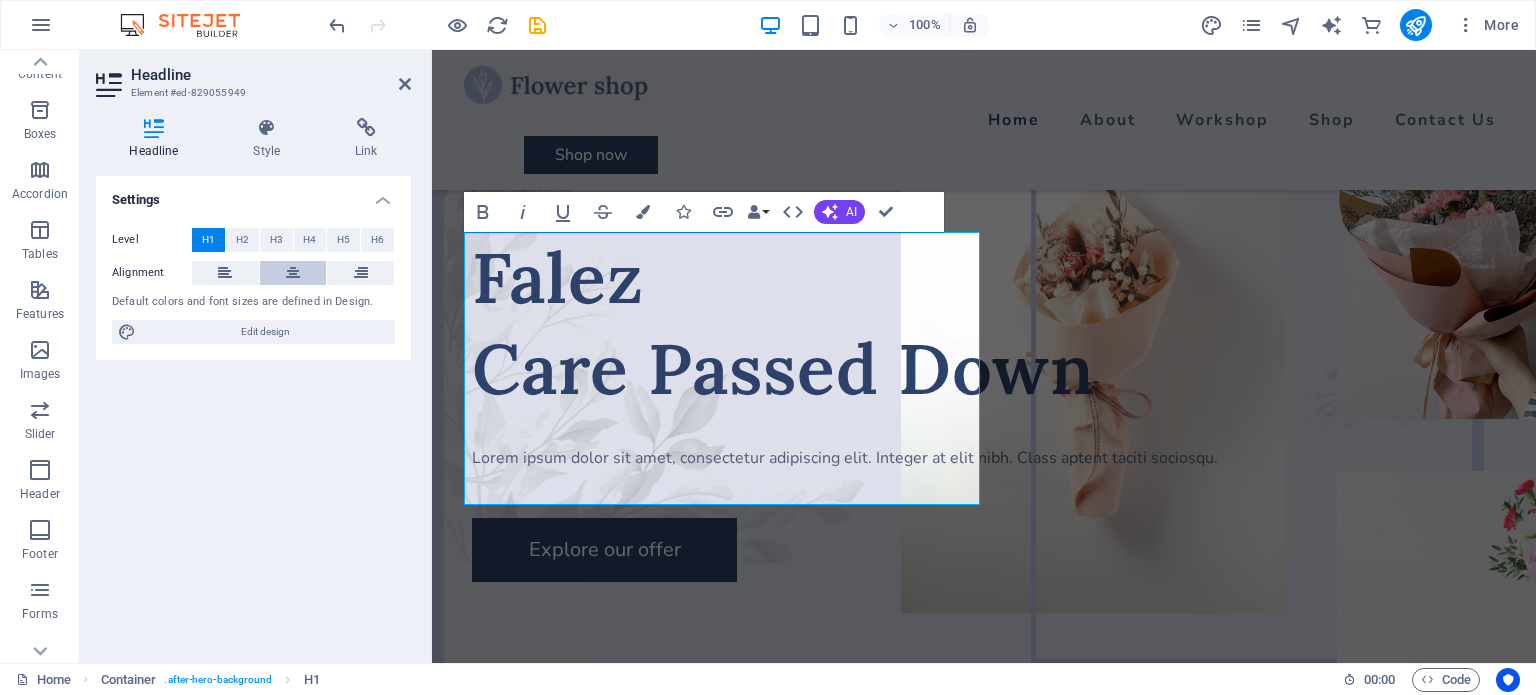 click at bounding box center (293, 273) 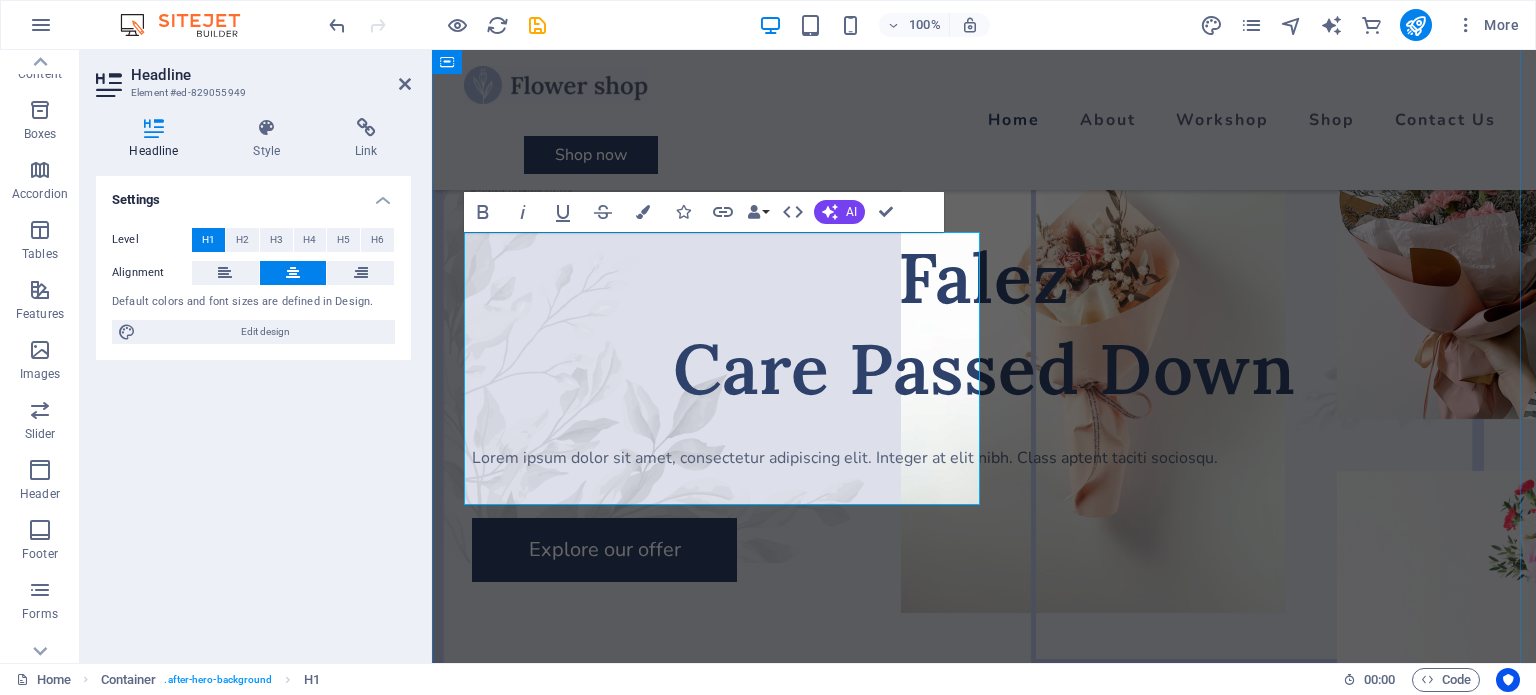 click on "Falez Care Passed Down" at bounding box center [984, 323] 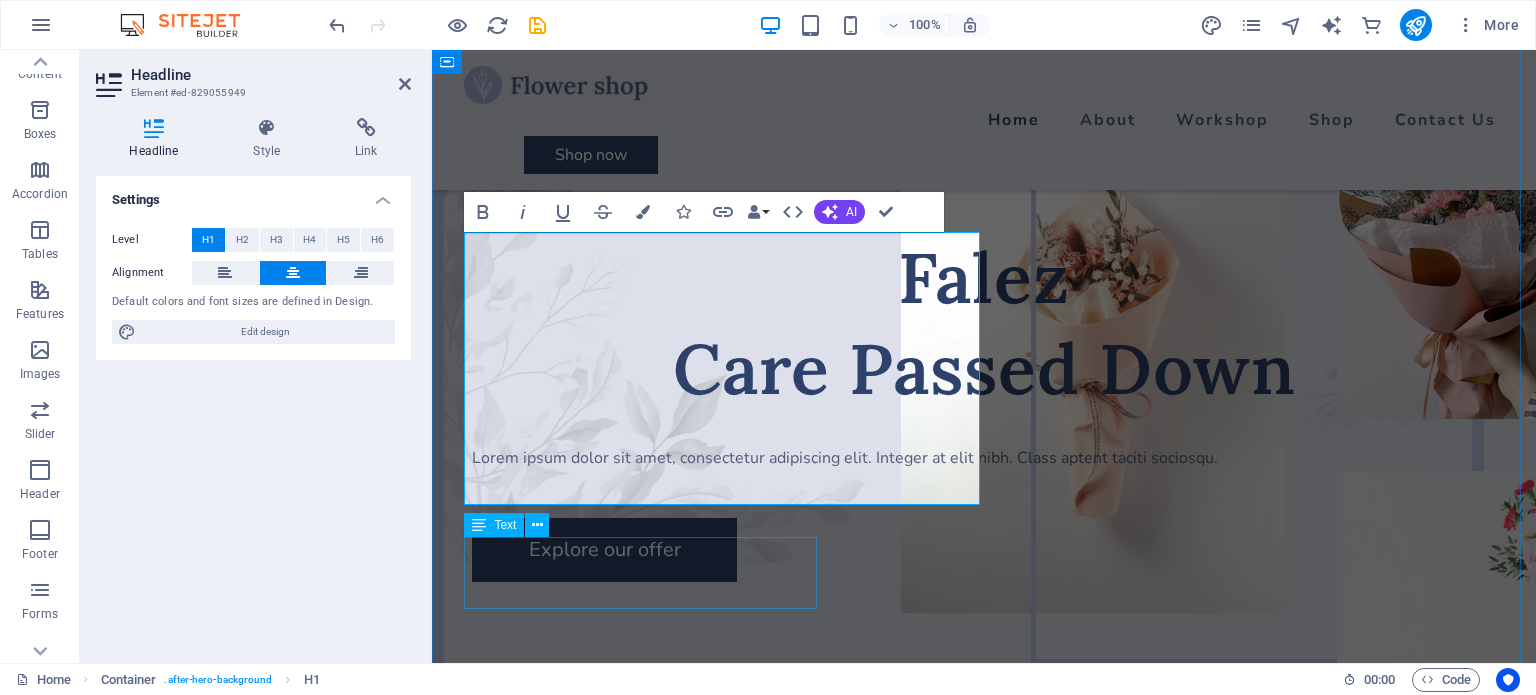 click on "Lorem ipsum dolor sit amet, consectetur adipiscing elit. Integer at elit nibh. Class aptent taciti sociosqu." at bounding box center [984, 458] 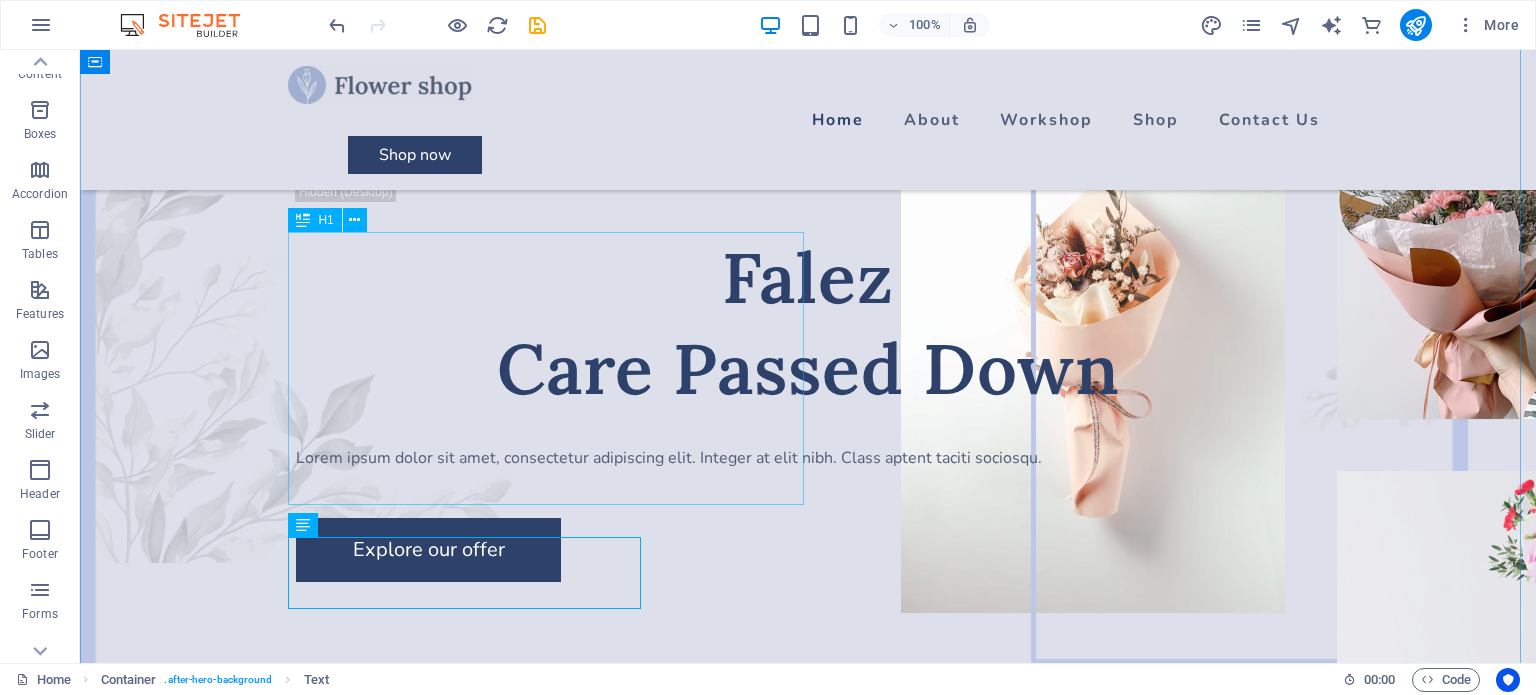 click on "Falez Care Passed Down" at bounding box center (808, 323) 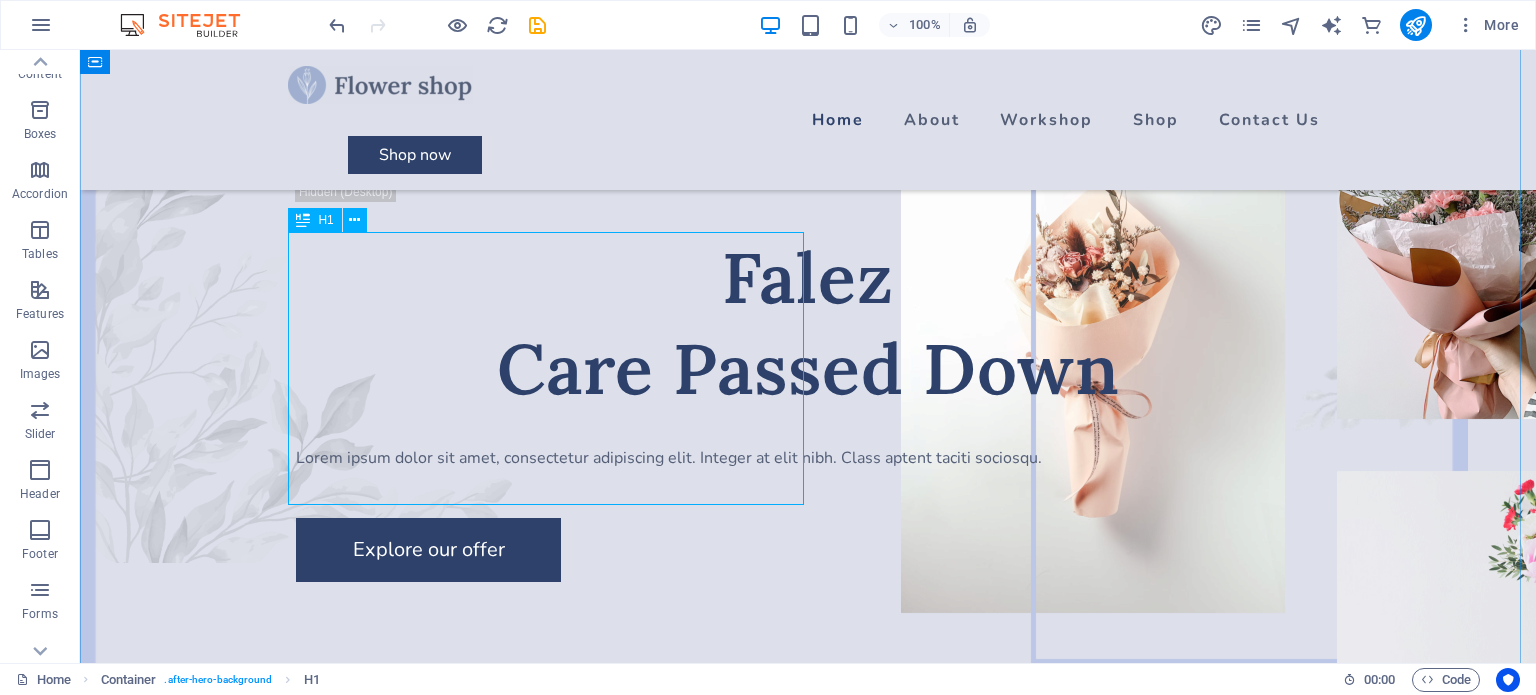 click on "Falez Care Passed Down" at bounding box center (808, 323) 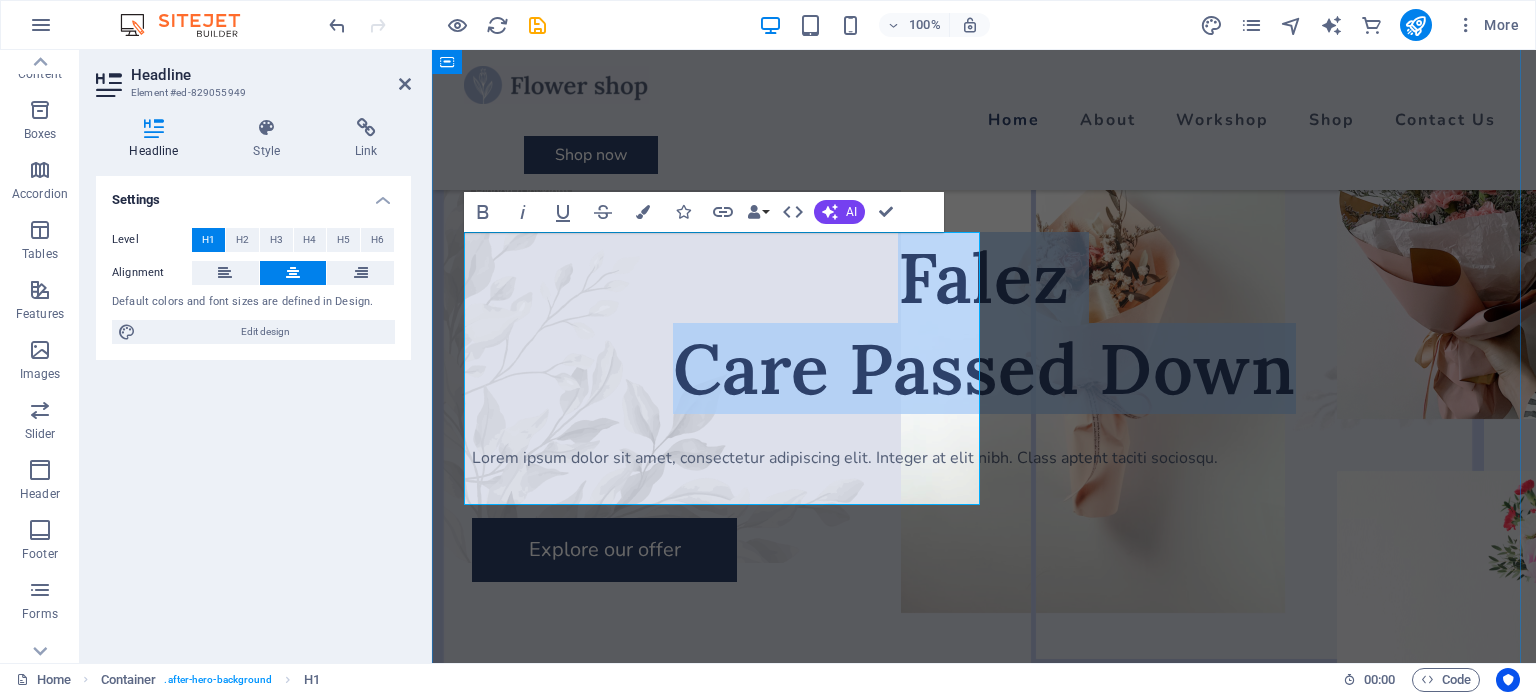 click on "Falez Care Passed Down" at bounding box center (984, 323) 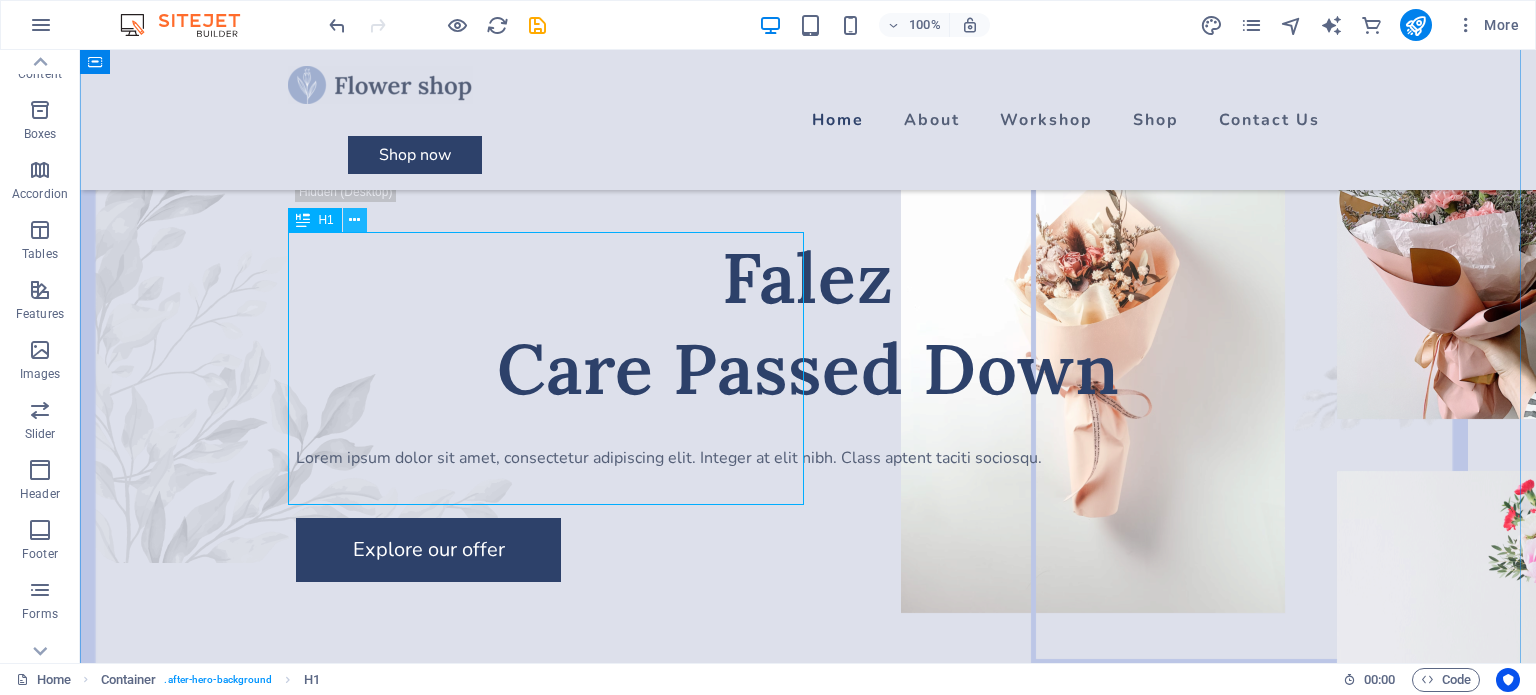 click at bounding box center (354, 220) 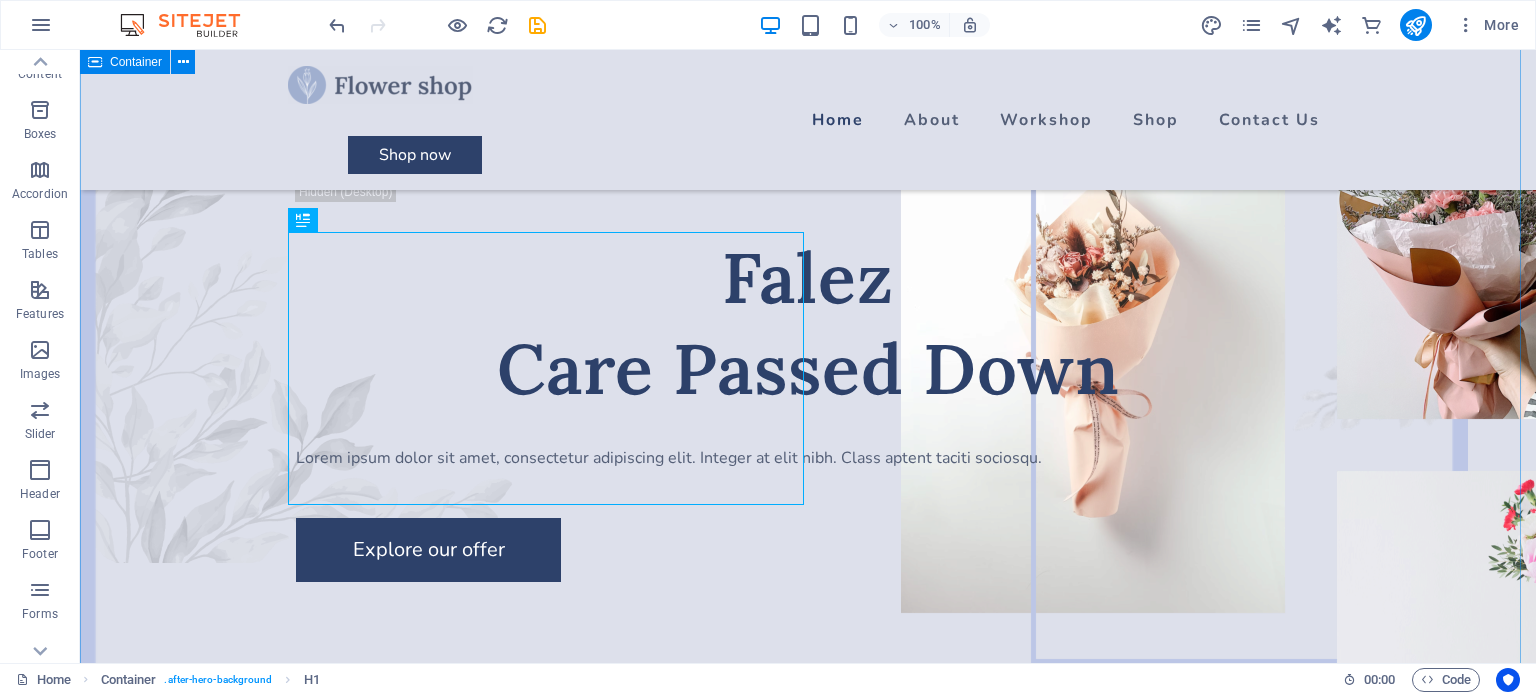click on "Falez Care Passed Down Lorem ipsum dolor sit amet, consectetur adipiscing elit. Integer at elit nibh. Class aptent taciti sociosqu. Explore our offer About Flower Shop About Flower Shop Lorem ipsum dolor sit amet, consectetur adipiscing elit. Integer at elit nibh. Class aptent taciti sociosqu ad litora torquent per conubia nostra, per inceptos himenaeos. Curabitur auctor velit non urna semper lacinia. Interdum et malesuada fames ac ante ipsum primis in faucibus. Nulla ut pellentesque ante, vitae blandit dui." at bounding box center (808, 1424) 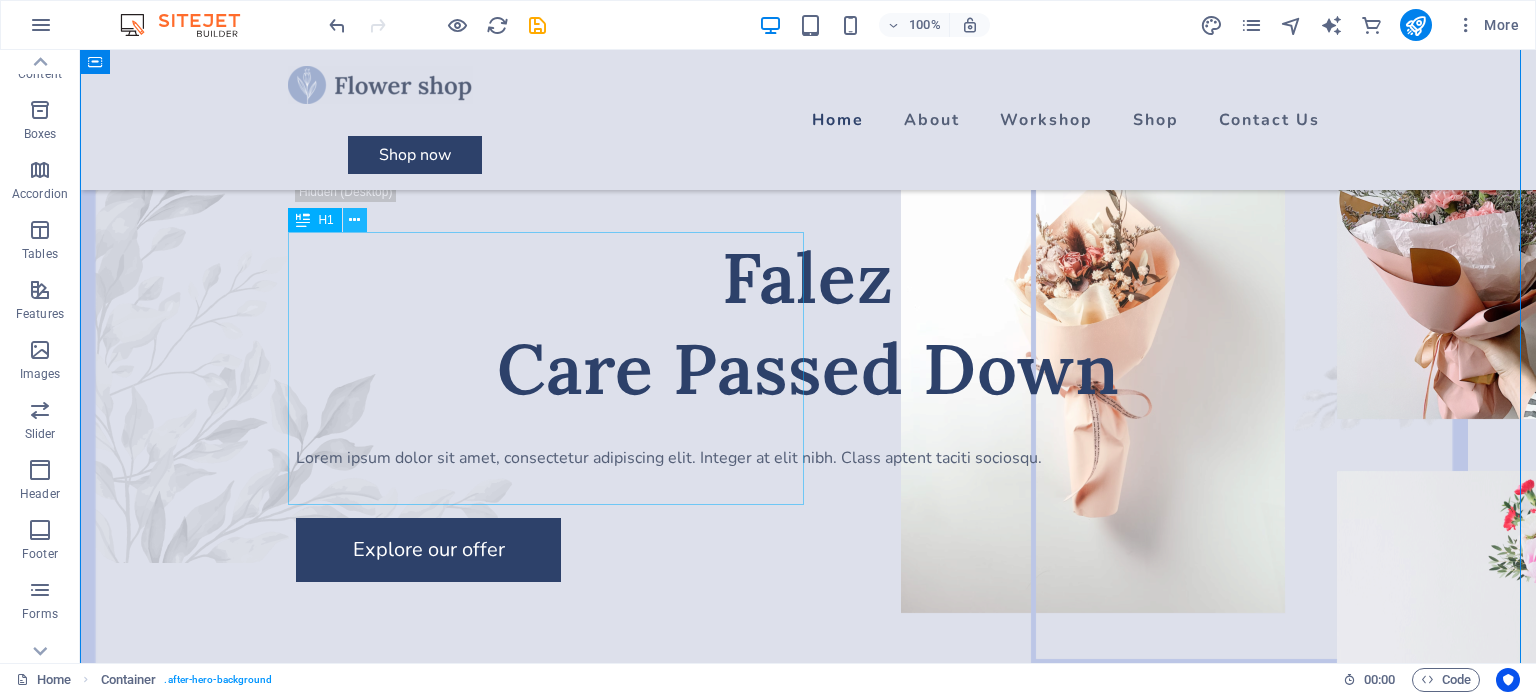click at bounding box center [354, 220] 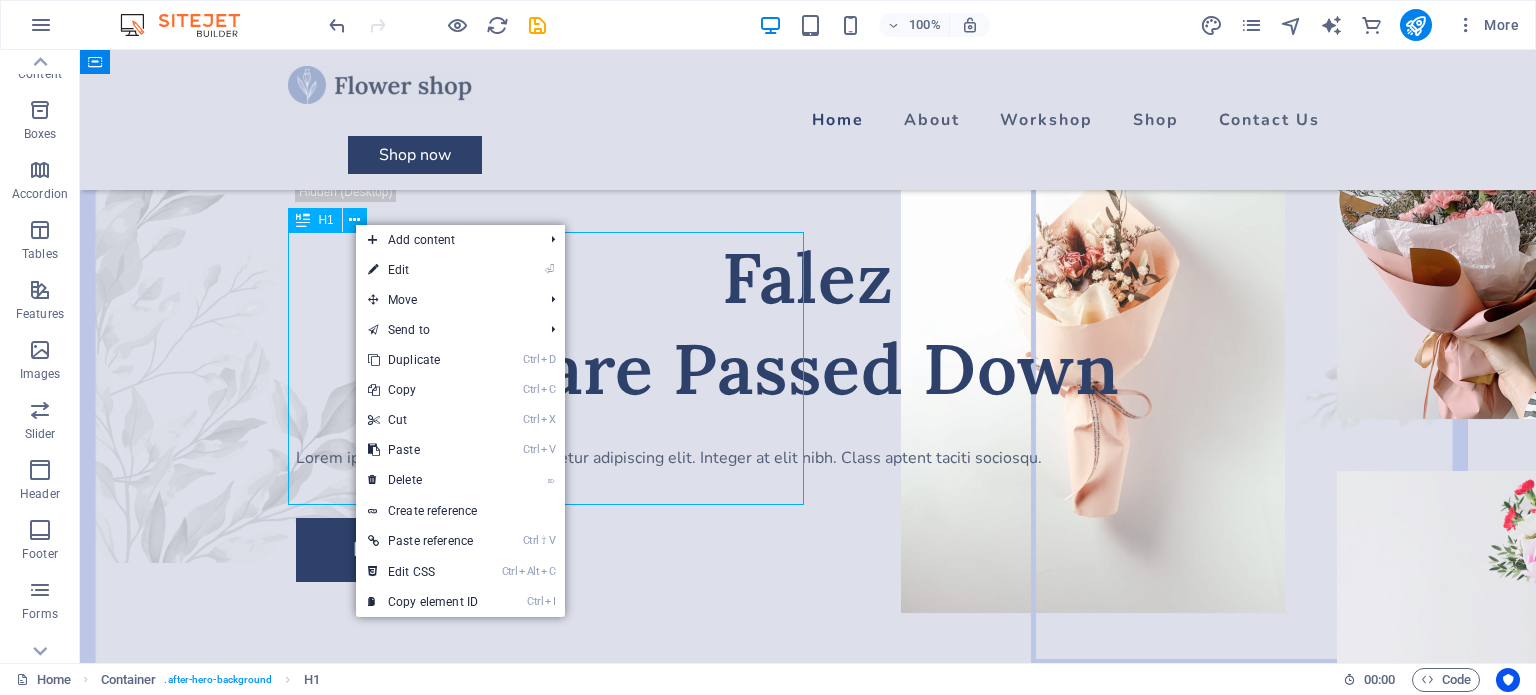 click at bounding box center (303, 220) 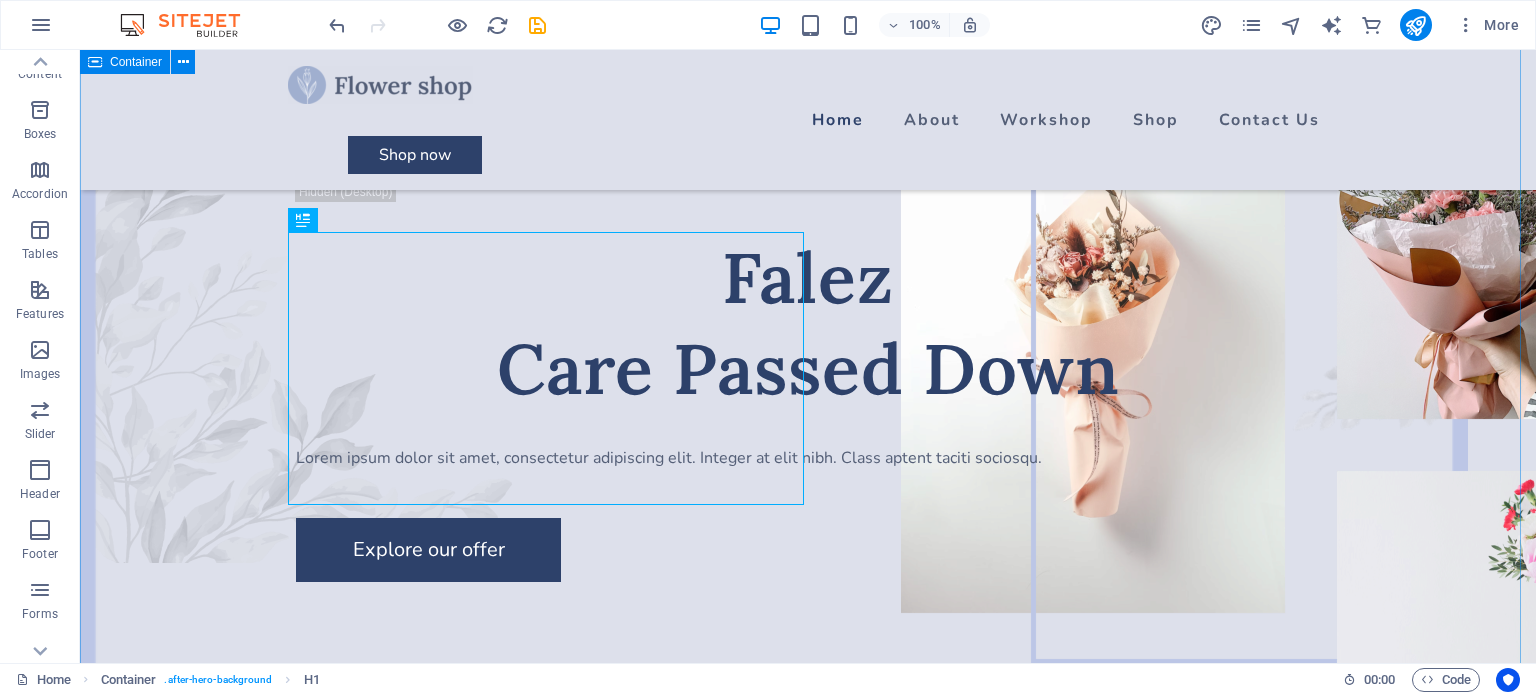 drag, startPoint x: 288, startPoint y: 281, endPoint x: 245, endPoint y: 282, distance: 43.011627 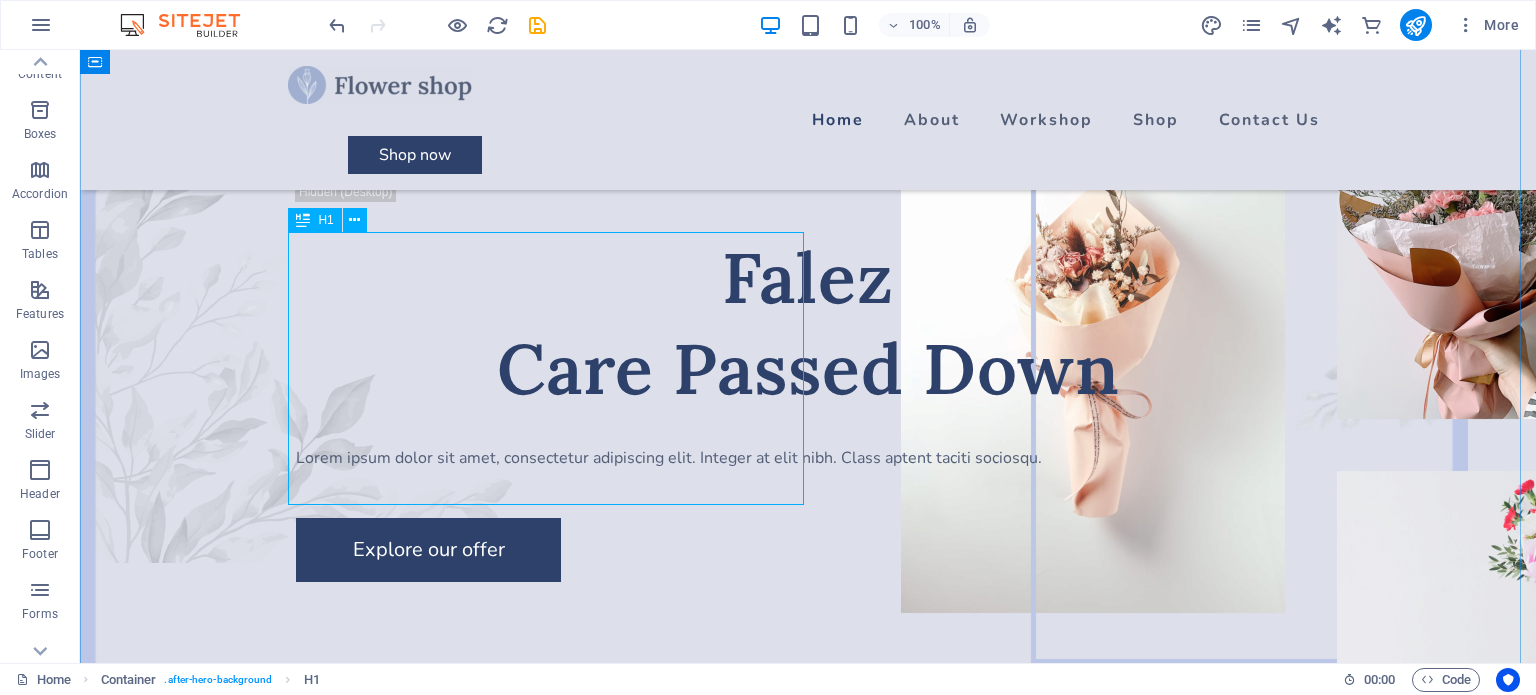 click on "Falez Care Passed Down" at bounding box center (808, 323) 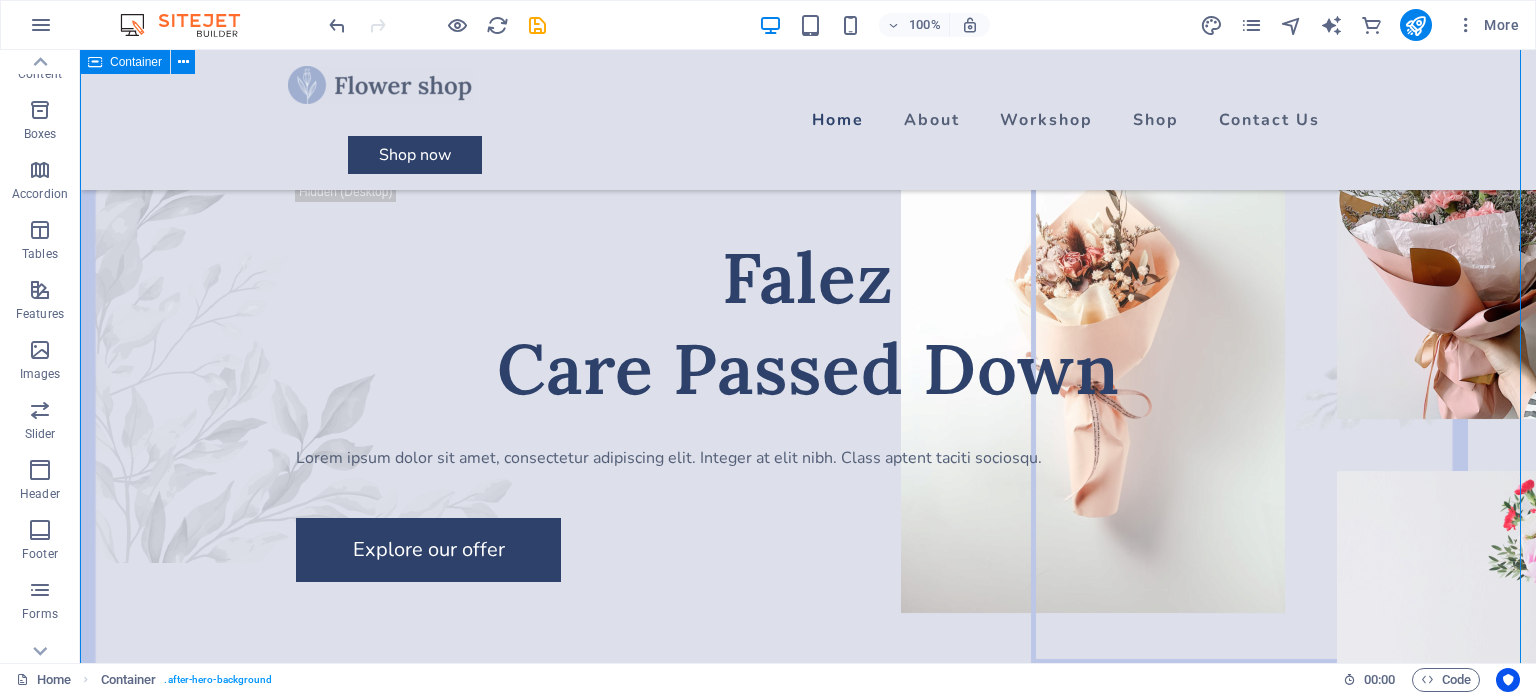 drag, startPoint x: 286, startPoint y: 451, endPoint x: 223, endPoint y: 451, distance: 63 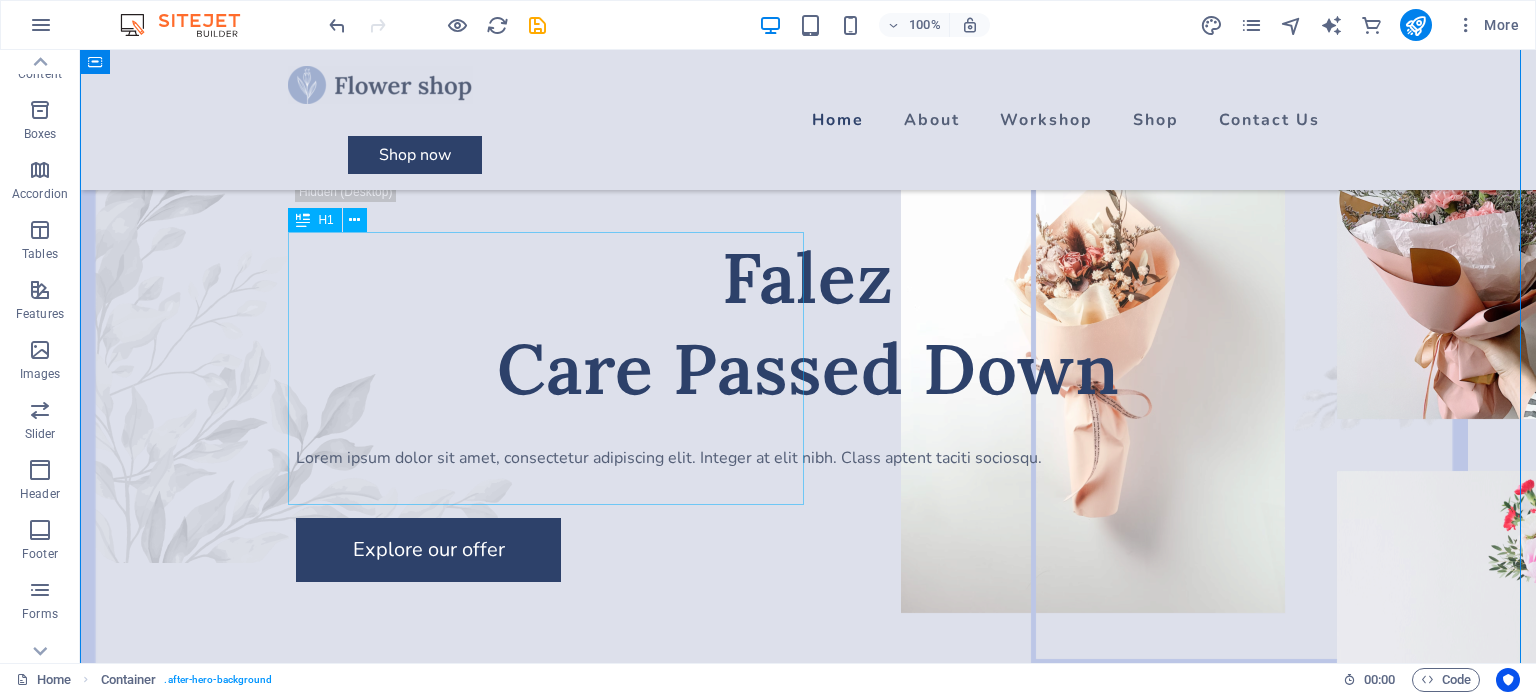 click on "Falez Care Passed Down" at bounding box center (808, 323) 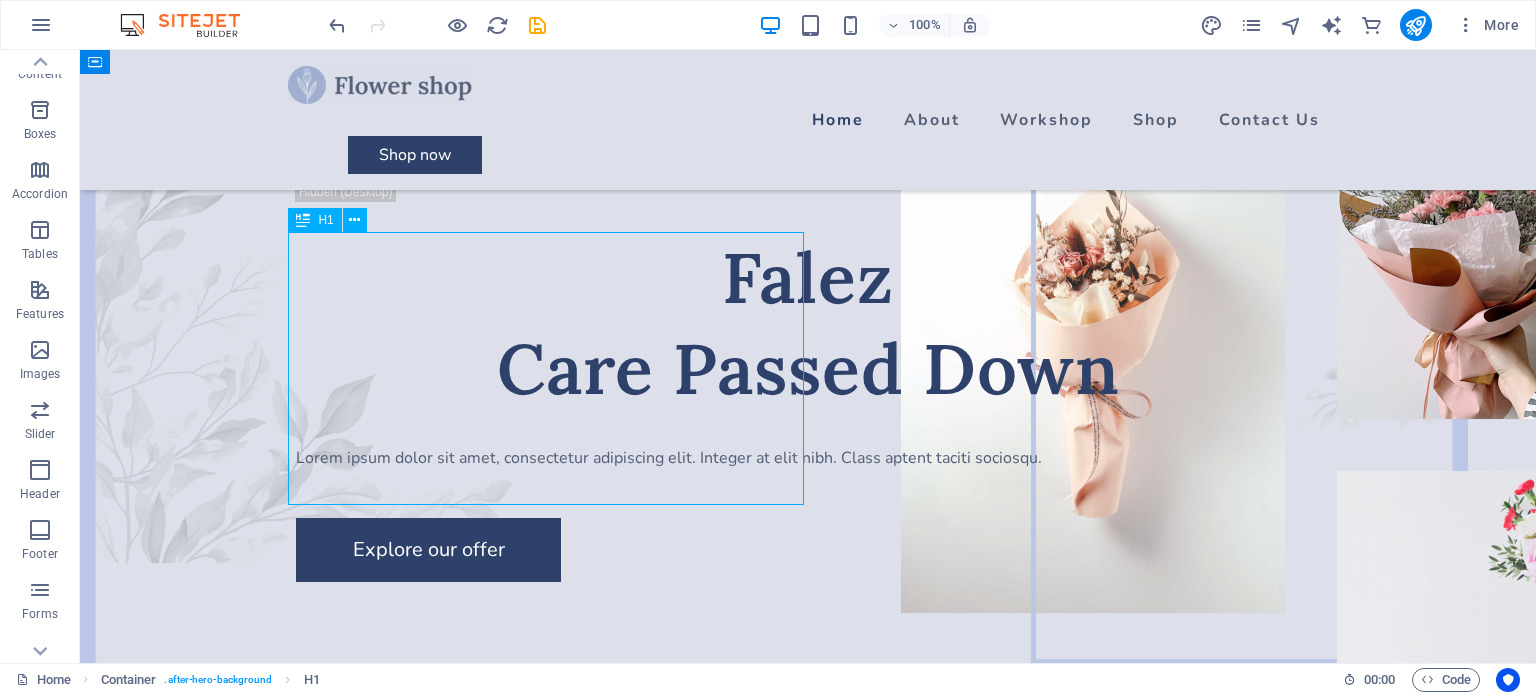 click on "Falez Care Passed Down" at bounding box center [808, 323] 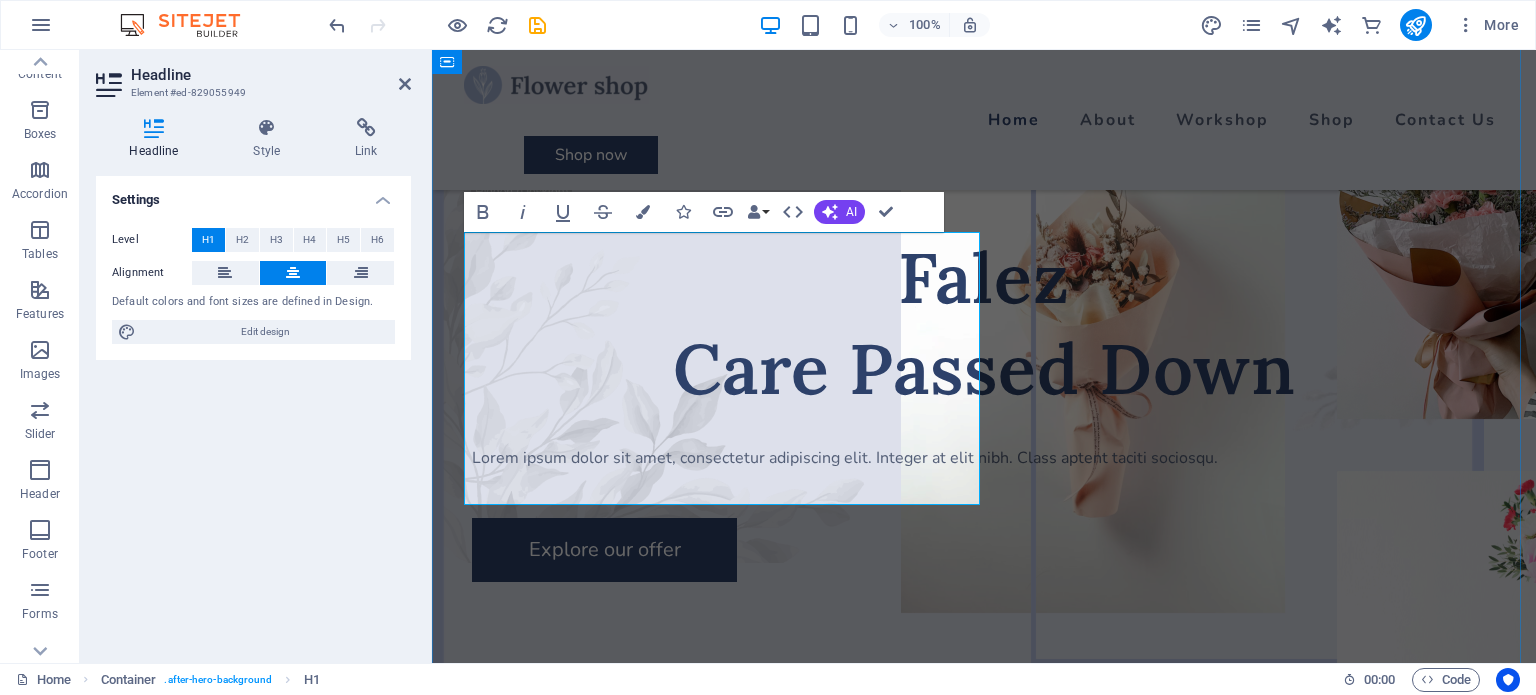 click on "Falez Care Passed Down" at bounding box center (984, 323) 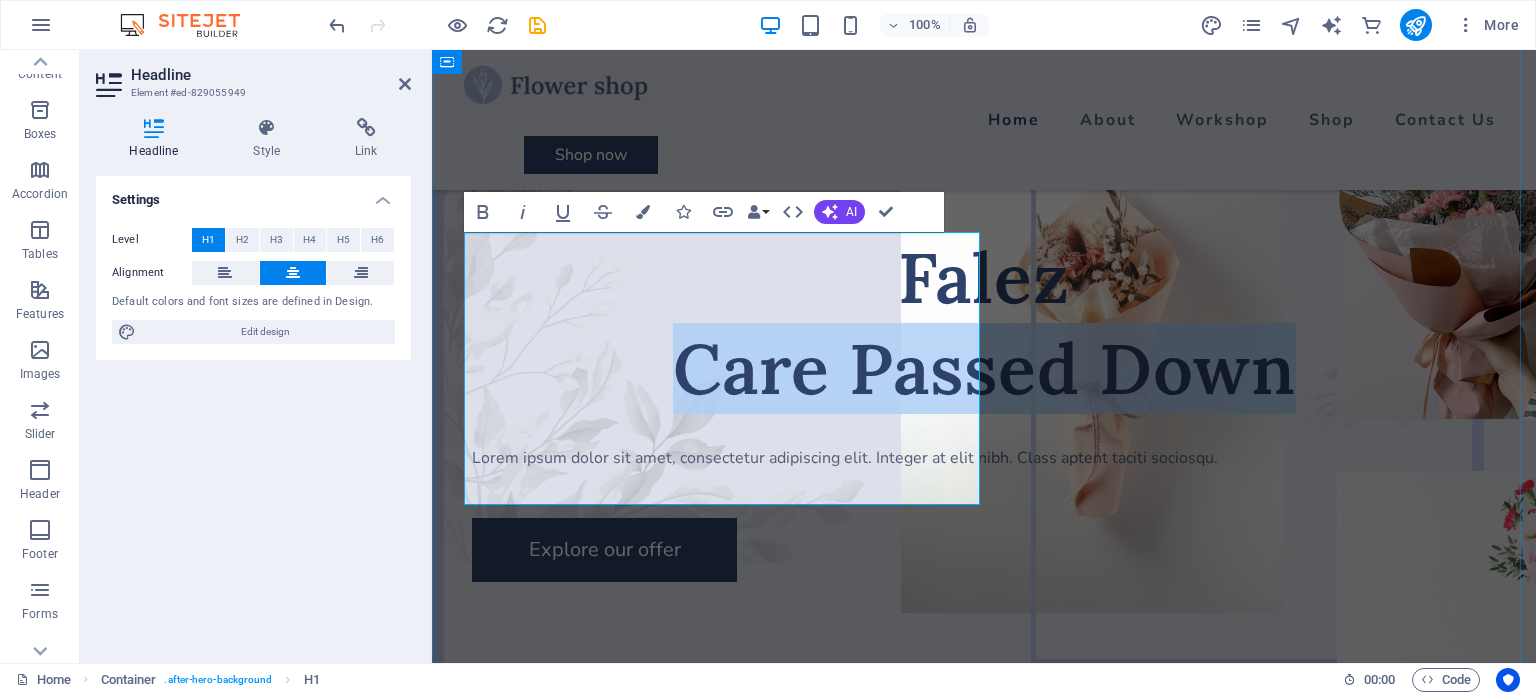 drag, startPoint x: 772, startPoint y: 453, endPoint x: 480, endPoint y: 357, distance: 307.37598 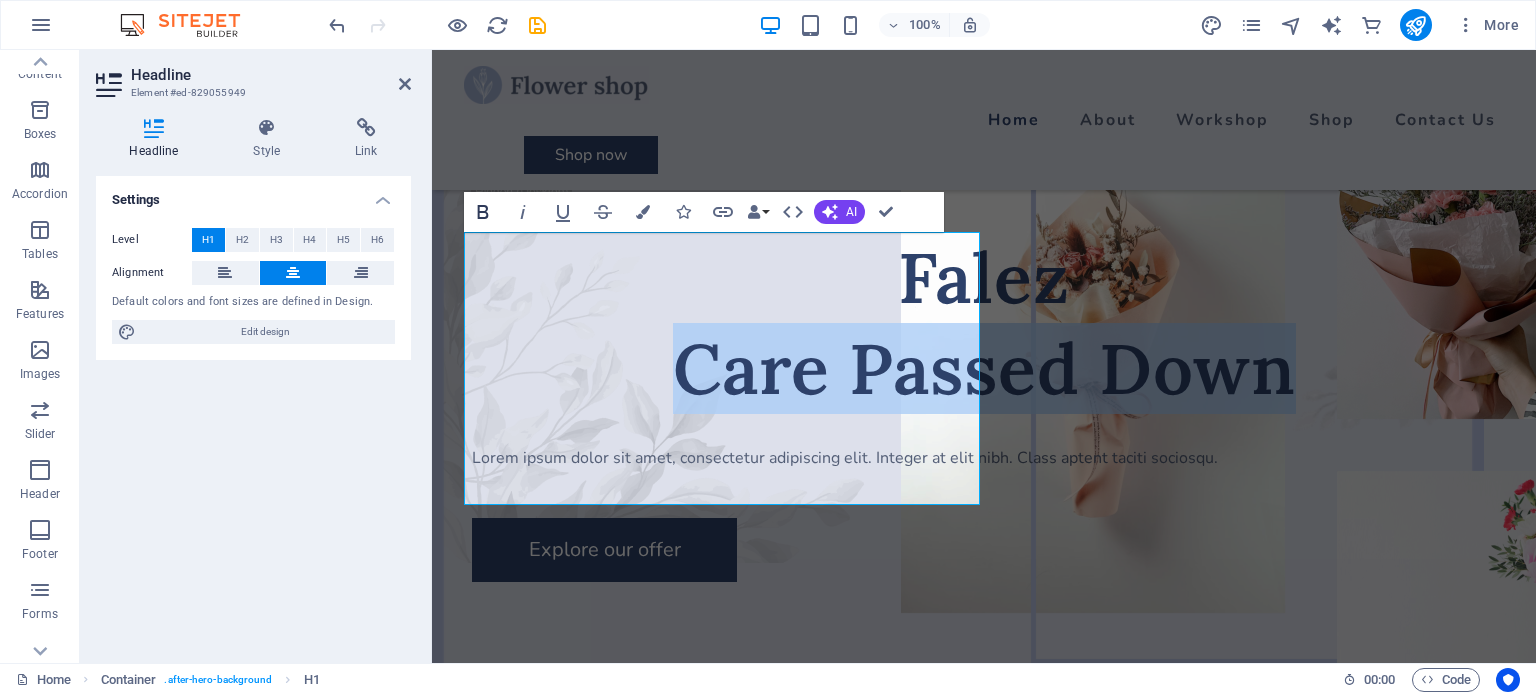 click 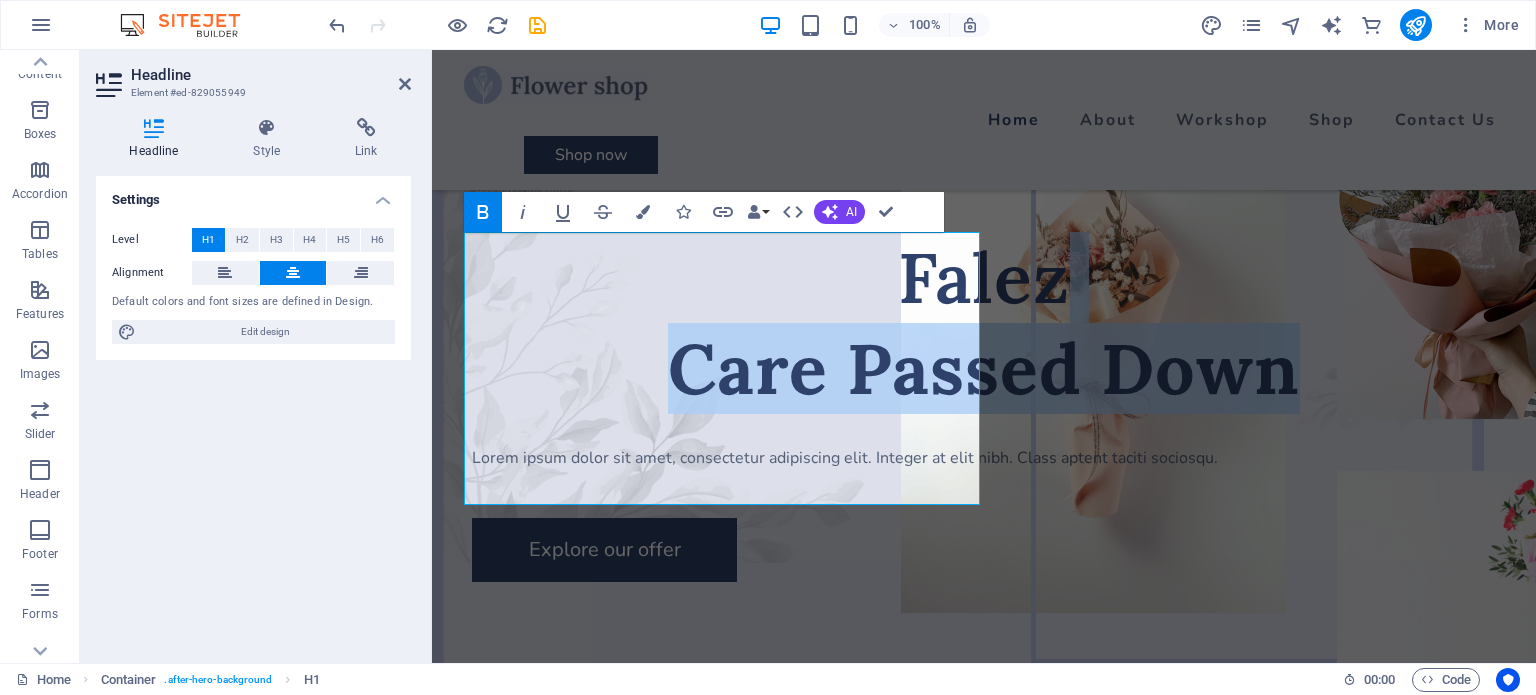 click 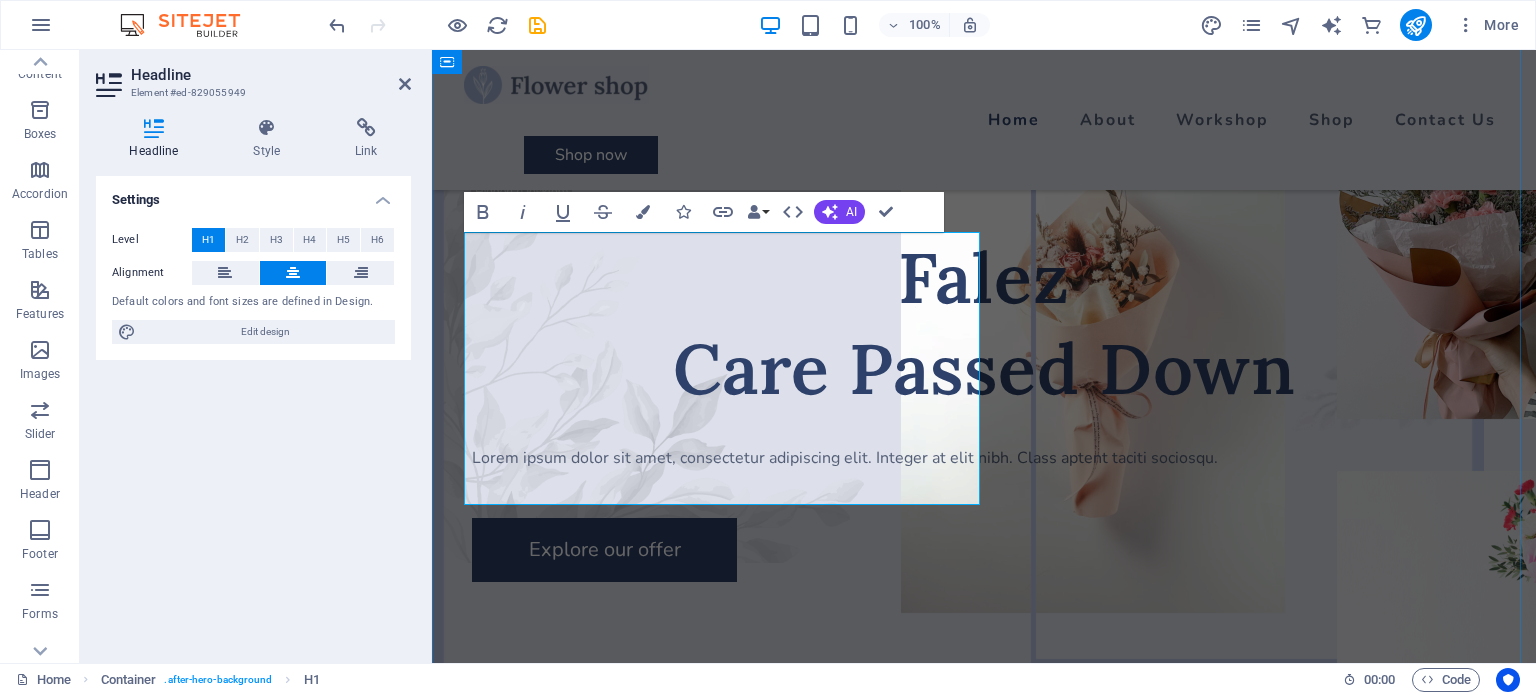click on "Falez Care Passed Down" at bounding box center (984, 323) 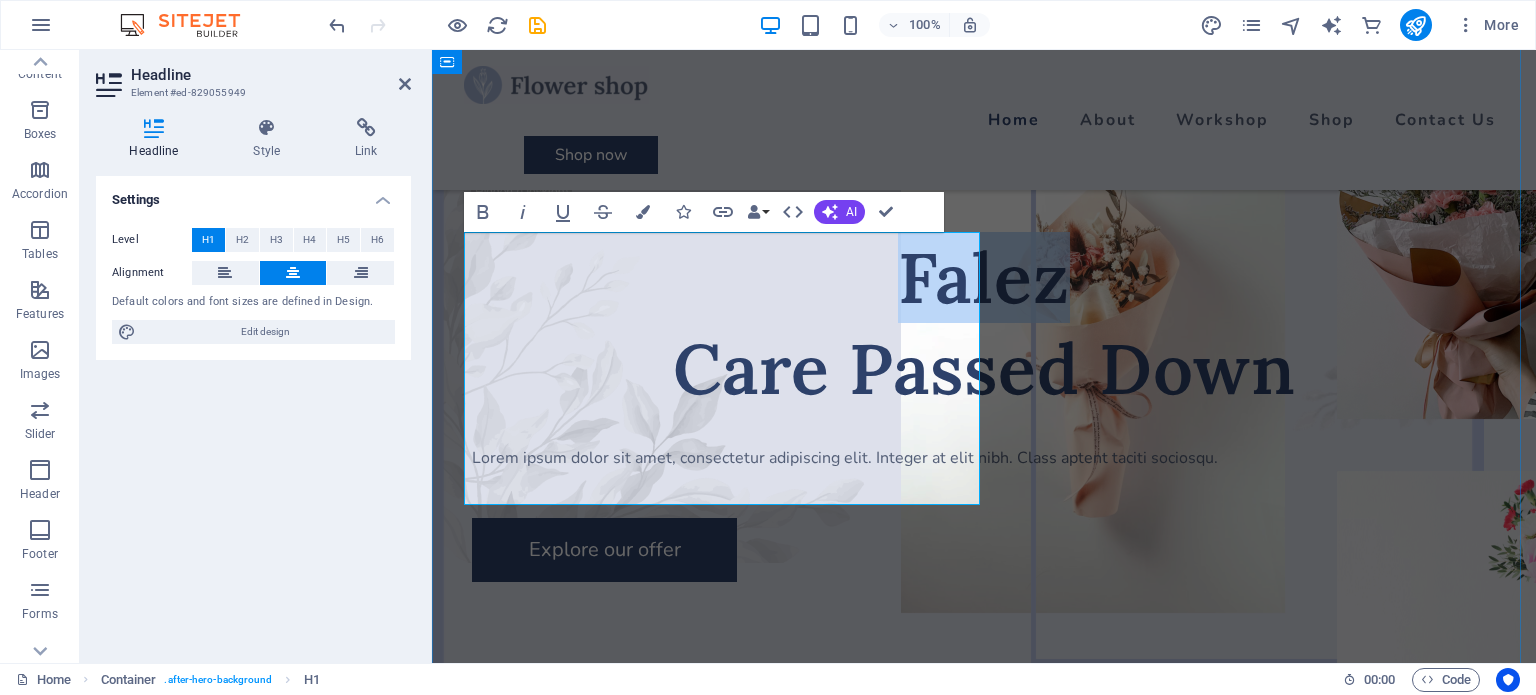 click on "Falez Care Passed Down" at bounding box center (984, 323) 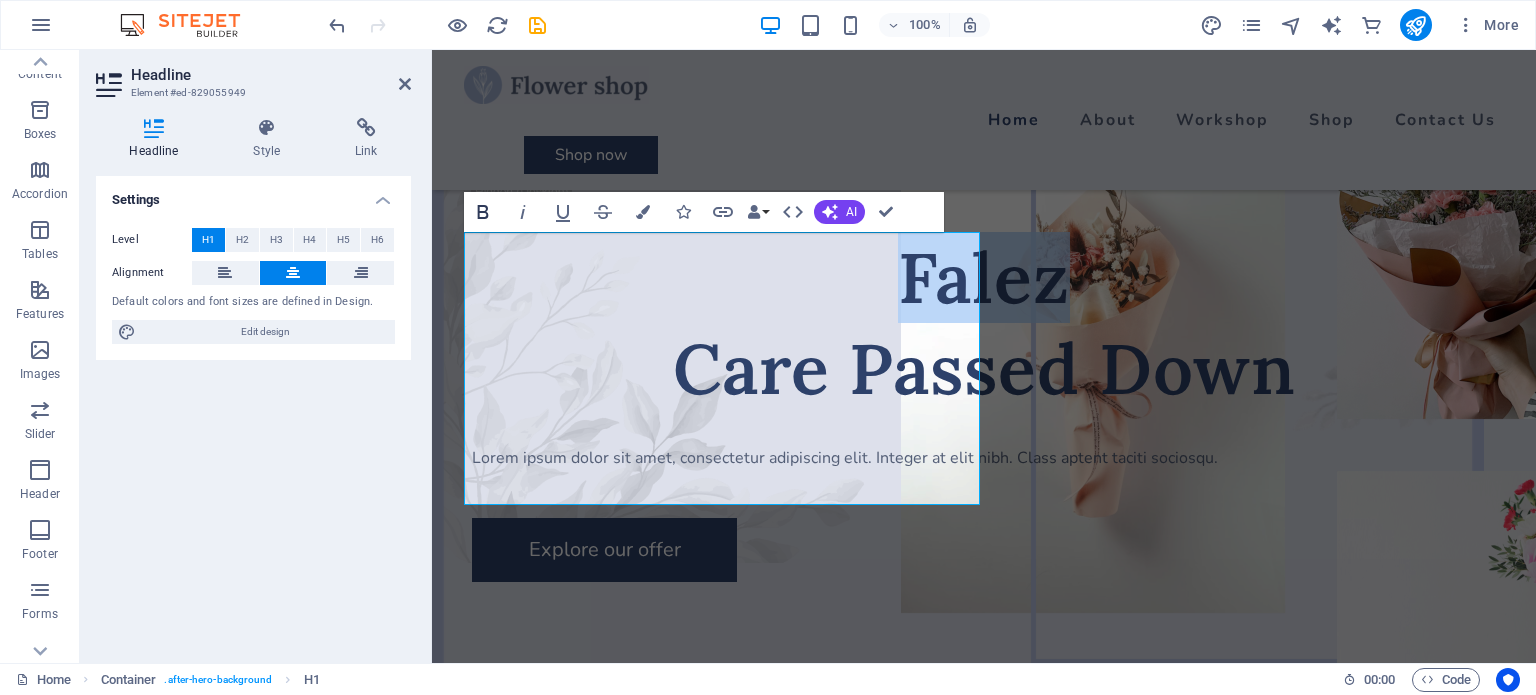 click 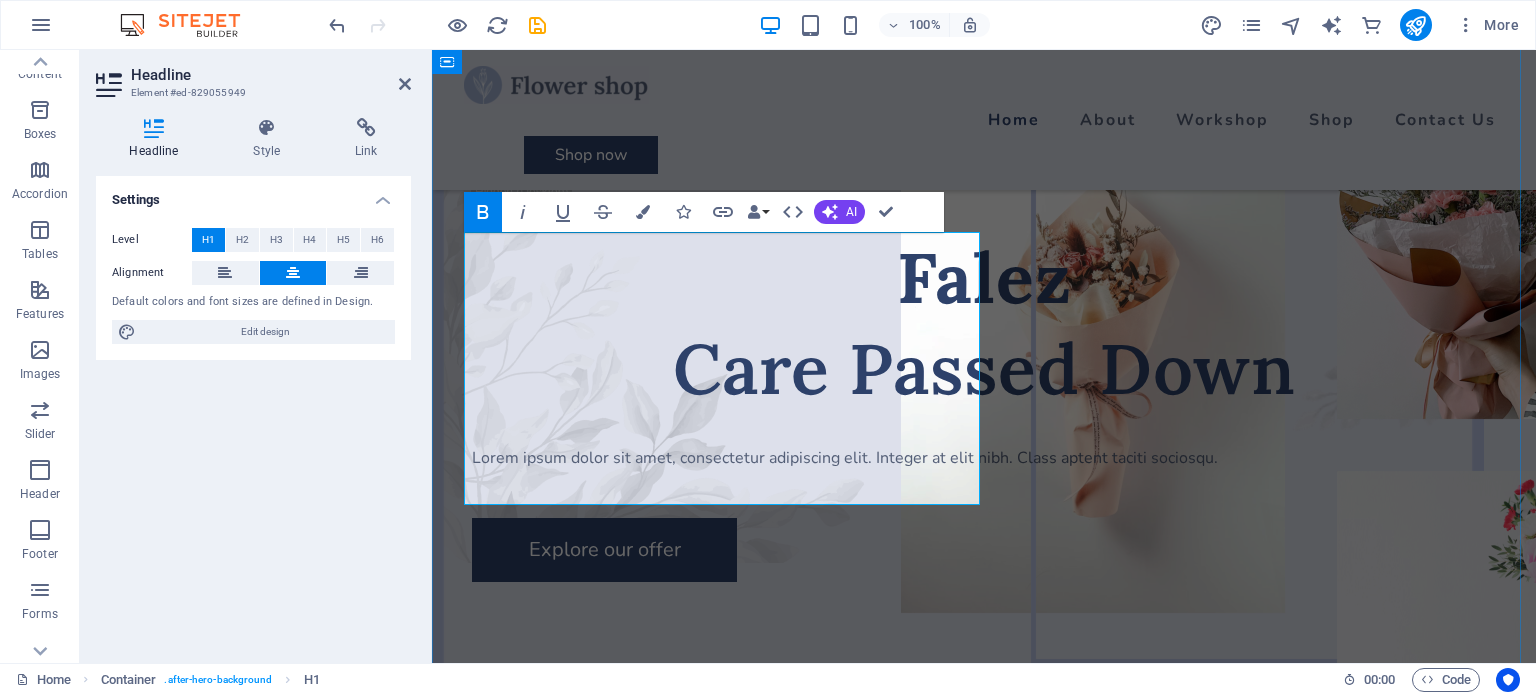 click on "Falez Care Passed Down" at bounding box center [984, 323] 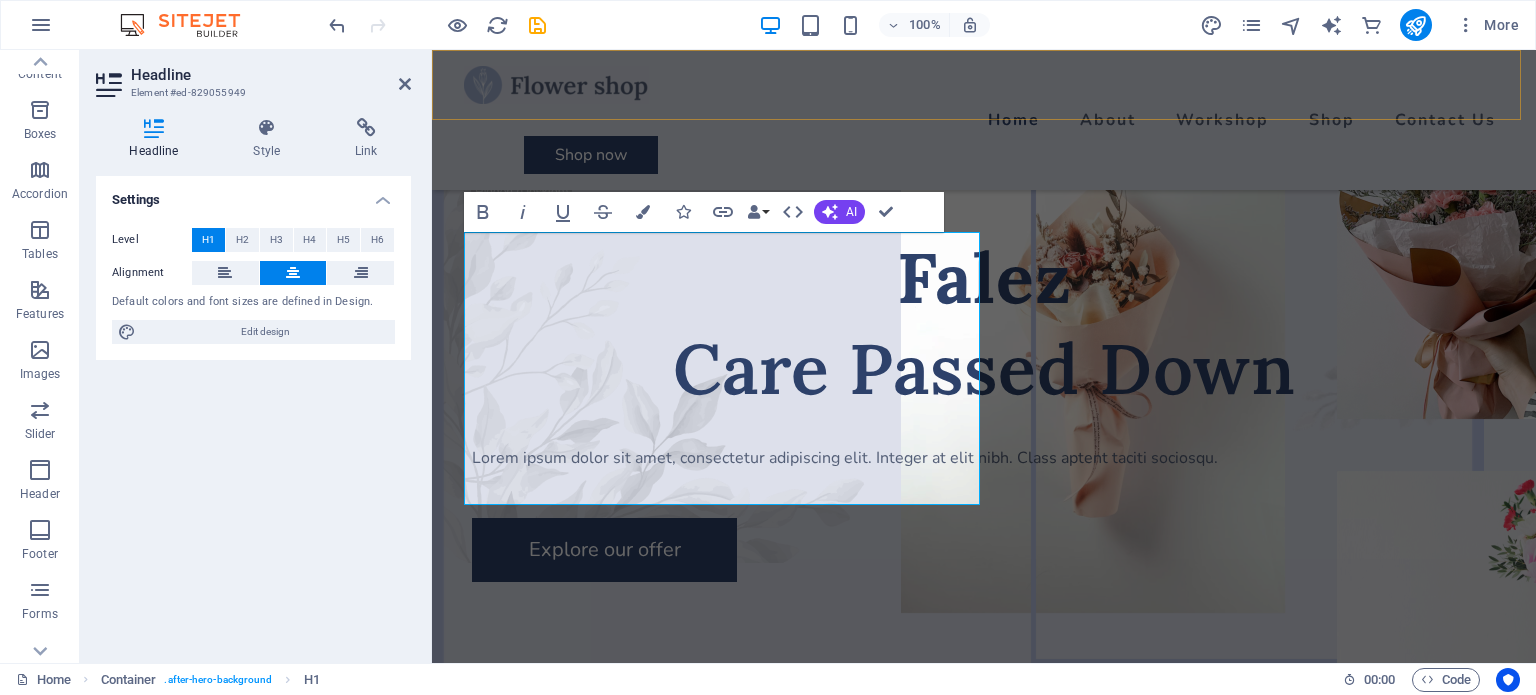 click on "Home About Workshop Shop Contact Us Shop now Shop now" at bounding box center [984, 120] 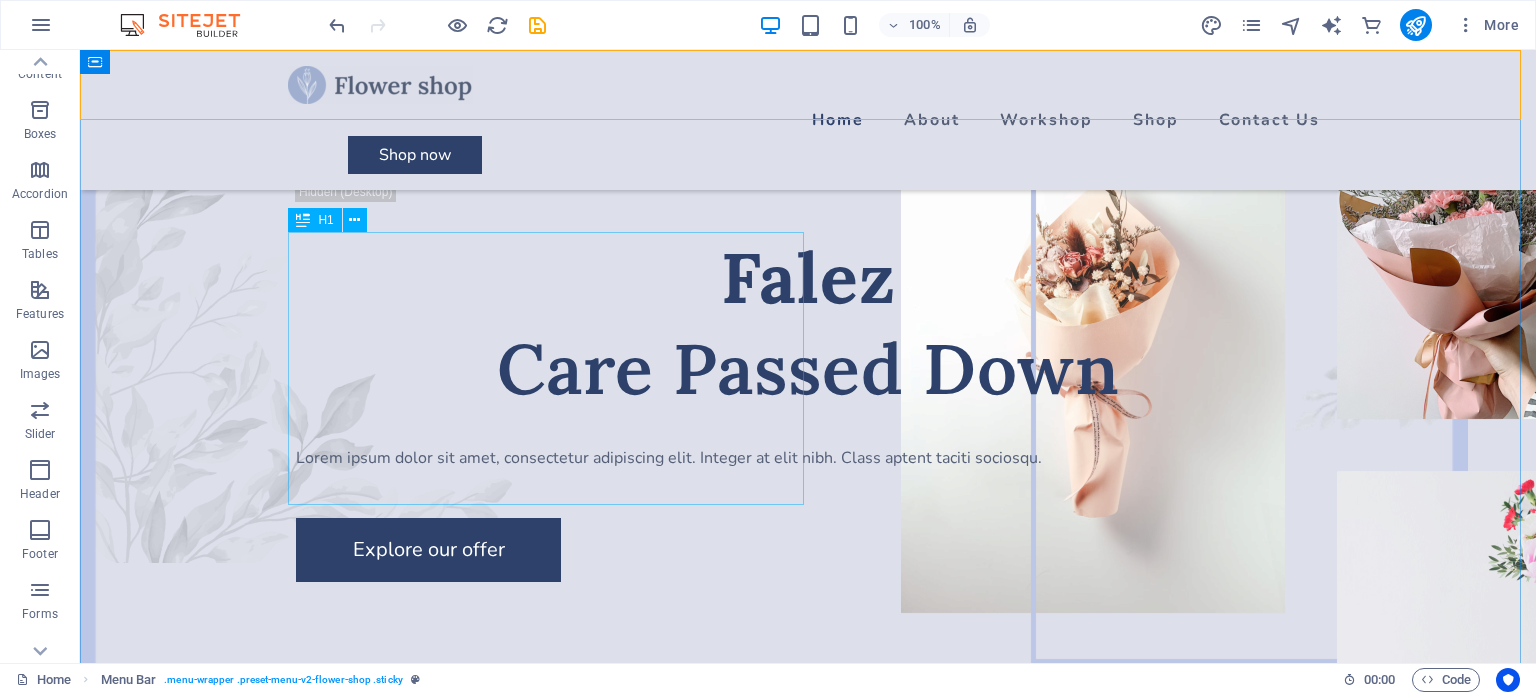 click on "Falez Care Passed Down" at bounding box center [808, 323] 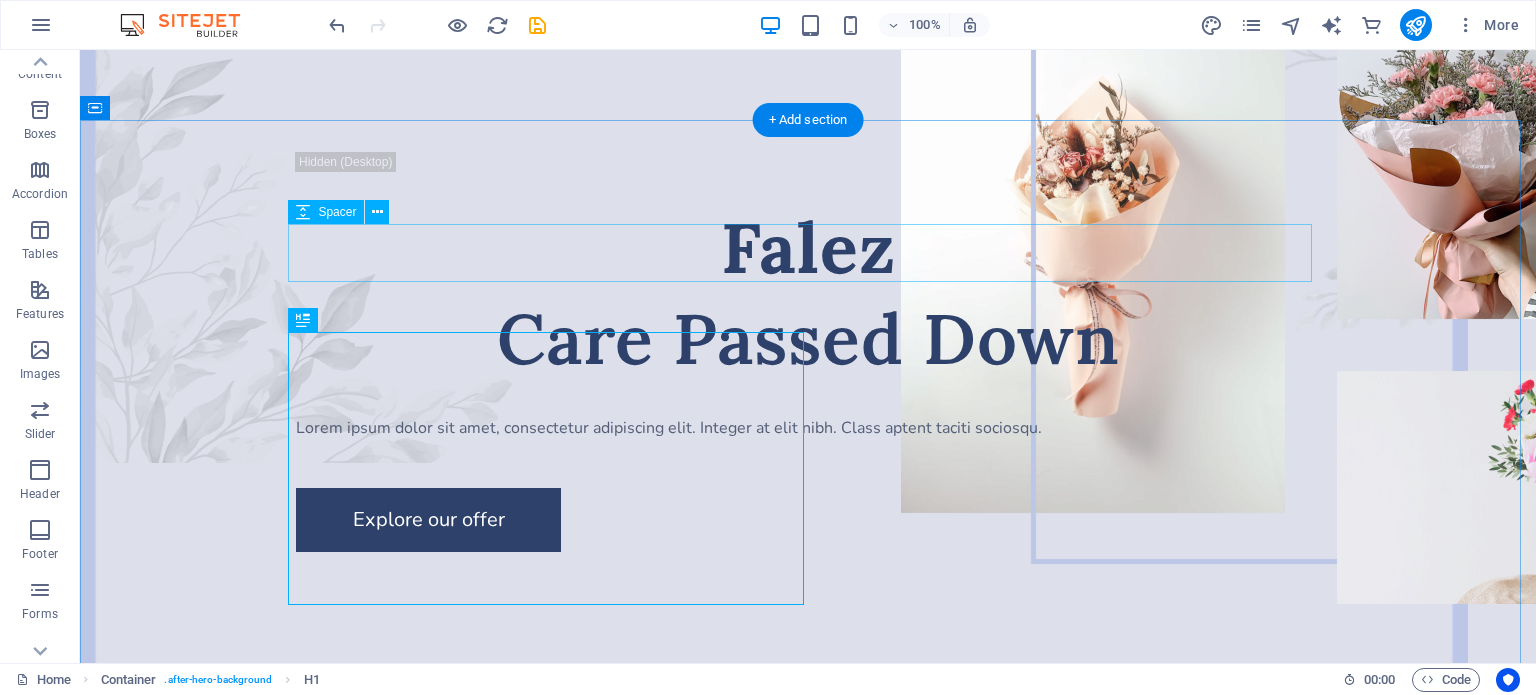 scroll, scrollTop: 0, scrollLeft: 0, axis: both 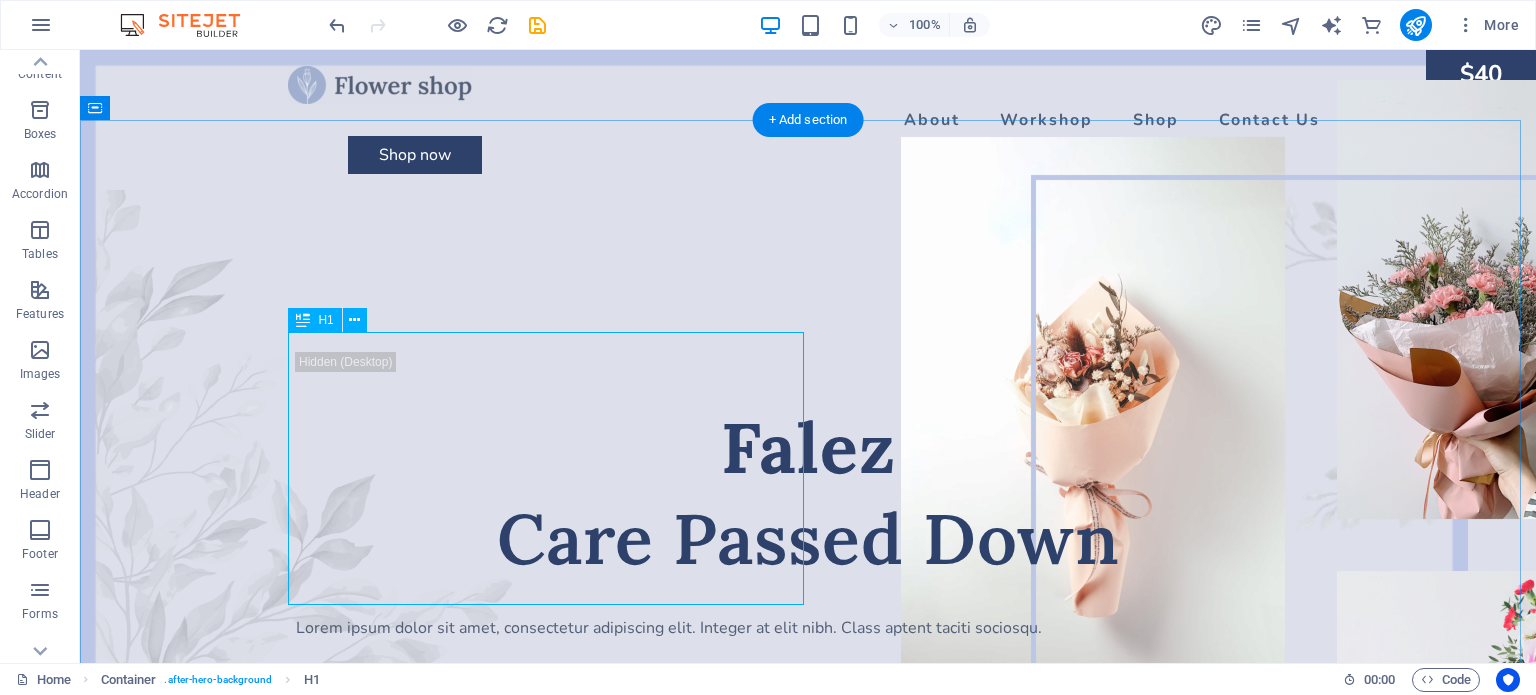 click on "Falez Care Passed Down" at bounding box center [808, 493] 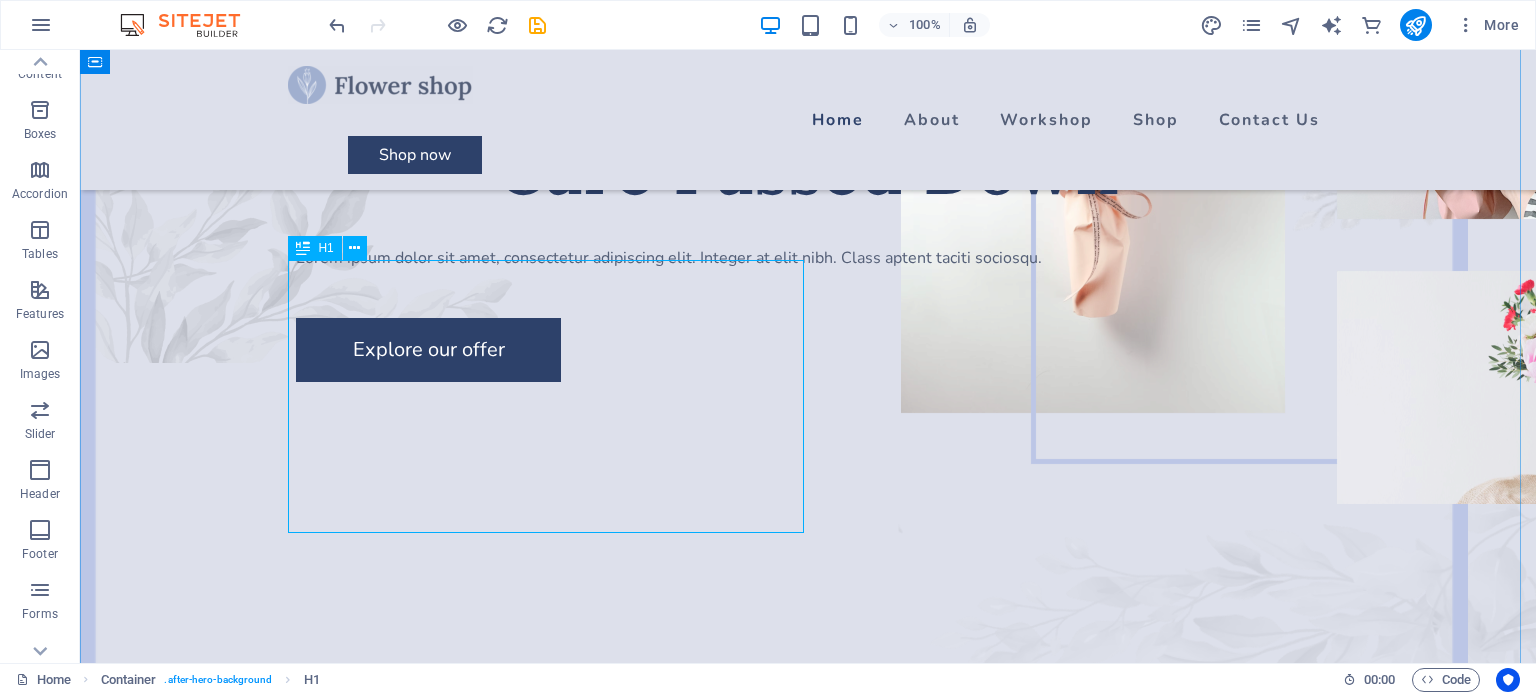 scroll, scrollTop: 0, scrollLeft: 0, axis: both 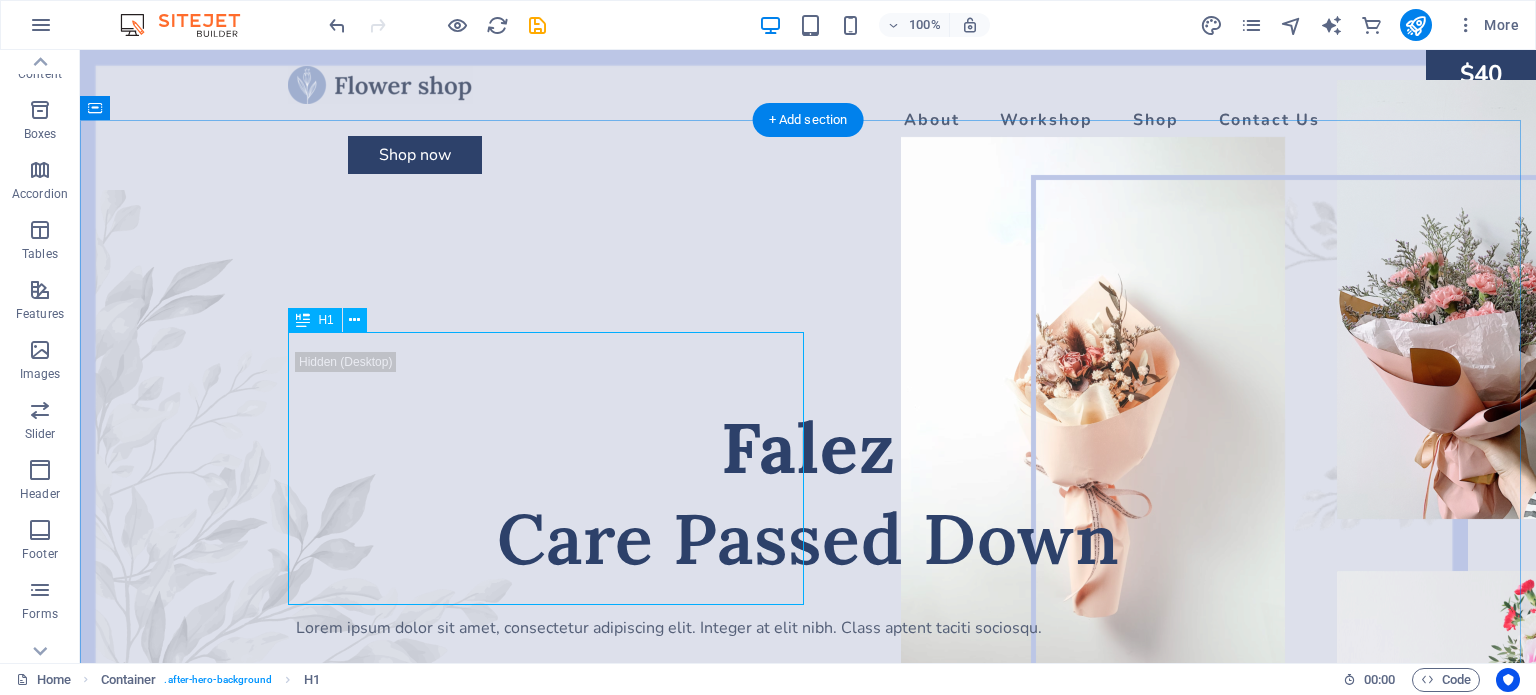 click on "Falez Care Passed Down" at bounding box center (808, 493) 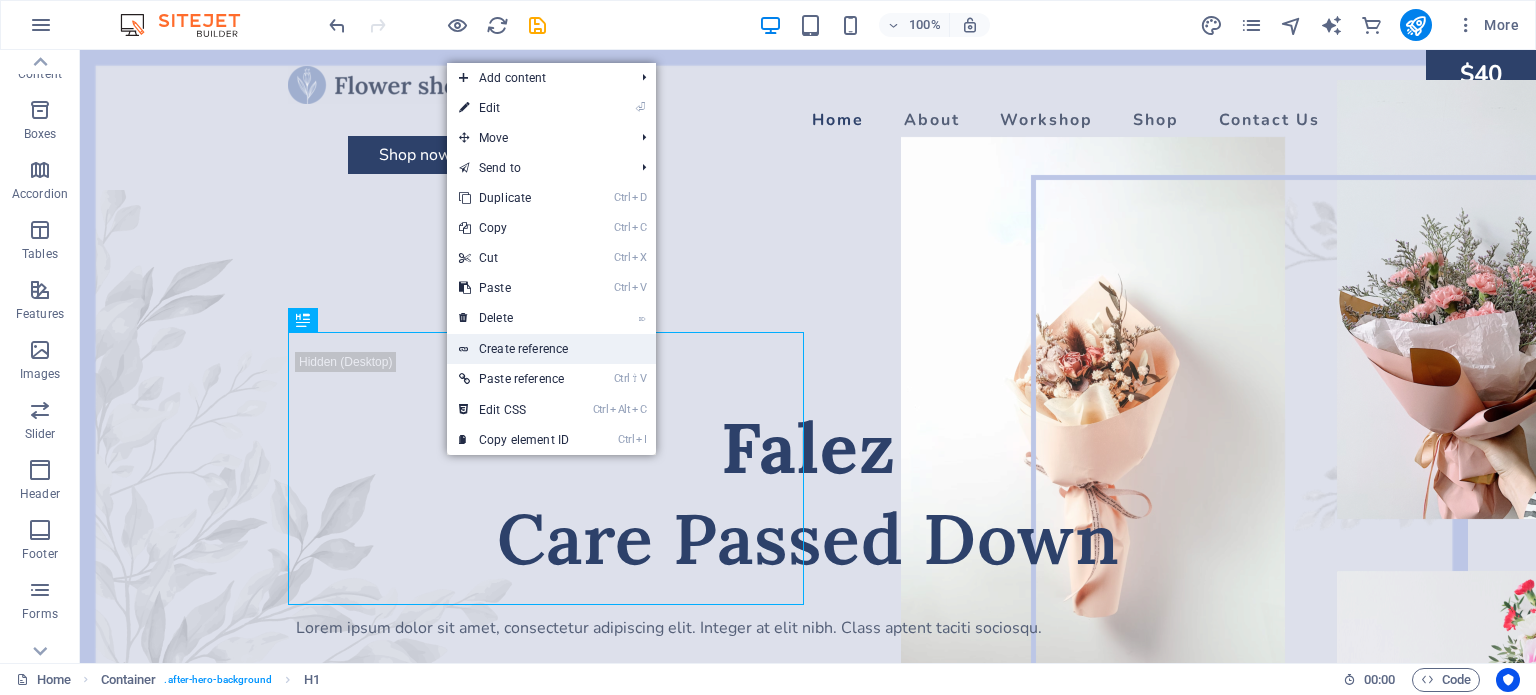 drag, startPoint x: 532, startPoint y: 351, endPoint x: 52, endPoint y: 309, distance: 481.83398 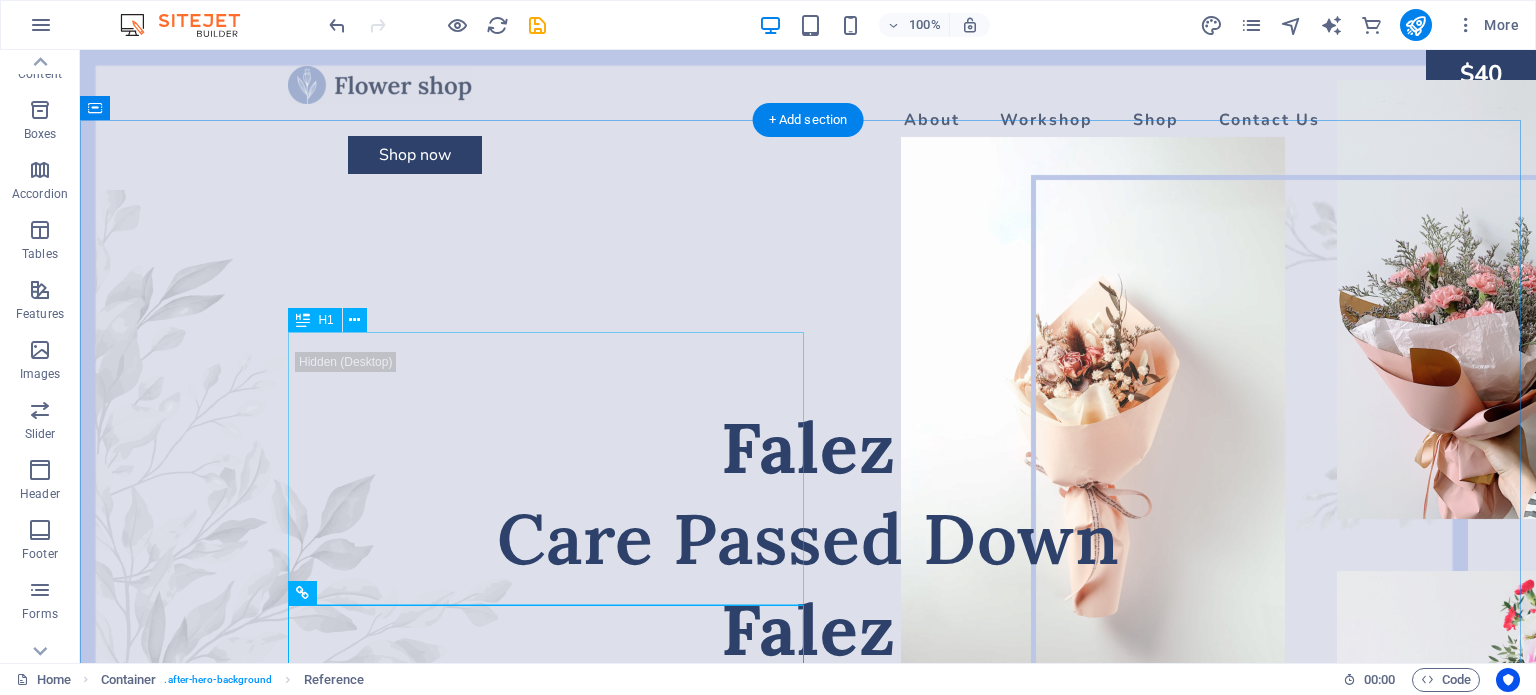 click on "Falez Care Passed Down" at bounding box center (808, 493) 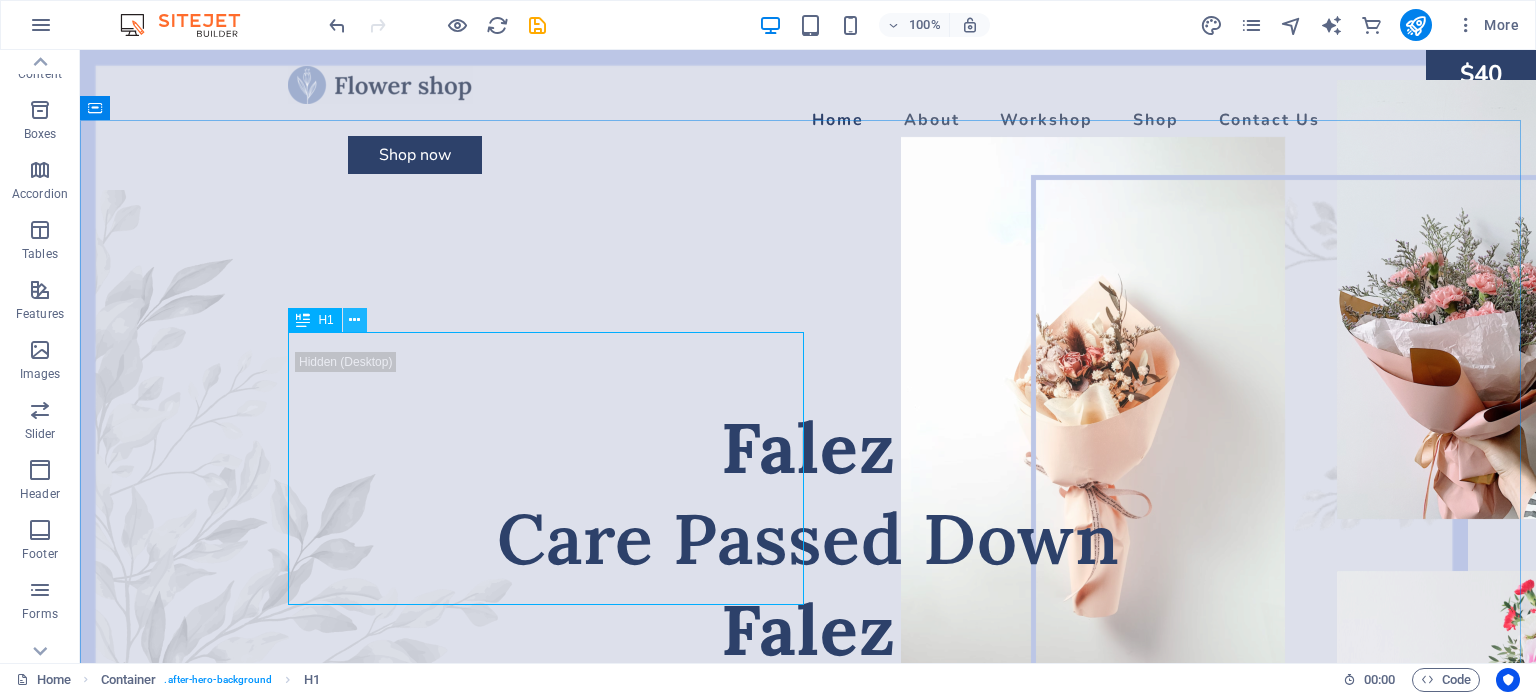 click at bounding box center (355, 320) 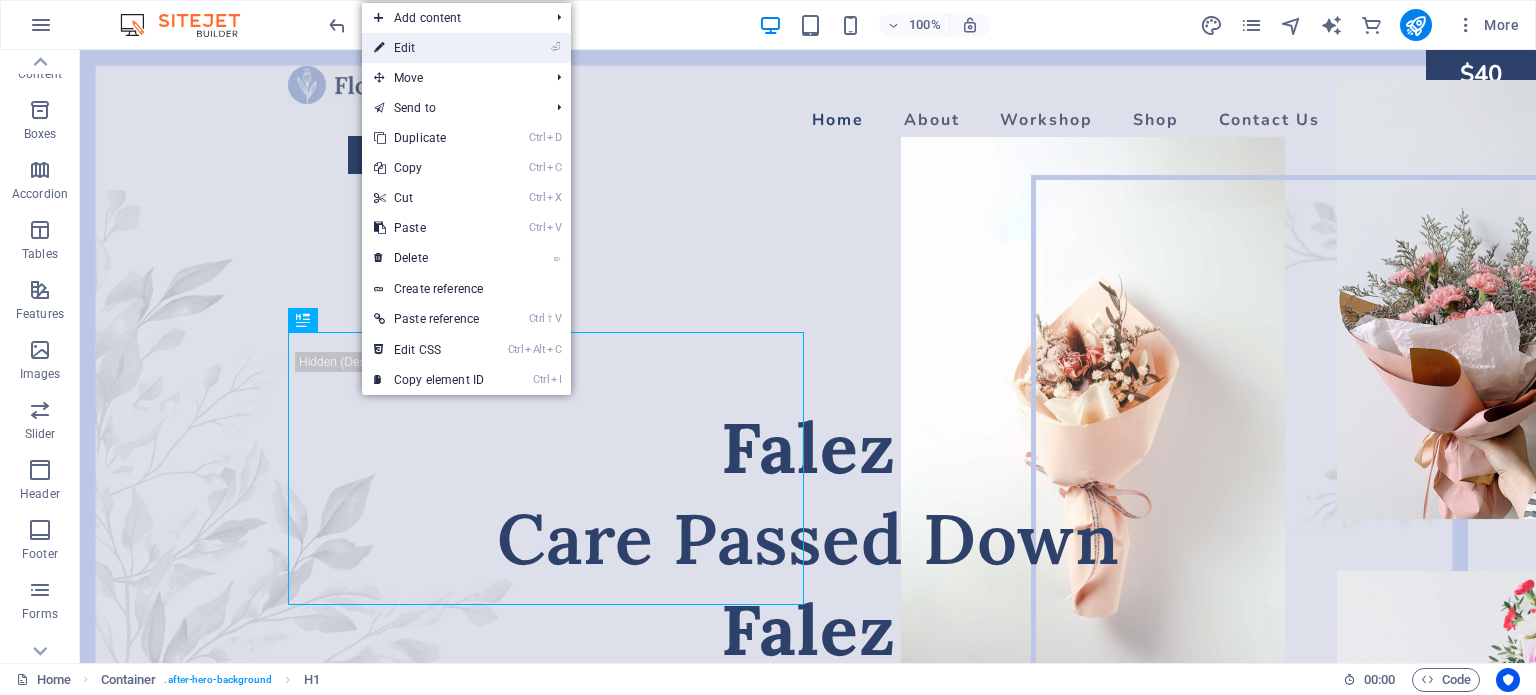 click on "⏎  Edit" at bounding box center [429, 48] 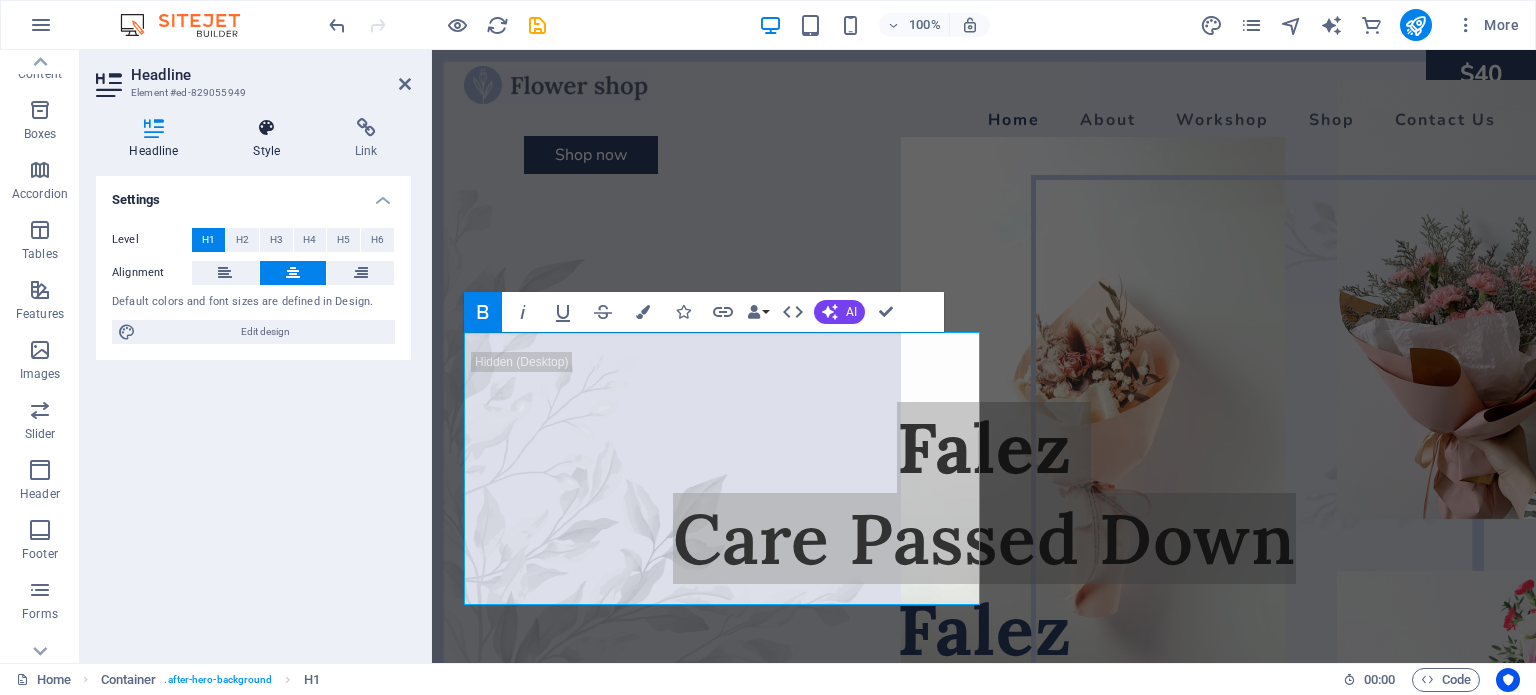 click at bounding box center [267, 128] 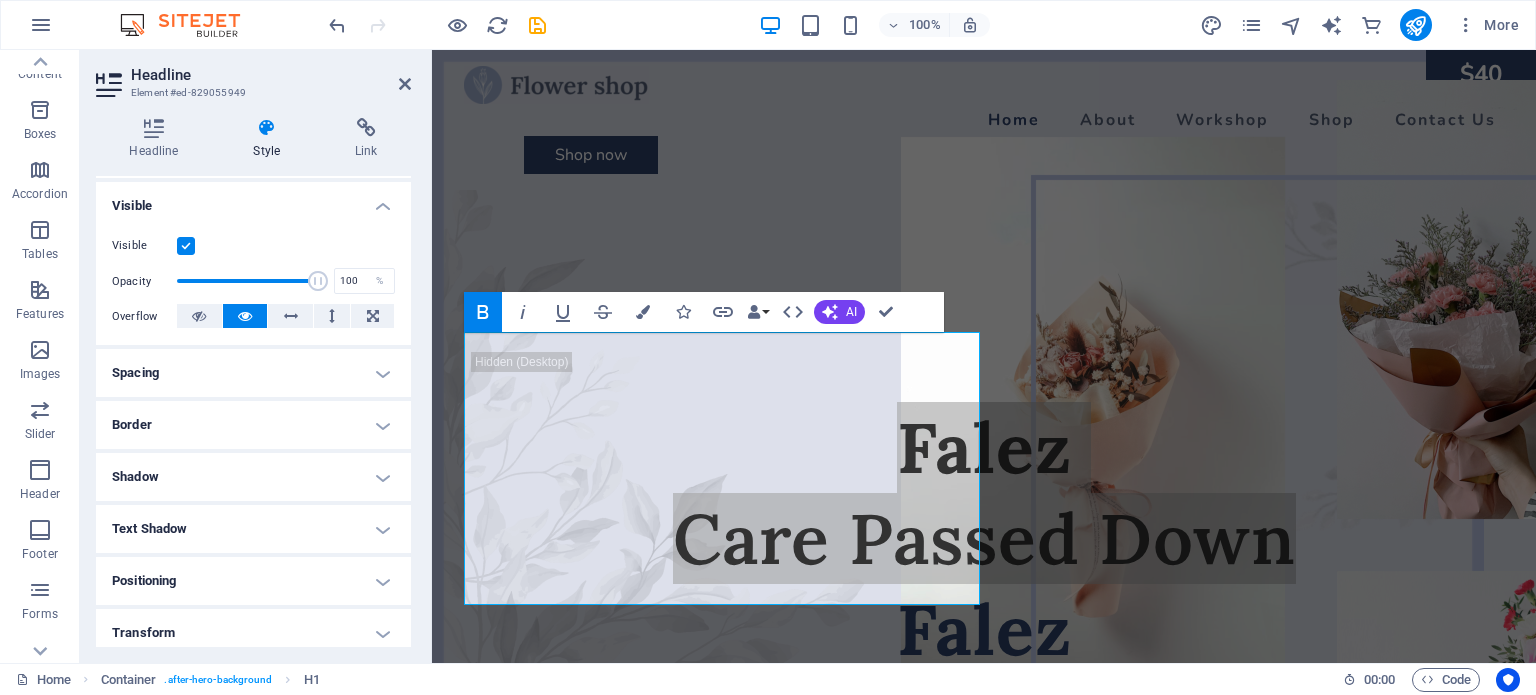 scroll, scrollTop: 173, scrollLeft: 0, axis: vertical 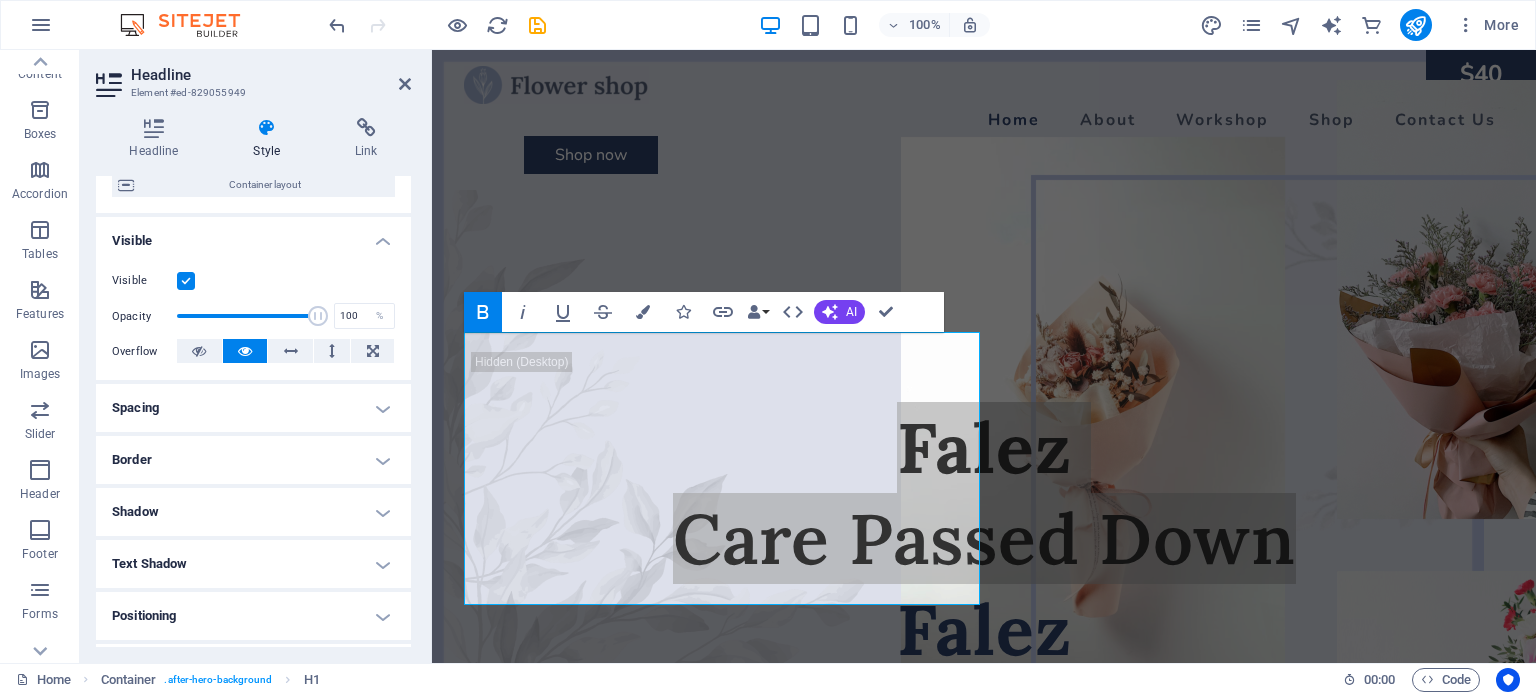 click on "Spacing" at bounding box center [253, 408] 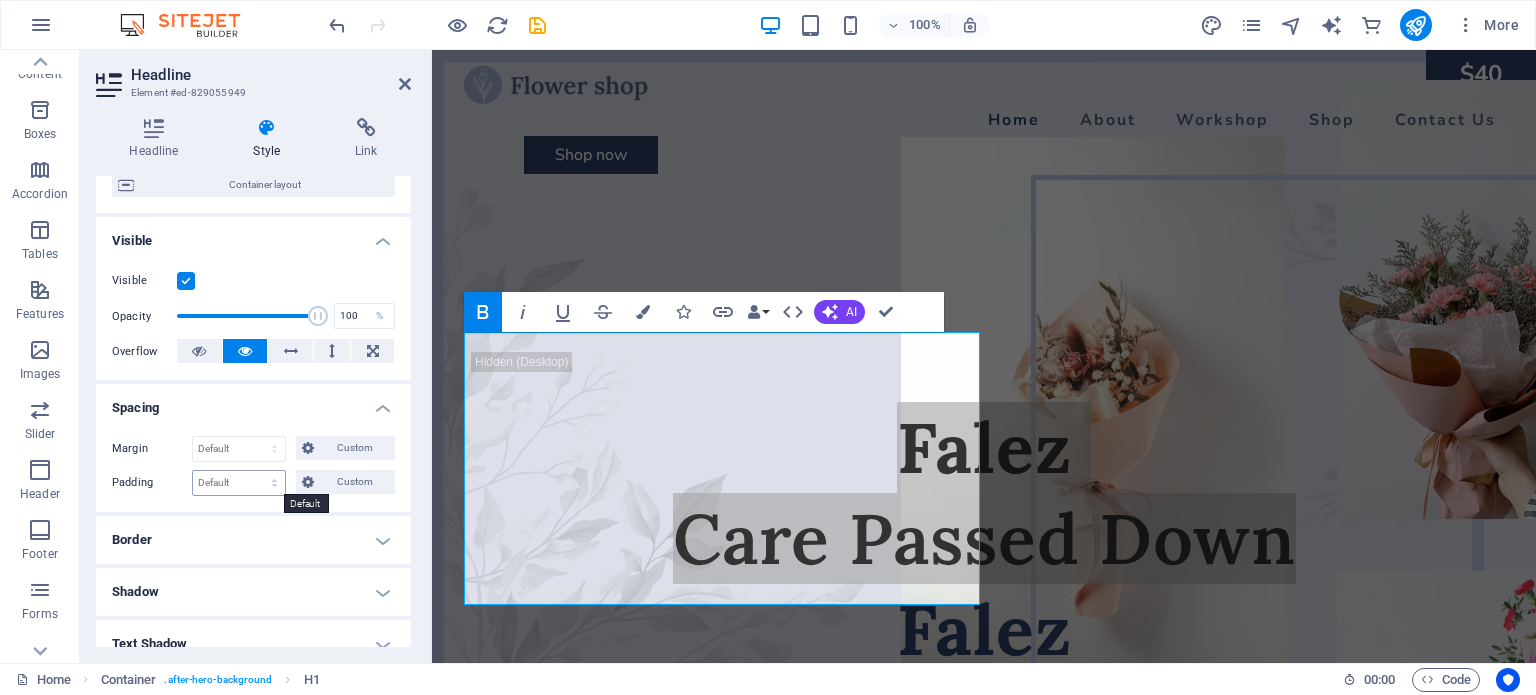 scroll, scrollTop: 273, scrollLeft: 0, axis: vertical 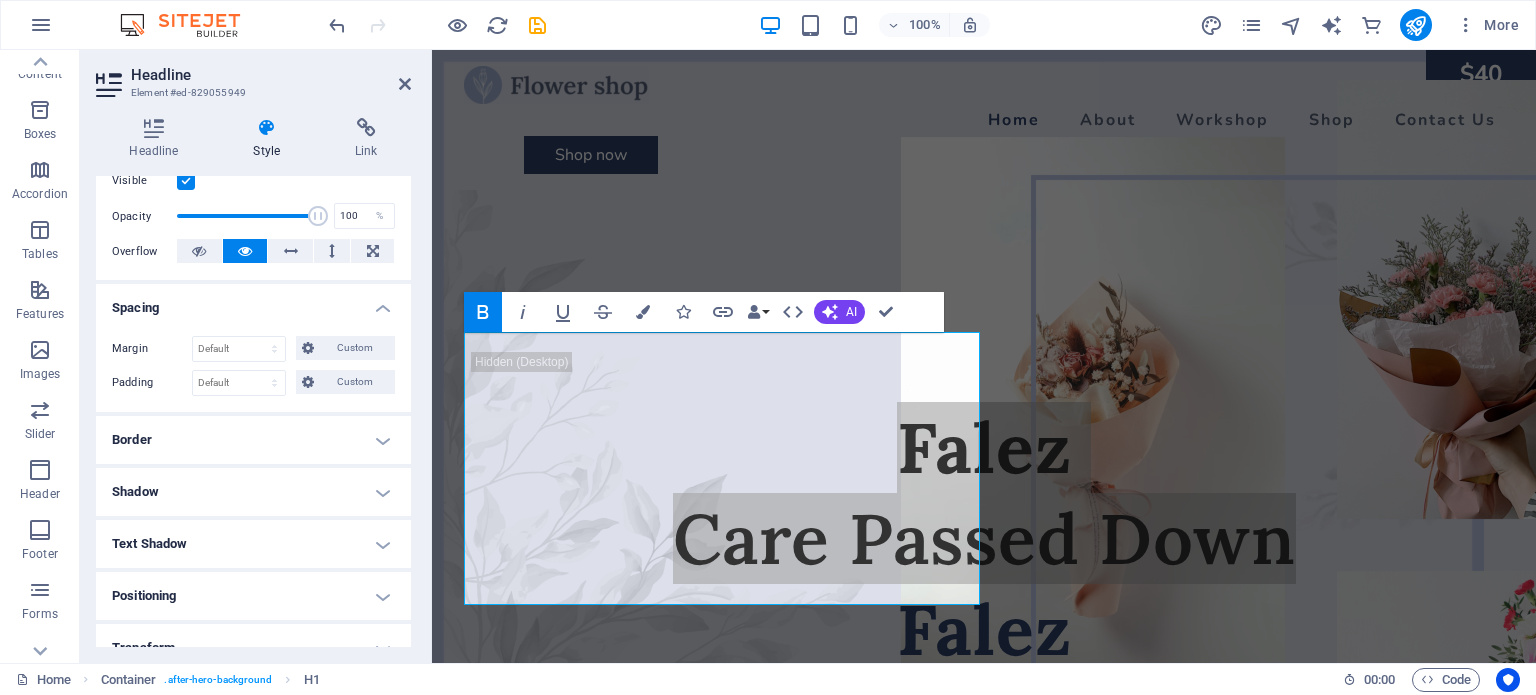 click on "Border" at bounding box center [253, 440] 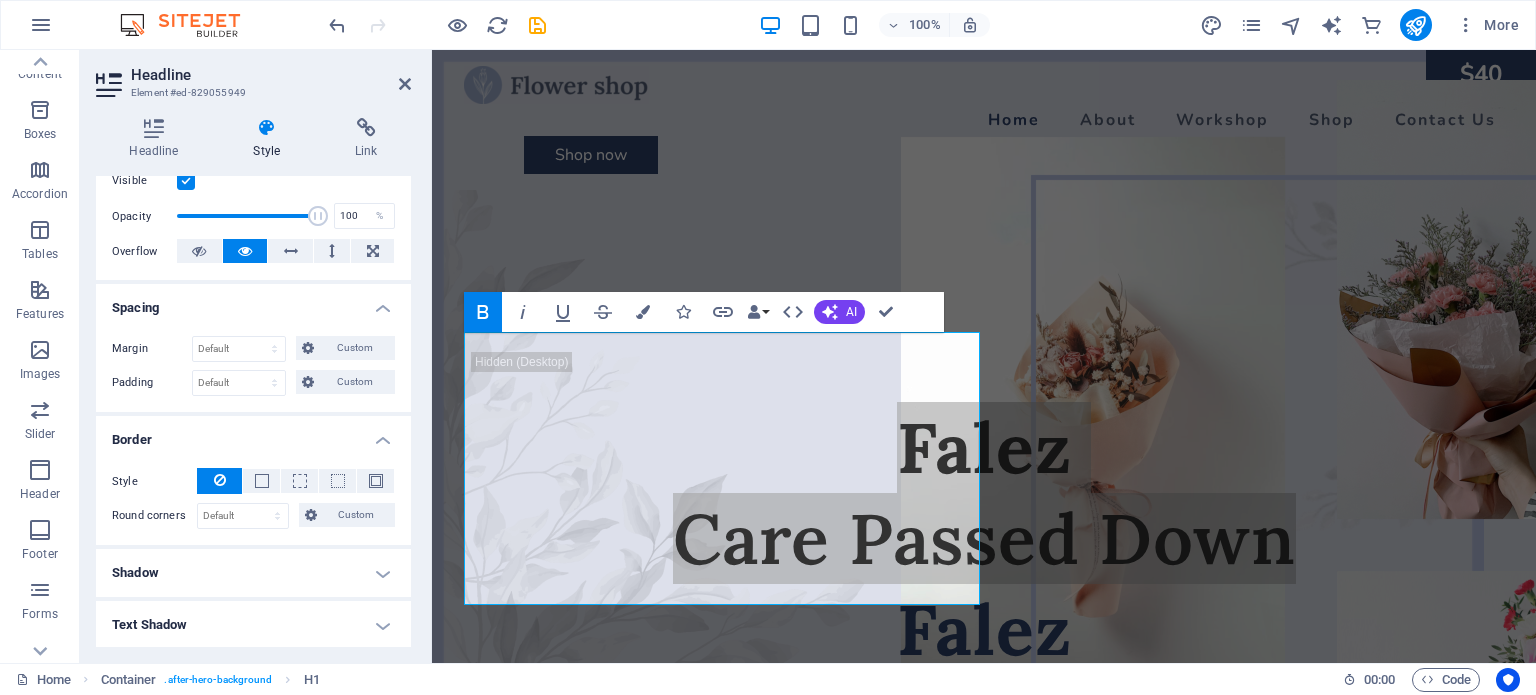 scroll, scrollTop: 473, scrollLeft: 0, axis: vertical 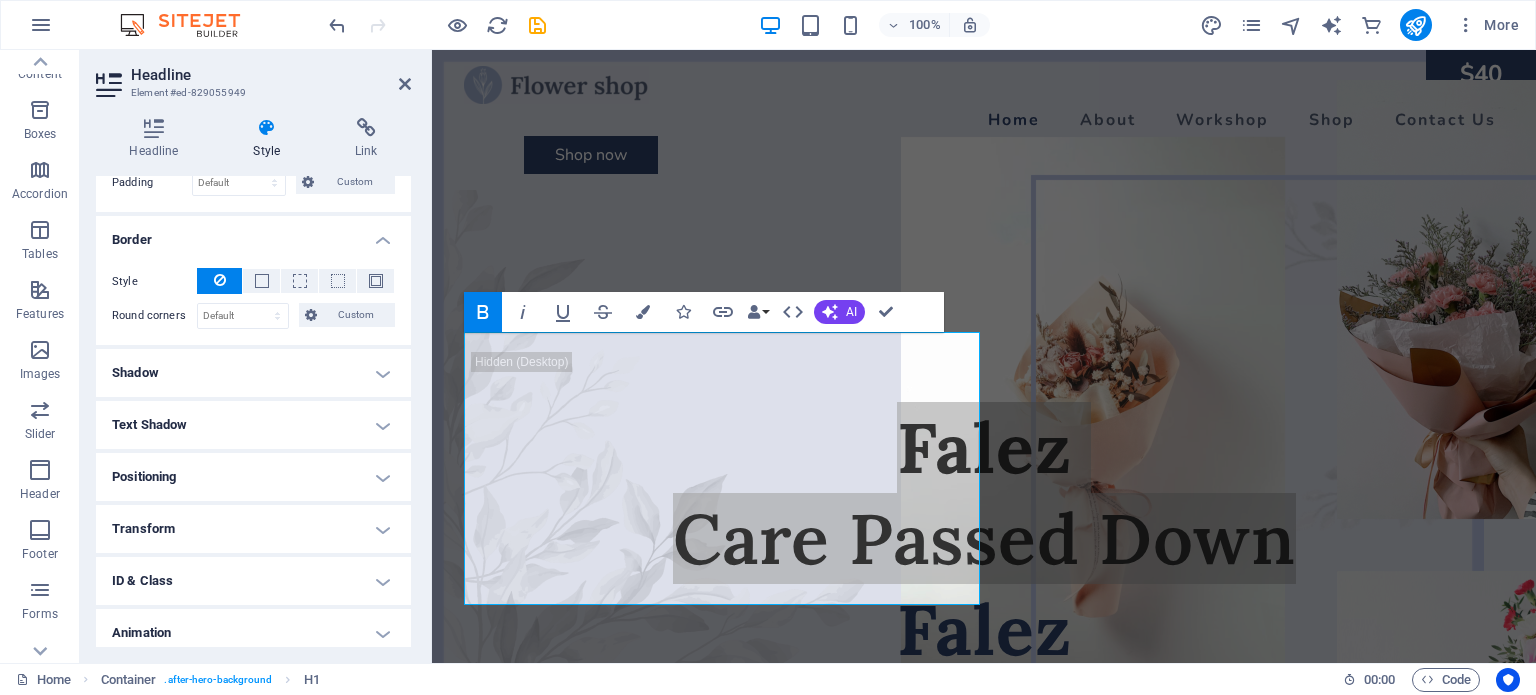 click on "Shadow" at bounding box center (253, 373) 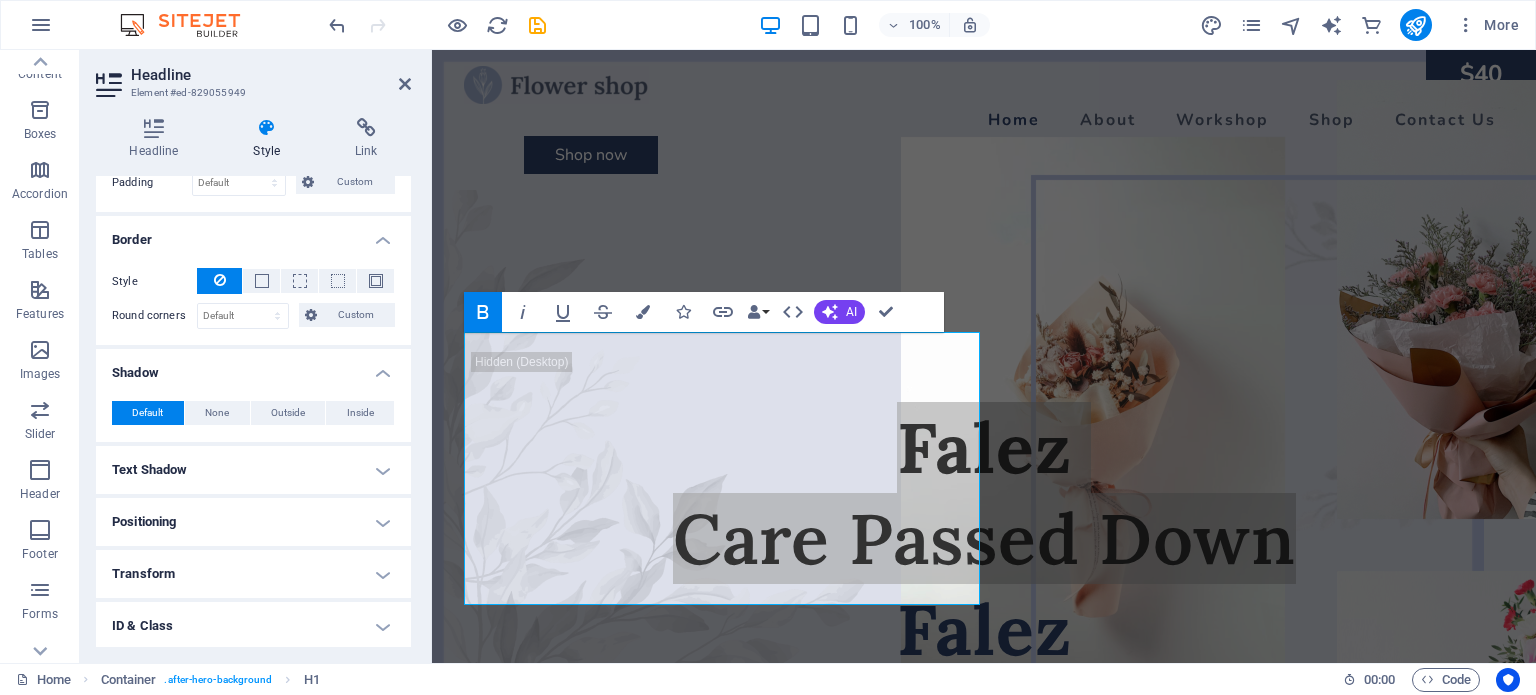 click on "Text Shadow" at bounding box center (253, 470) 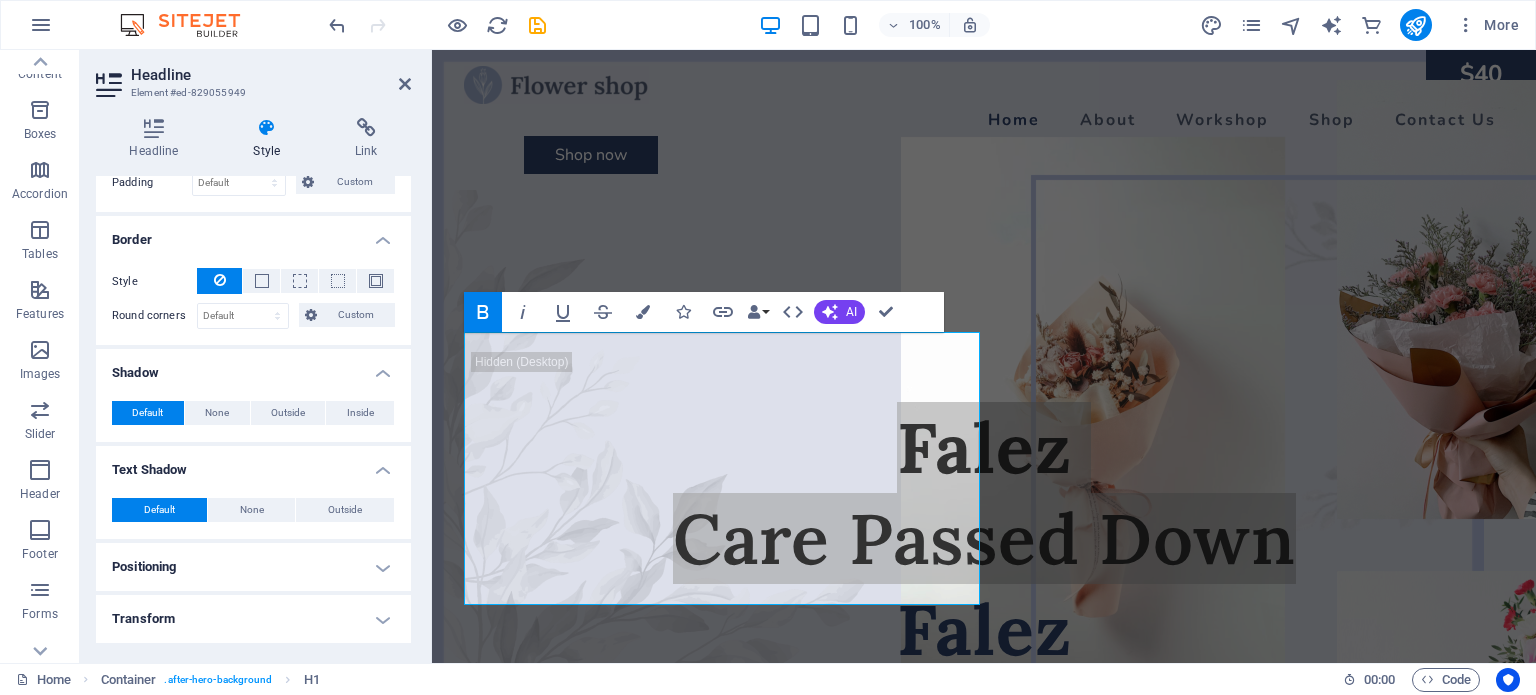 click on "Positioning" at bounding box center (253, 567) 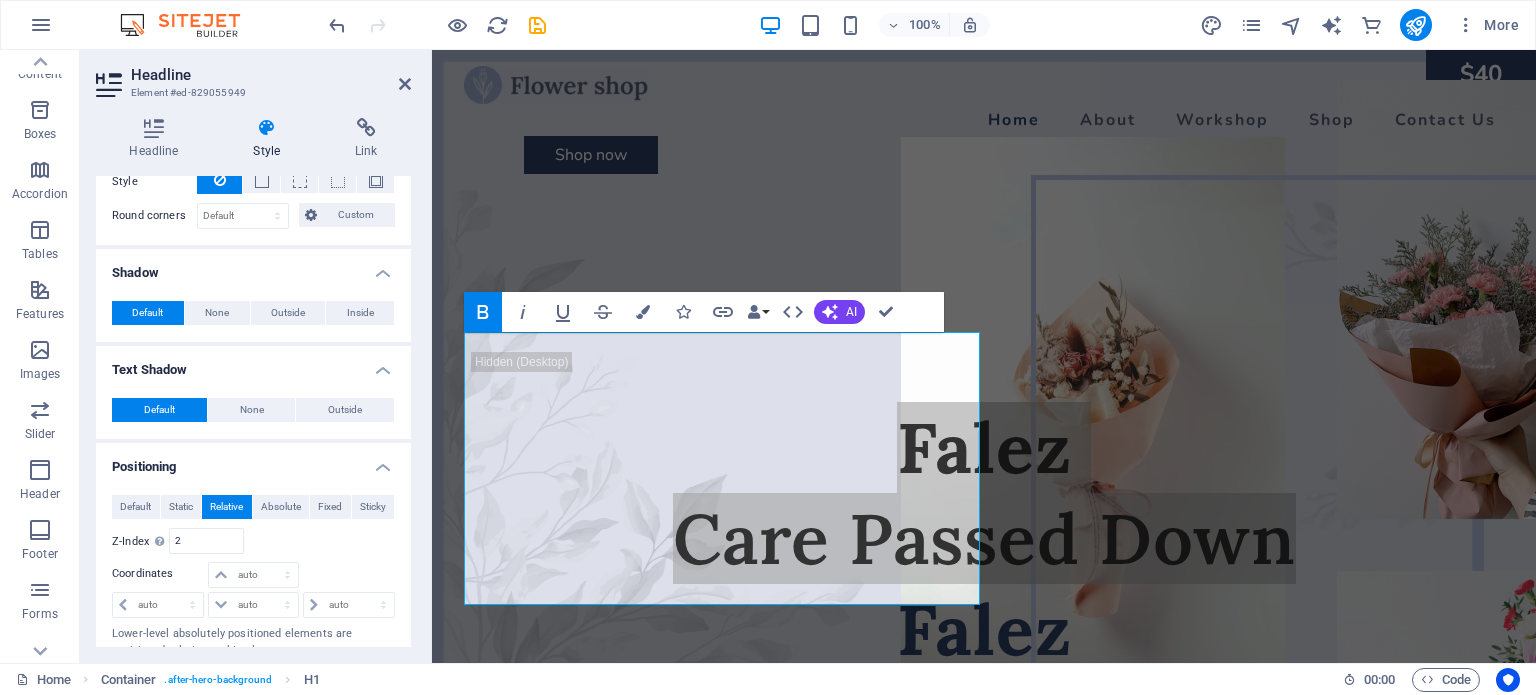 scroll, scrollTop: 773, scrollLeft: 0, axis: vertical 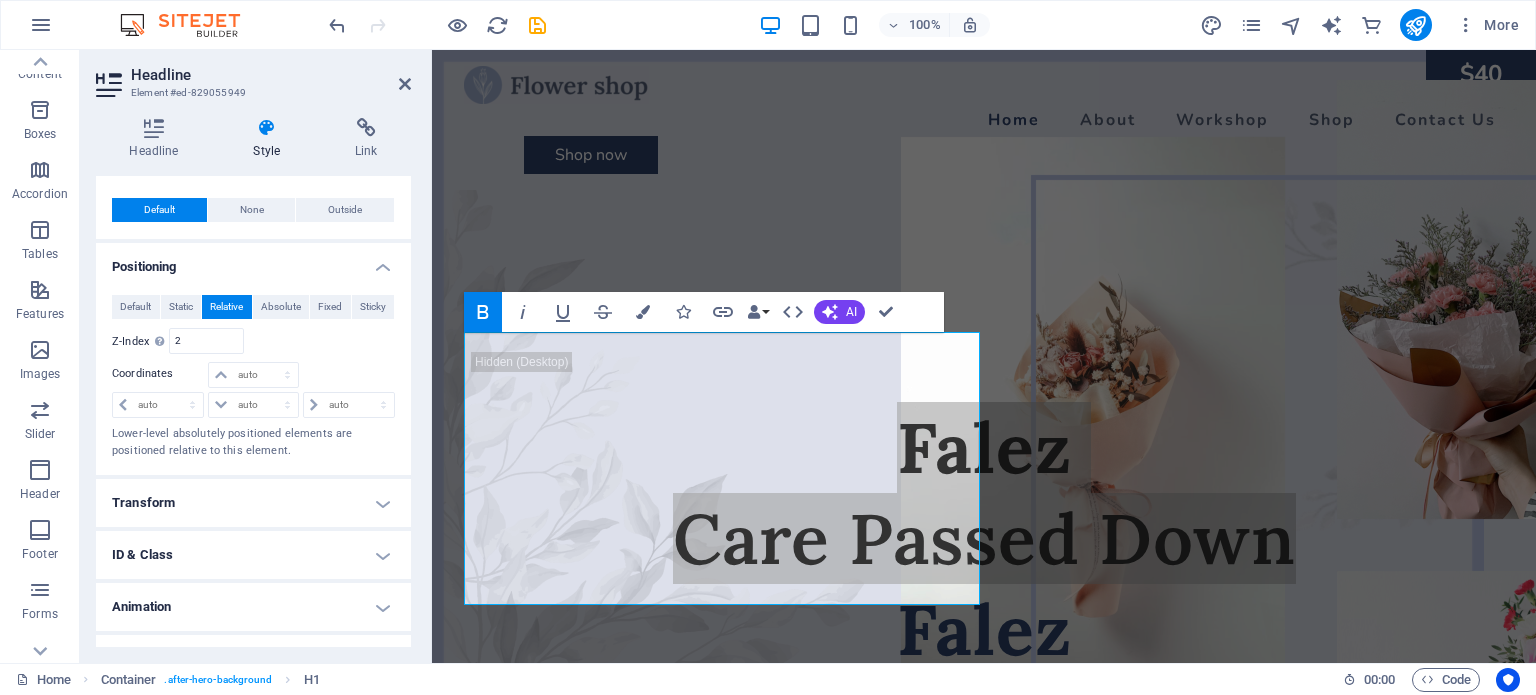 click on "Transform" at bounding box center [253, 503] 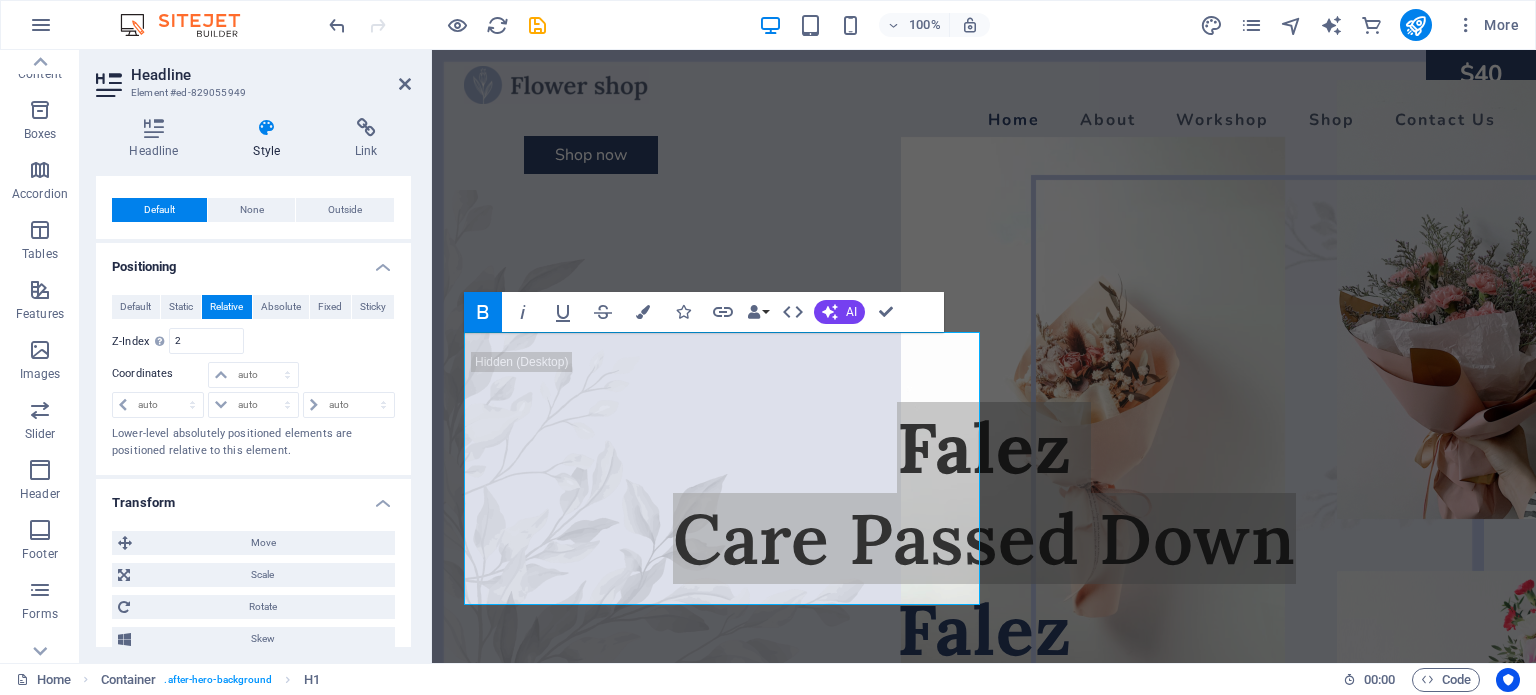 scroll, scrollTop: 945, scrollLeft: 0, axis: vertical 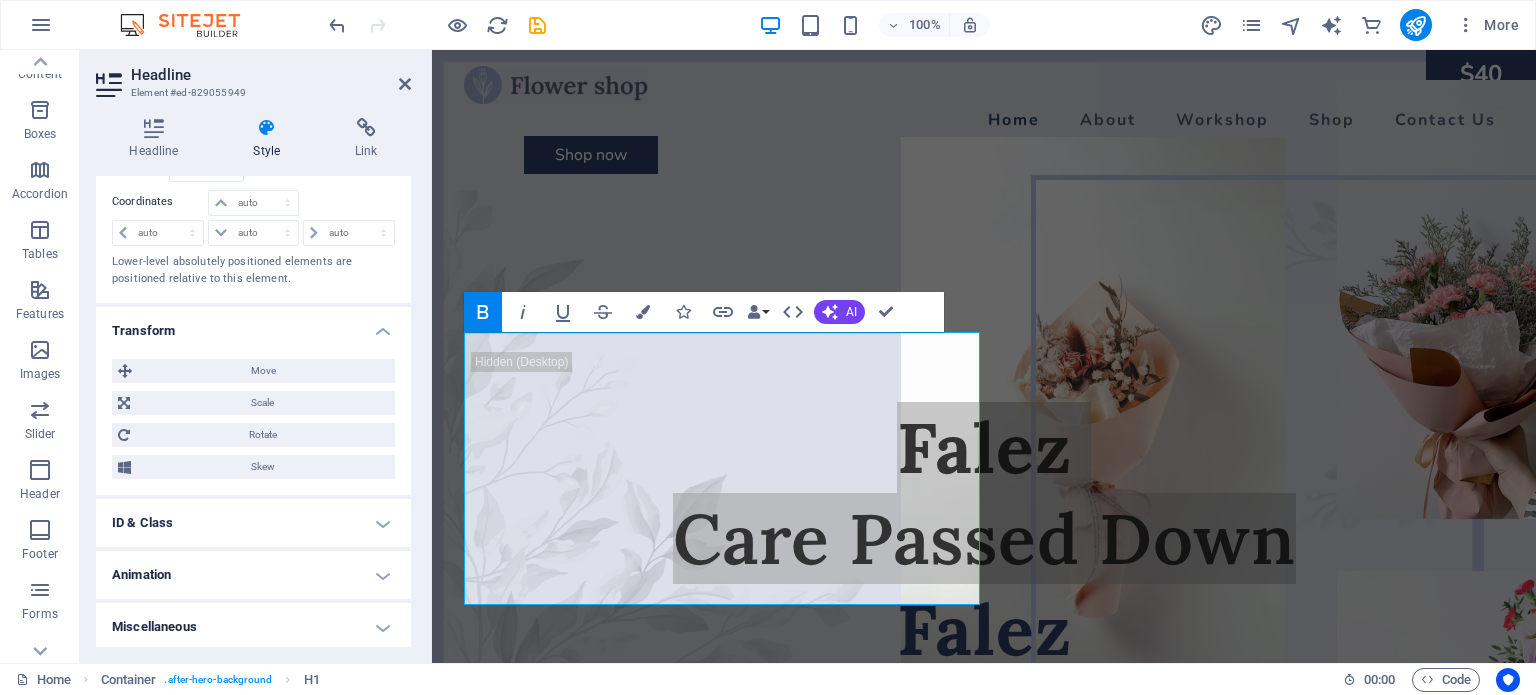 click on "ID & Class" at bounding box center (253, 523) 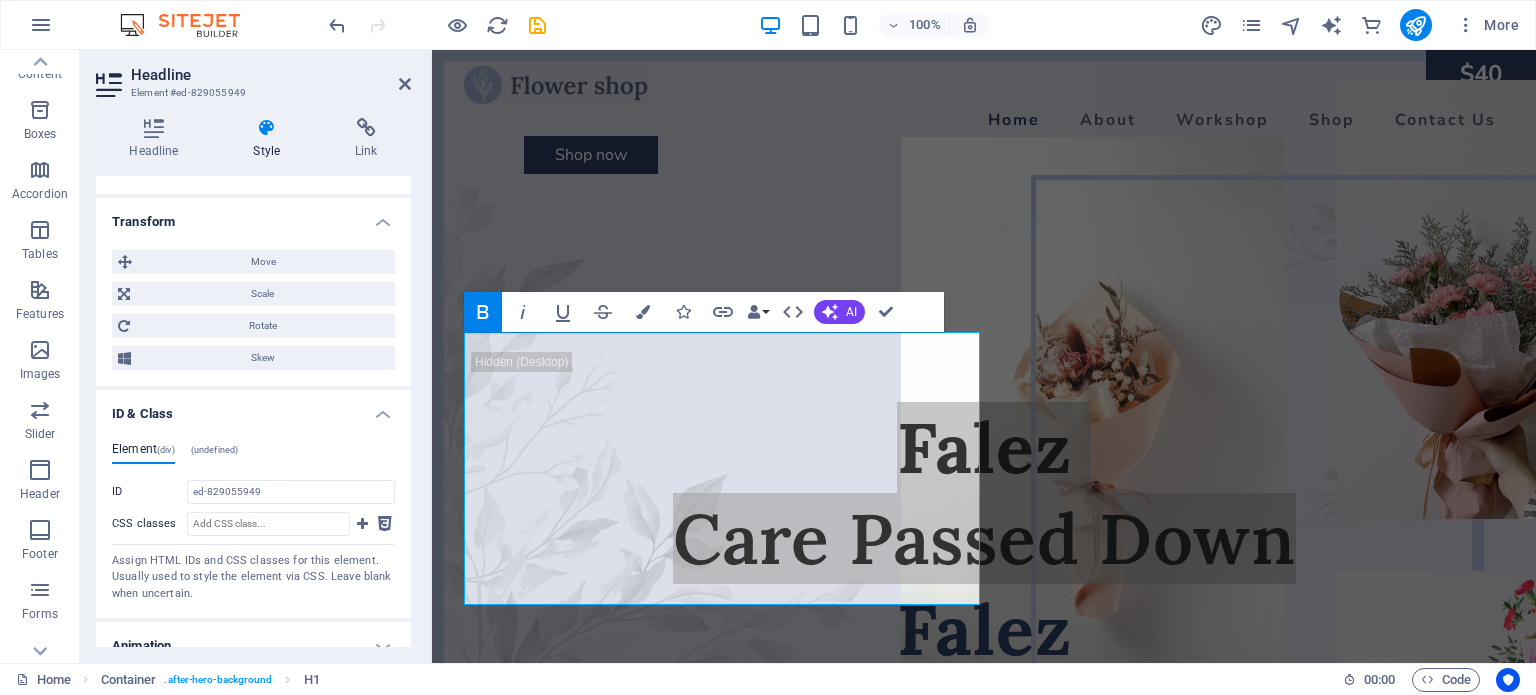 scroll, scrollTop: 1124, scrollLeft: 0, axis: vertical 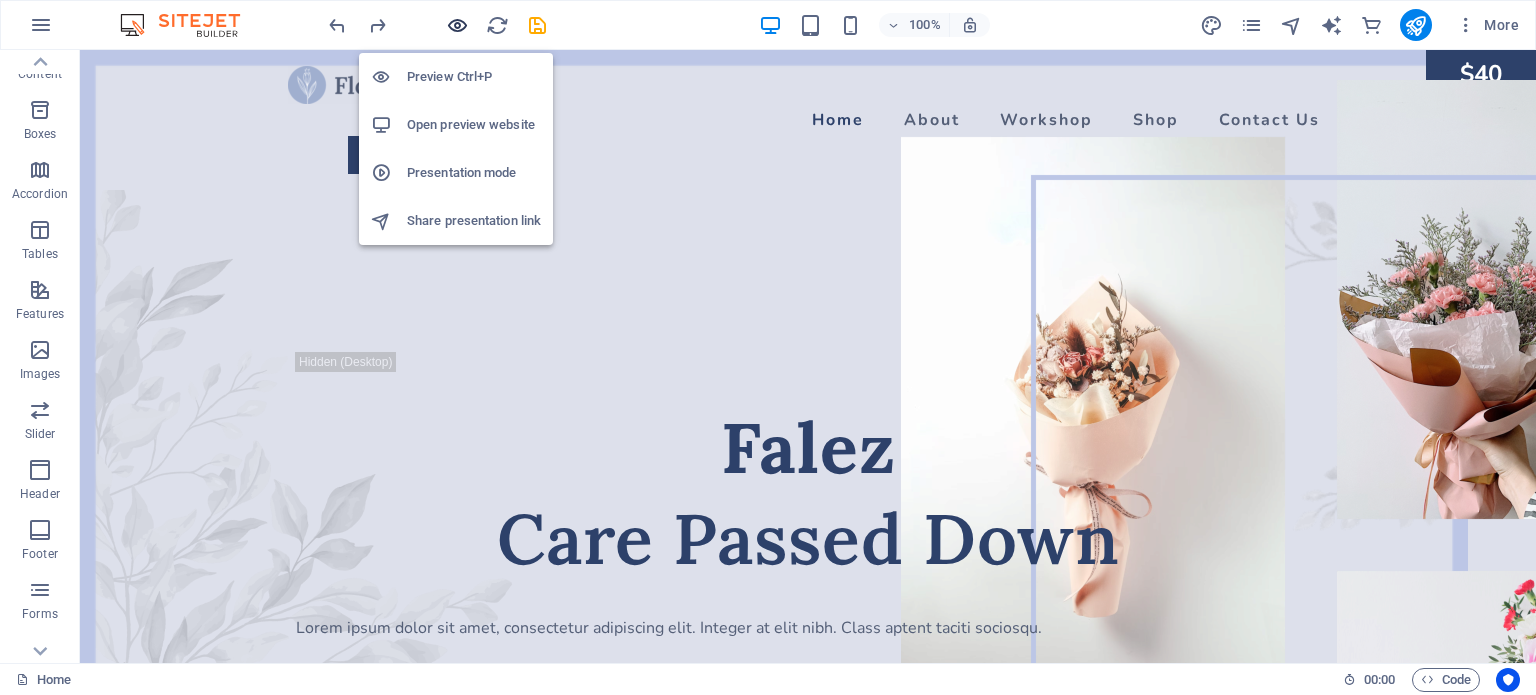click at bounding box center [457, 25] 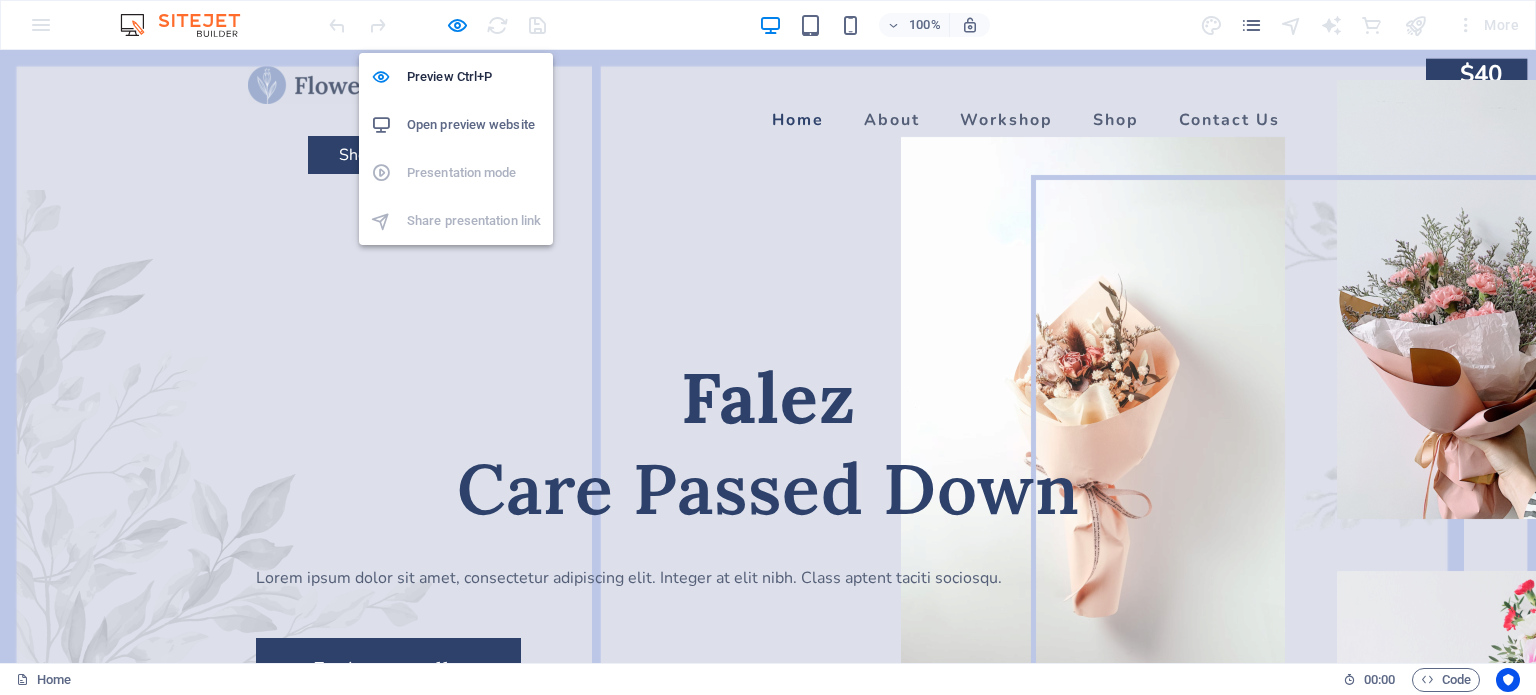 drag, startPoint x: 486, startPoint y: 131, endPoint x: 432, endPoint y: 129, distance: 54.037025 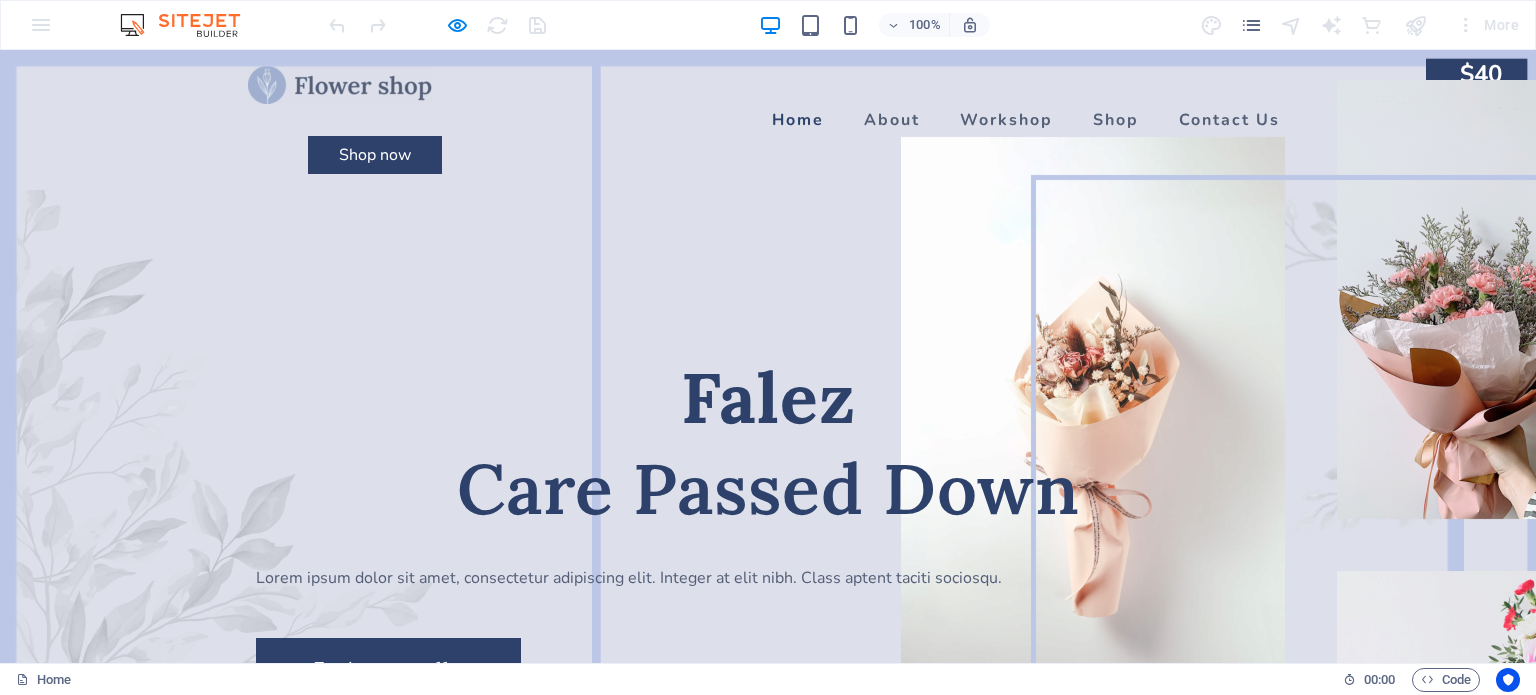 scroll, scrollTop: 300, scrollLeft: 0, axis: vertical 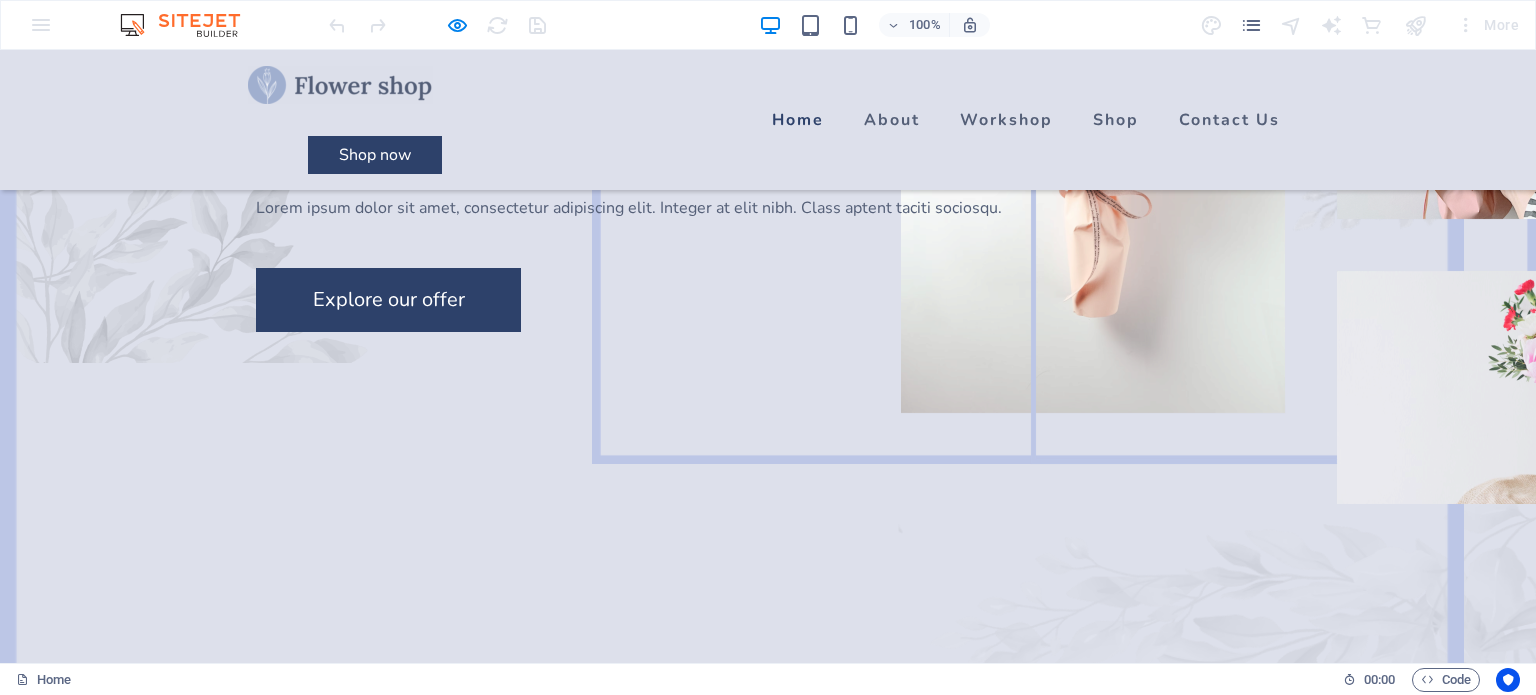 click at bounding box center [1293, 142] 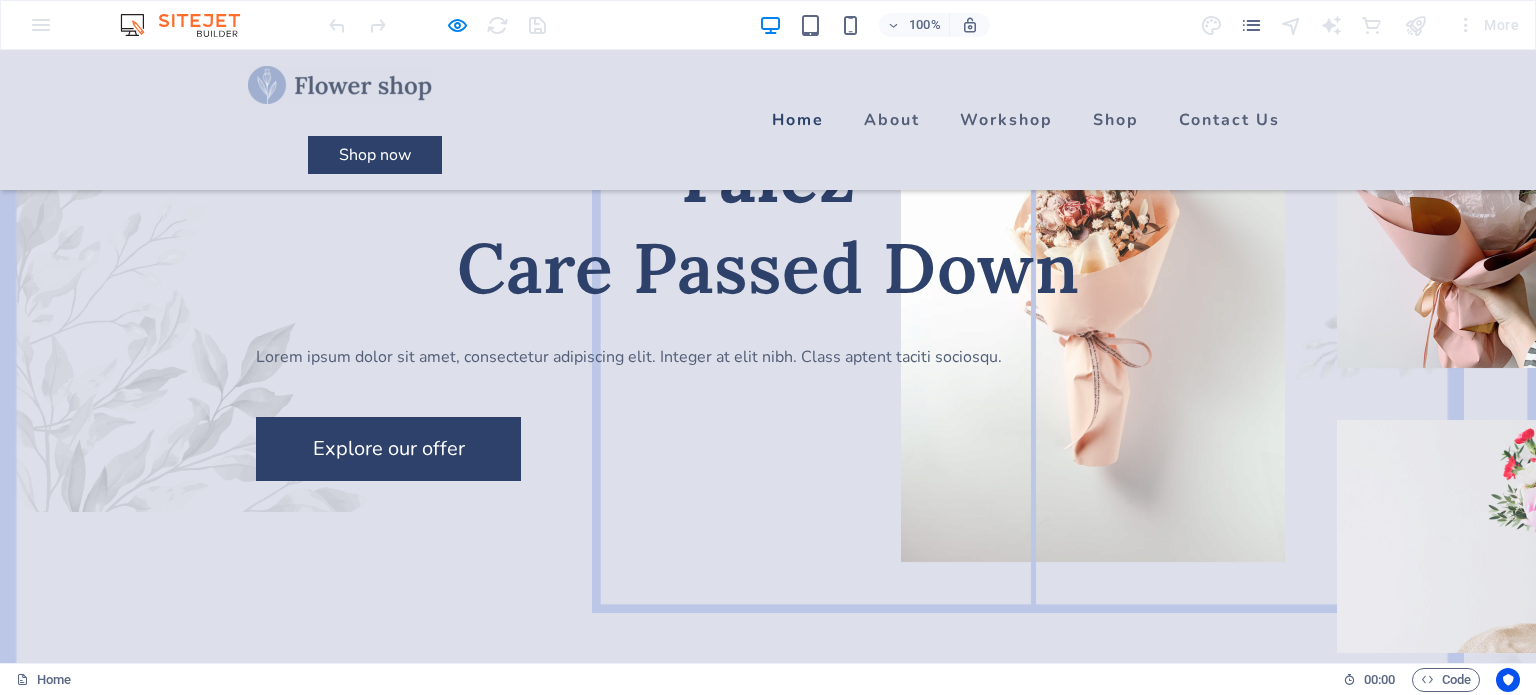 scroll, scrollTop: 100, scrollLeft: 0, axis: vertical 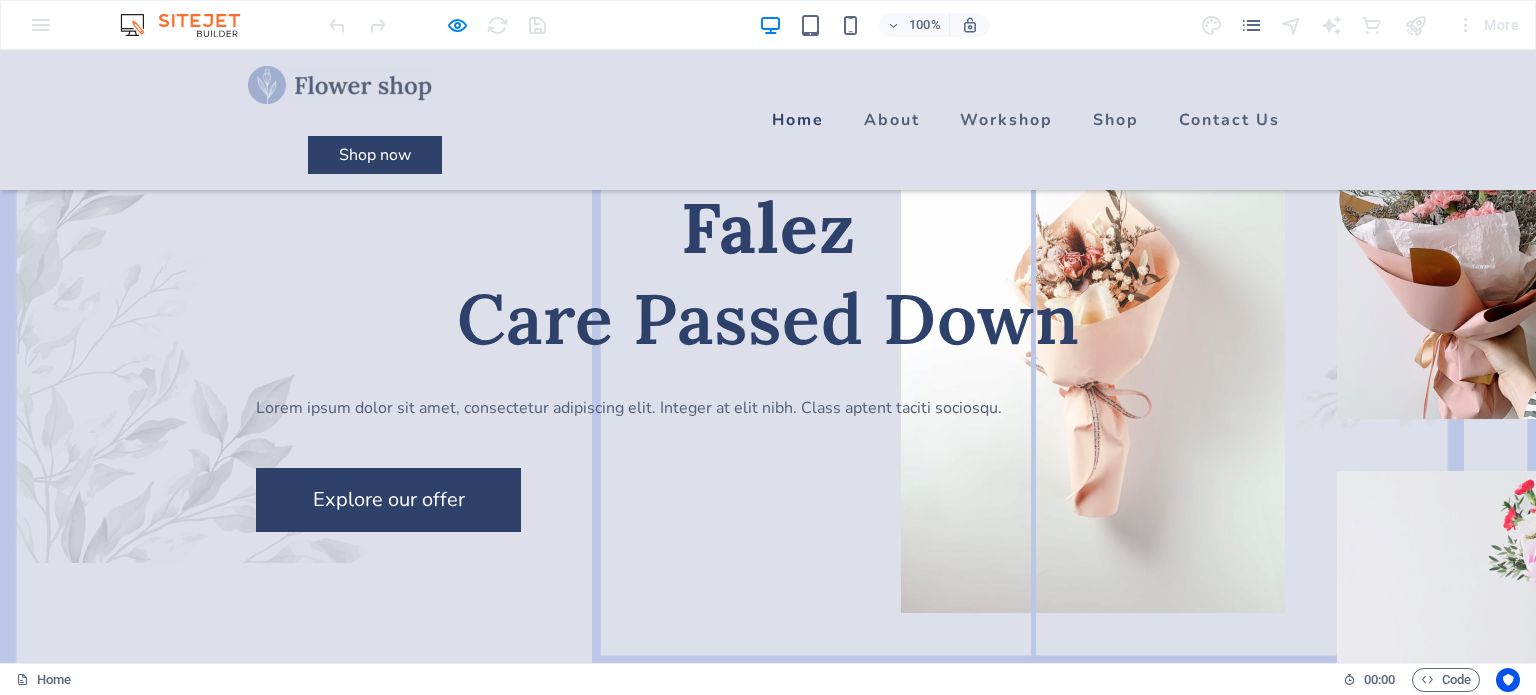 click on "Falez Care Passed Down" at bounding box center [768, 273] 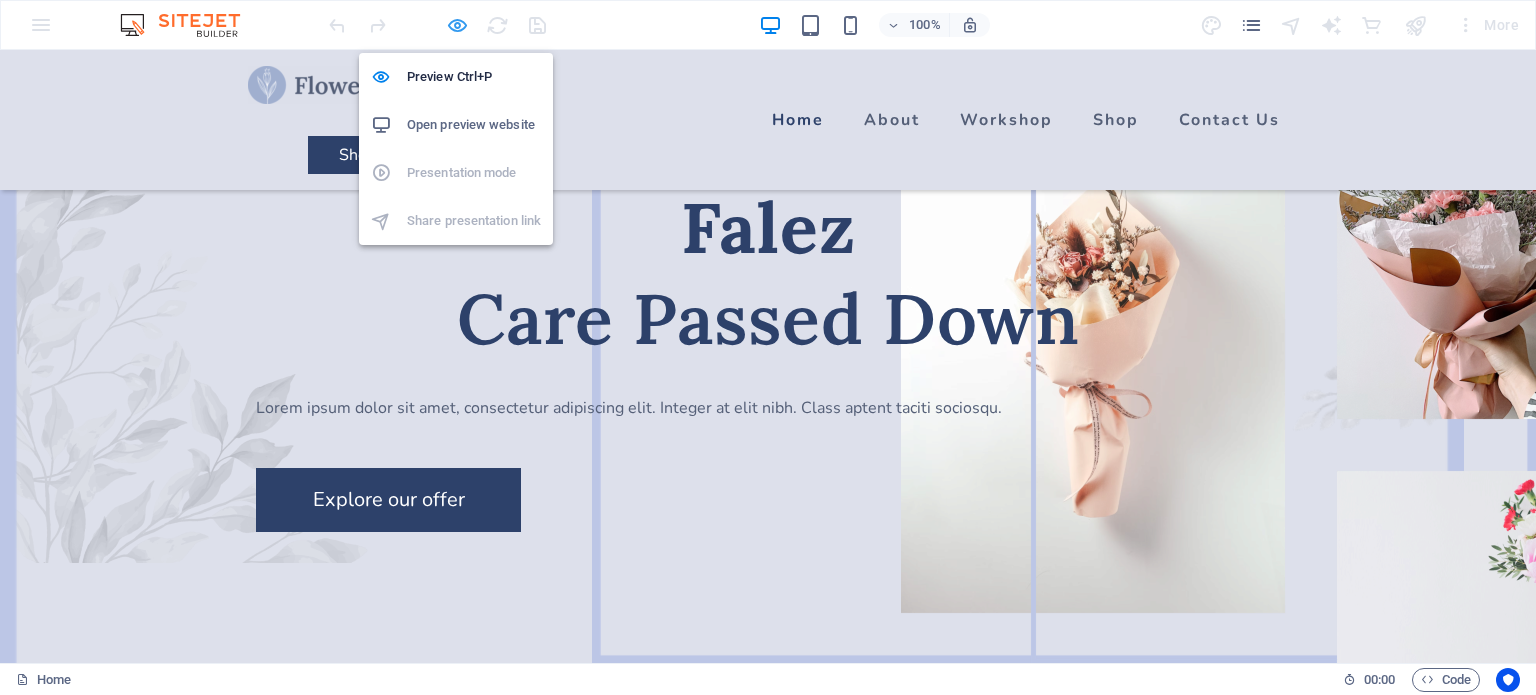 click at bounding box center (457, 25) 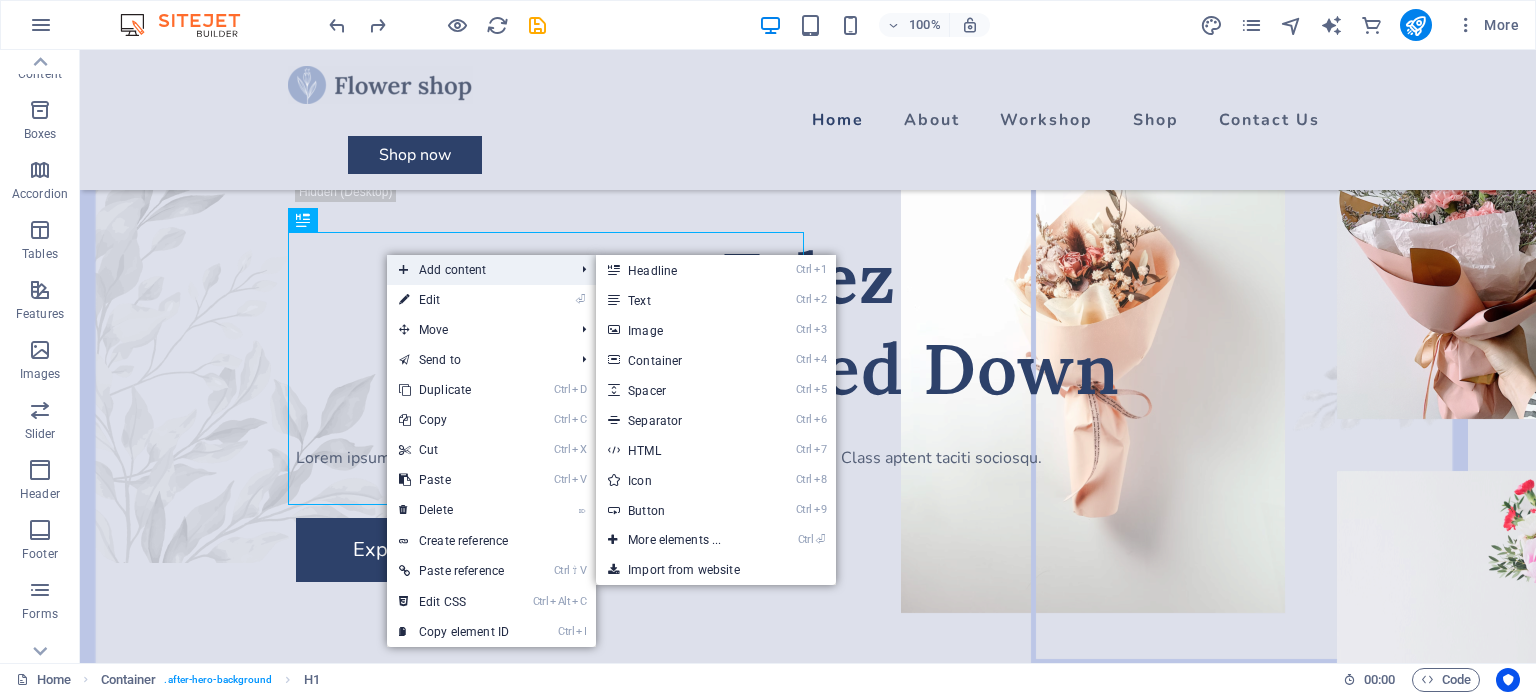 click on "Add content" at bounding box center (476, 270) 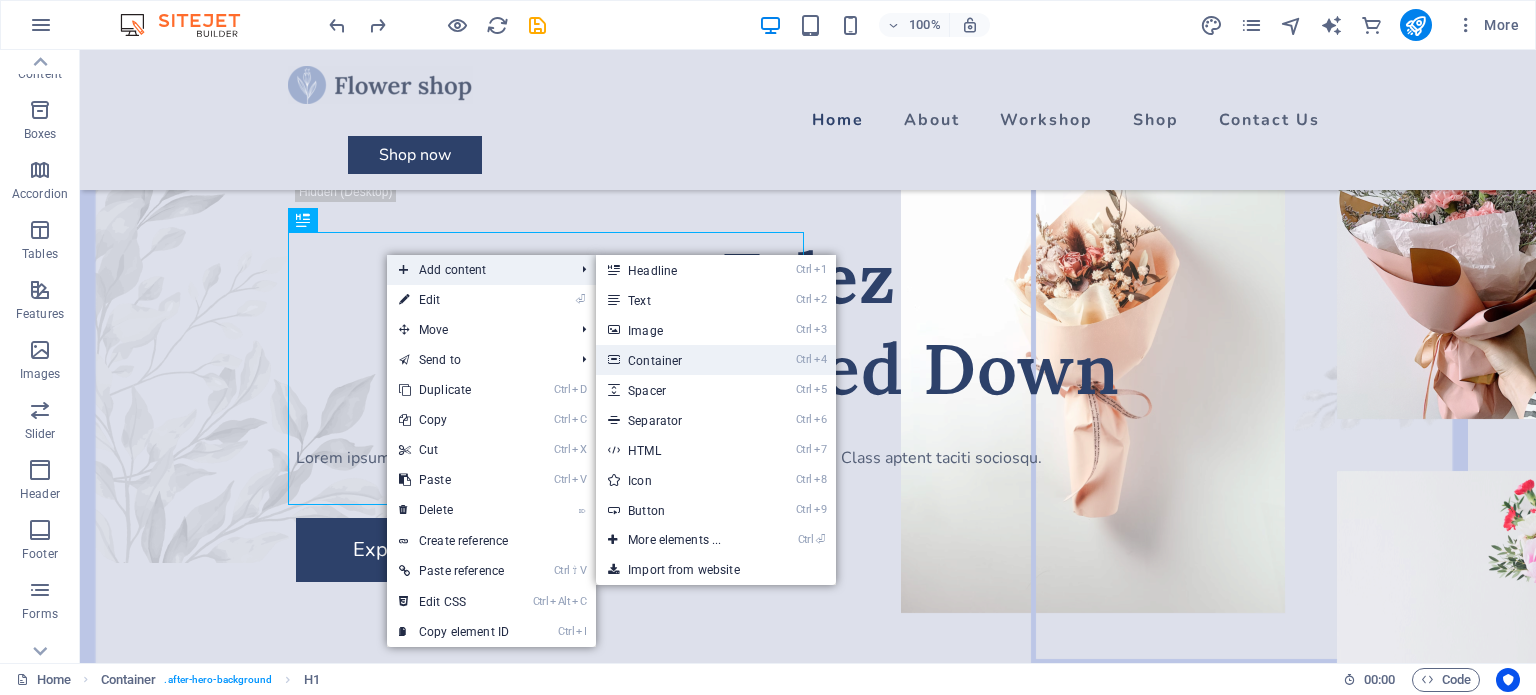 click on "Ctrl 4  Container" at bounding box center (678, 360) 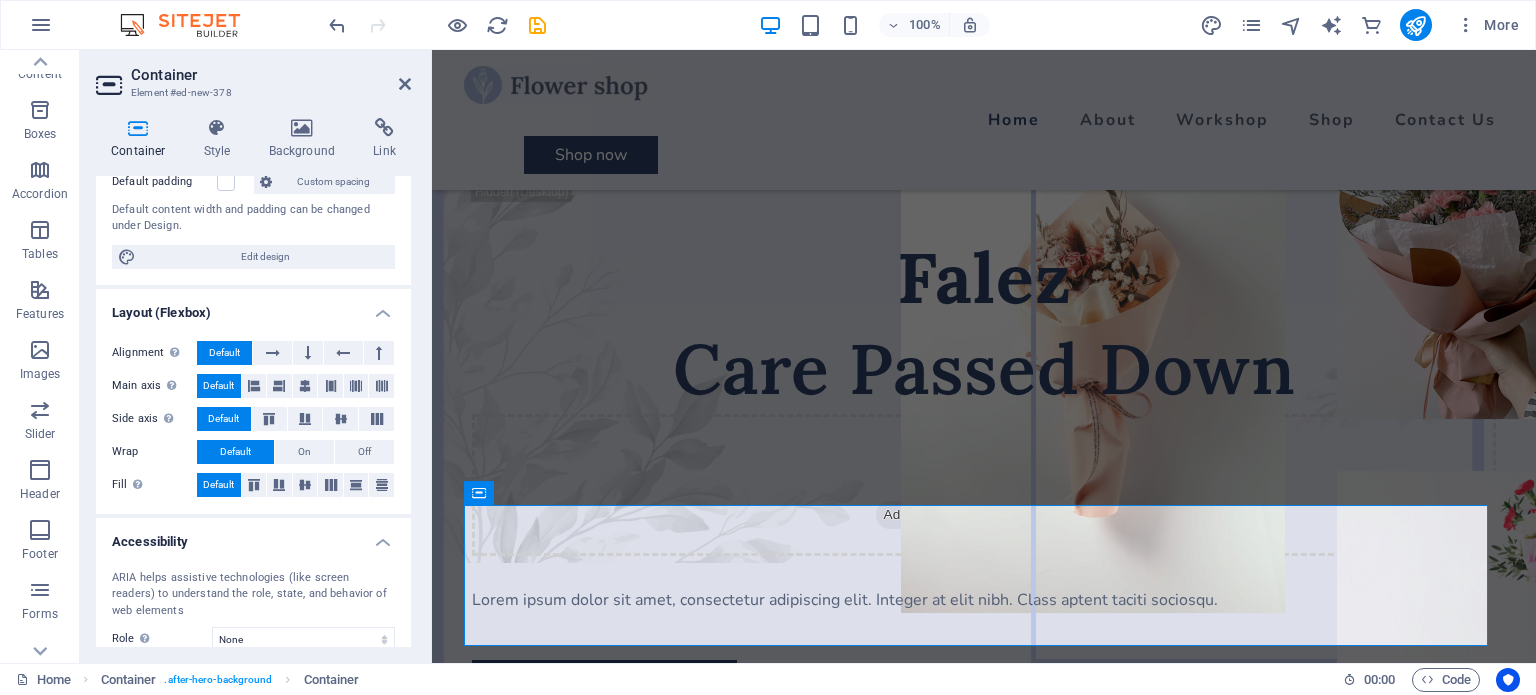 scroll, scrollTop: 336, scrollLeft: 0, axis: vertical 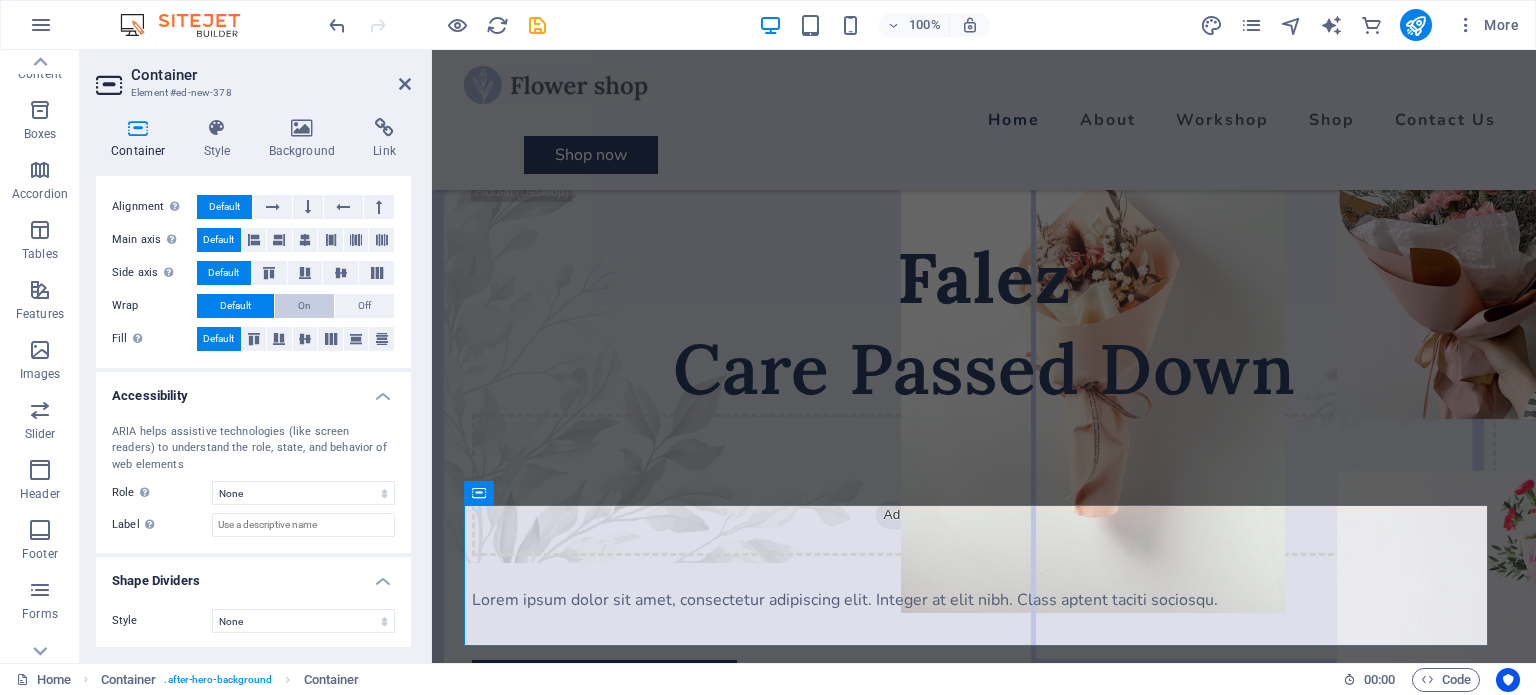 click on "On" at bounding box center [304, 306] 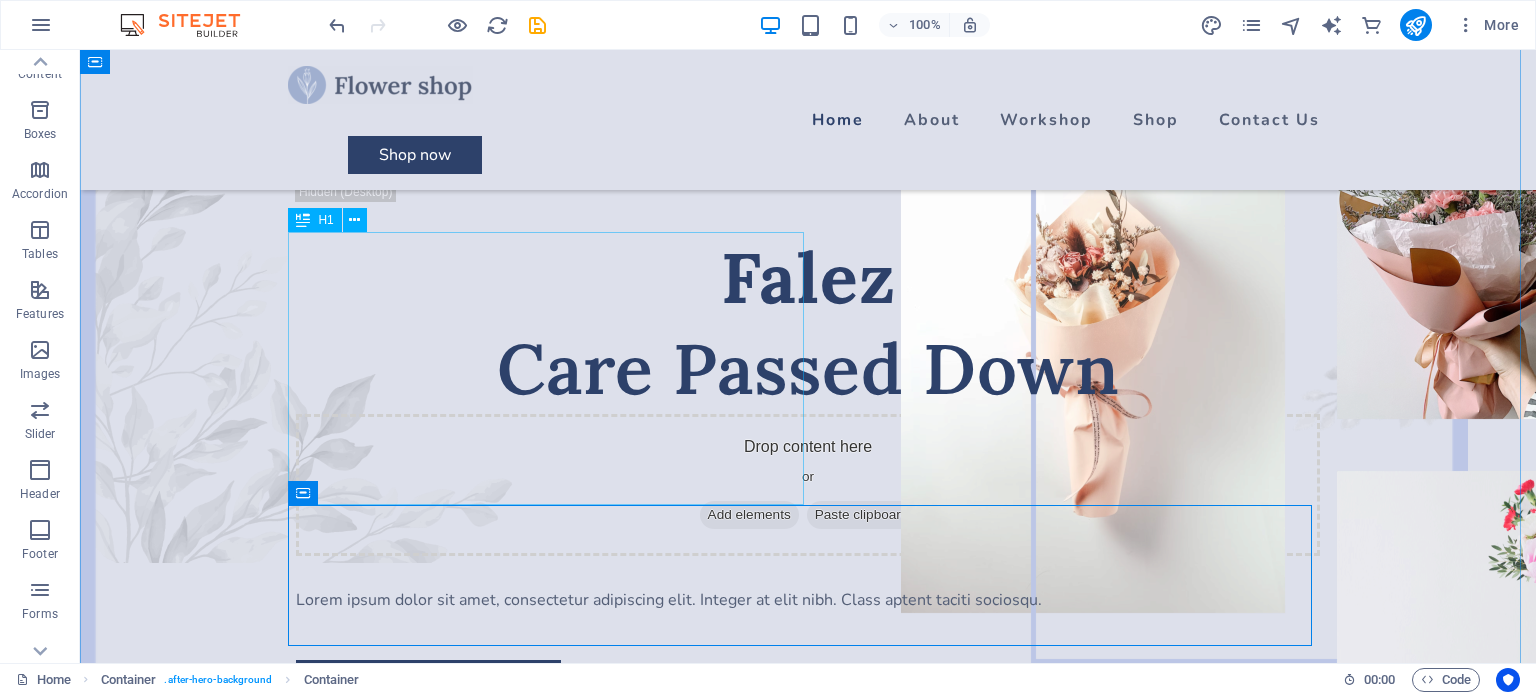 click on "Falez Care Passed Down" at bounding box center (808, 323) 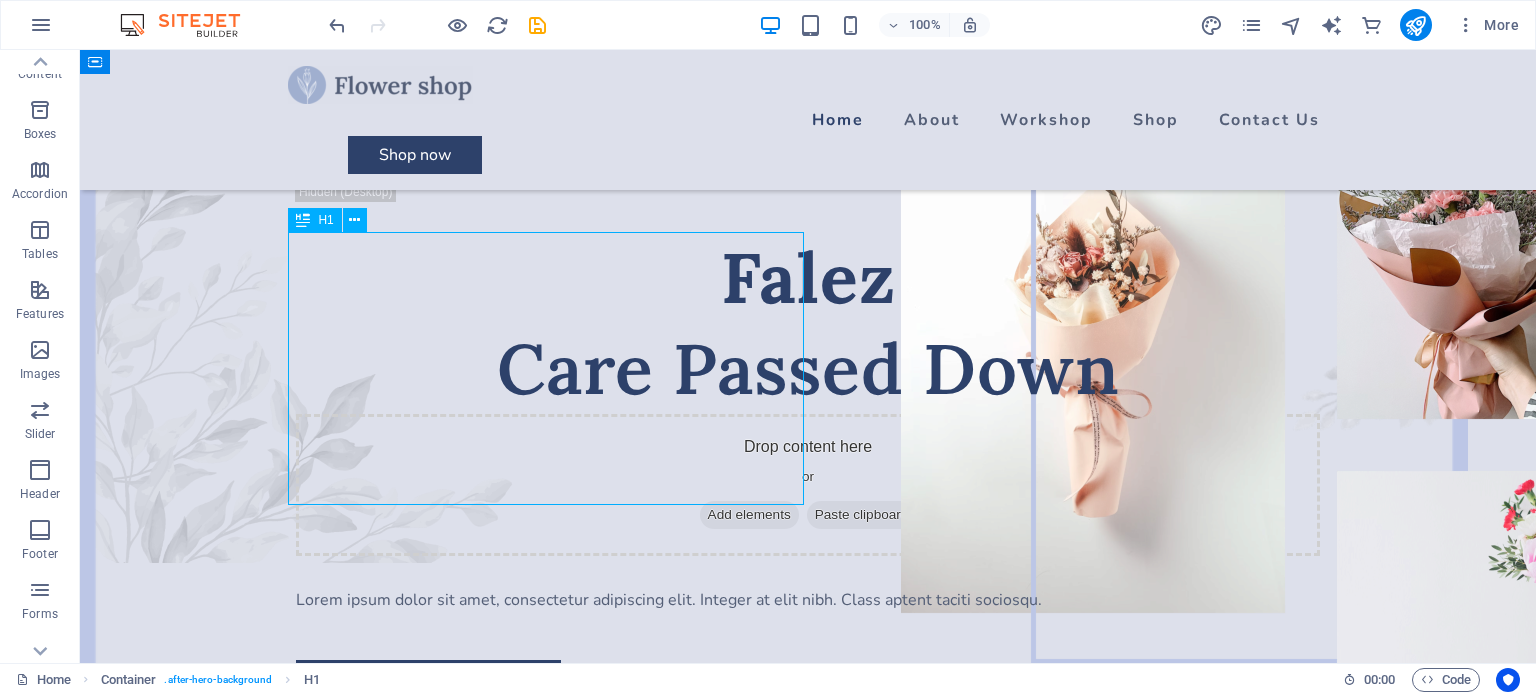 click on "Falez Care Passed Down" at bounding box center [808, 323] 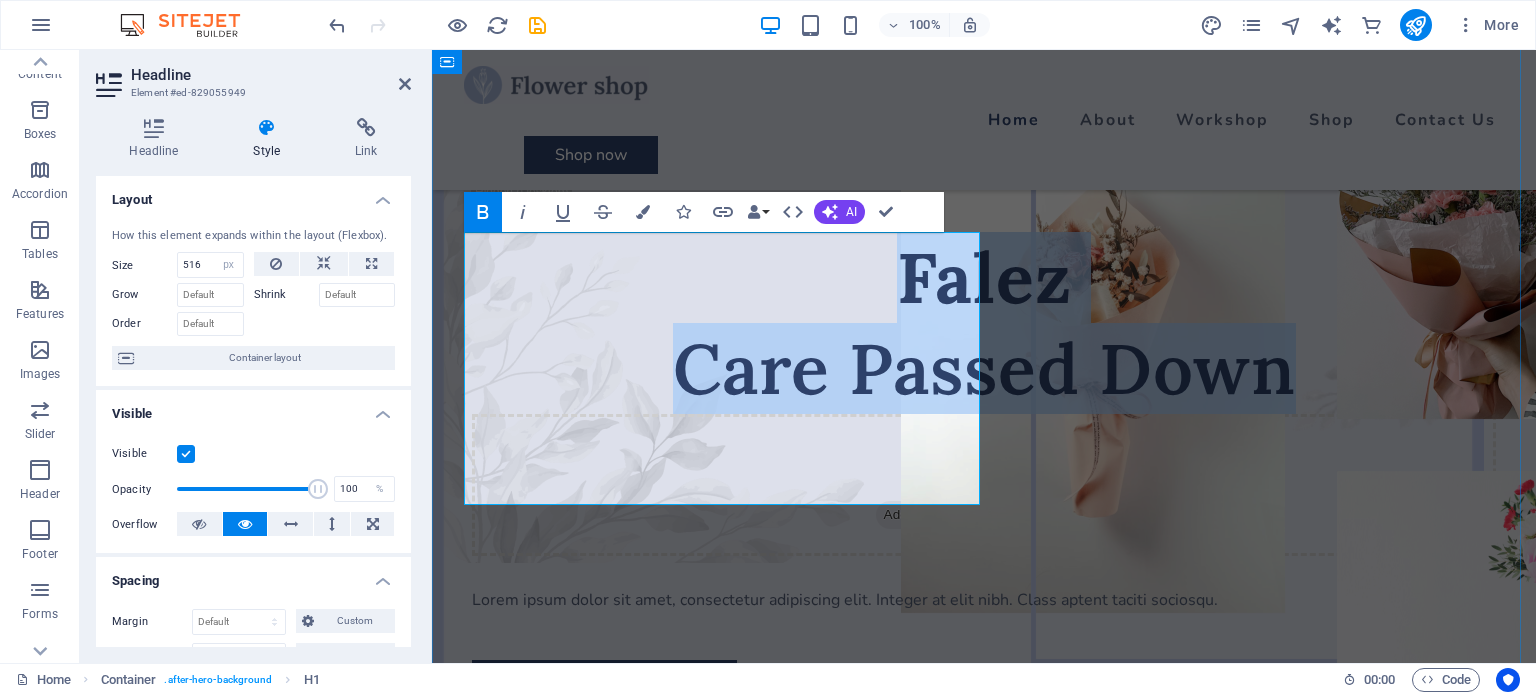 click on "Falez Care Passed Down" at bounding box center (984, 323) 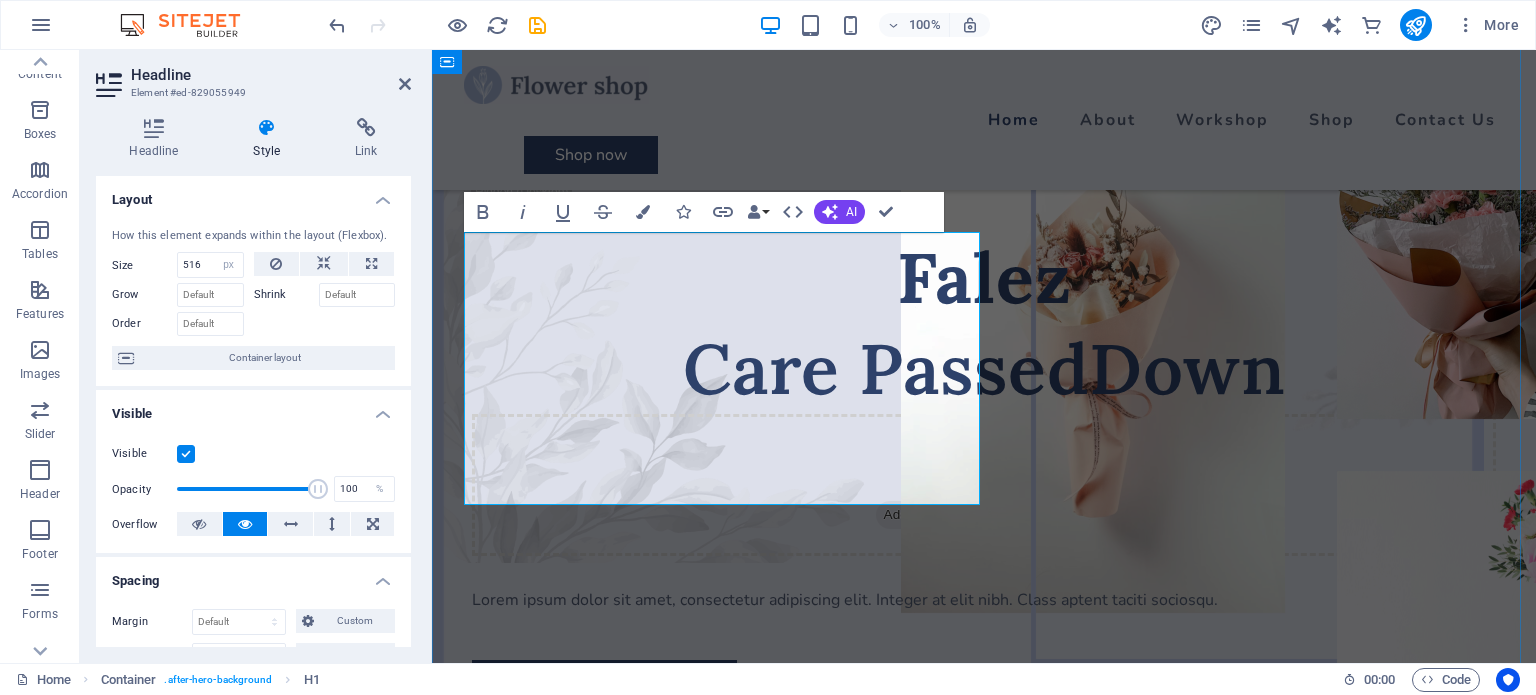 type 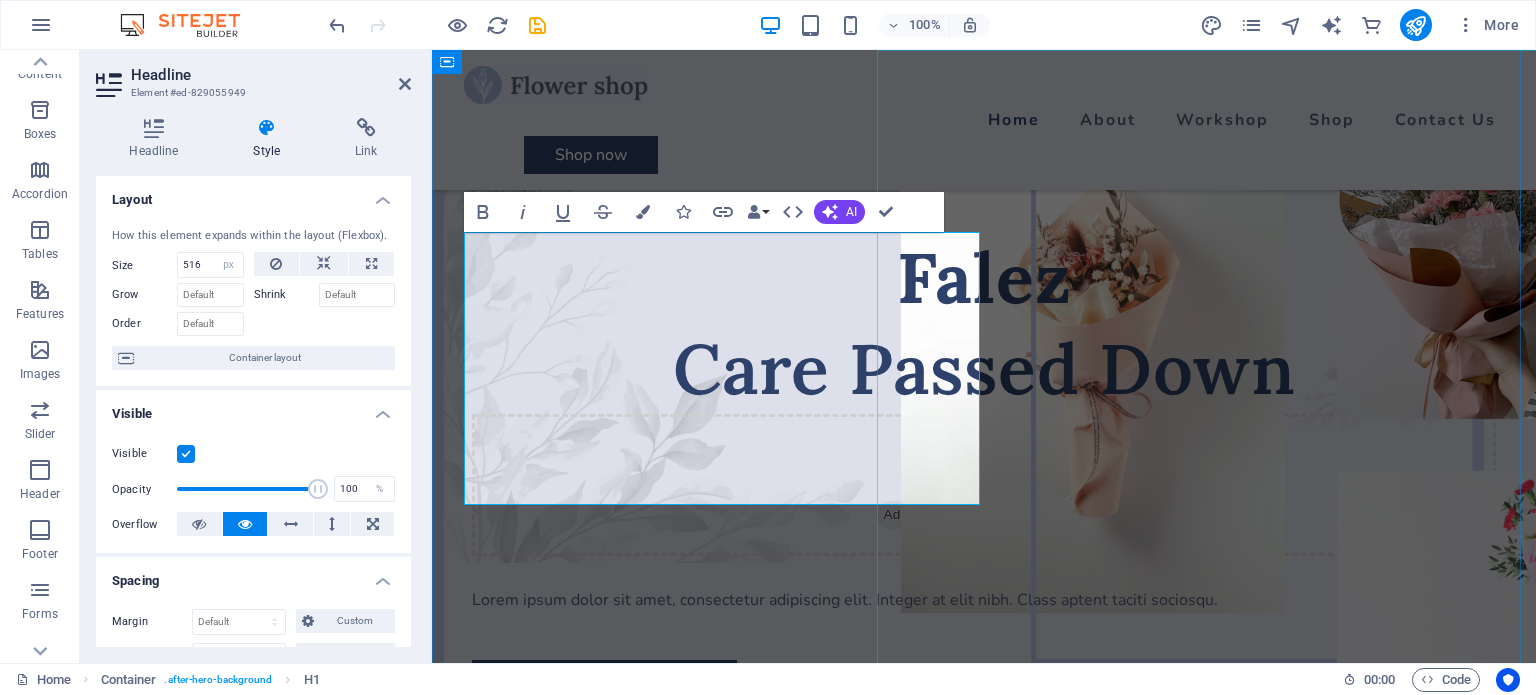 click at bounding box center [1293, 342] 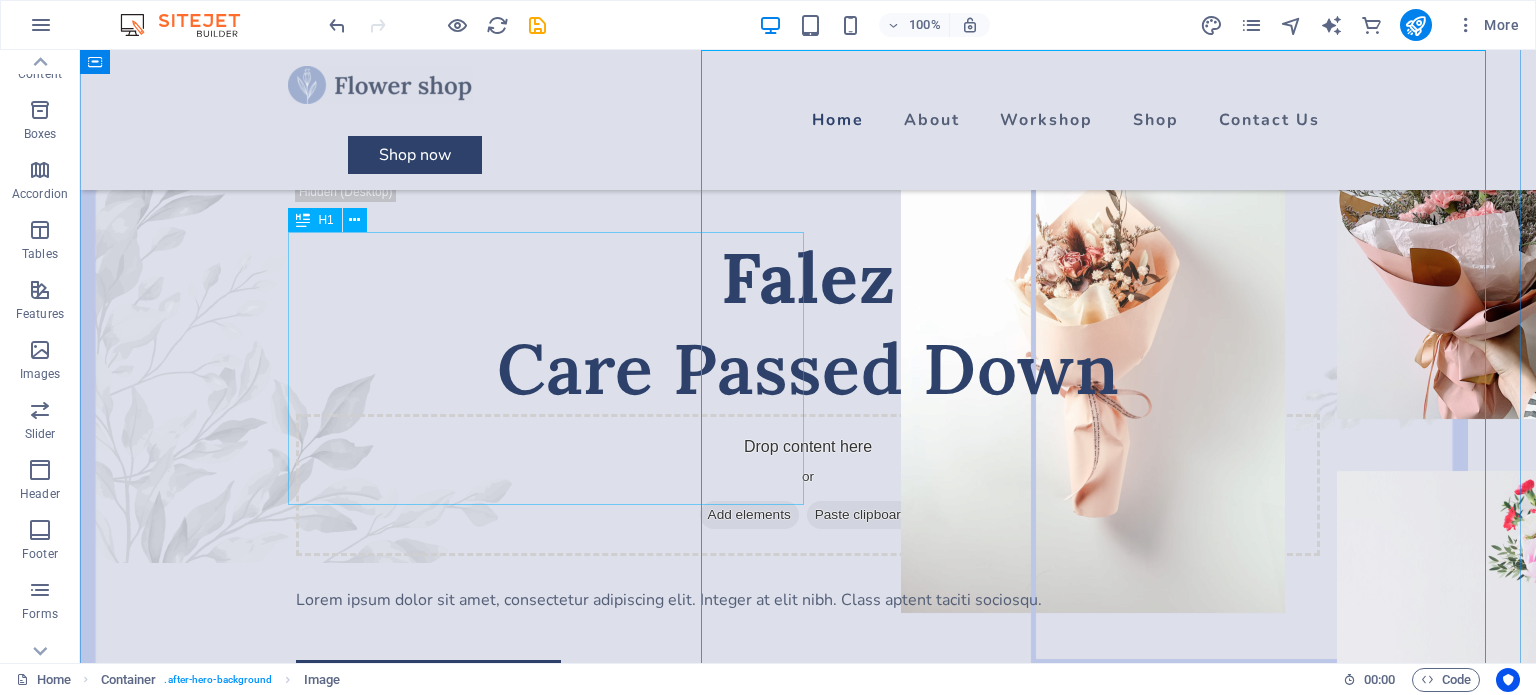 click on "Falez Care Passed Down" at bounding box center [808, 323] 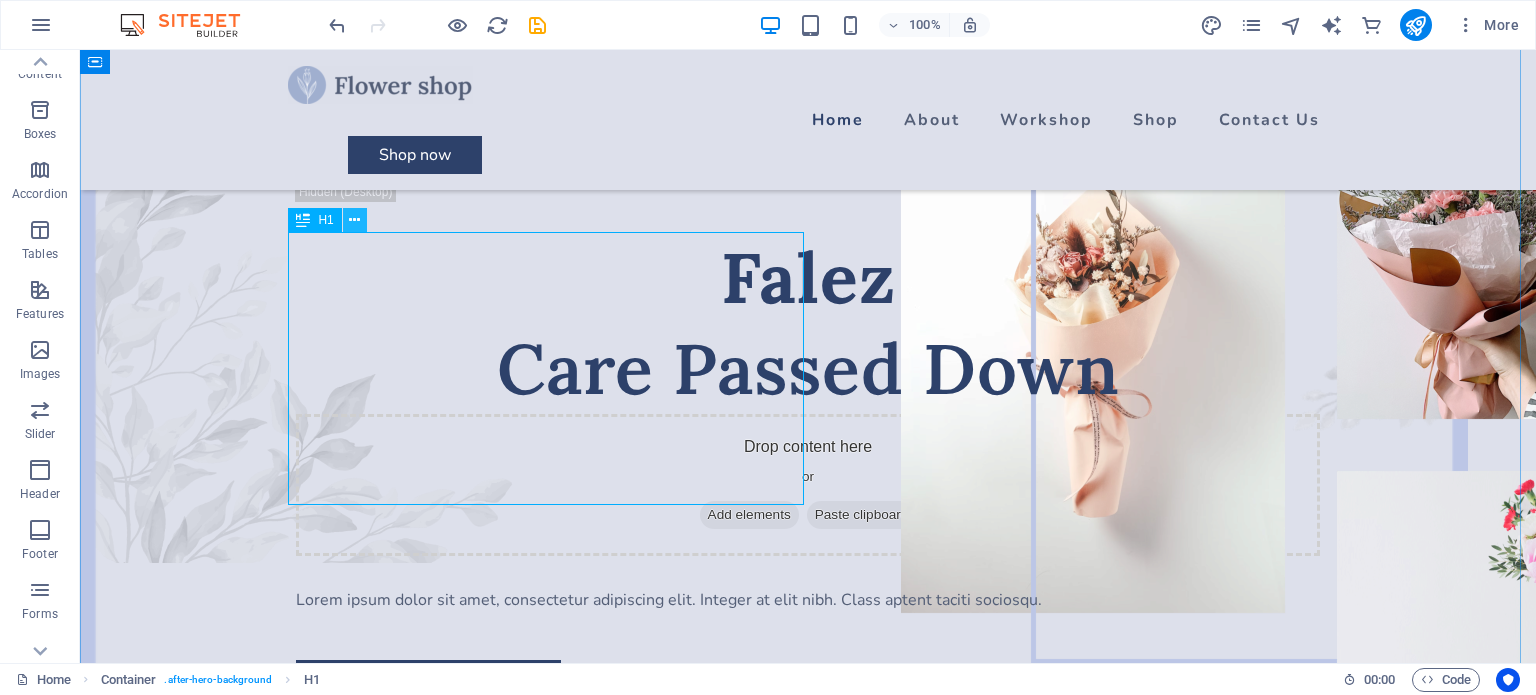 click at bounding box center [354, 220] 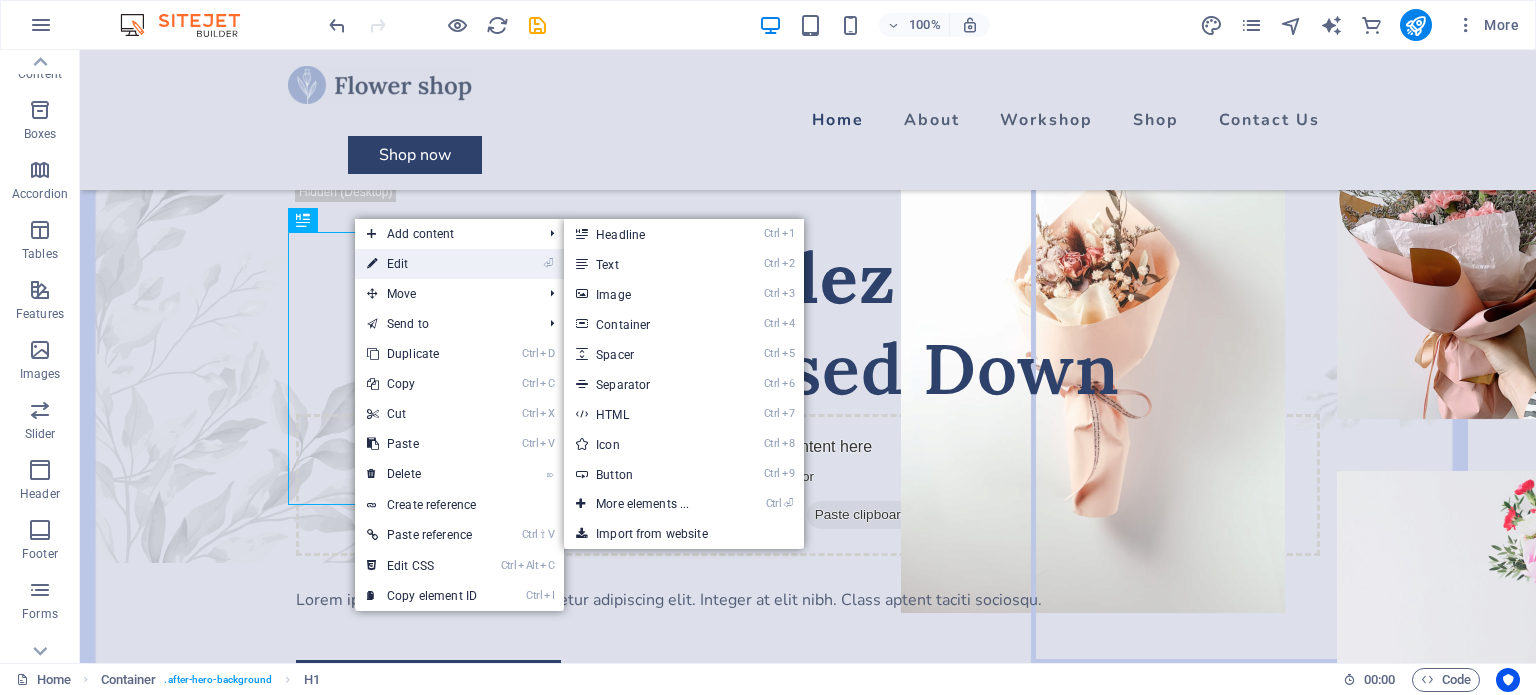 click on "⏎  Edit" at bounding box center (422, 264) 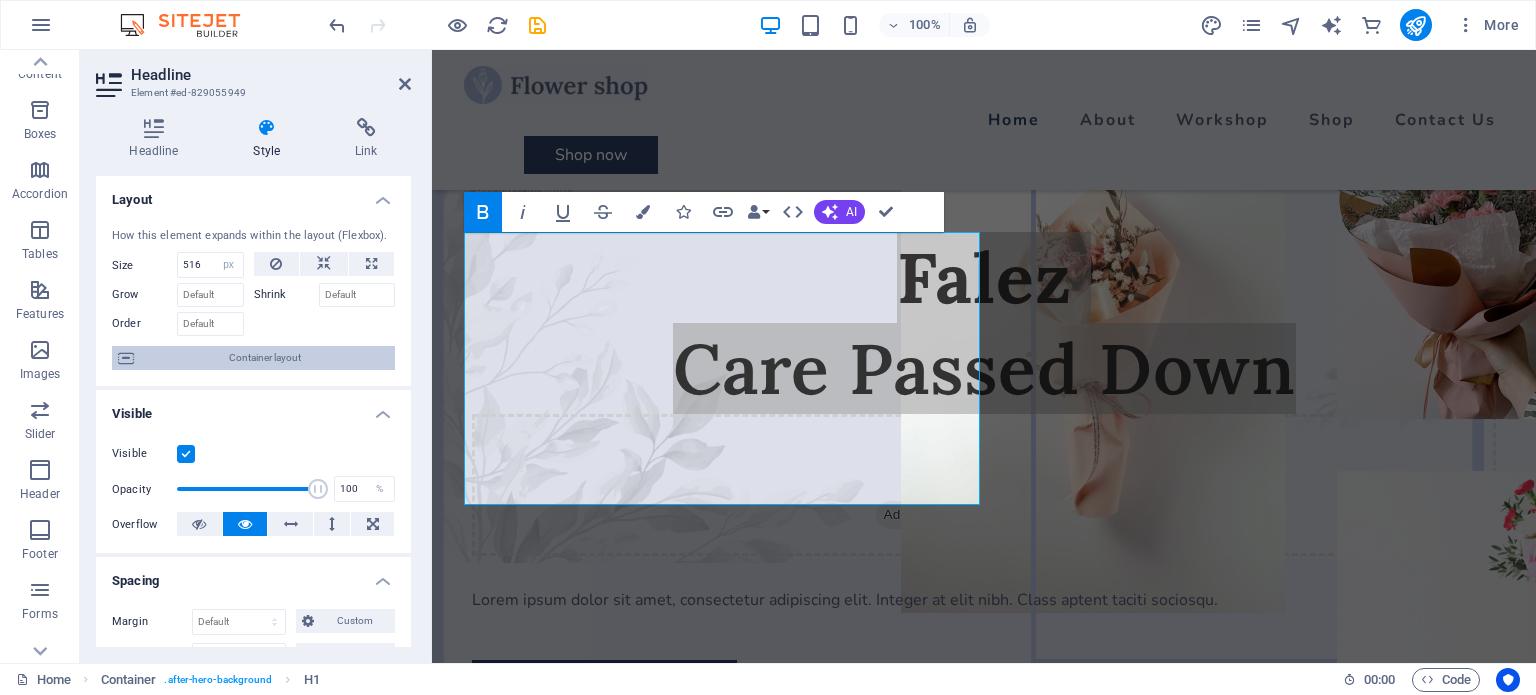 click on "Container layout" at bounding box center (264, 358) 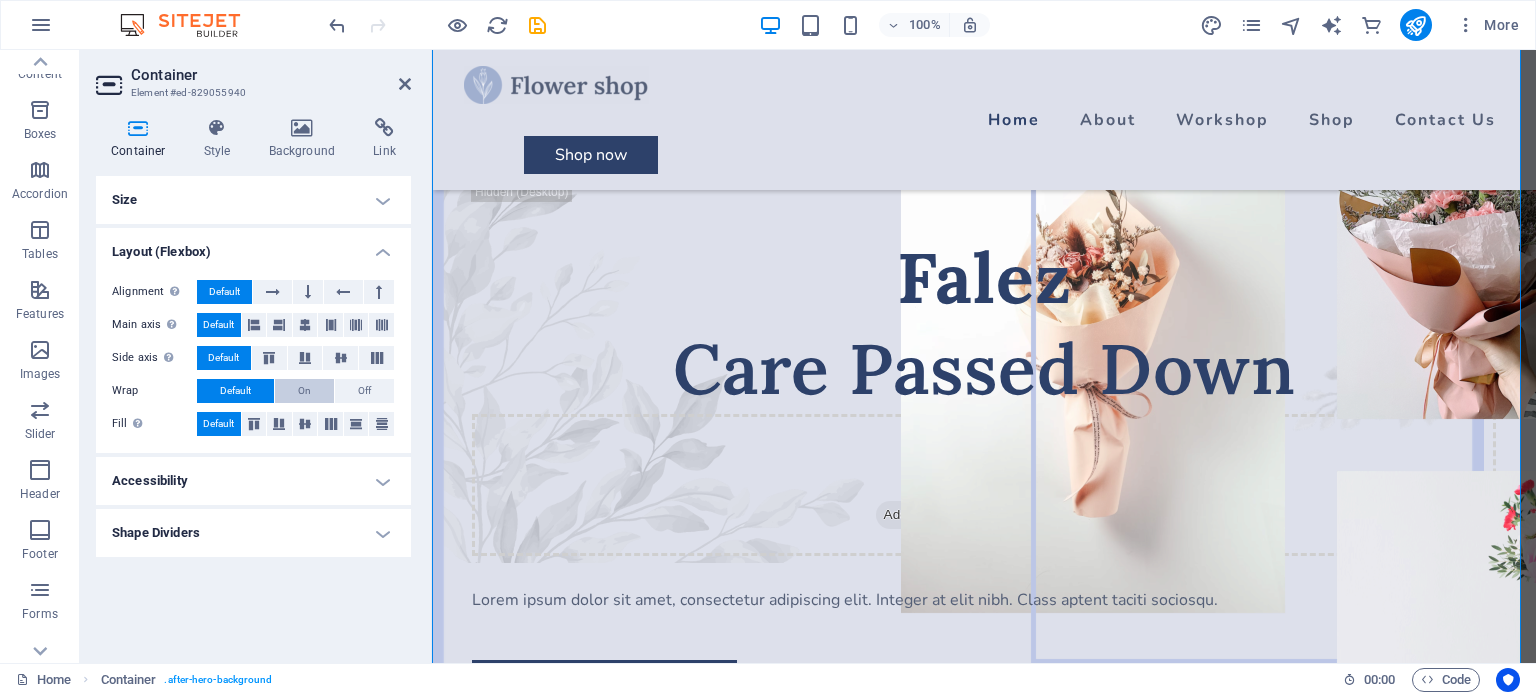 click on "On" at bounding box center [304, 391] 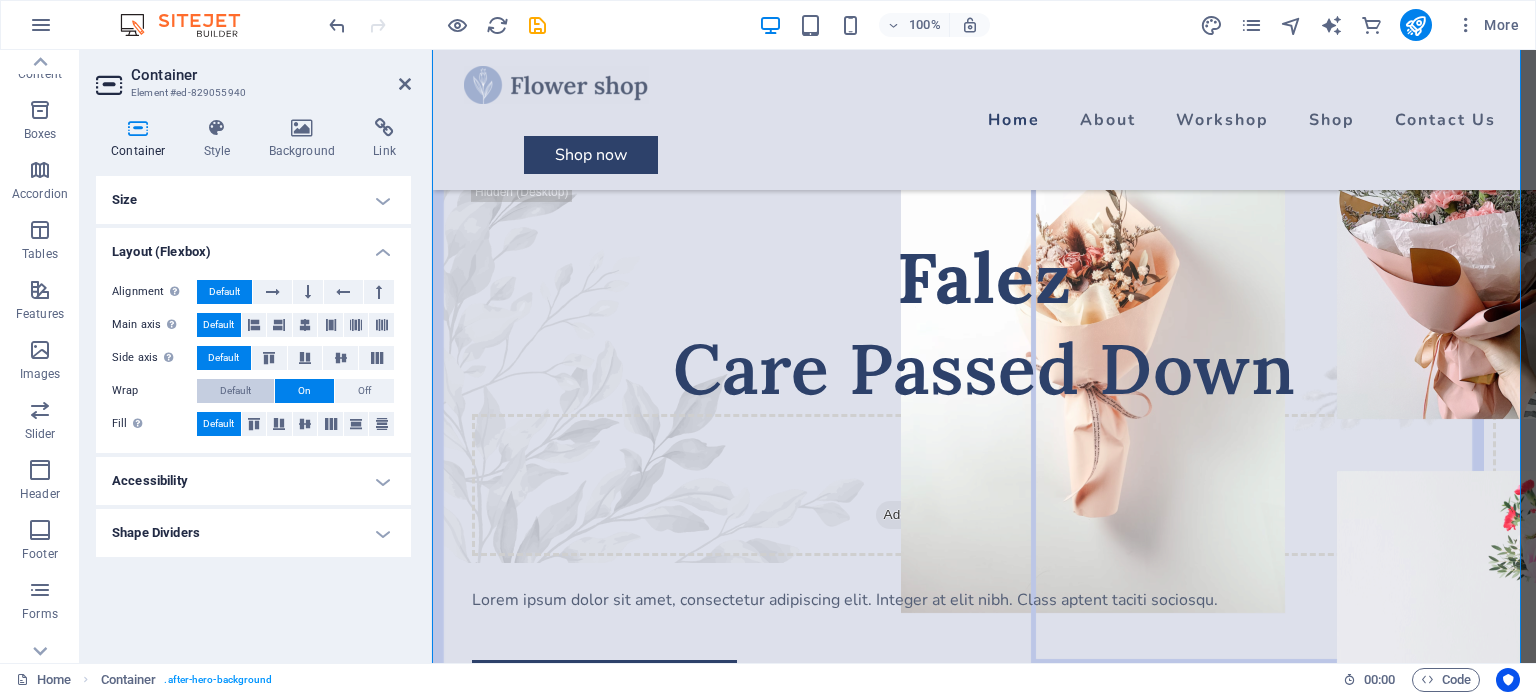 click on "Default" at bounding box center [235, 391] 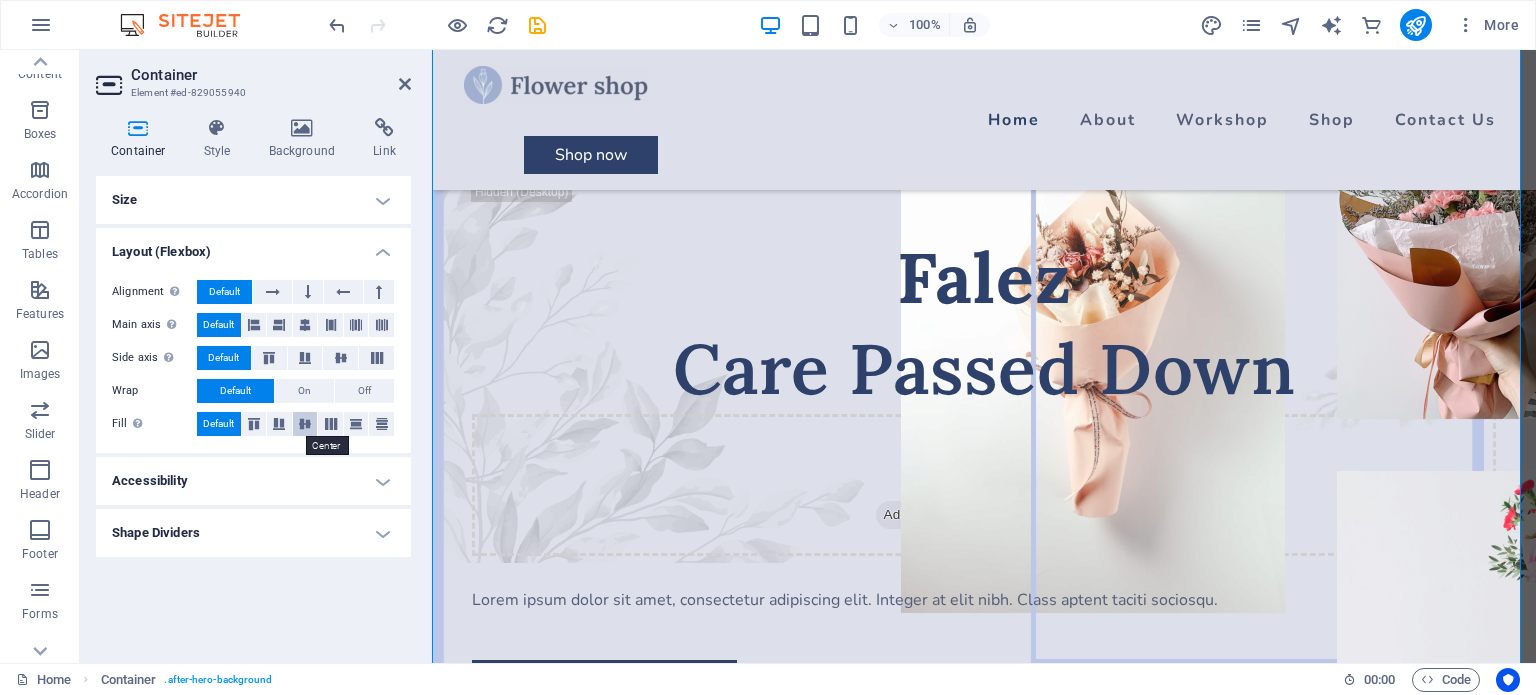 click at bounding box center (305, 424) 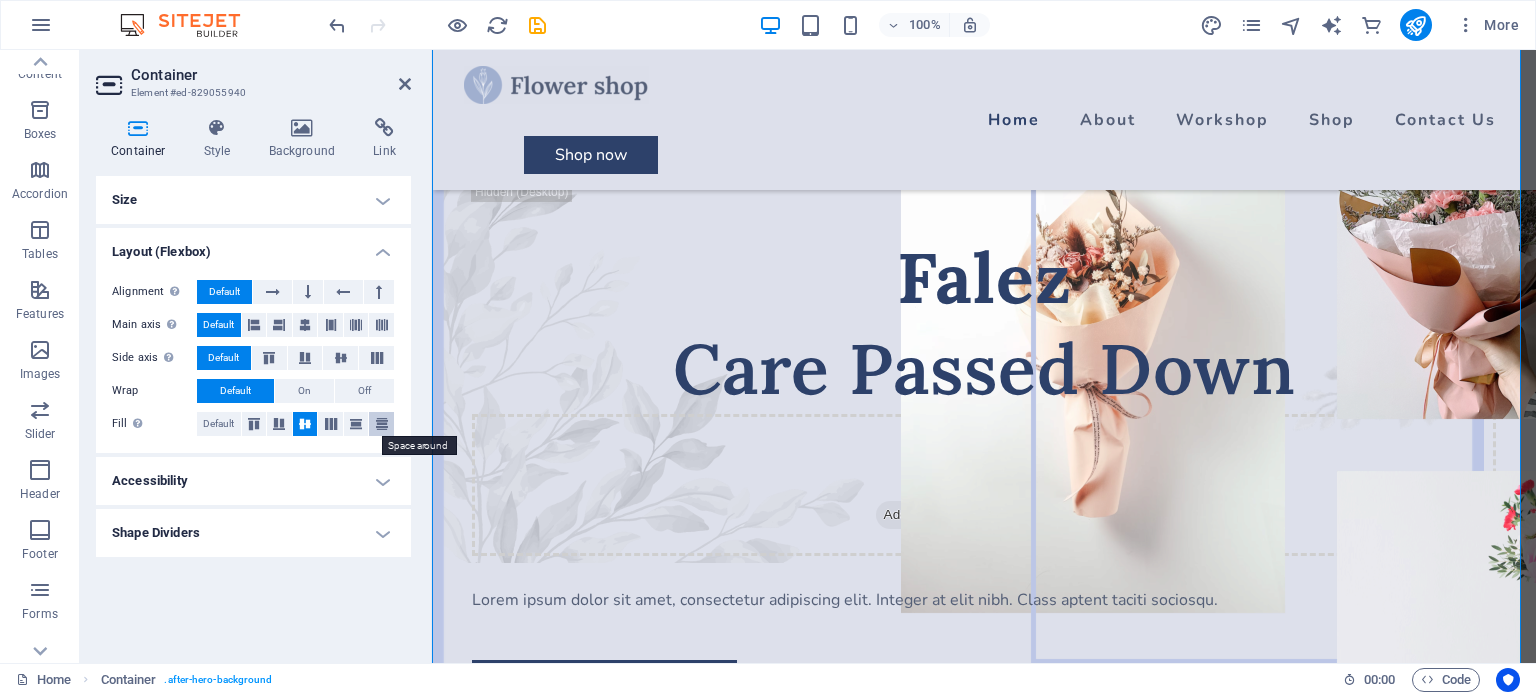click at bounding box center [382, 424] 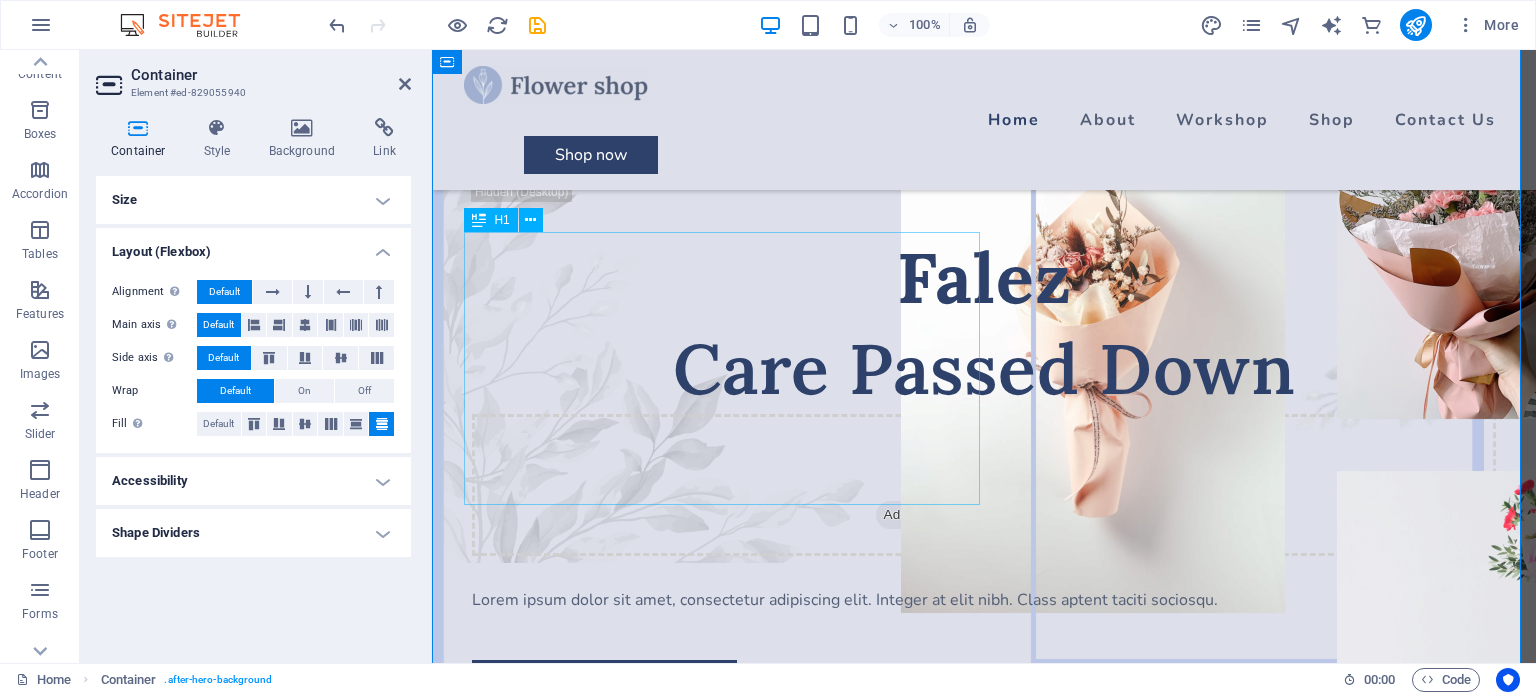 click on "Falez Care Passed Down" at bounding box center [984, 323] 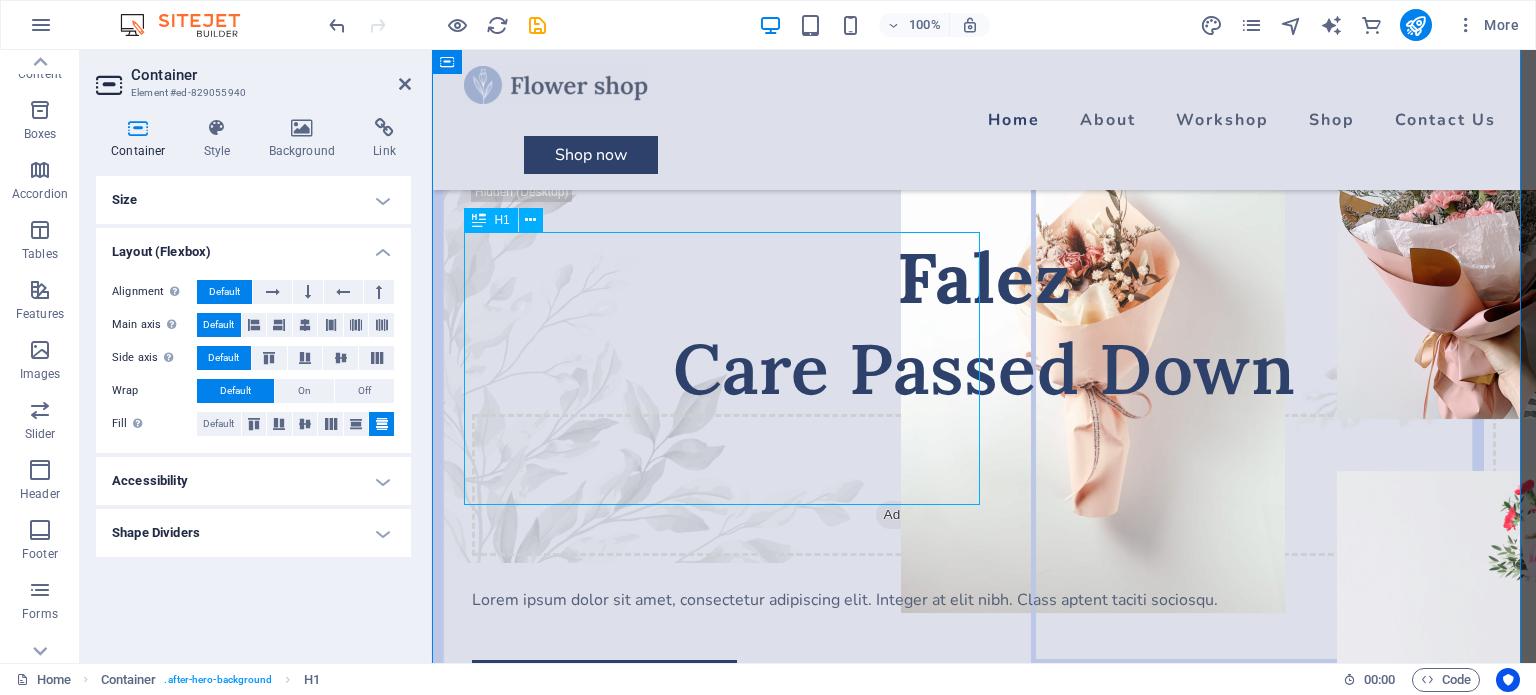 click on "Falez Care Passed Down" at bounding box center [984, 323] 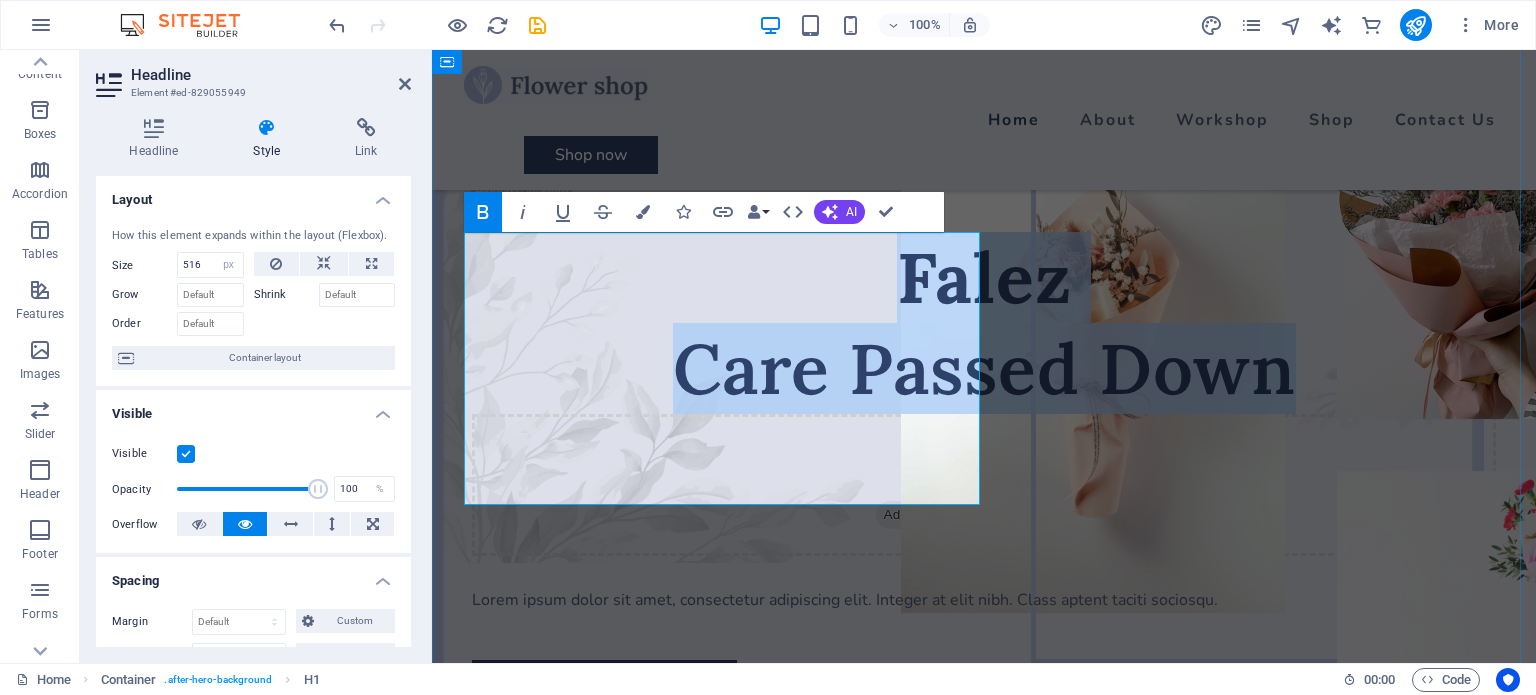 click on "Falez Care Passed Down" at bounding box center (984, 323) 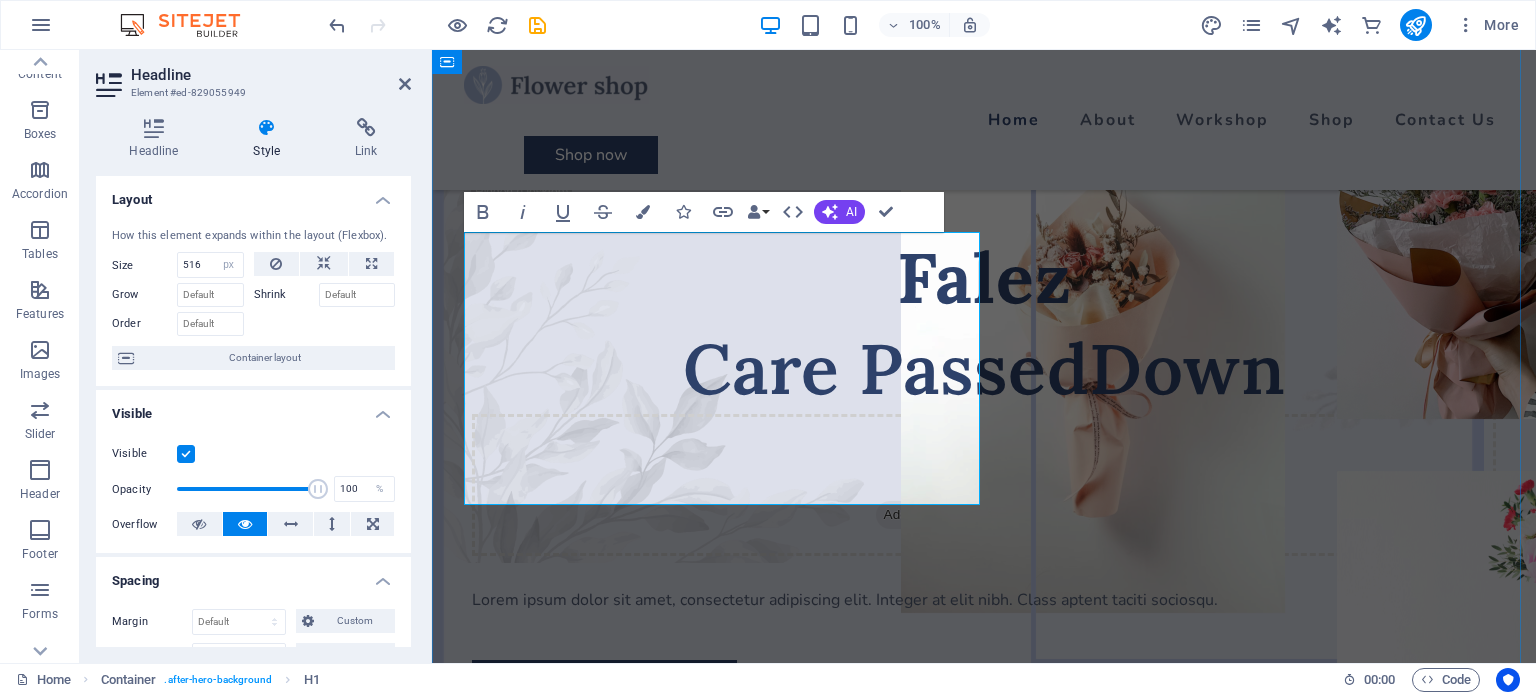 type 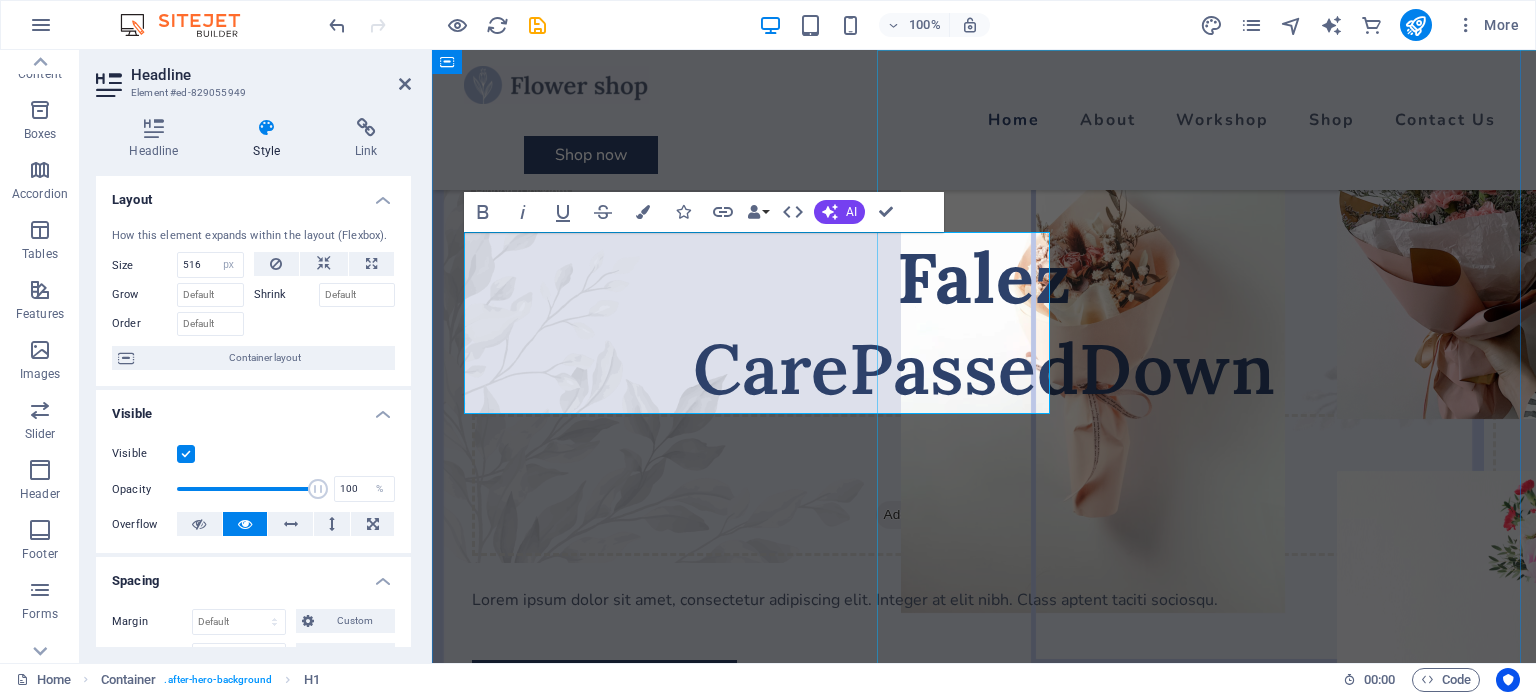 click at bounding box center (1293, 342) 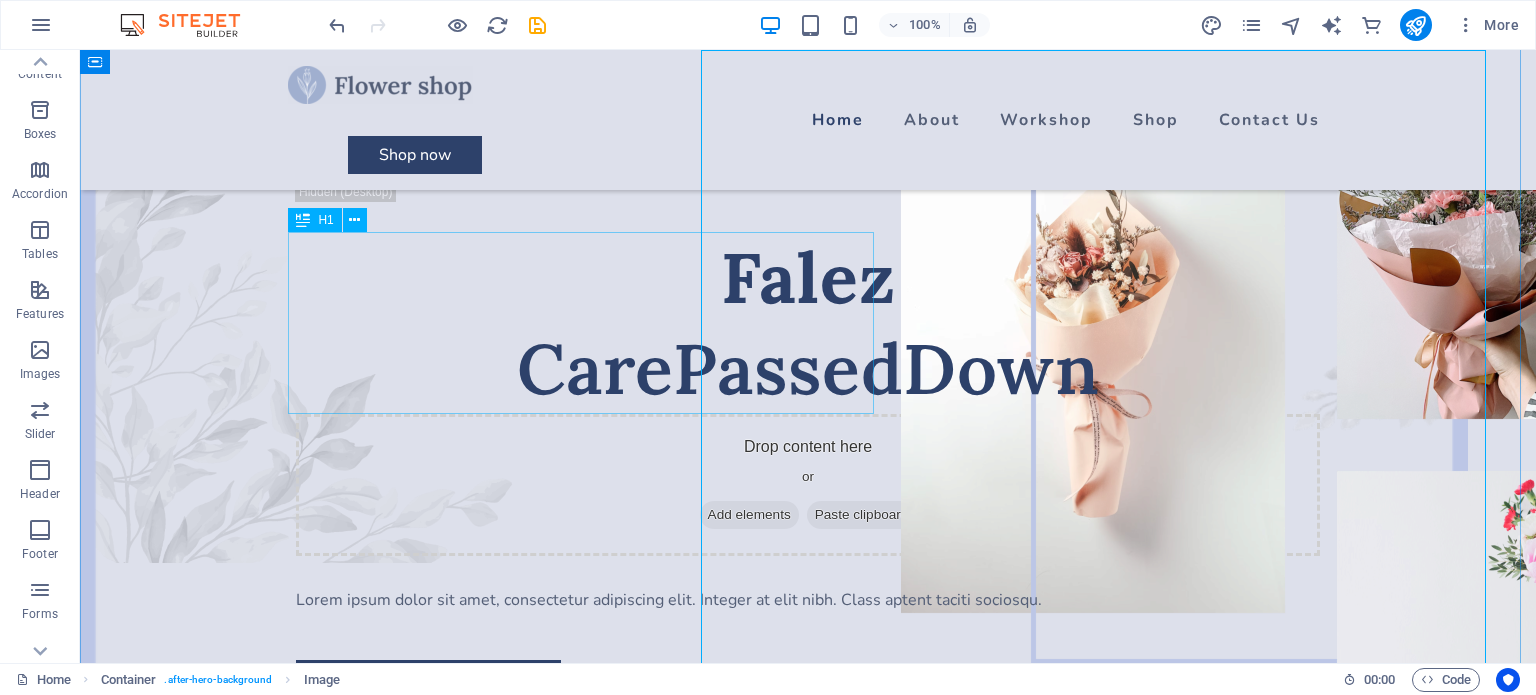 click on "Falez CarePassedDown" at bounding box center (808, 323) 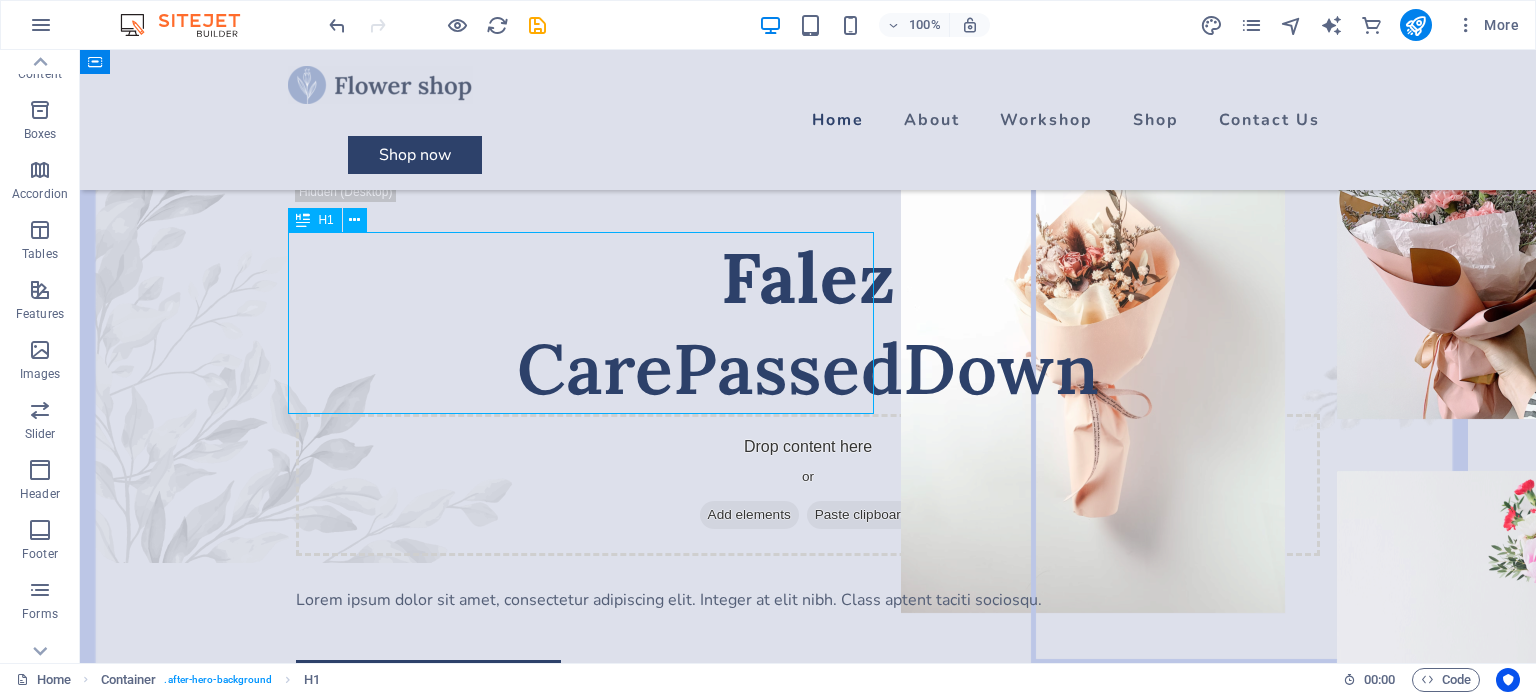 drag, startPoint x: 523, startPoint y: 274, endPoint x: 422, endPoint y: 271, distance: 101.04455 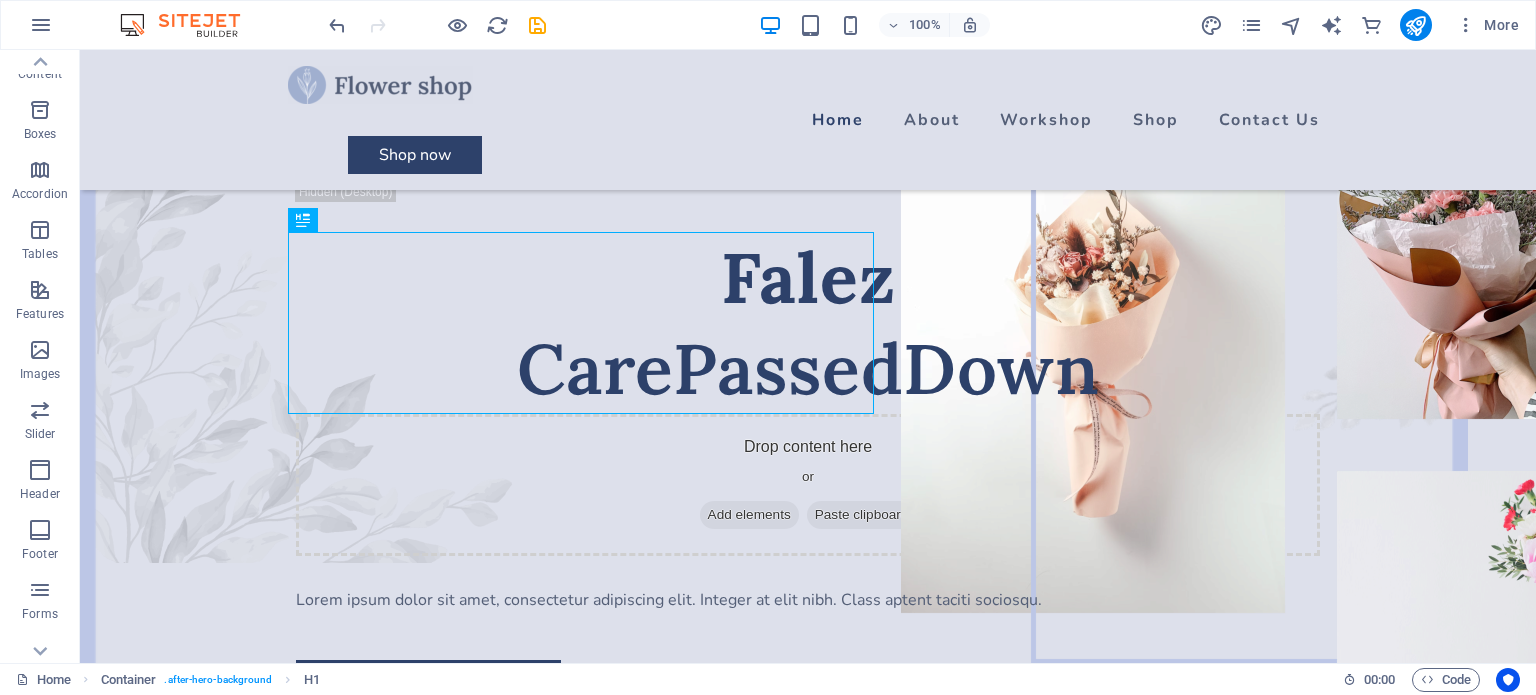 drag, startPoint x: 507, startPoint y: 295, endPoint x: 884, endPoint y: 340, distance: 379.67618 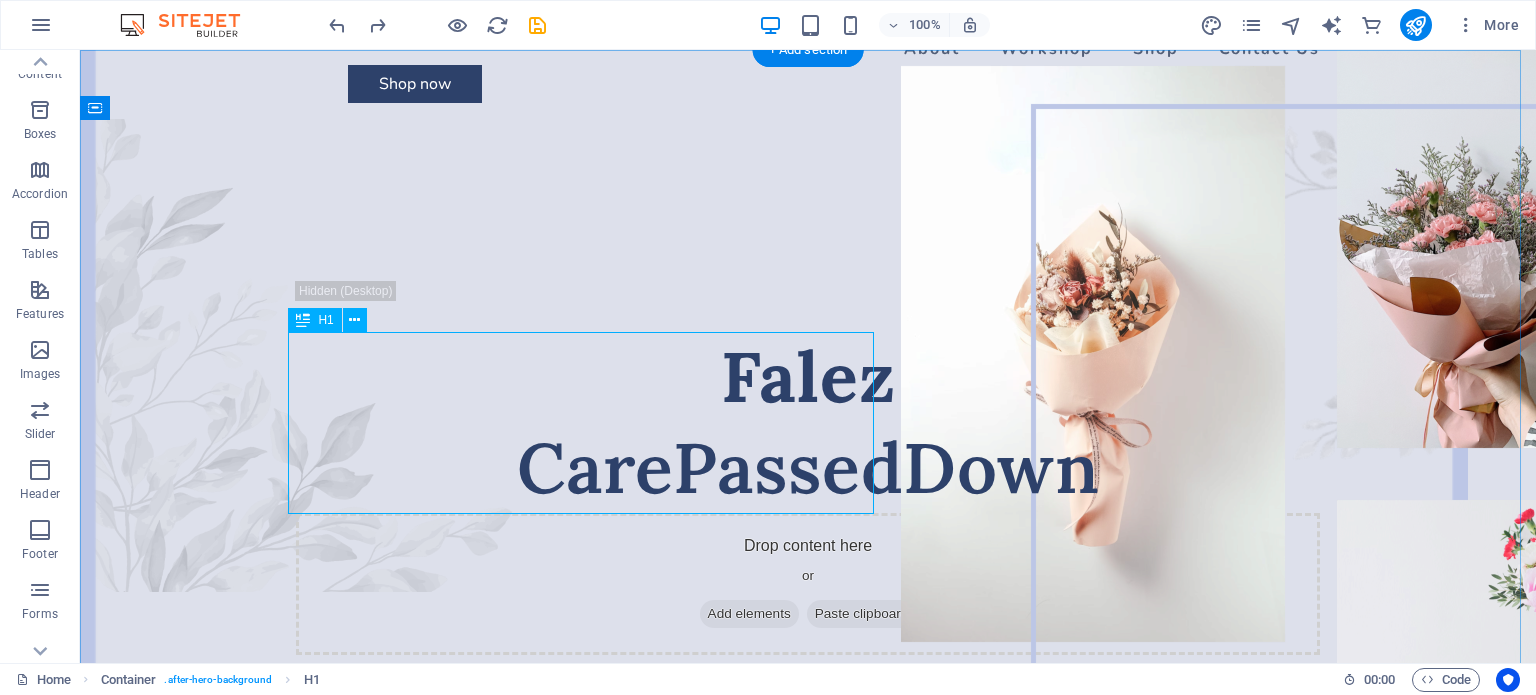 scroll, scrollTop: 0, scrollLeft: 0, axis: both 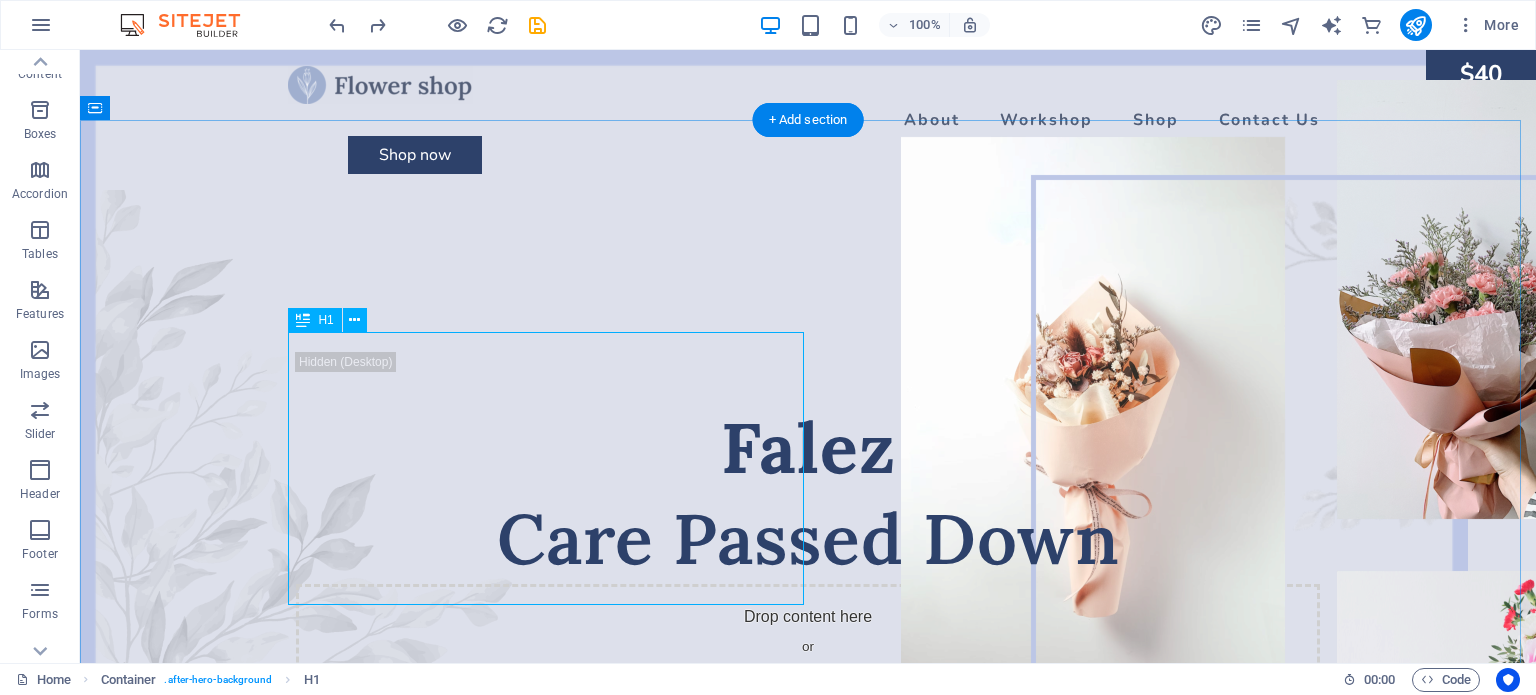click on "Falez Care Passed Down" at bounding box center [808, 493] 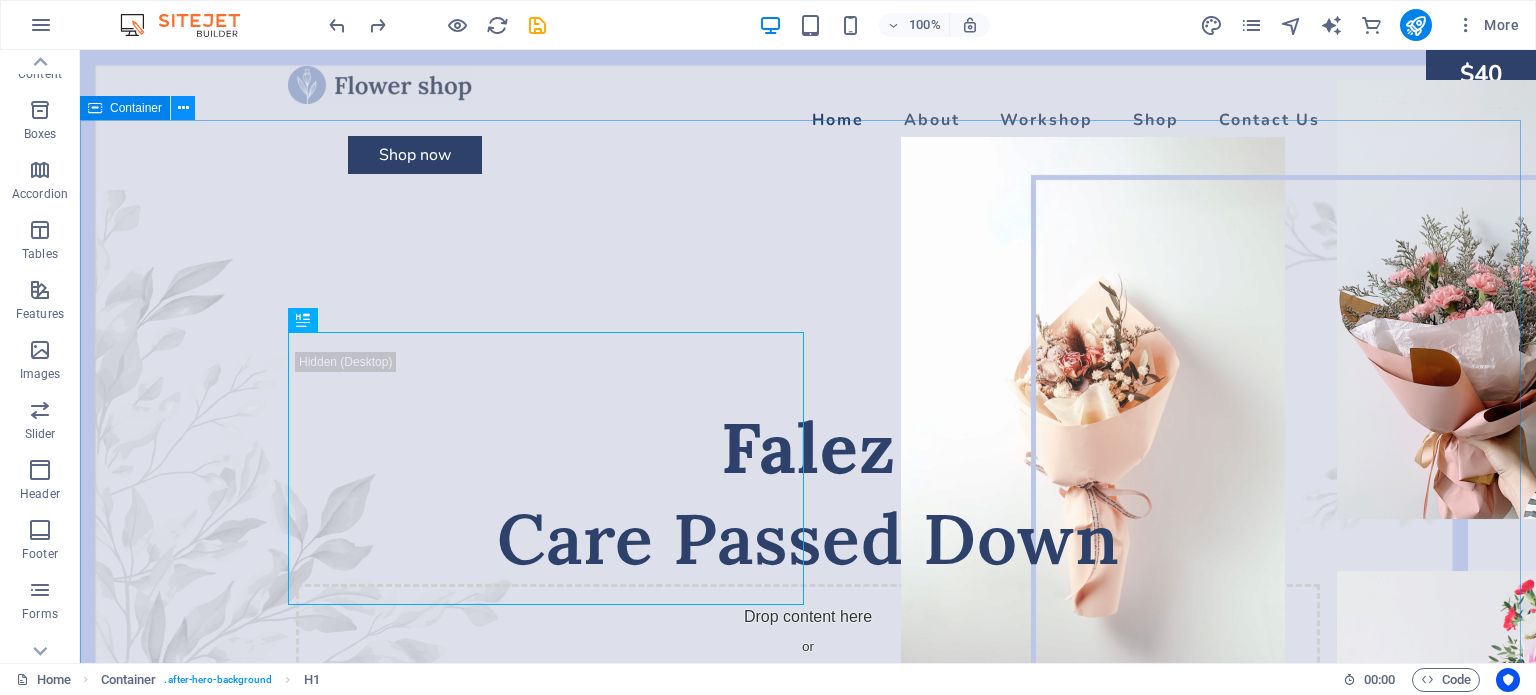 click at bounding box center [183, 108] 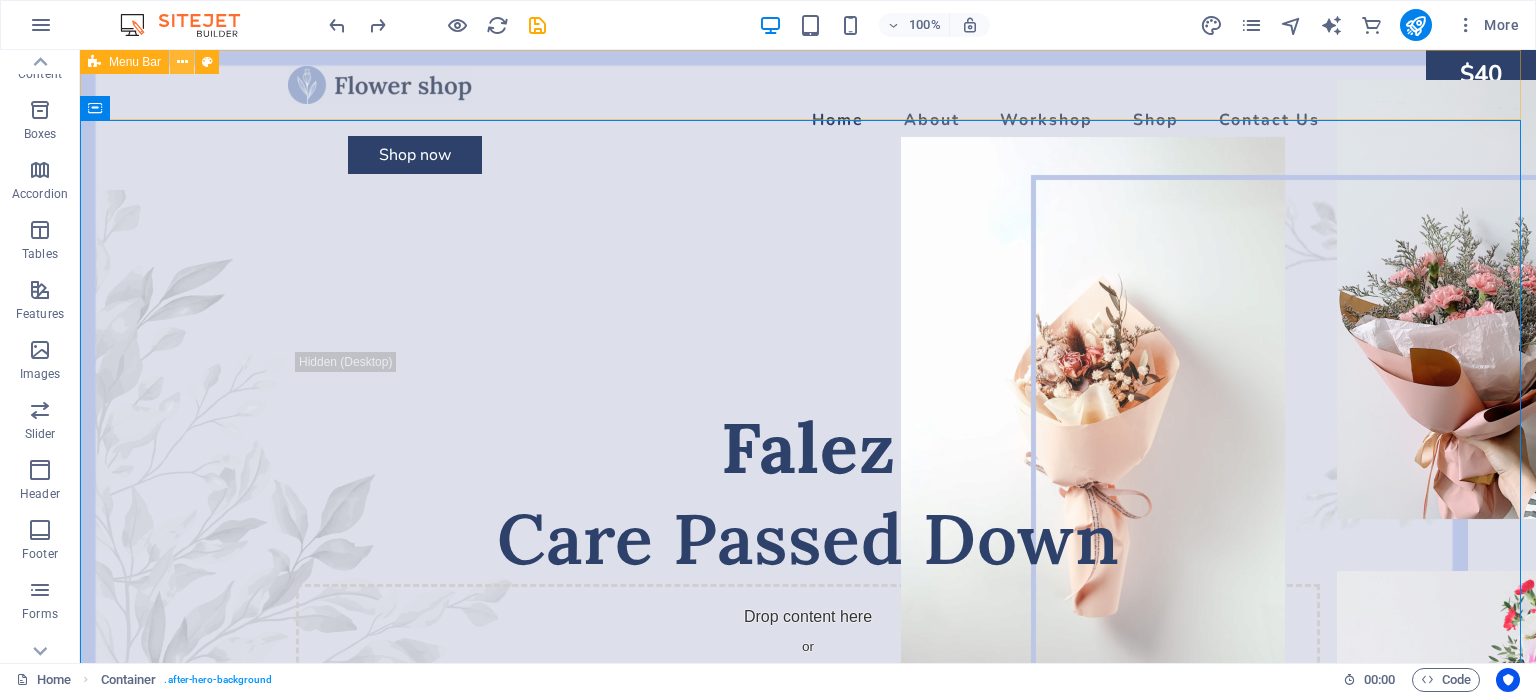 click at bounding box center [182, 62] 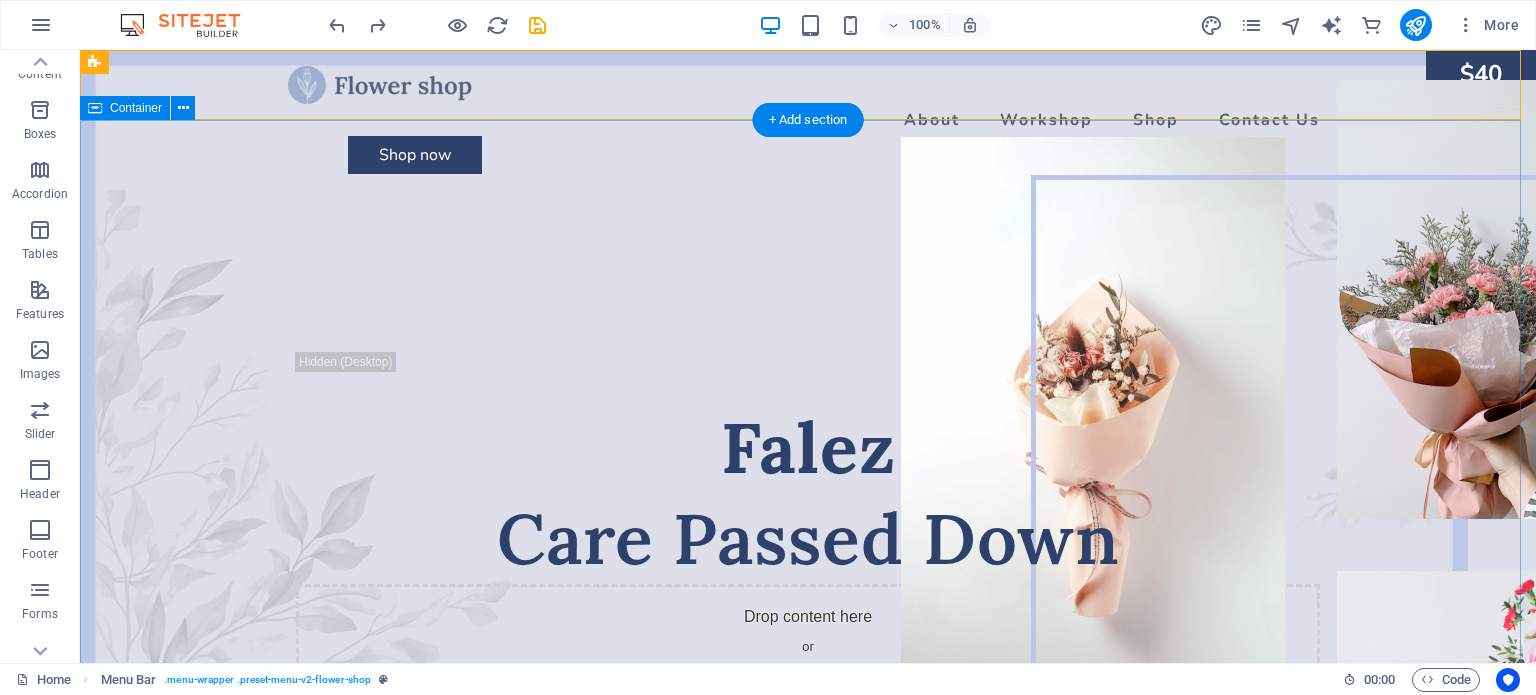 click on "Falez Care Passed Down Drop content here or  Add elements  Paste clipboard Lorem ipsum dolor sit amet, consectetur adipiscing elit. Integer at elit nibh. Class aptent taciti sociosqu. Explore our offer About Flower Shop About Flower Shop Lorem ipsum dolor sit amet, consectetur adipiscing elit. Integer at elit nibh. Class aptent taciti sociosqu ad litora torquent per conubia nostra, per inceptos himenaeos. Curabitur auctor velit non urna semper lacinia. Interdum et malesuada fames ac ante ipsum primis in faucibus. Nulla ut pellentesque ante, vitae blandit dui." at bounding box center (808, 1700) 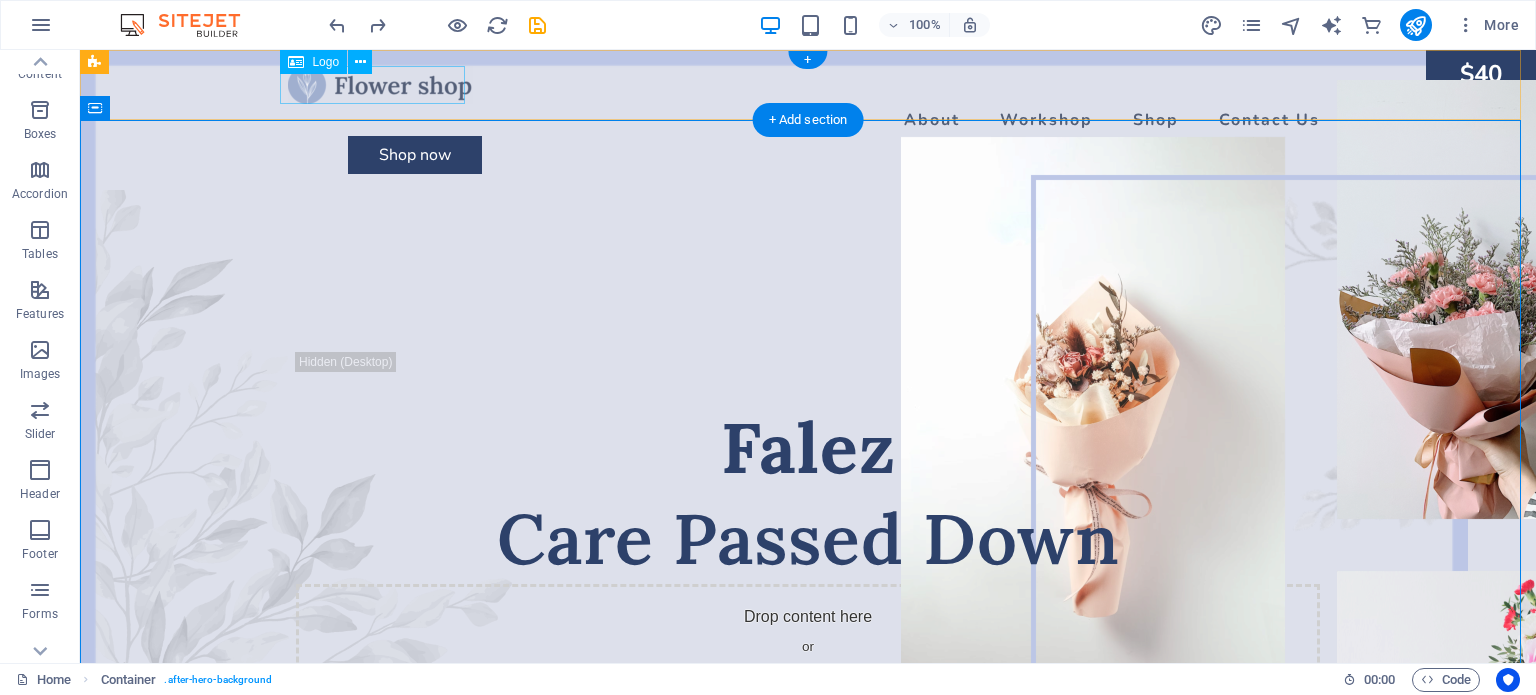 click at bounding box center [808, 85] 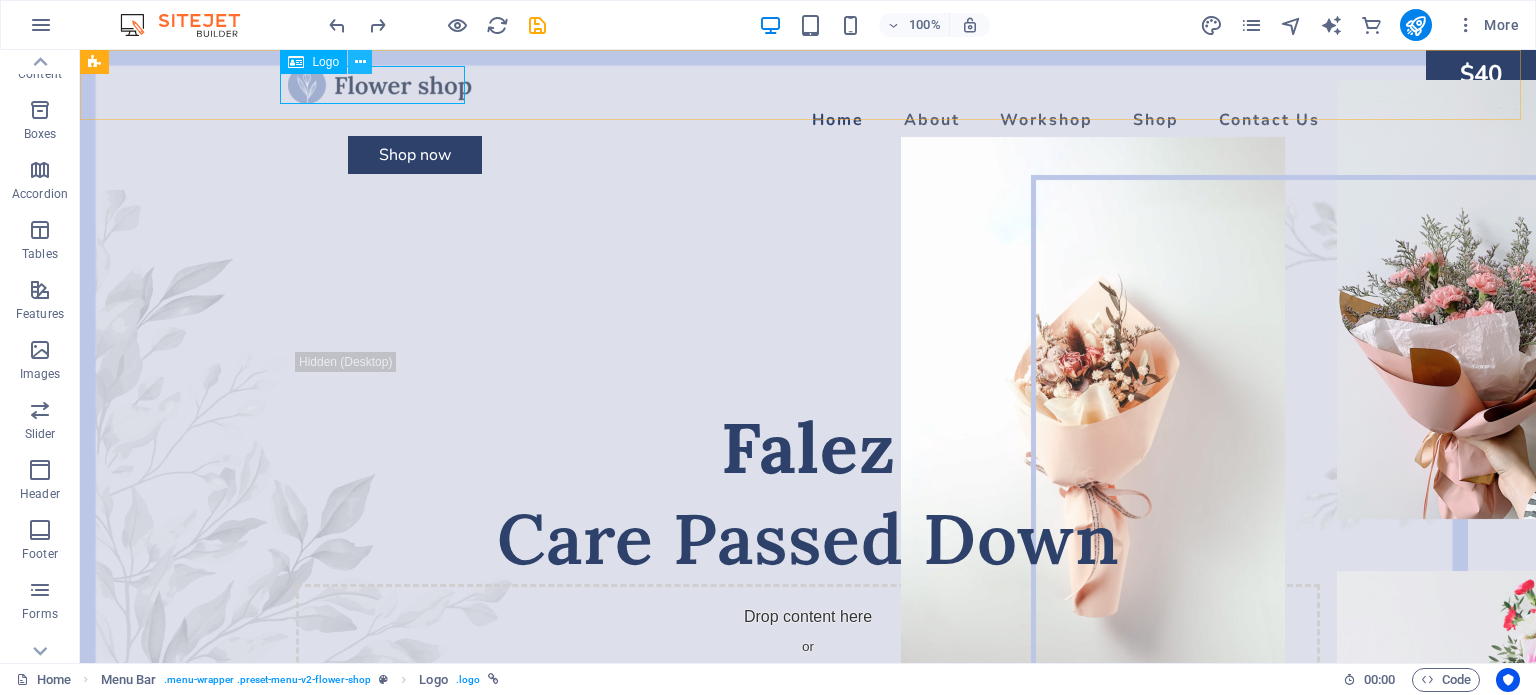 click at bounding box center [360, 62] 